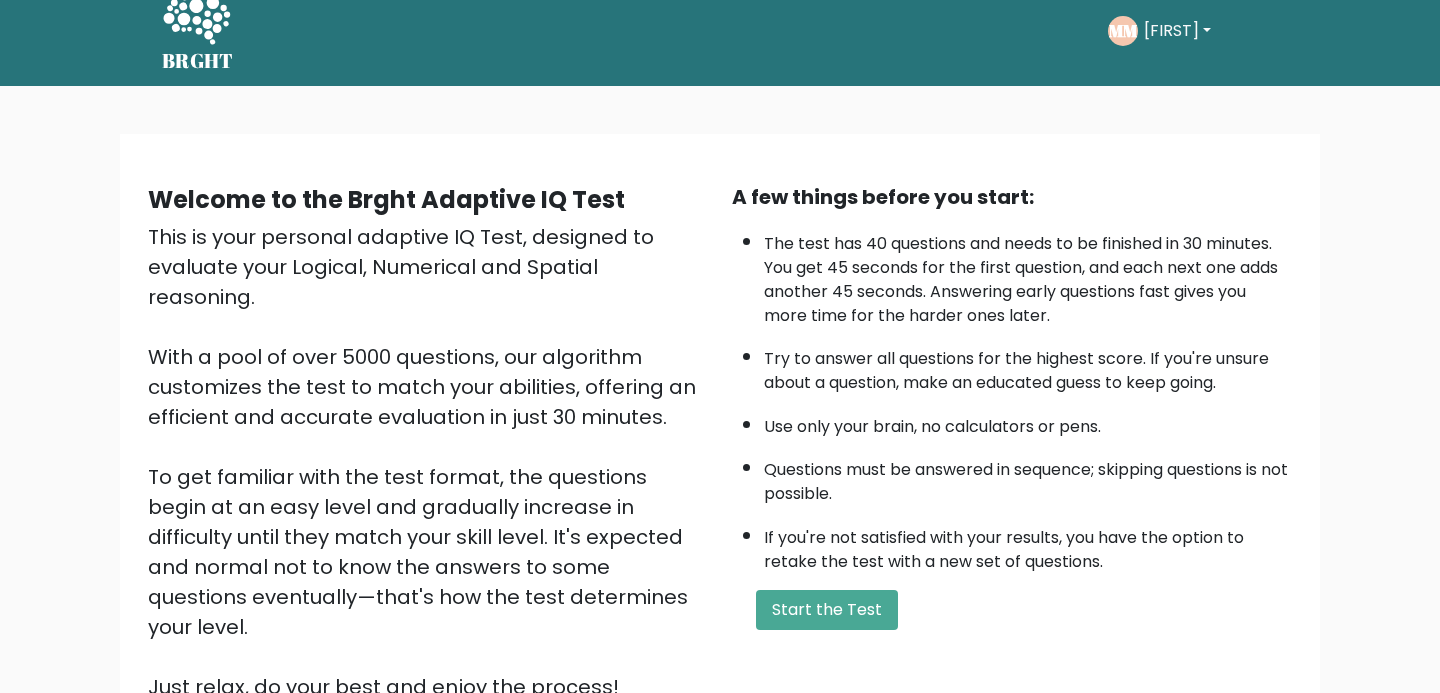 scroll, scrollTop: 27, scrollLeft: 0, axis: vertical 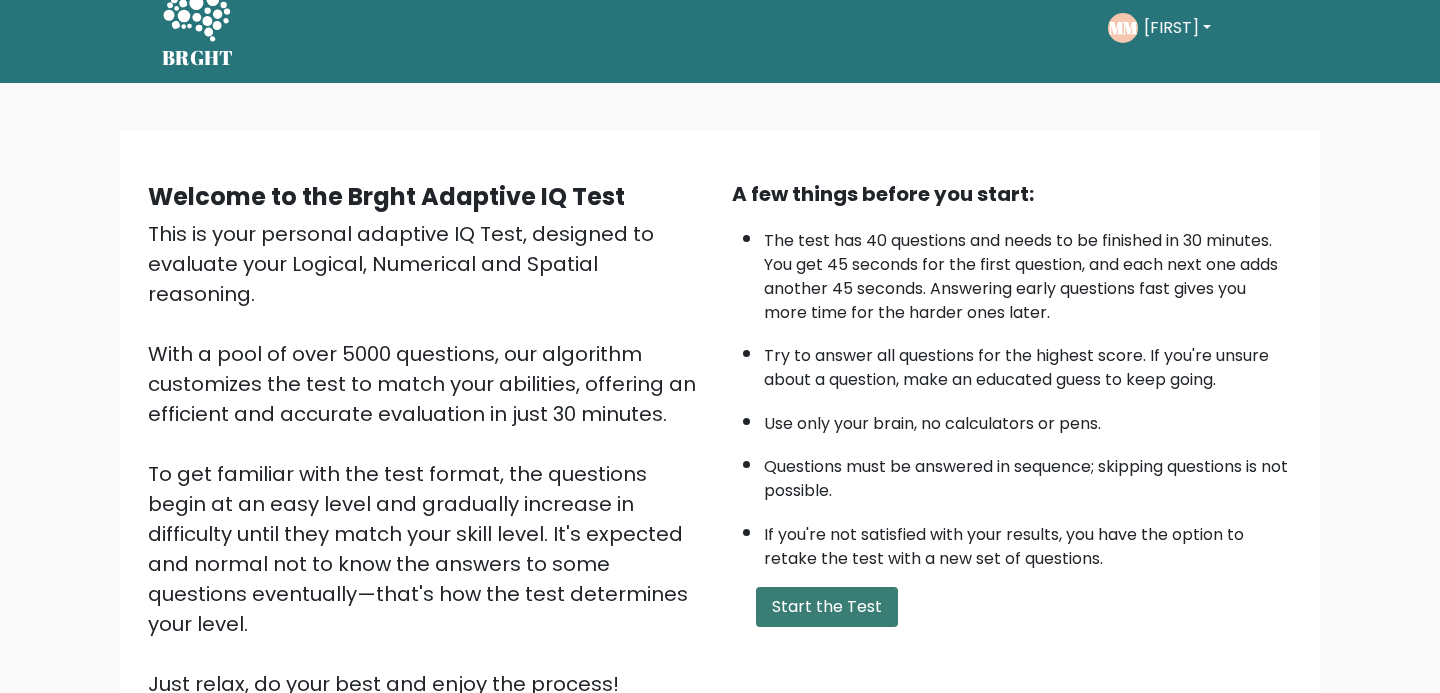 click on "Start the Test" at bounding box center (827, 607) 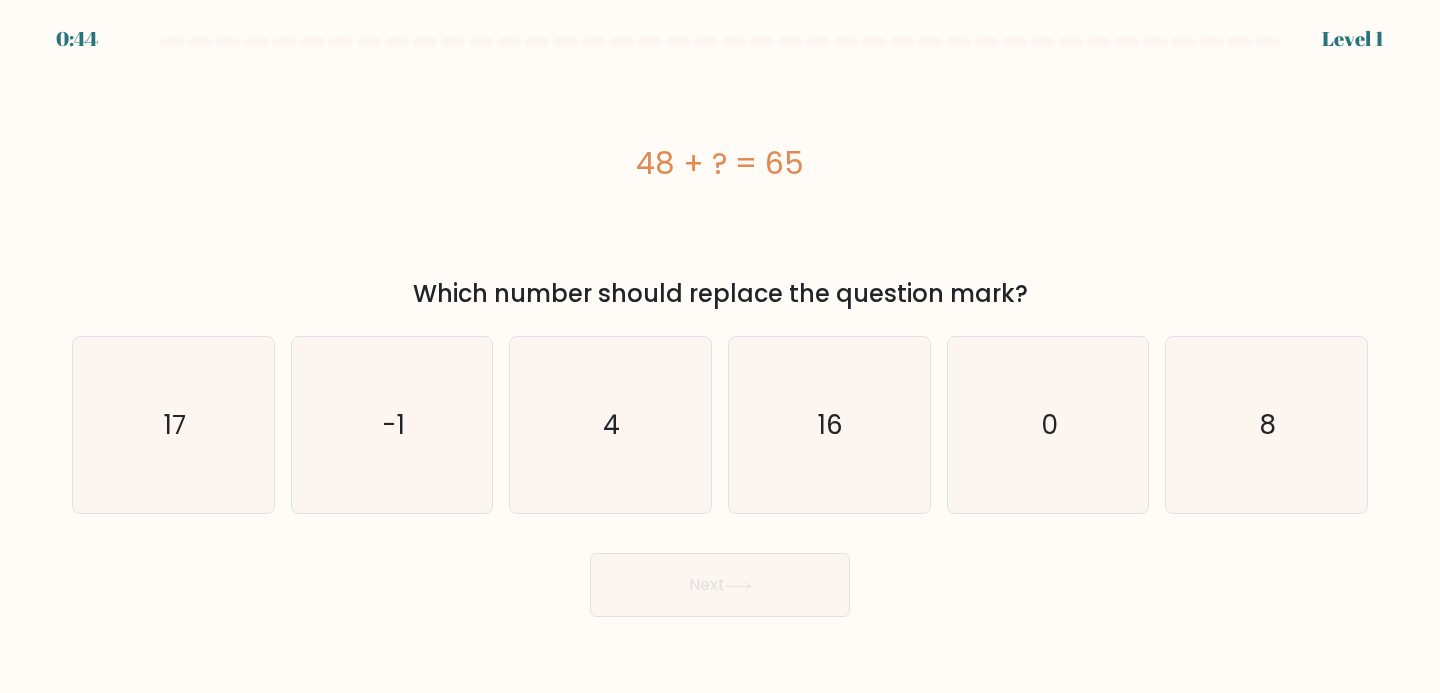 scroll, scrollTop: 0, scrollLeft: 0, axis: both 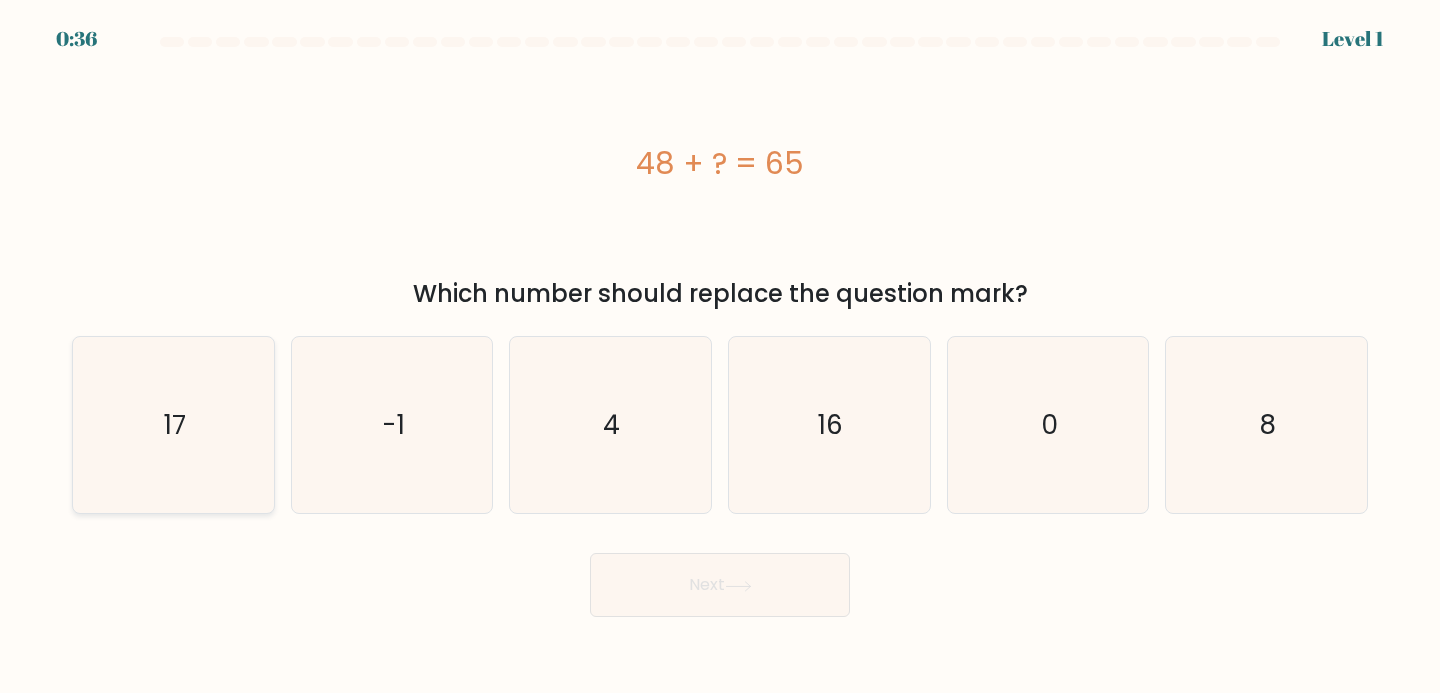 click on "17" at bounding box center (173, 425) 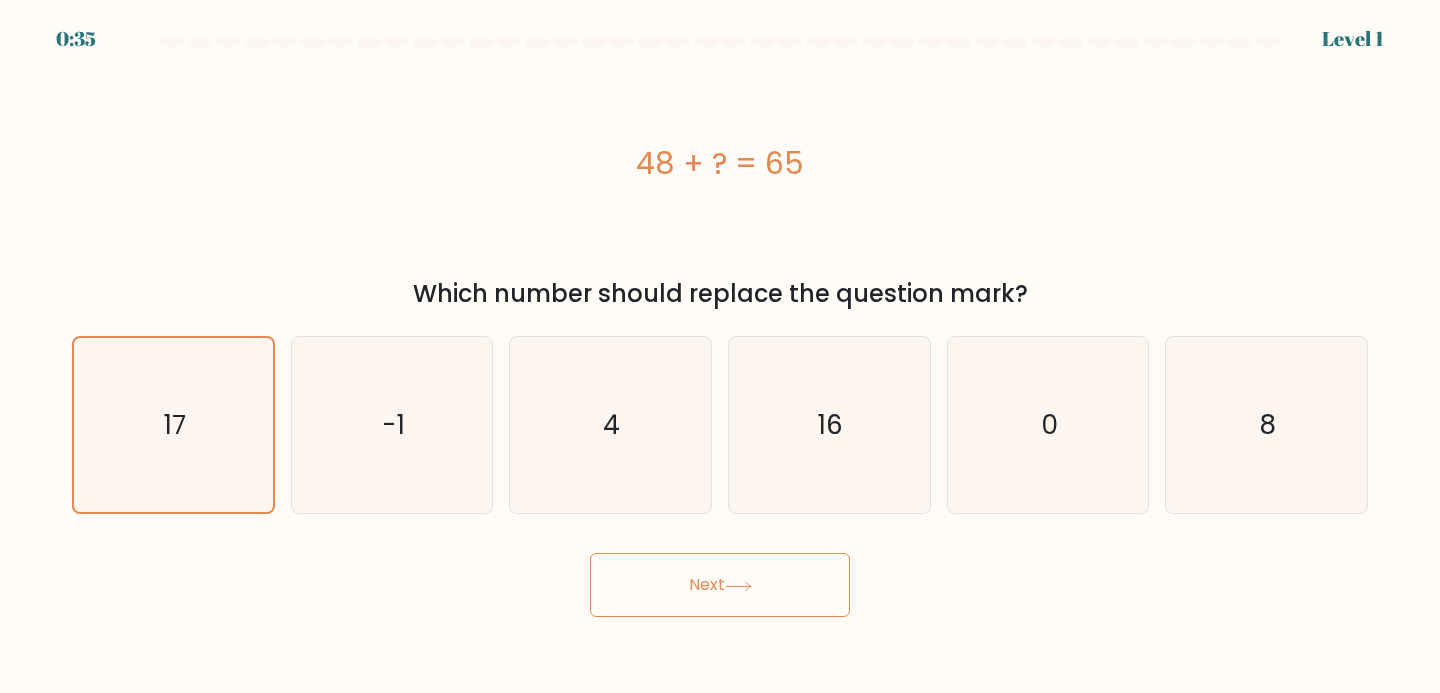click on "Next" at bounding box center [720, 585] 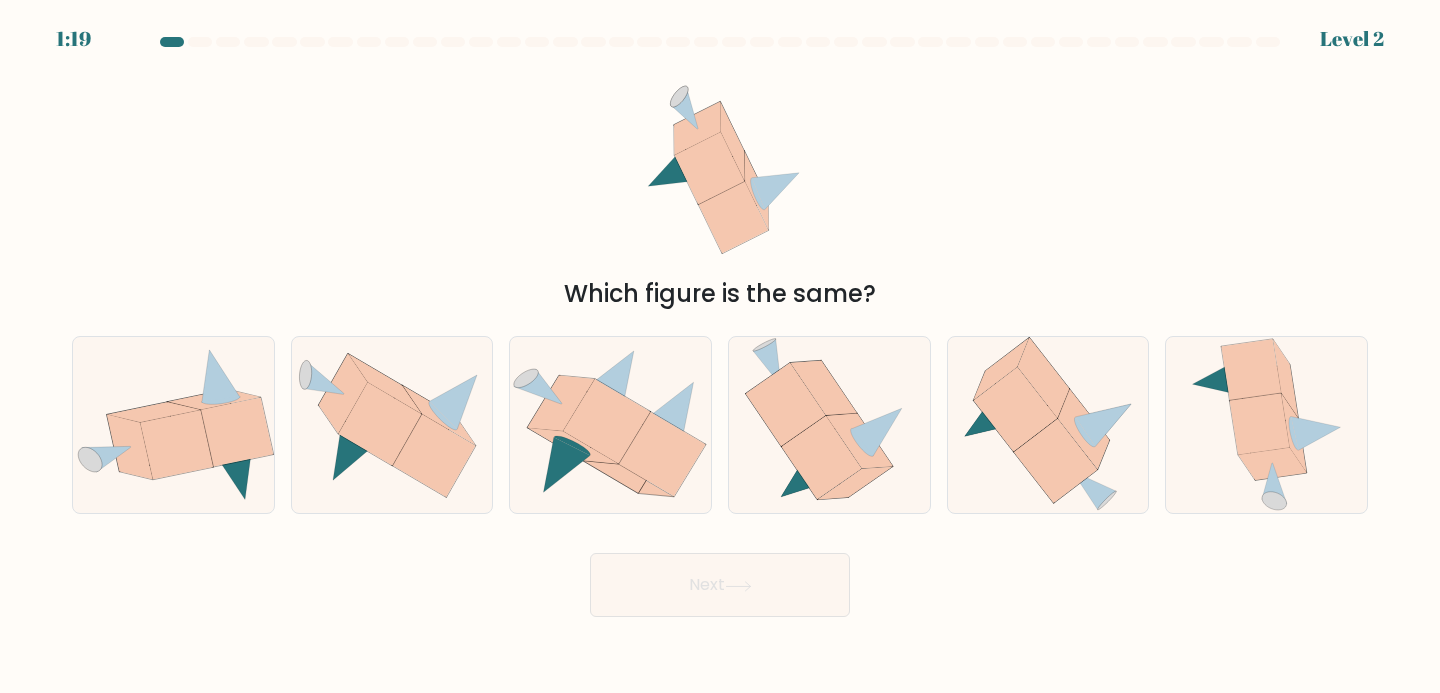 click on "Next" at bounding box center [720, 585] 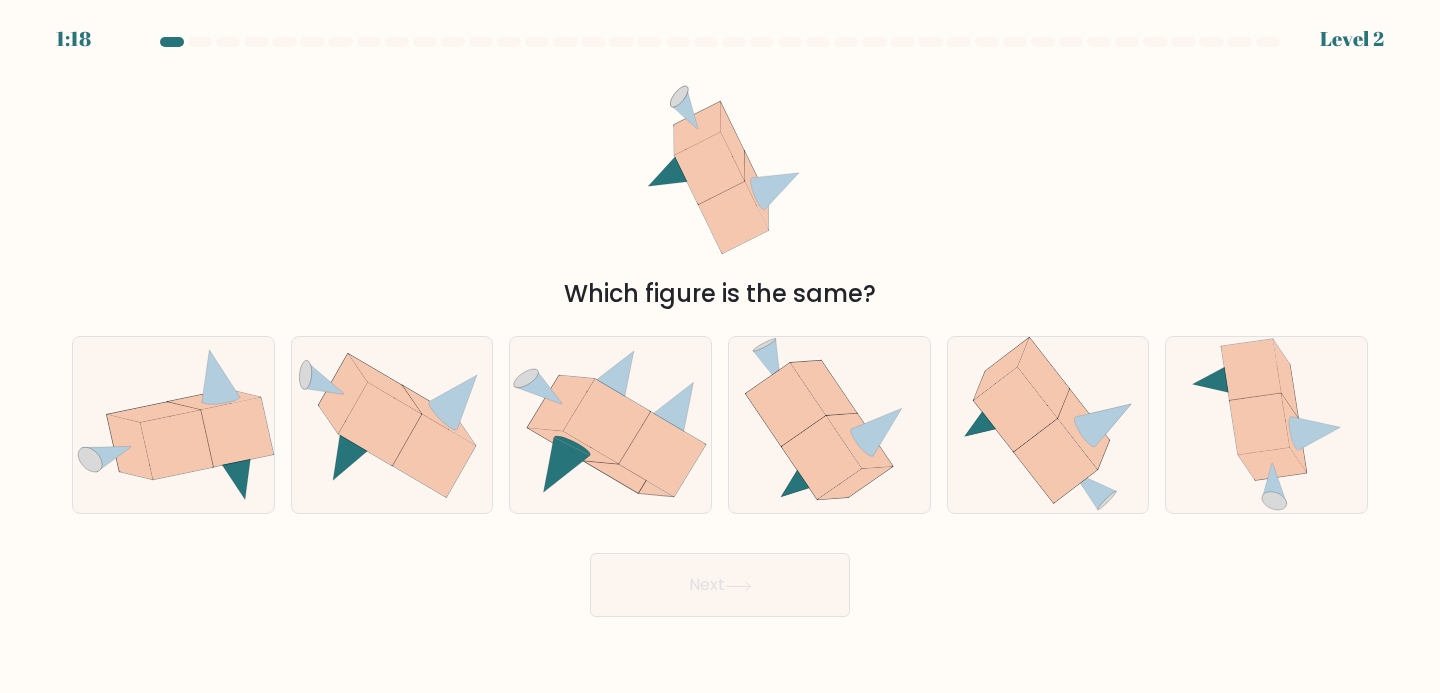 click on "Next" at bounding box center [720, 577] 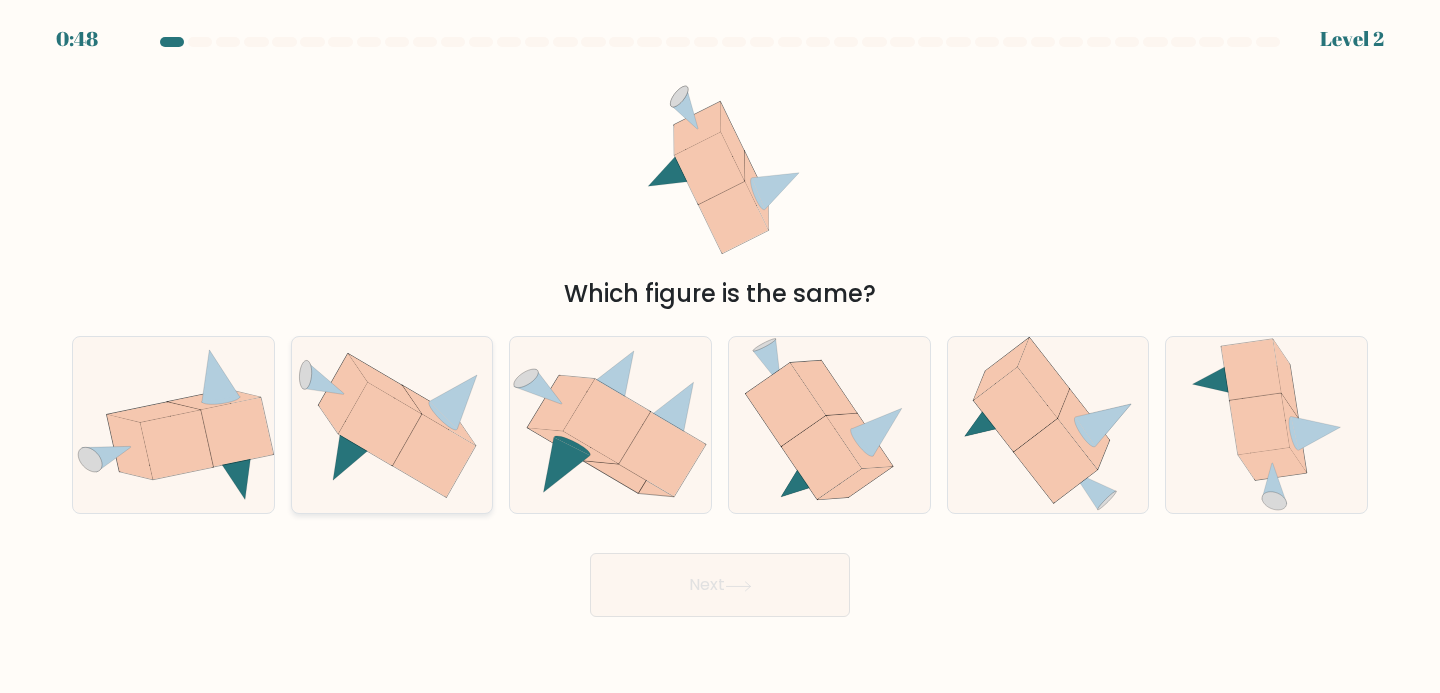 click at bounding box center [434, 455] 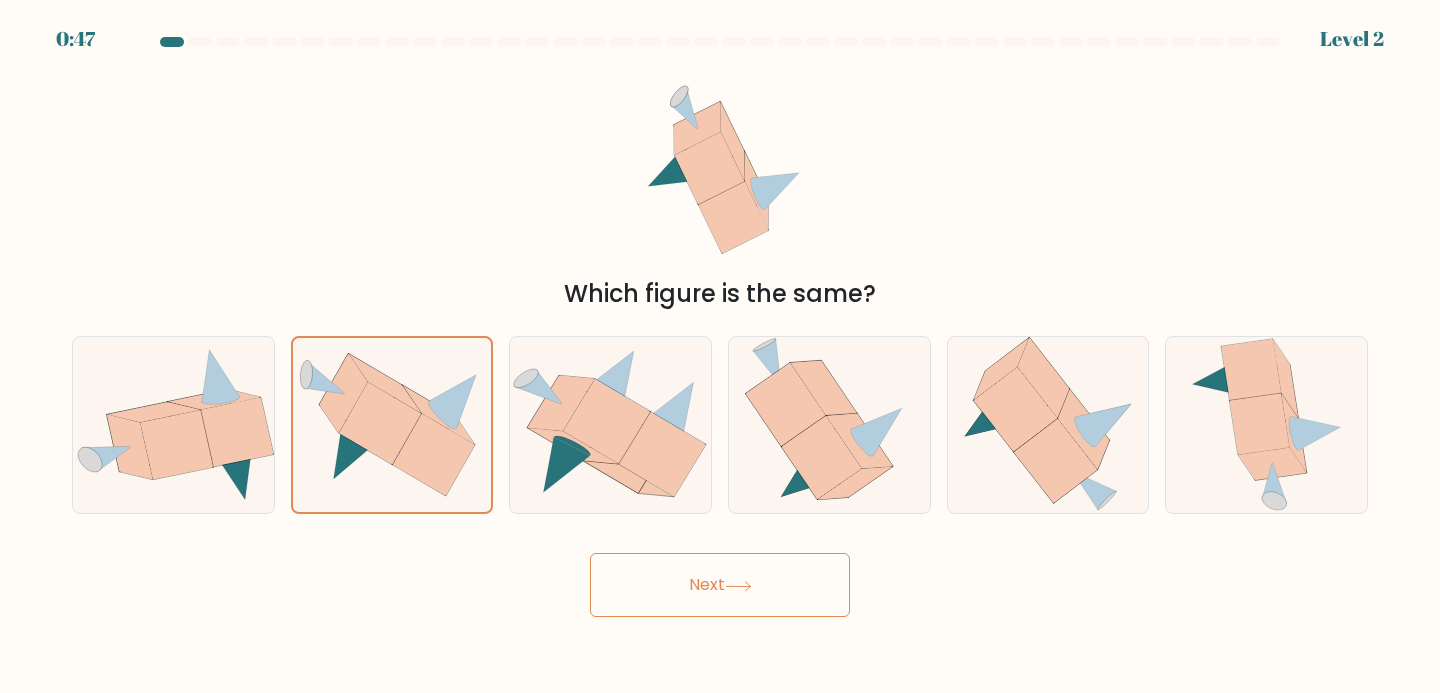 click on "Next" at bounding box center (720, 585) 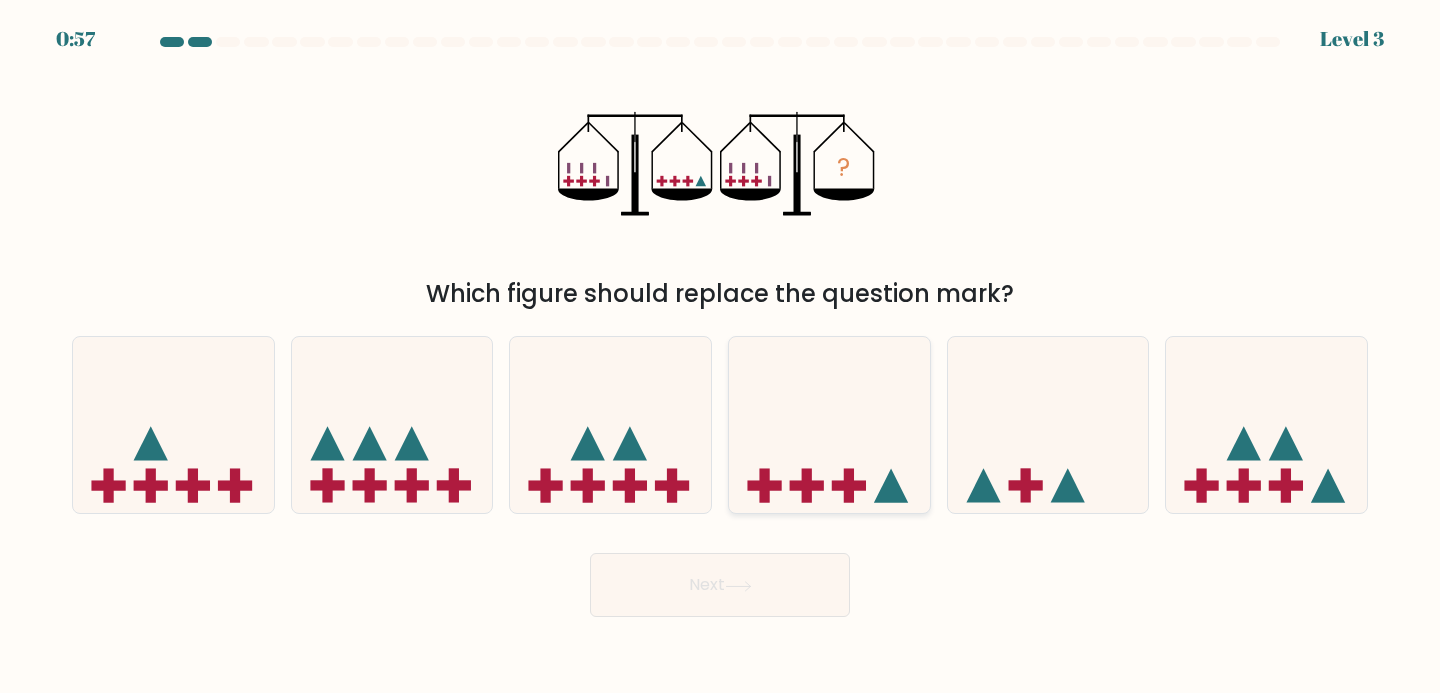click at bounding box center (829, 425) 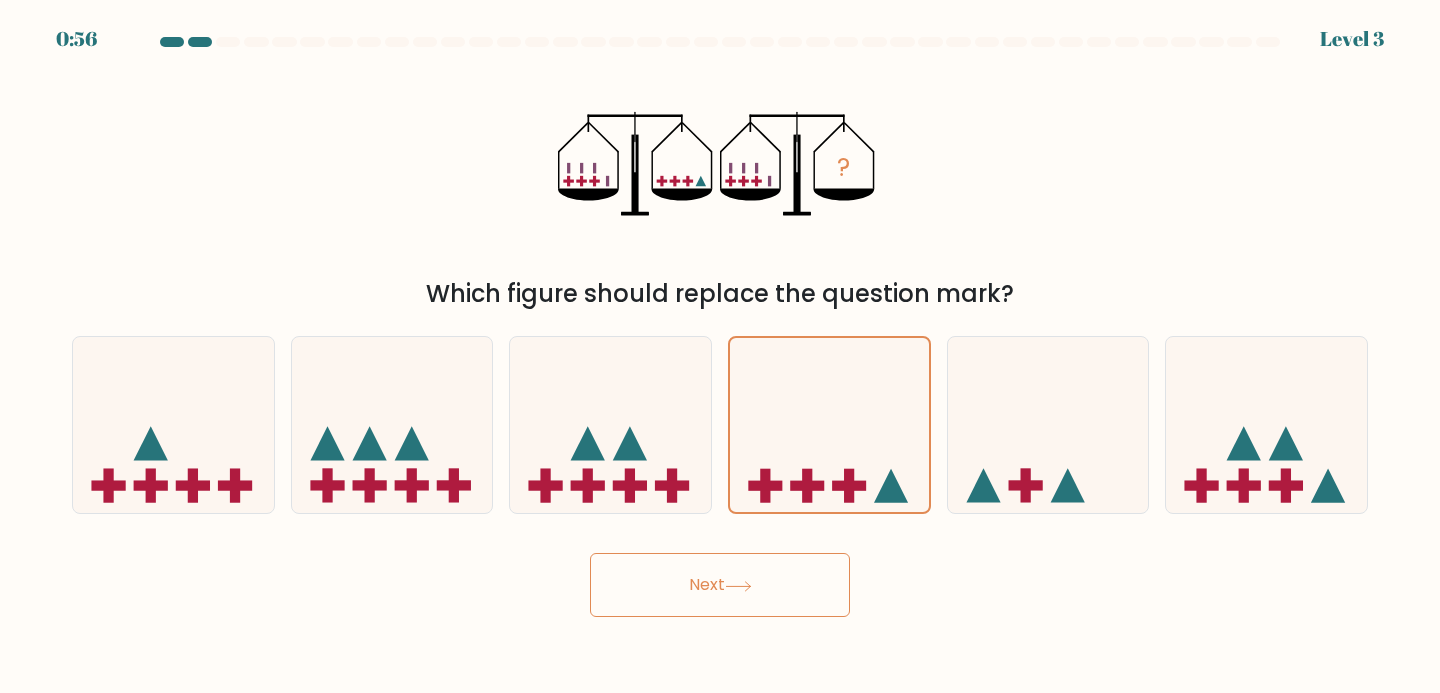 click on "Next" at bounding box center [720, 585] 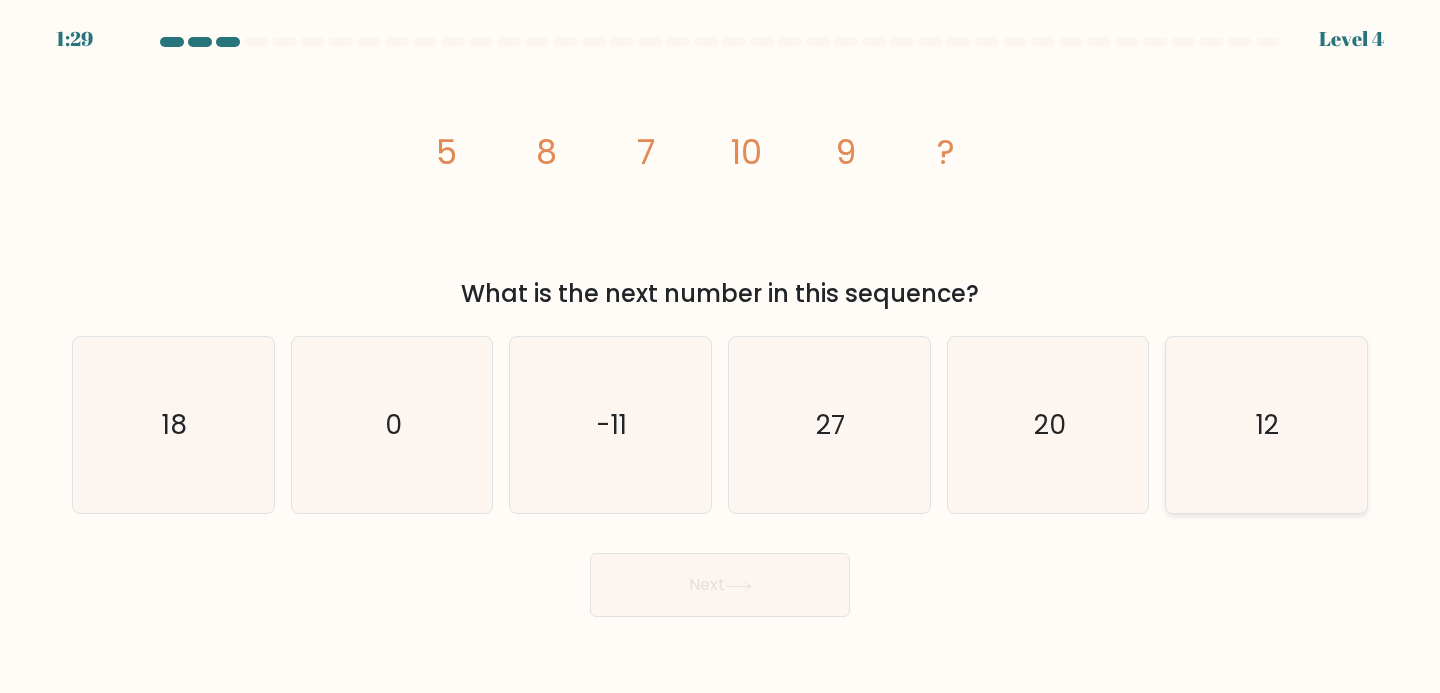 click on "12" at bounding box center (1266, 425) 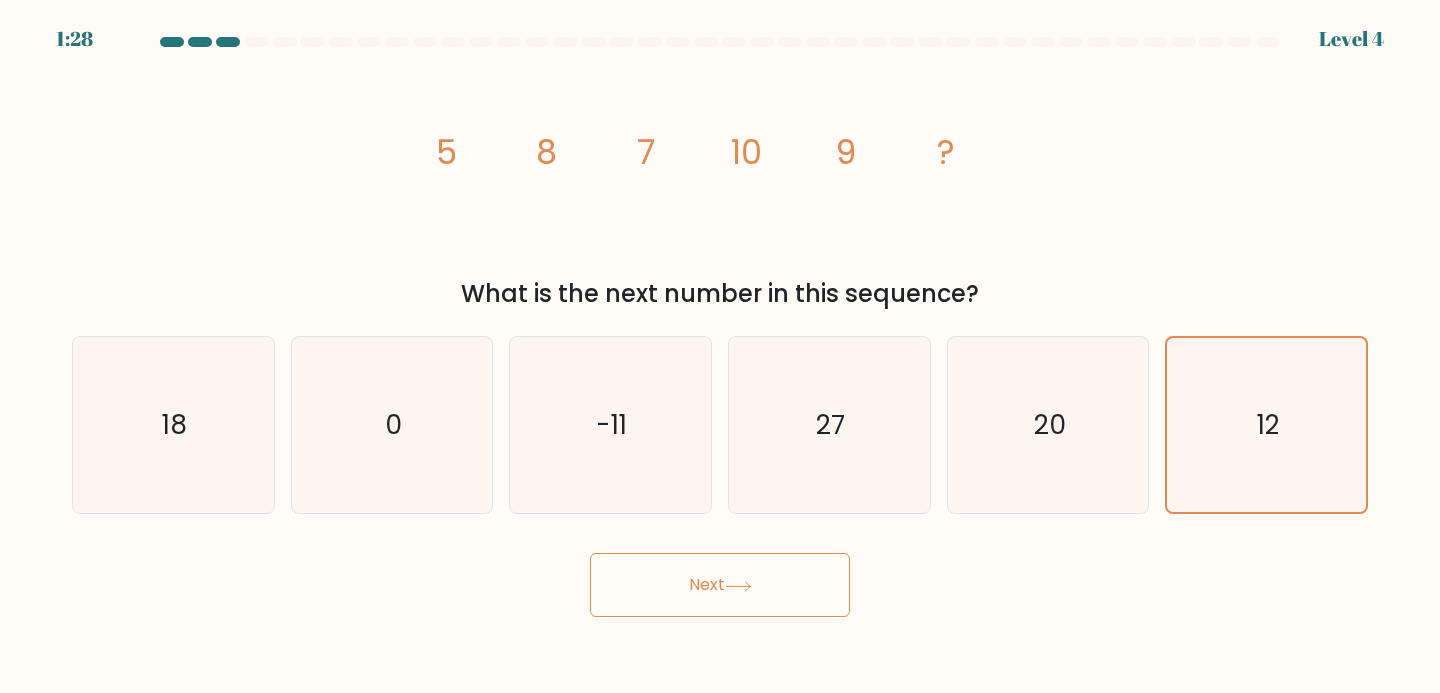 click on "Next" at bounding box center (720, 585) 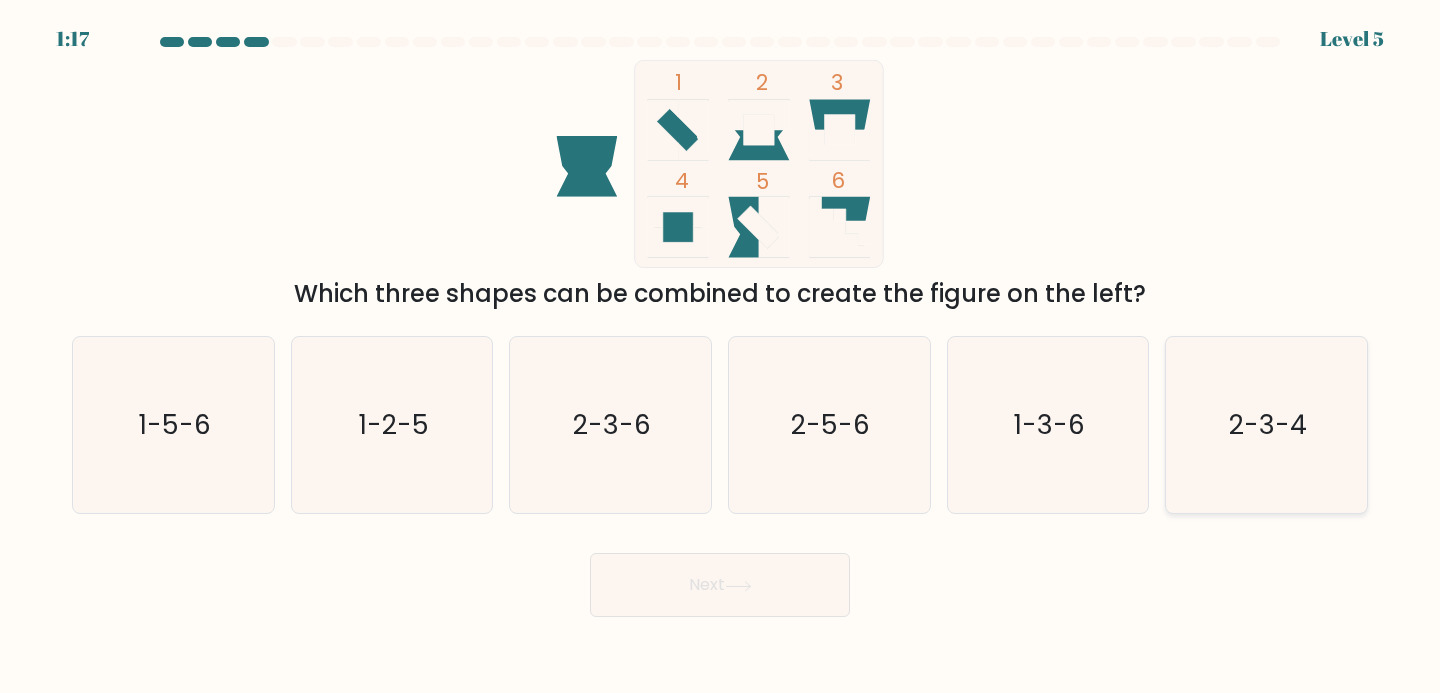click on "2-3-4" at bounding box center [1266, 425] 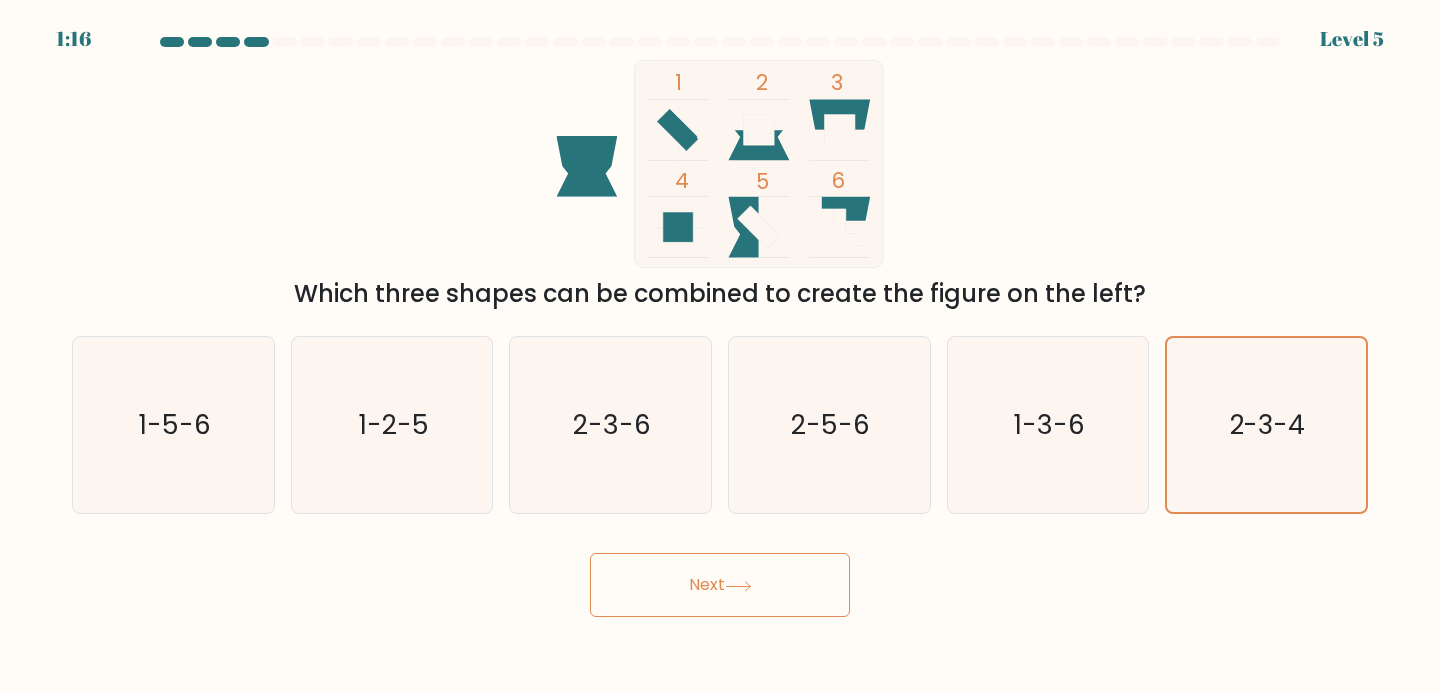 click on "Next" at bounding box center (720, 585) 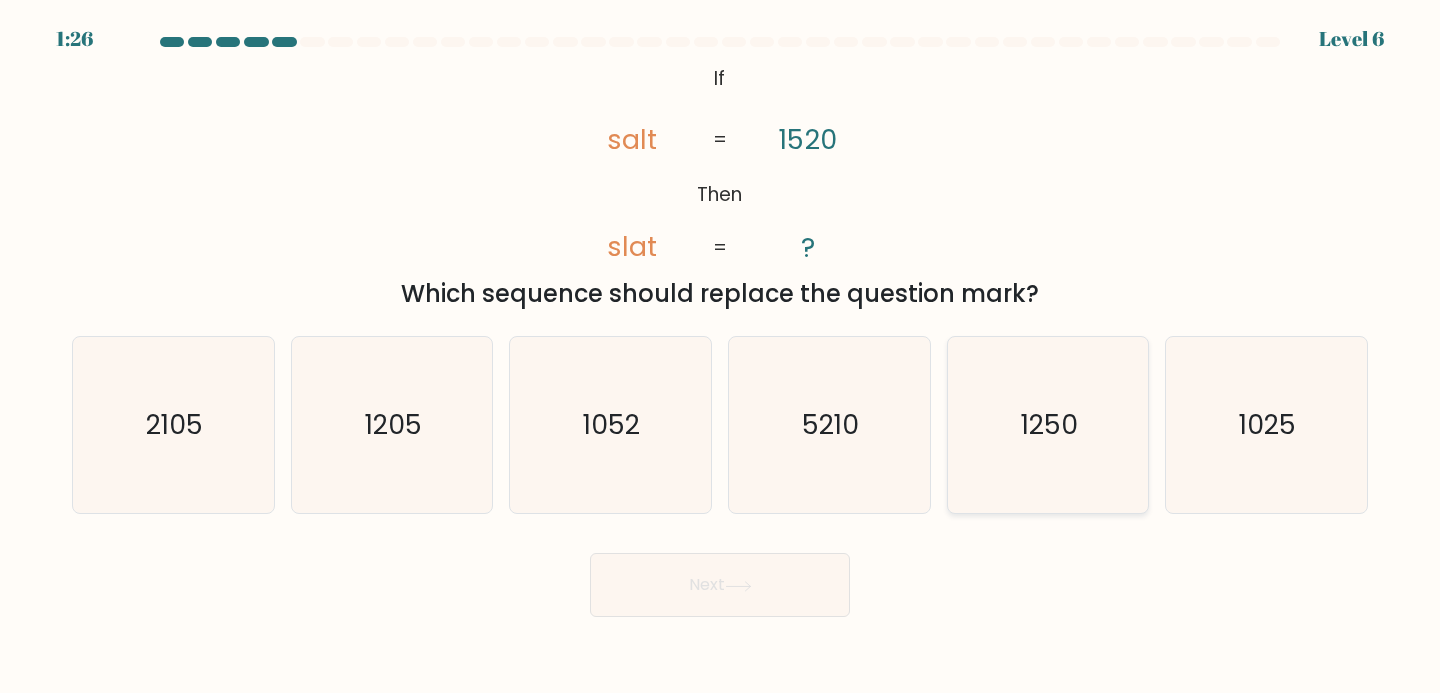 click on "1250" at bounding box center (1048, 425) 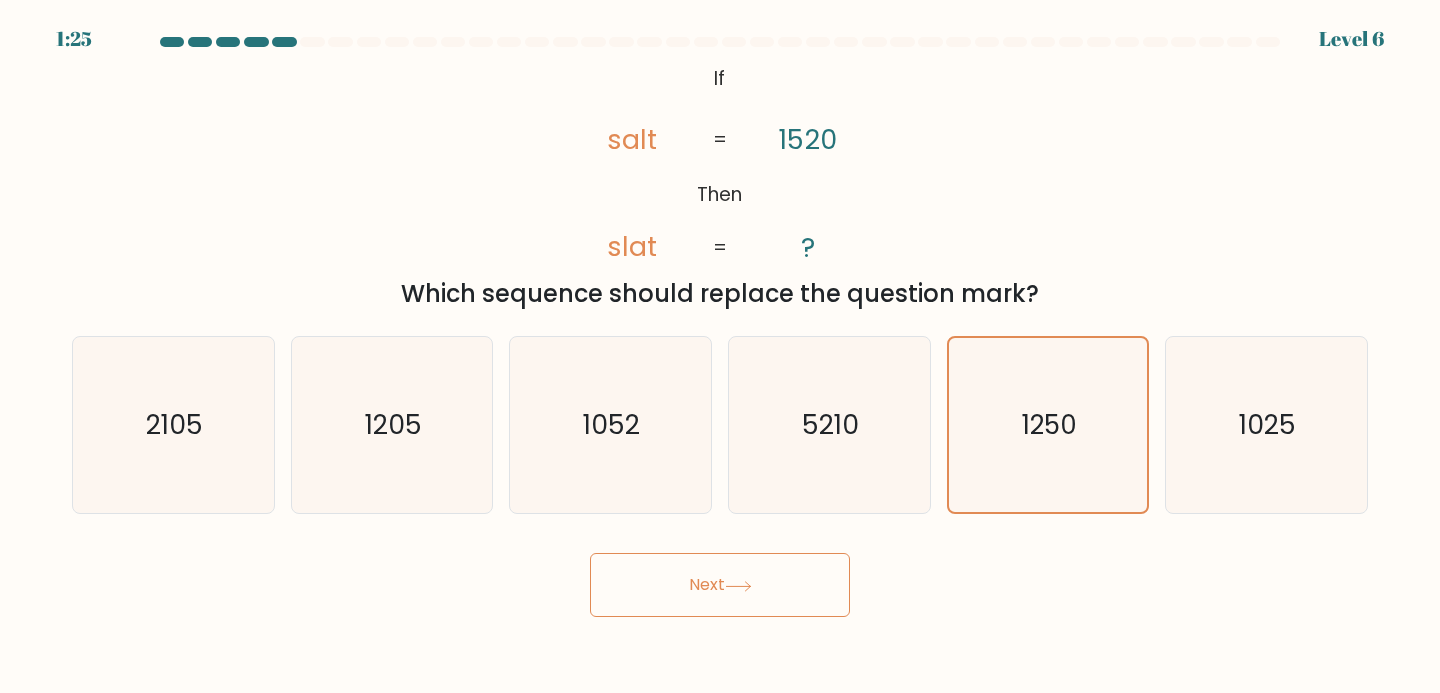 click on "Next" at bounding box center (720, 585) 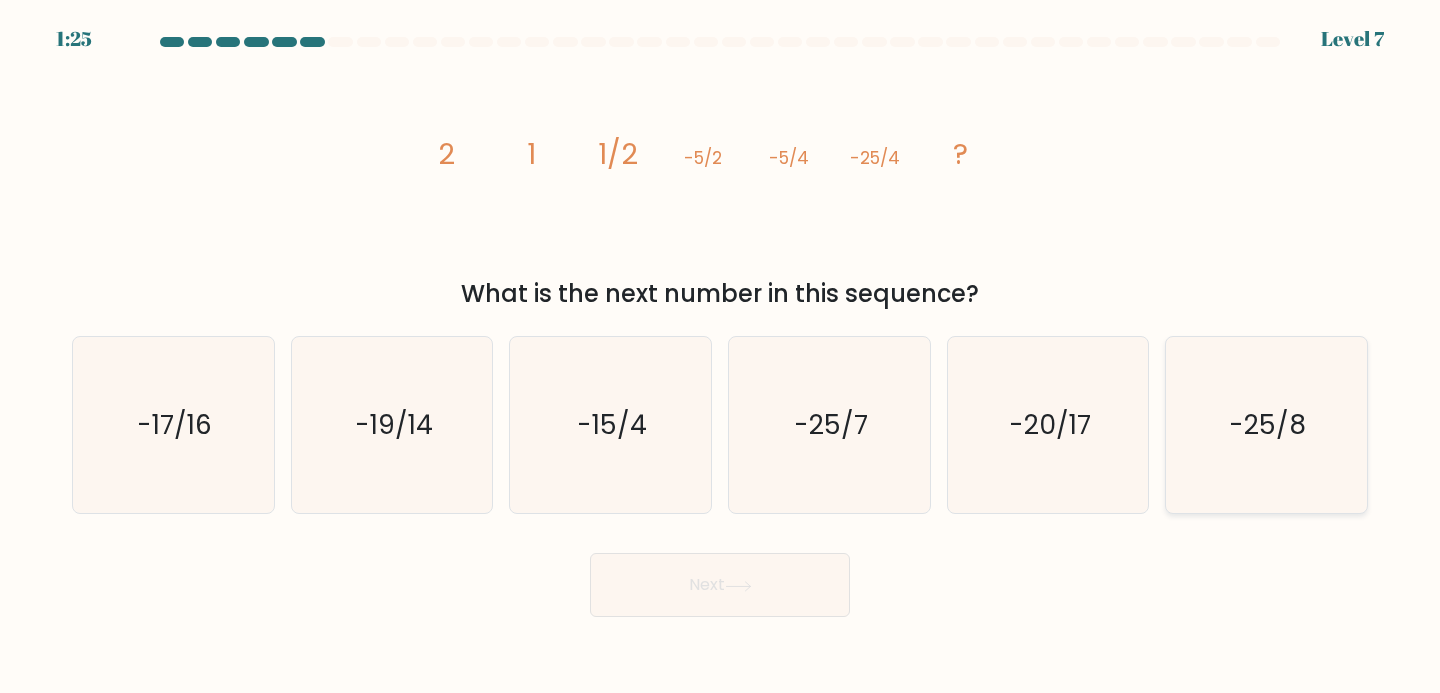 click on "-25/8" at bounding box center [1266, 425] 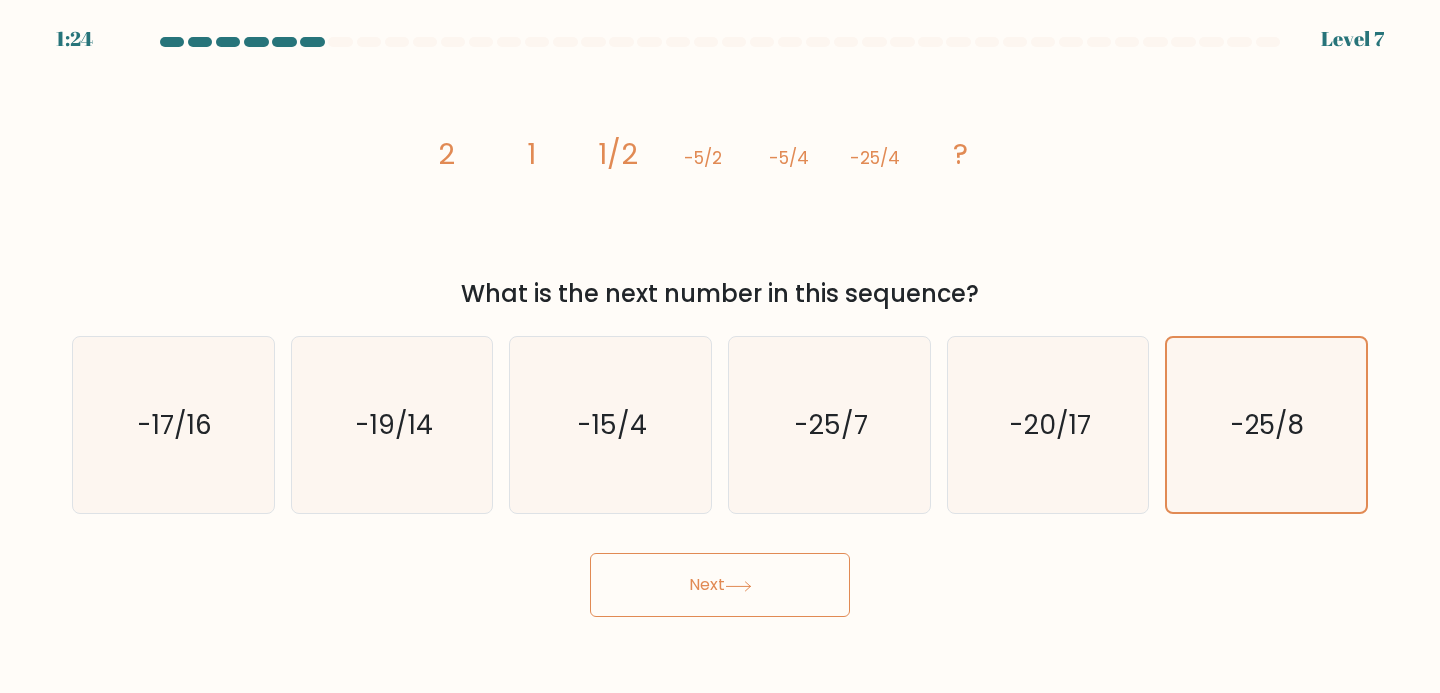 click on "Next" at bounding box center [720, 585] 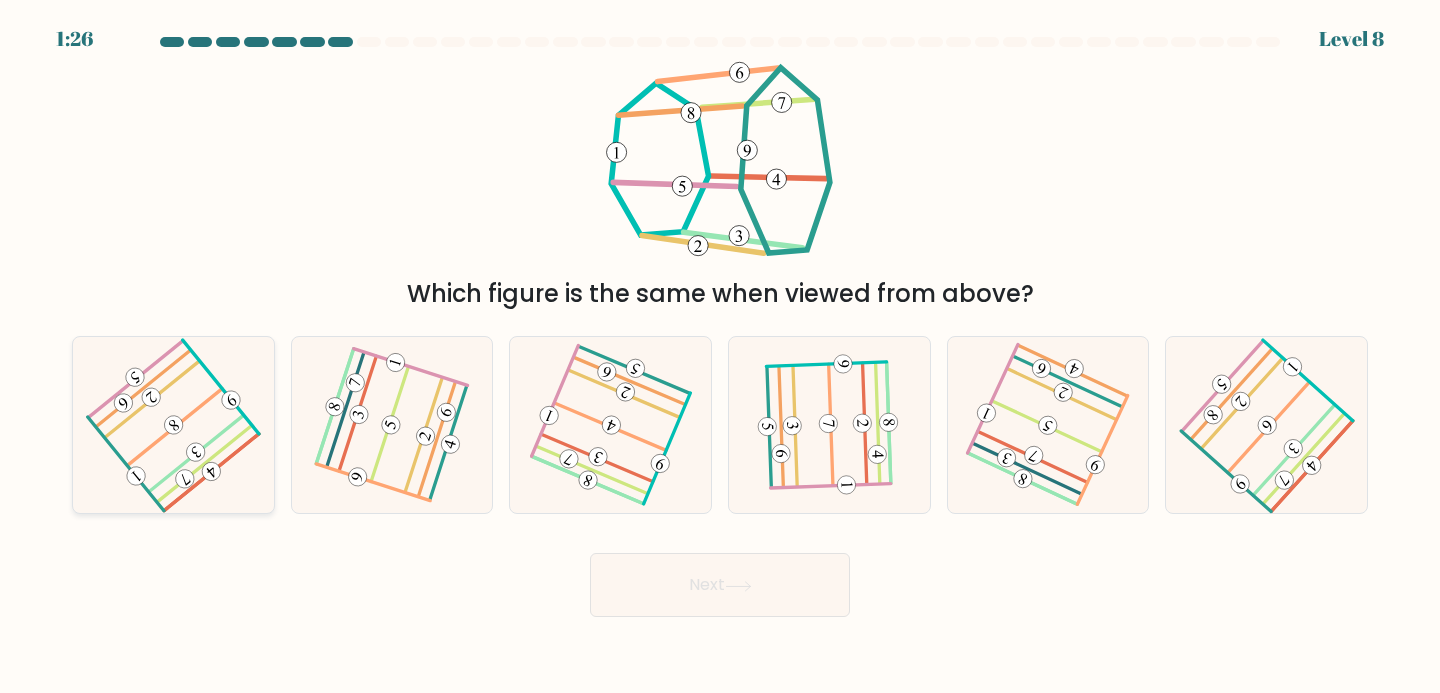 click at bounding box center [173, 425] 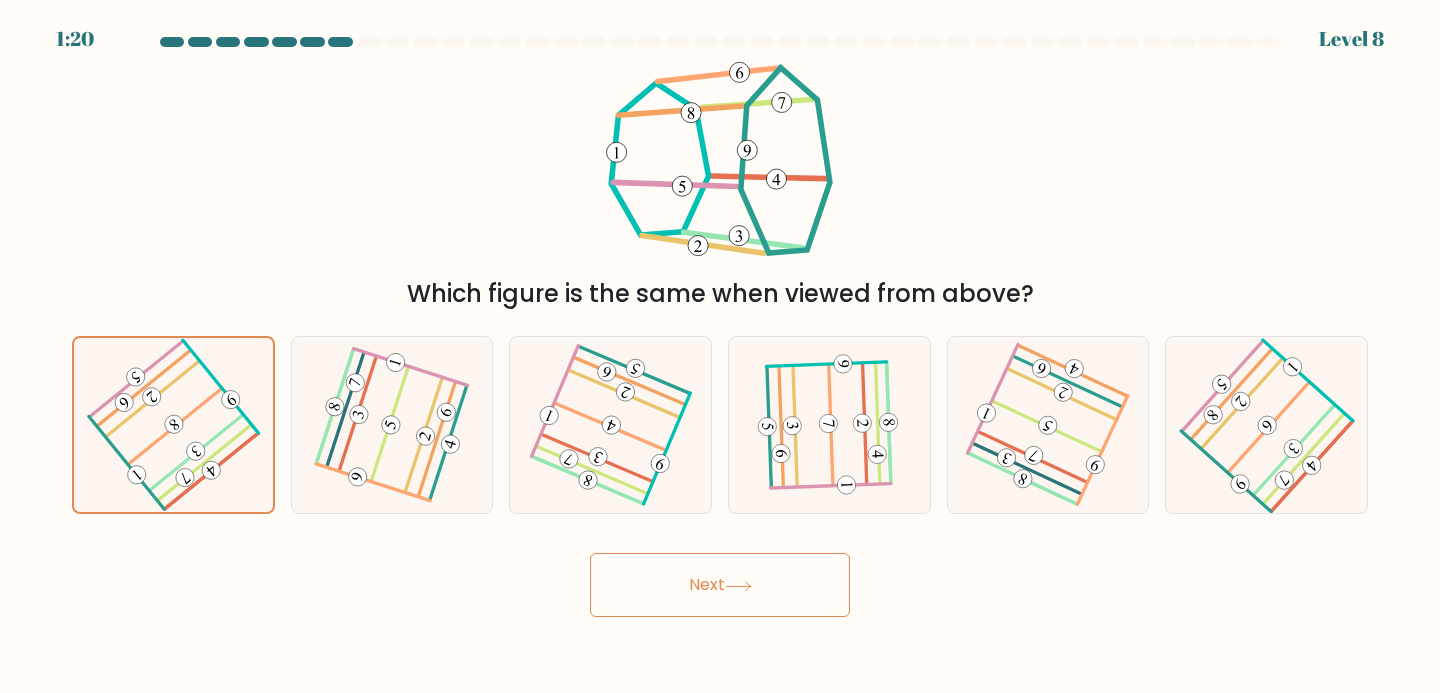 click on "Next" at bounding box center [720, 585] 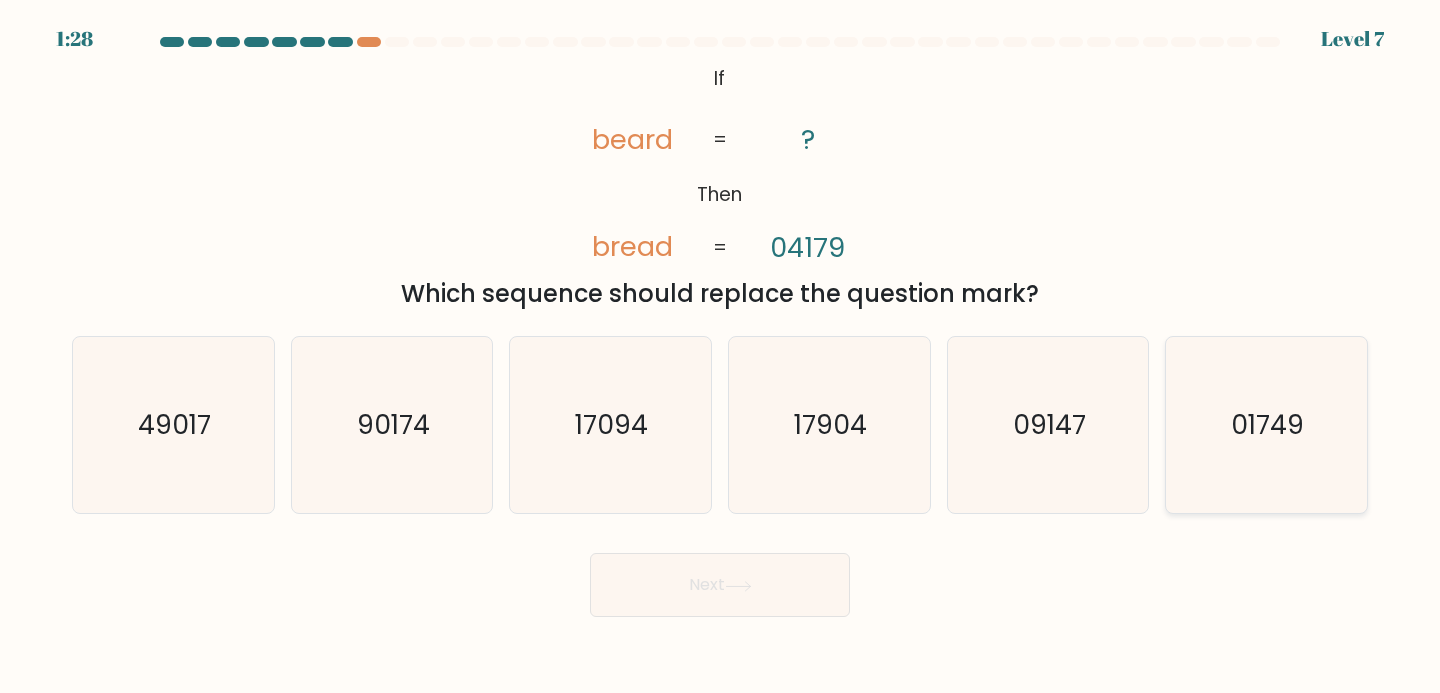 click on "01749" at bounding box center (1266, 425) 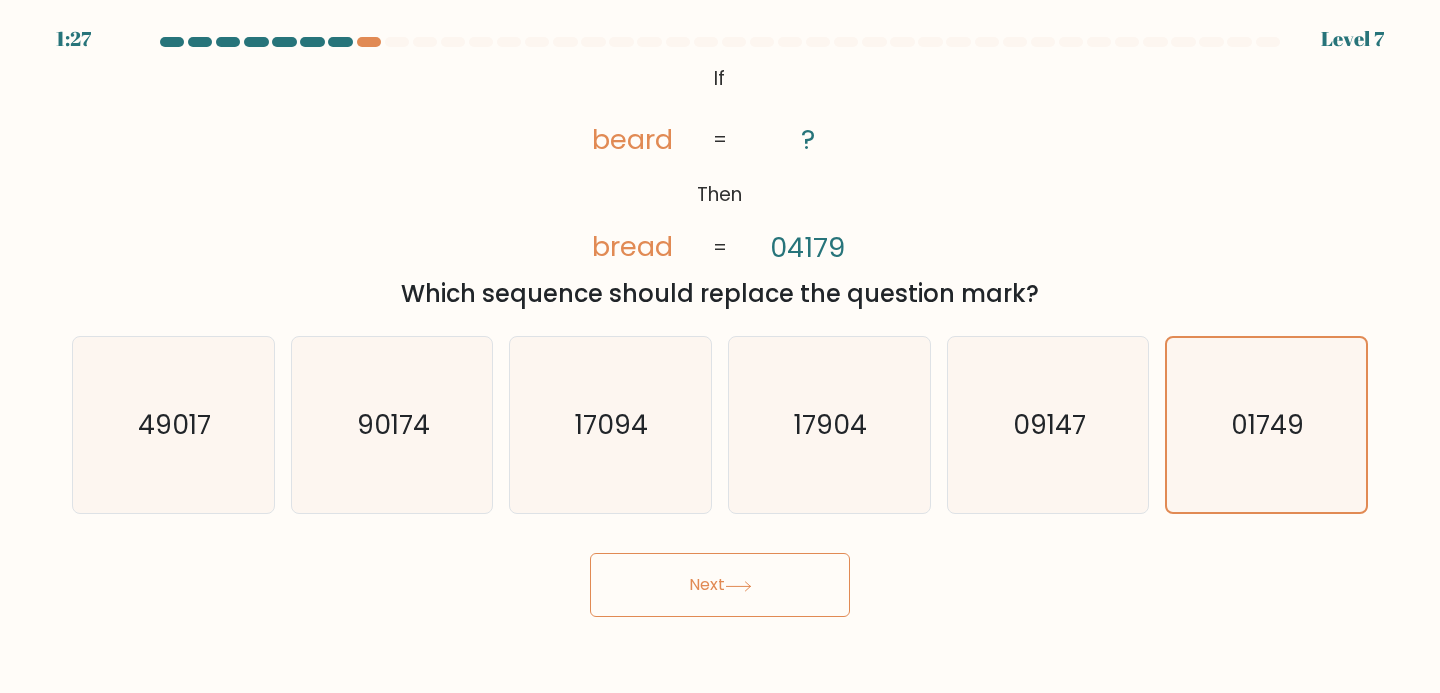 click on "Next" at bounding box center (720, 585) 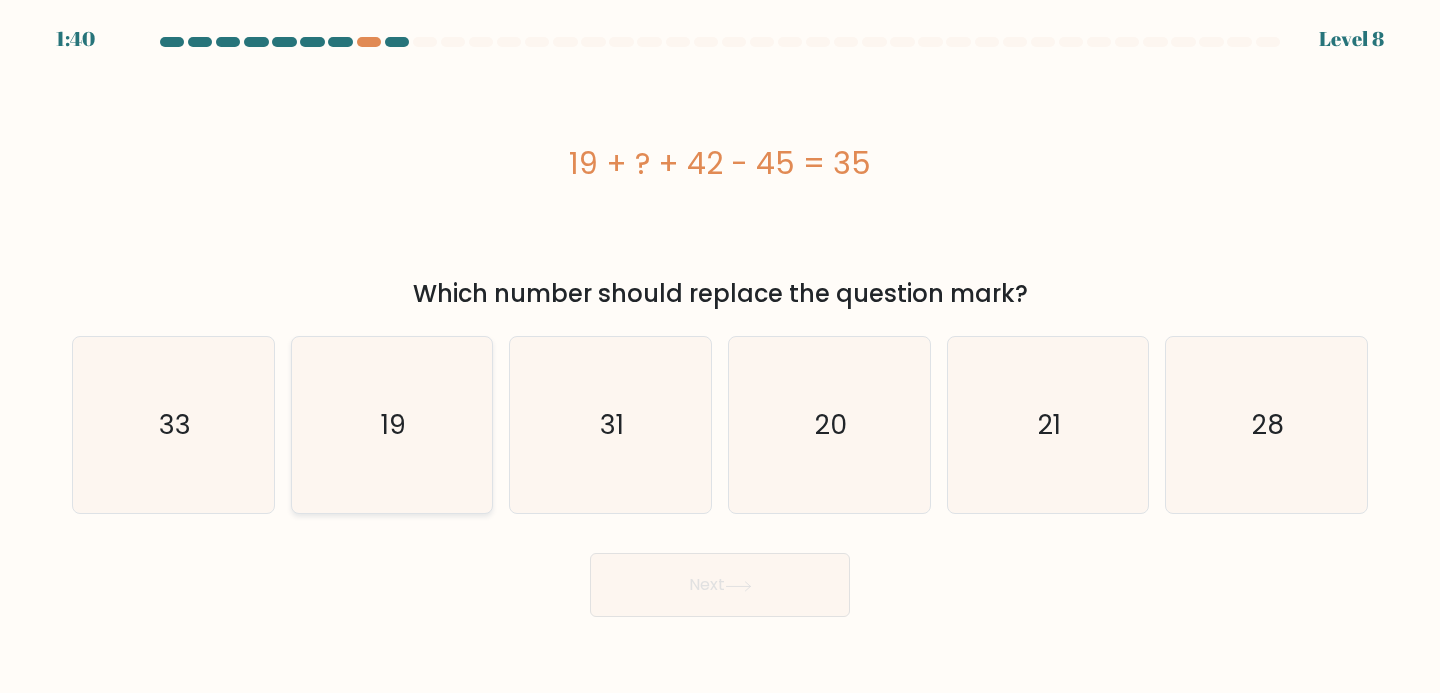 click on "19" at bounding box center [392, 425] 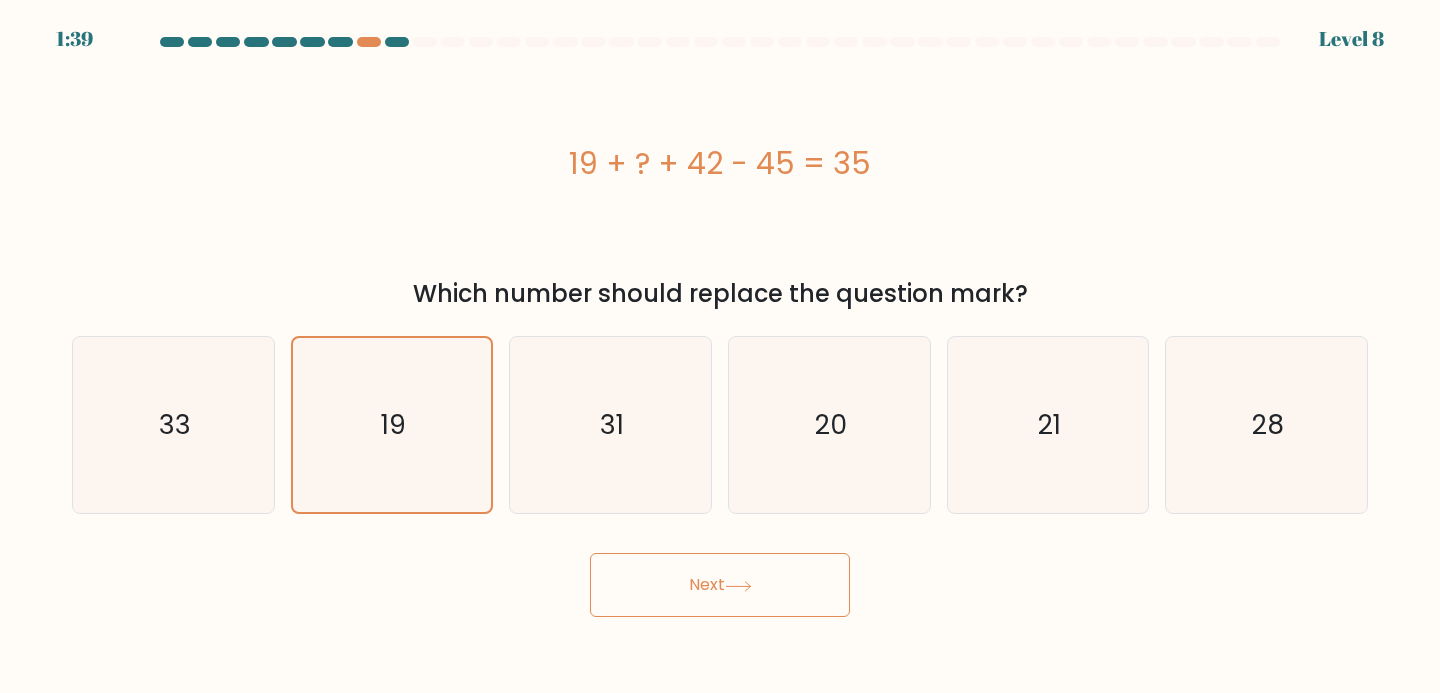 click on "Next" at bounding box center [720, 585] 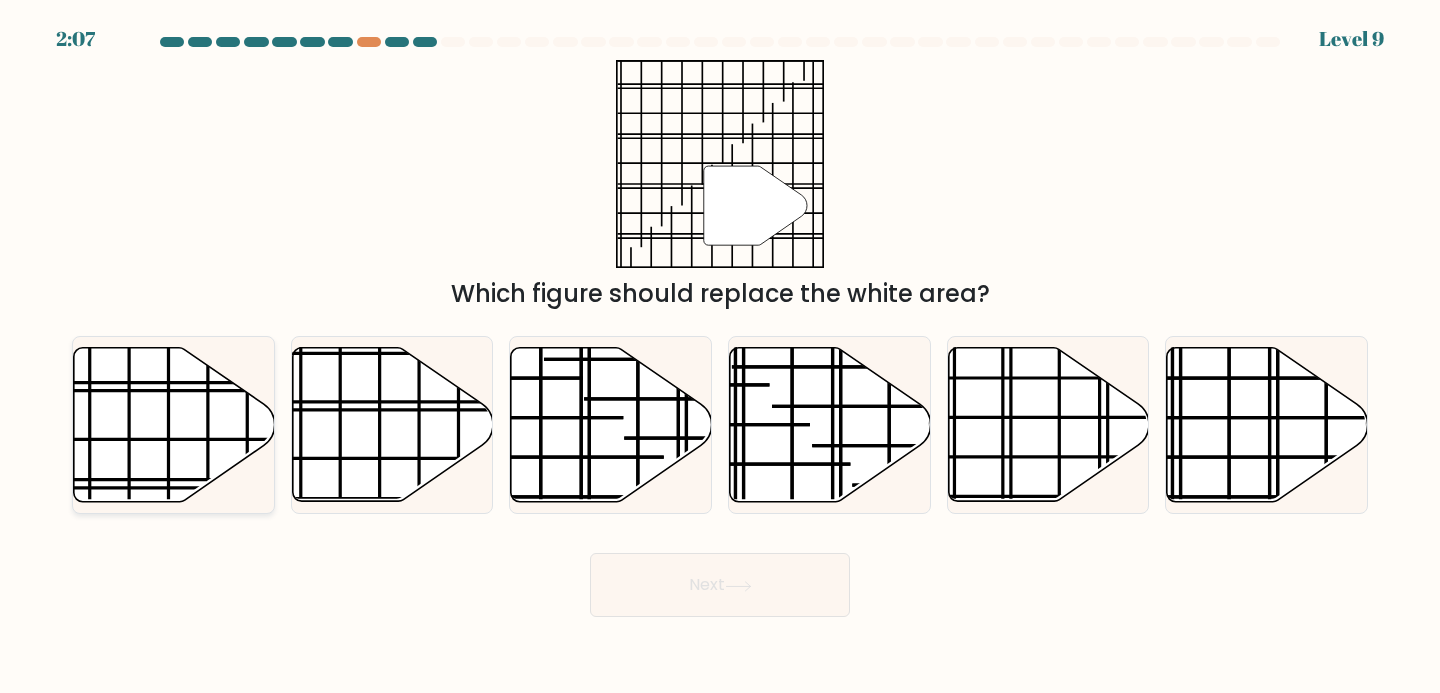 click at bounding box center (174, 424) 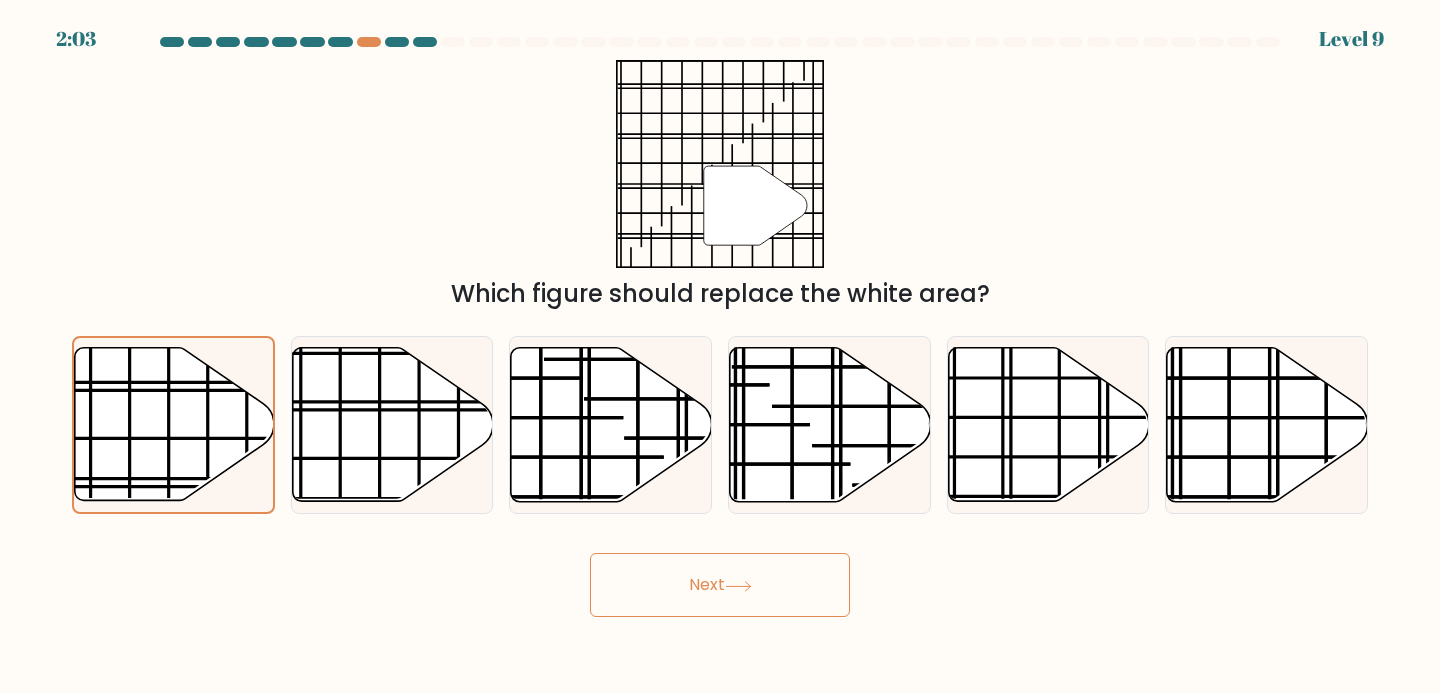 click on "Next" at bounding box center (720, 585) 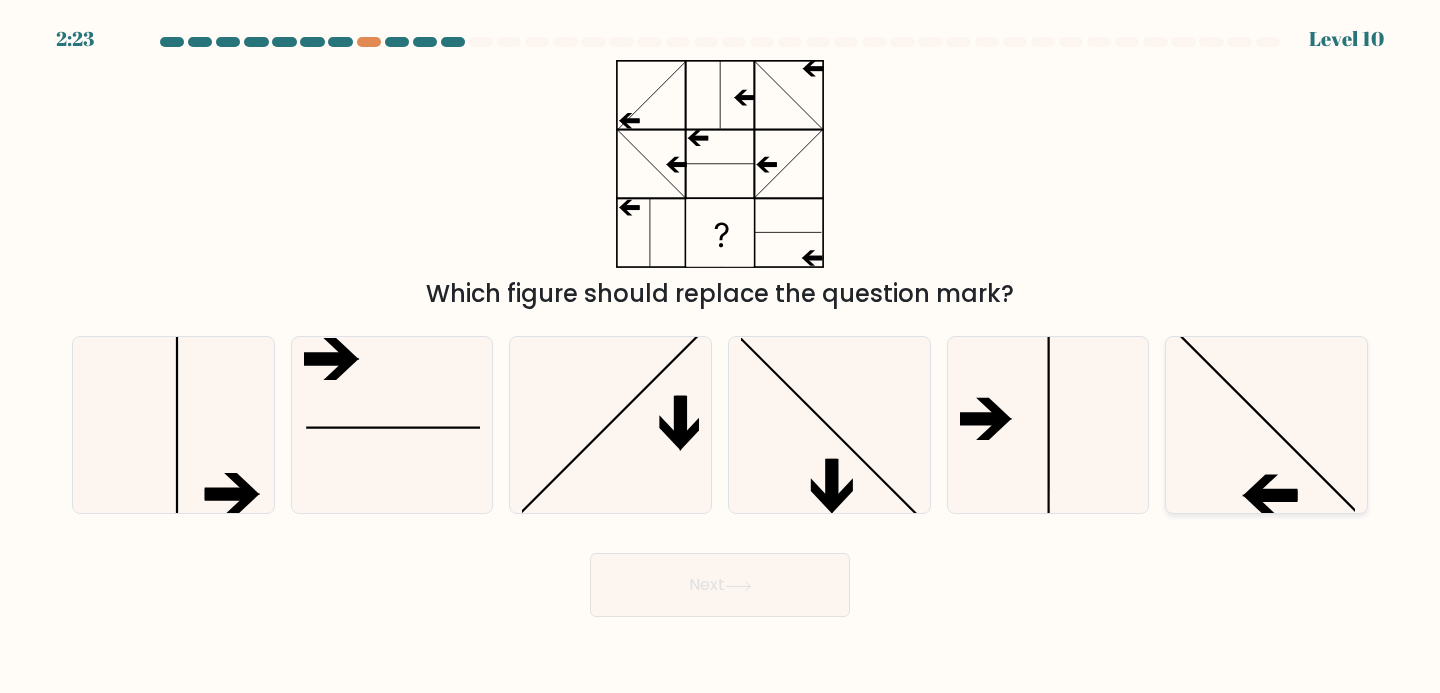click at bounding box center (1266, 425) 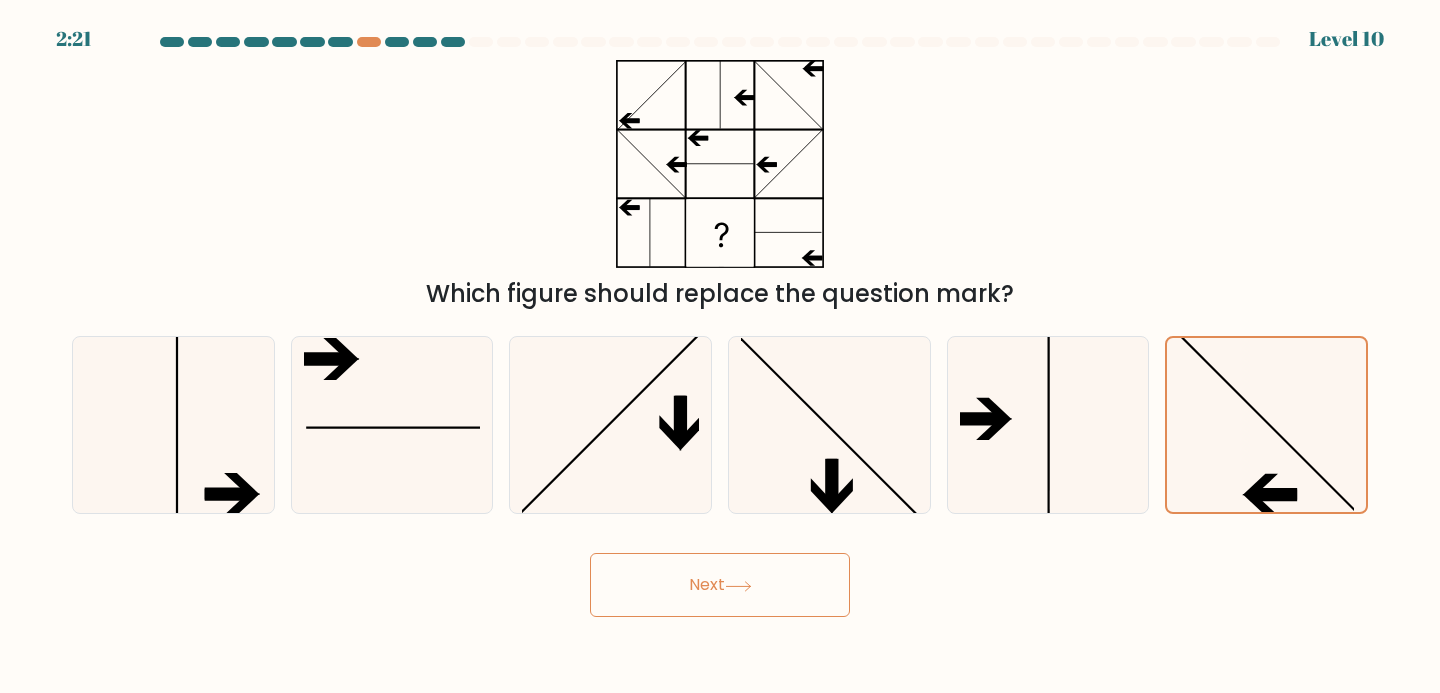 click on "Next" at bounding box center [720, 585] 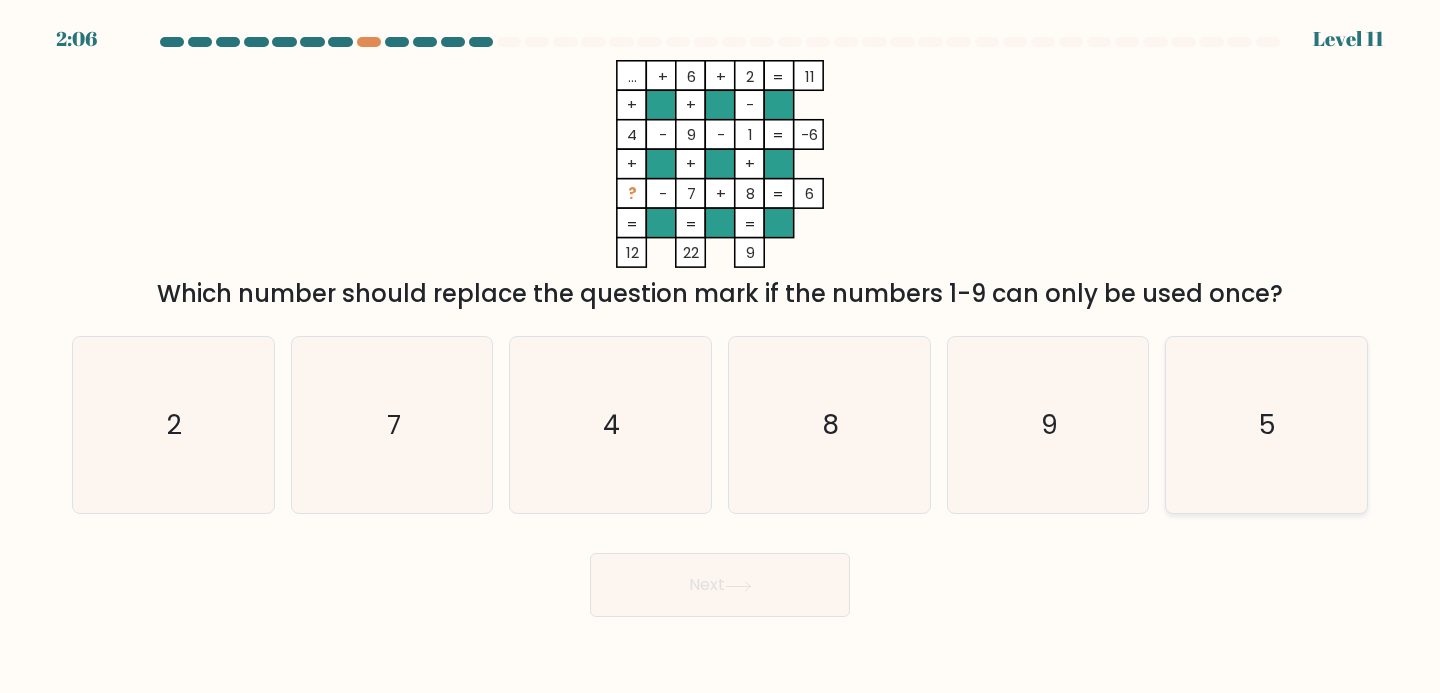 click on "5" at bounding box center (1266, 425) 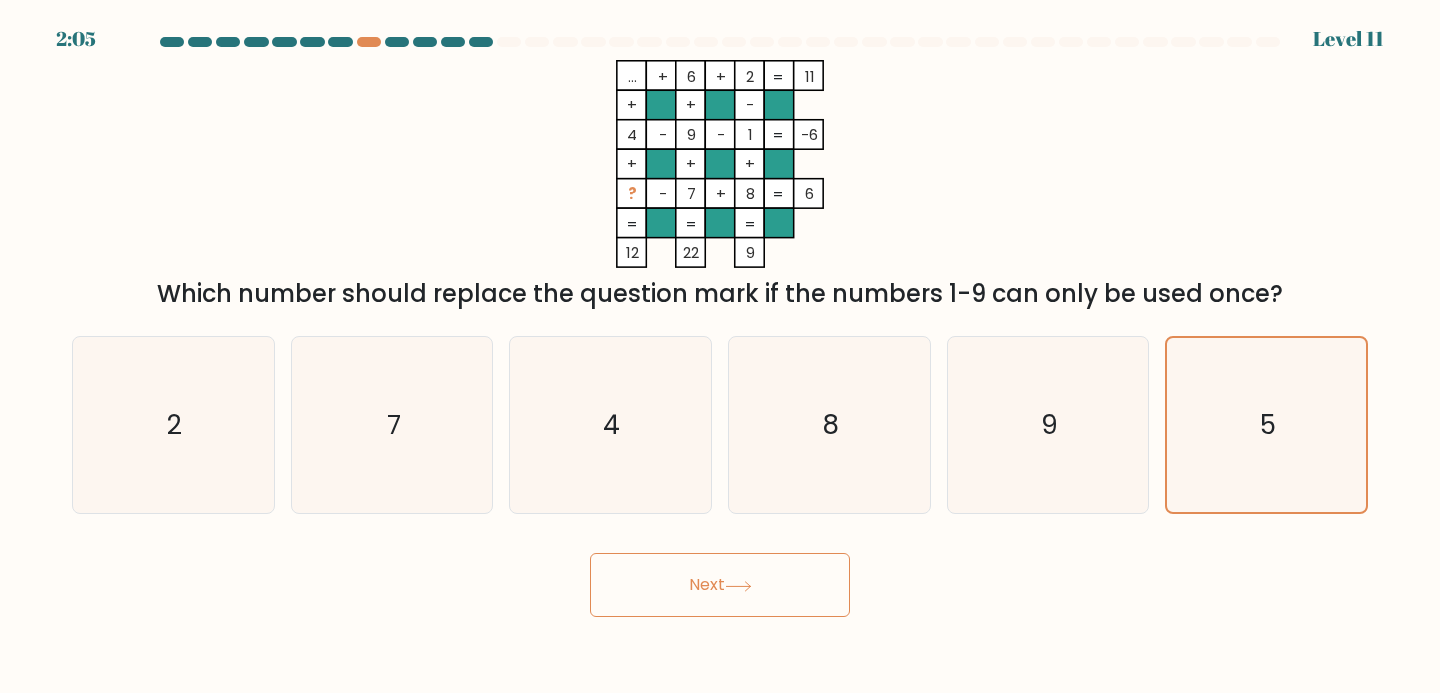 click on "Next" at bounding box center [720, 585] 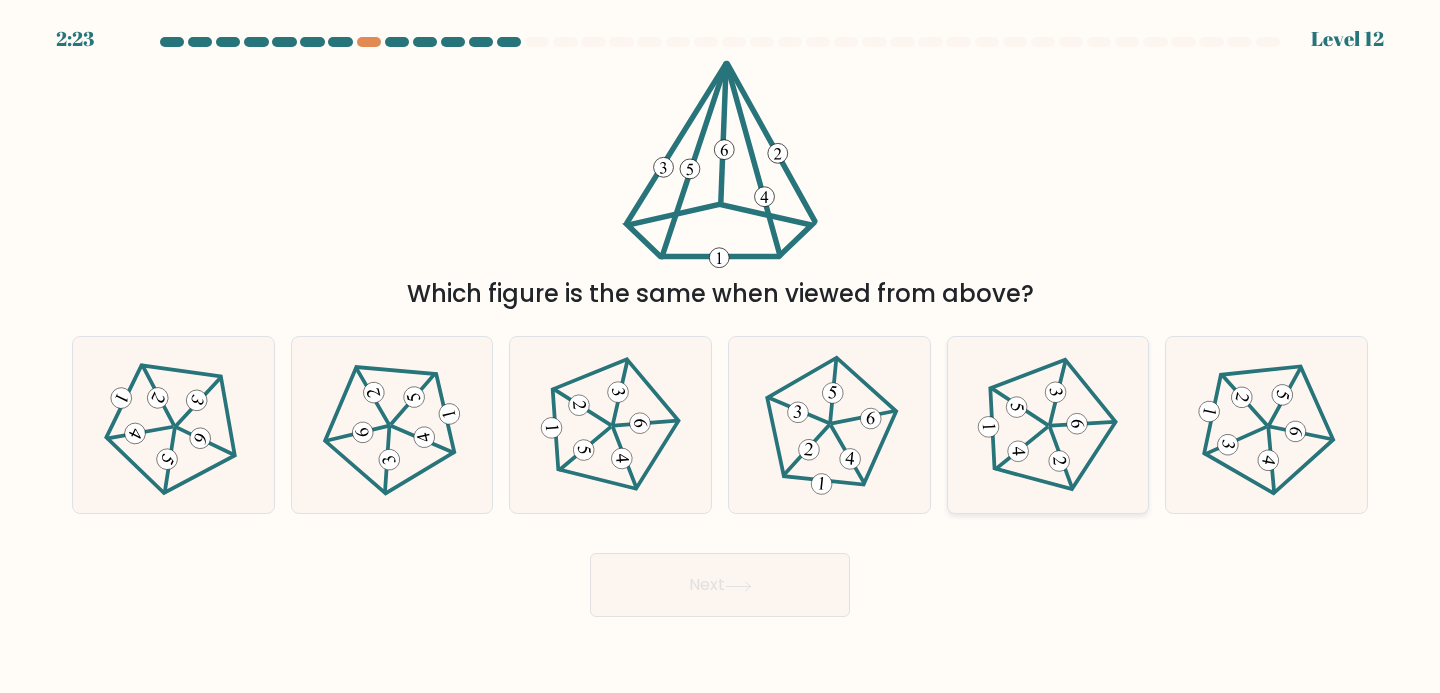 click at bounding box center (1047, 425) 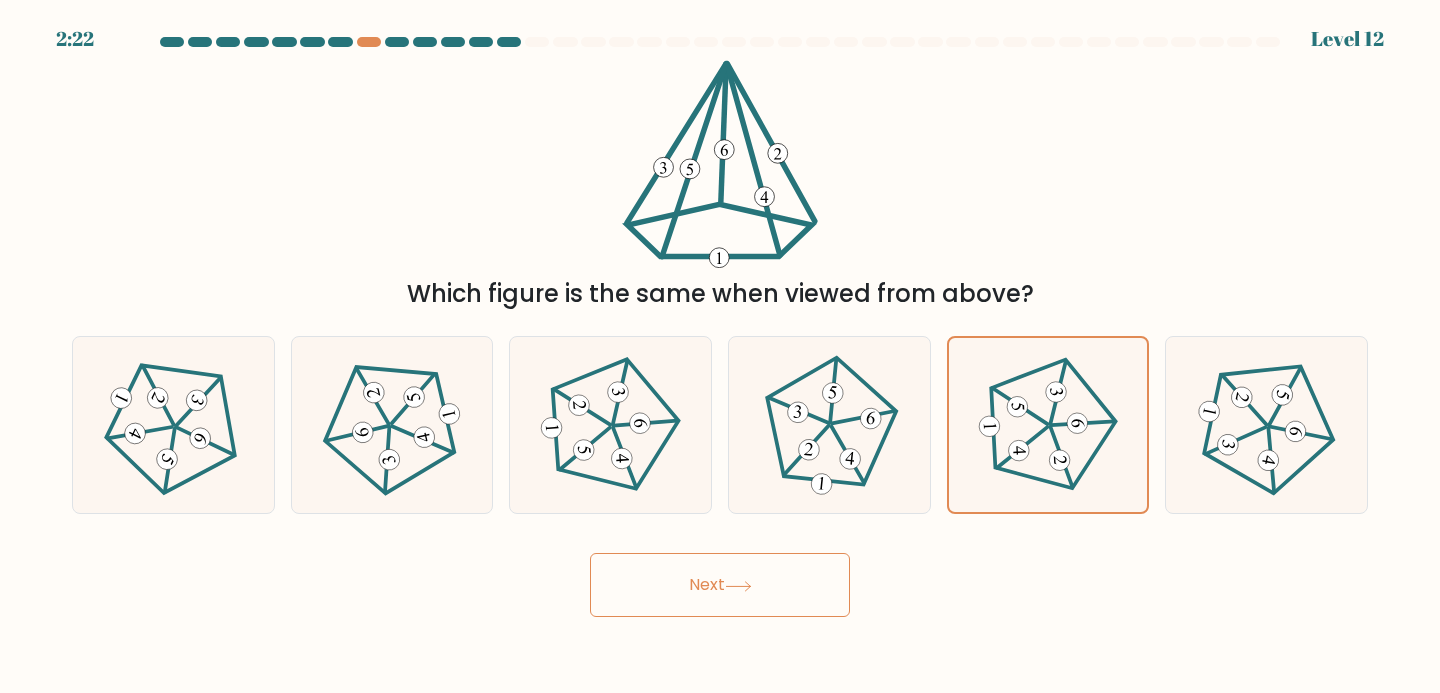 click on "Next" at bounding box center (720, 585) 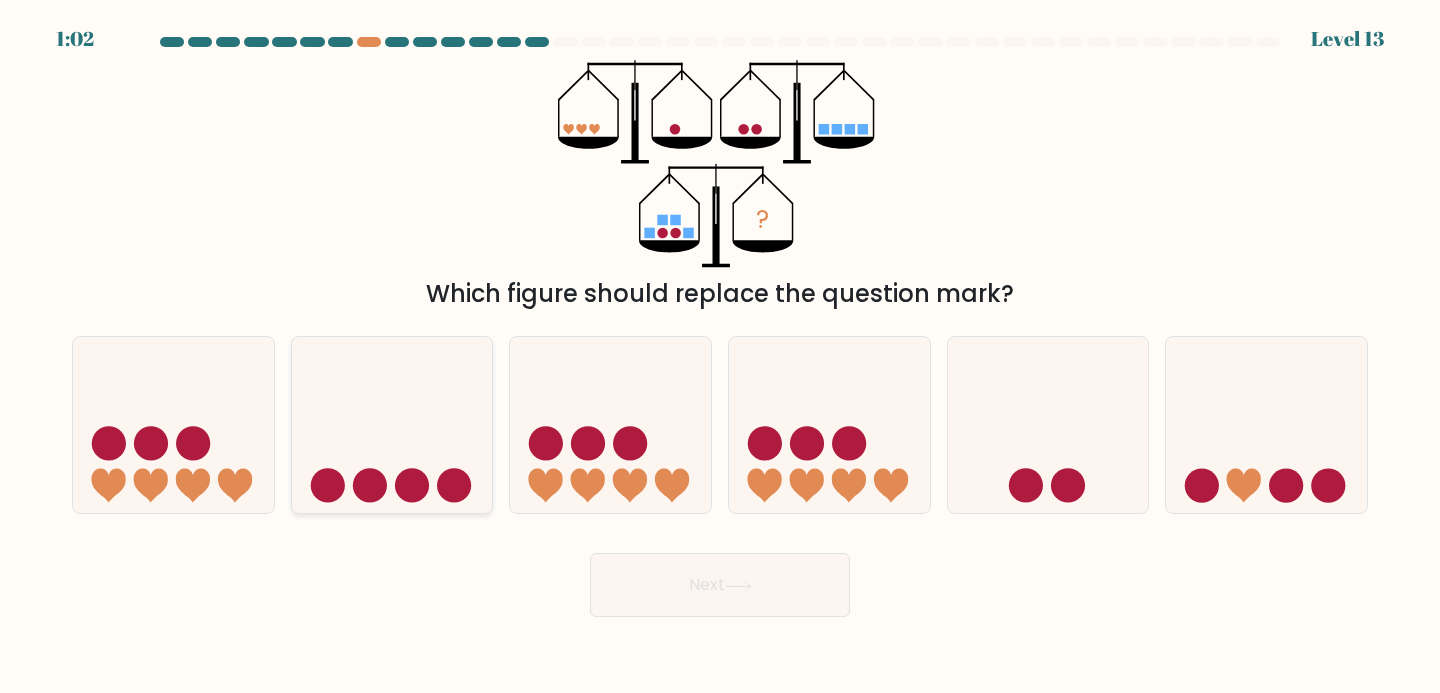 click at bounding box center (392, 425) 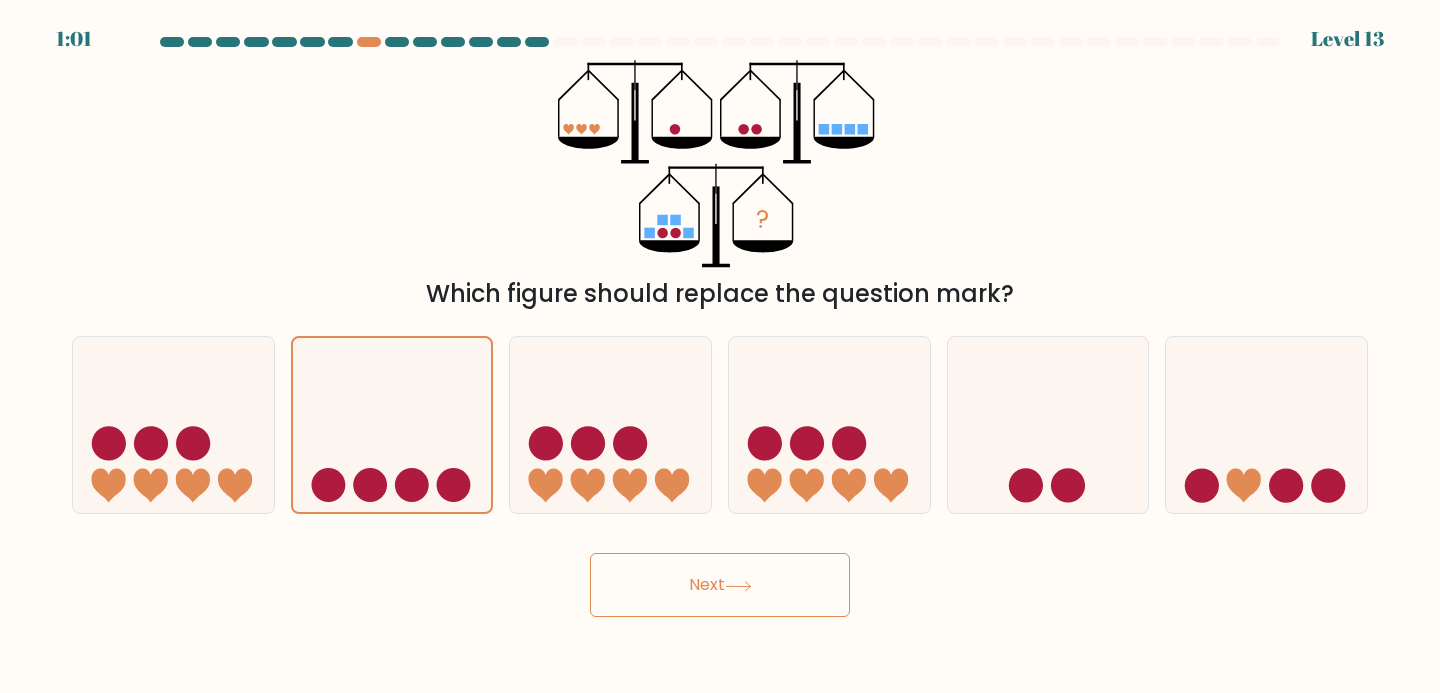 click at bounding box center (738, 586) 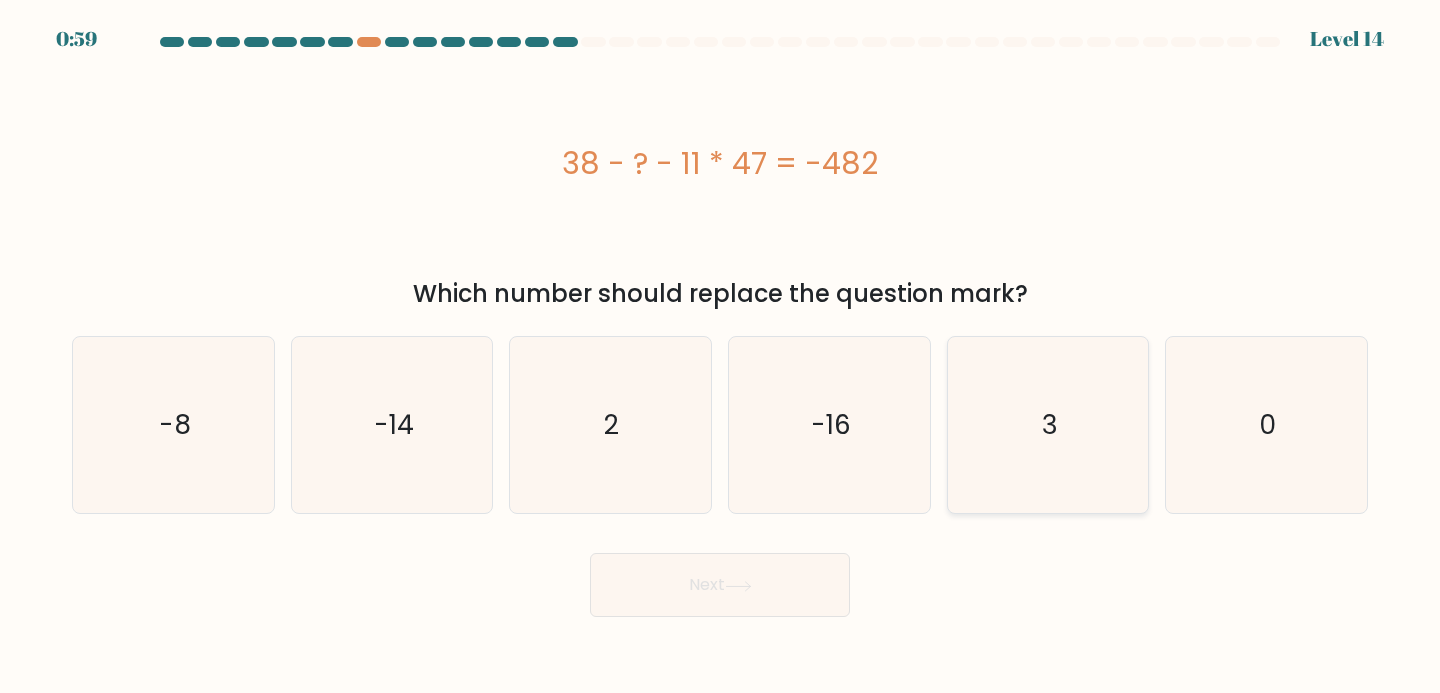 click on "3" at bounding box center (1048, 425) 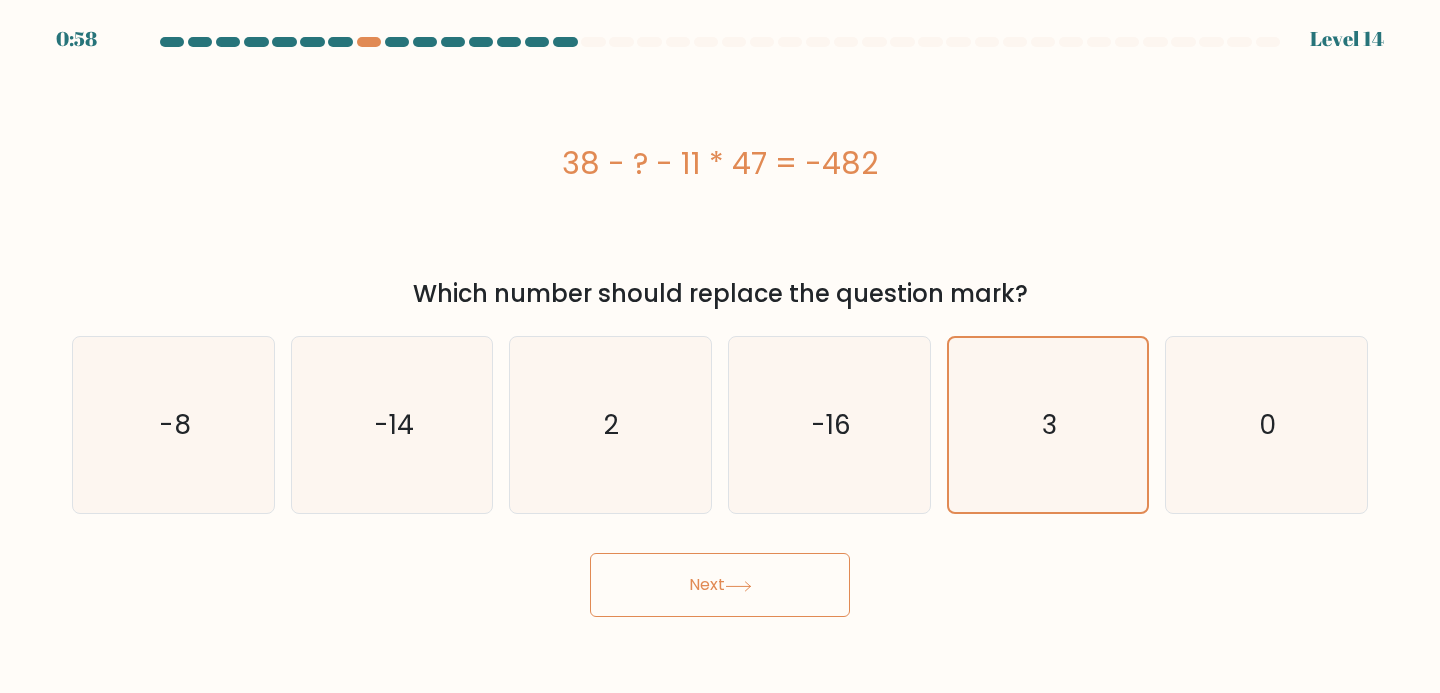 click on "Next" at bounding box center [720, 585] 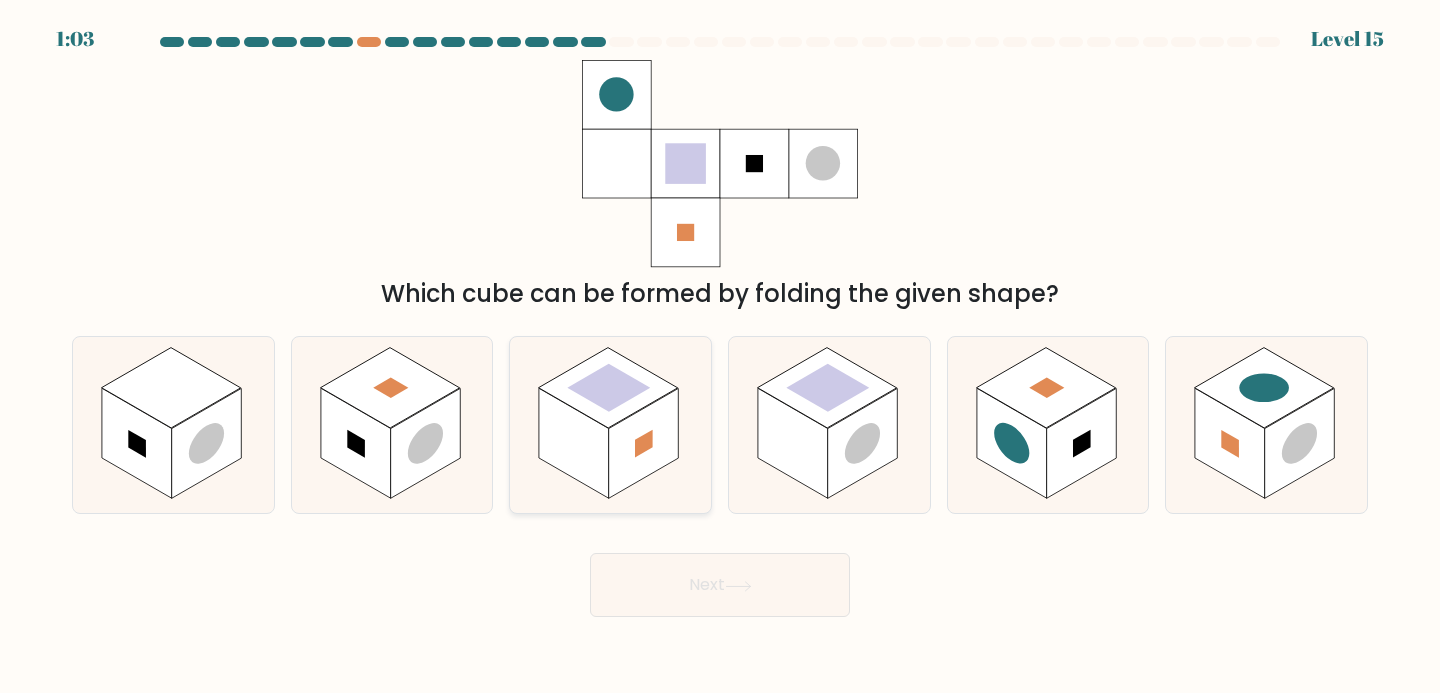 click at bounding box center (574, 443) 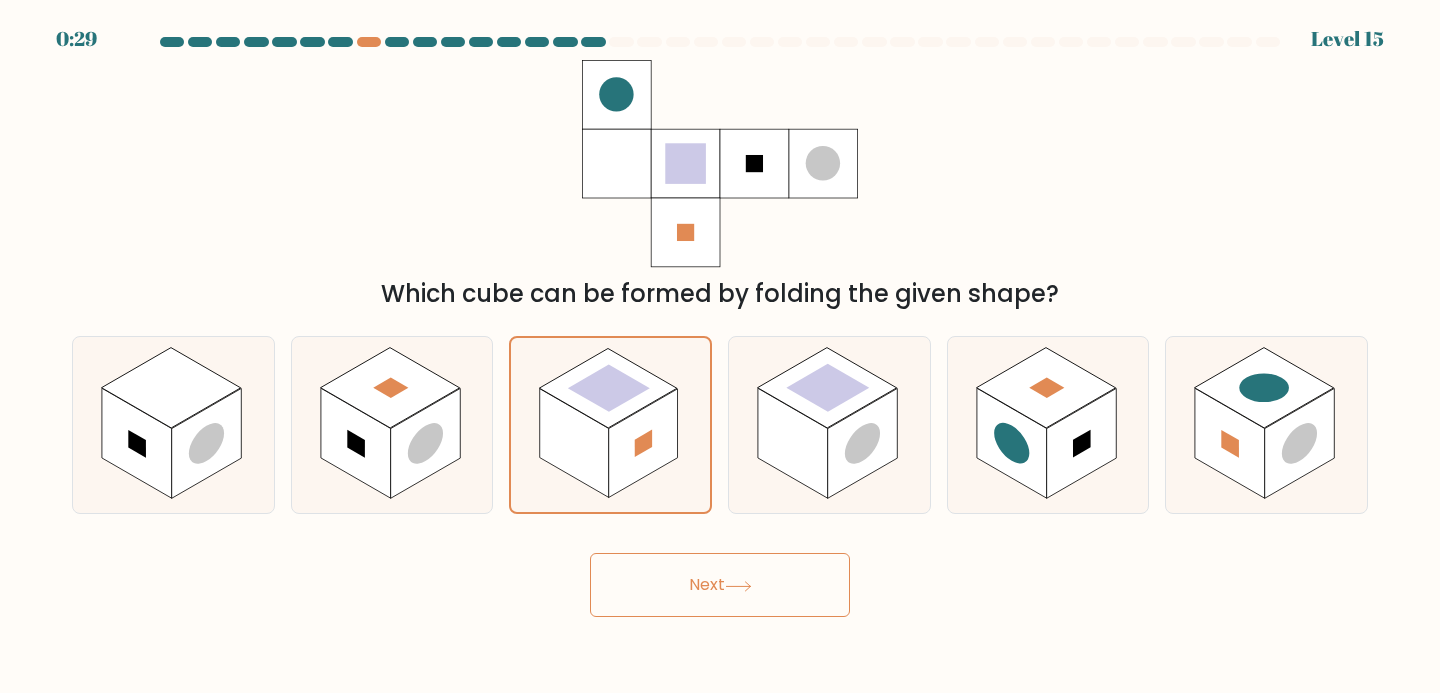 click on "Next" at bounding box center [720, 585] 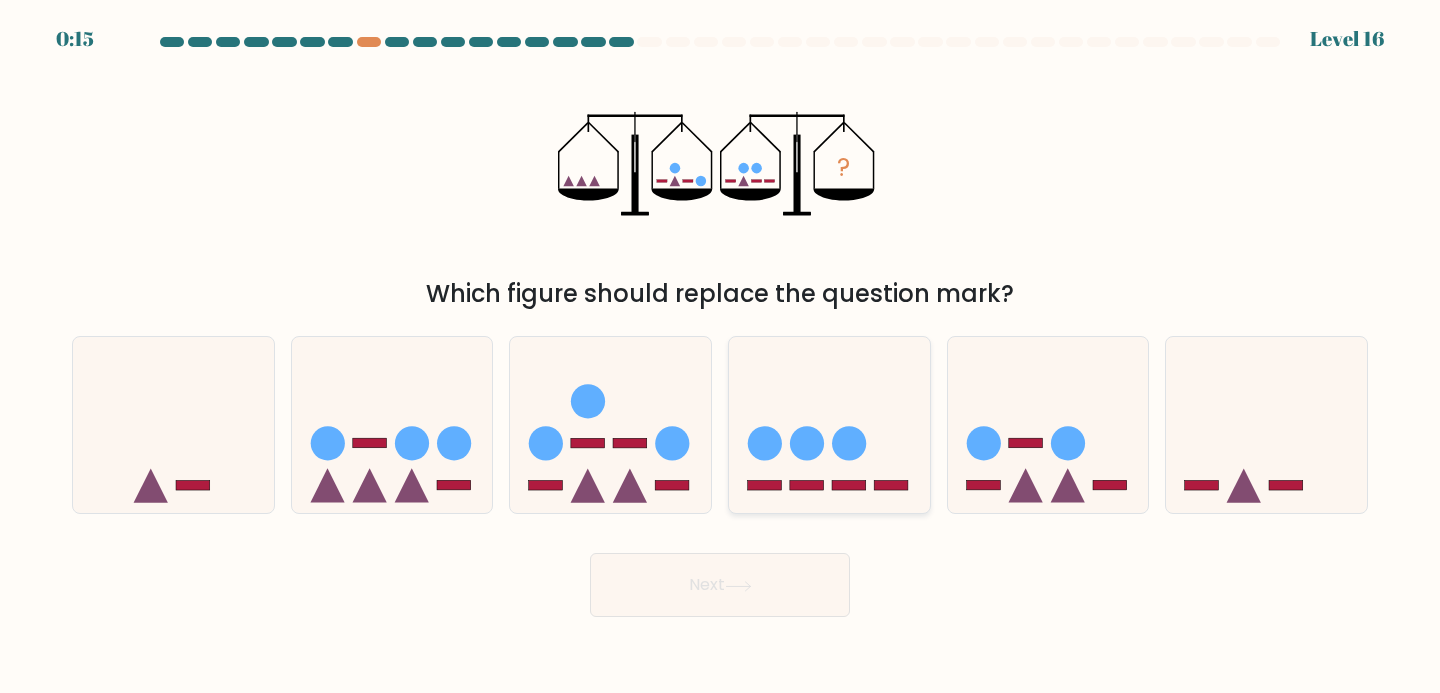 click at bounding box center (807, 443) 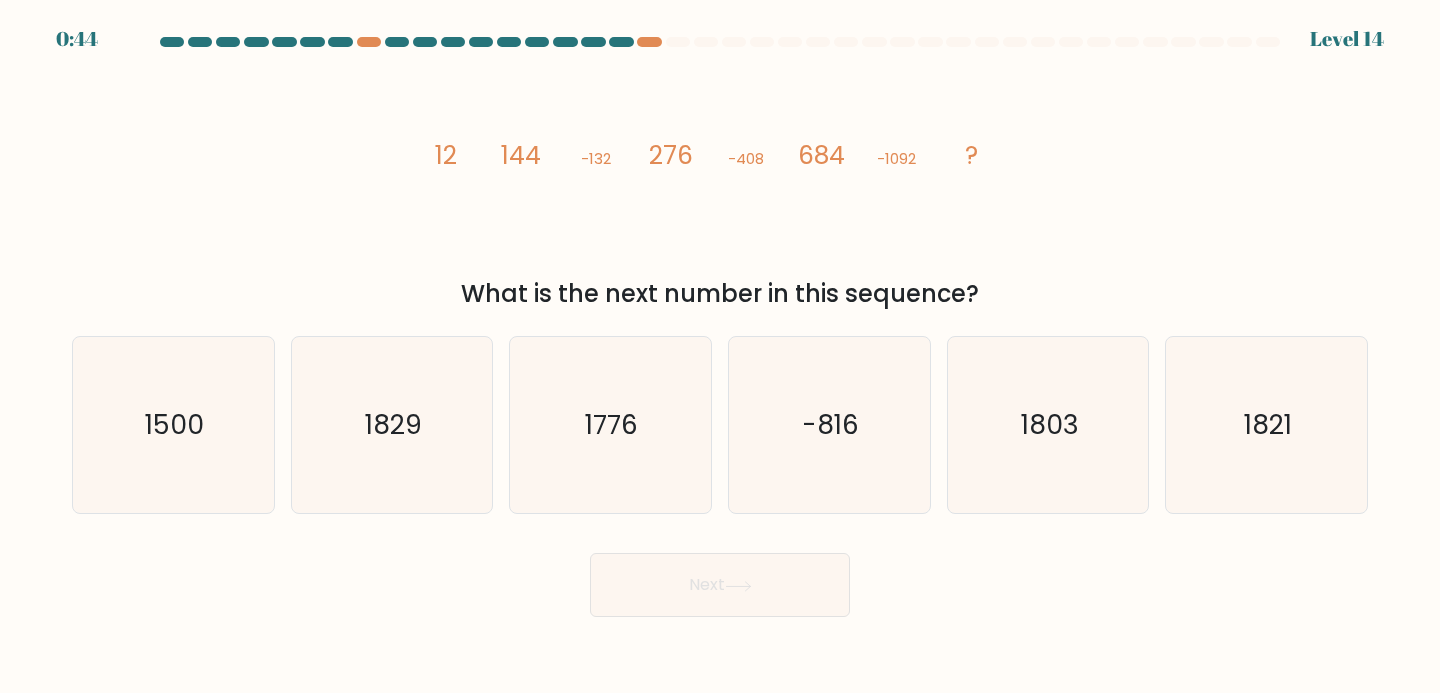 scroll, scrollTop: 0, scrollLeft: 0, axis: both 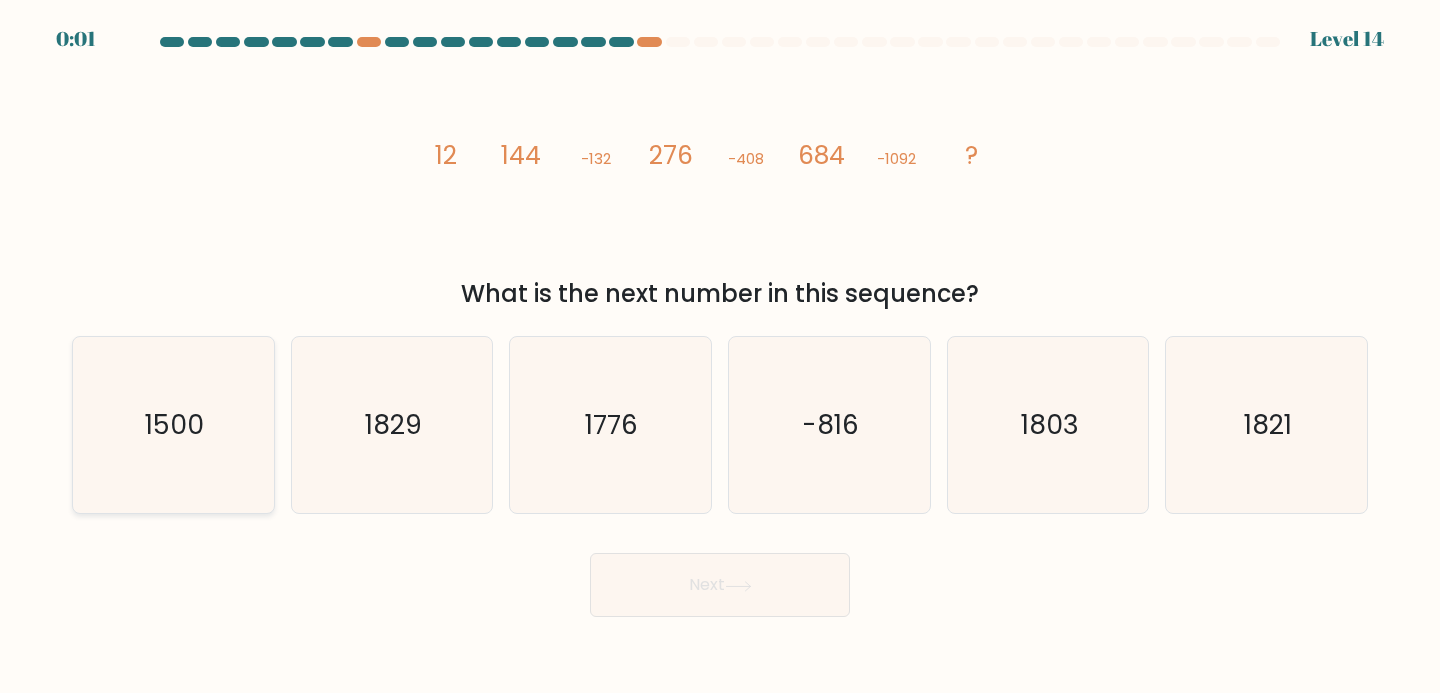 click on "1500" at bounding box center (173, 425) 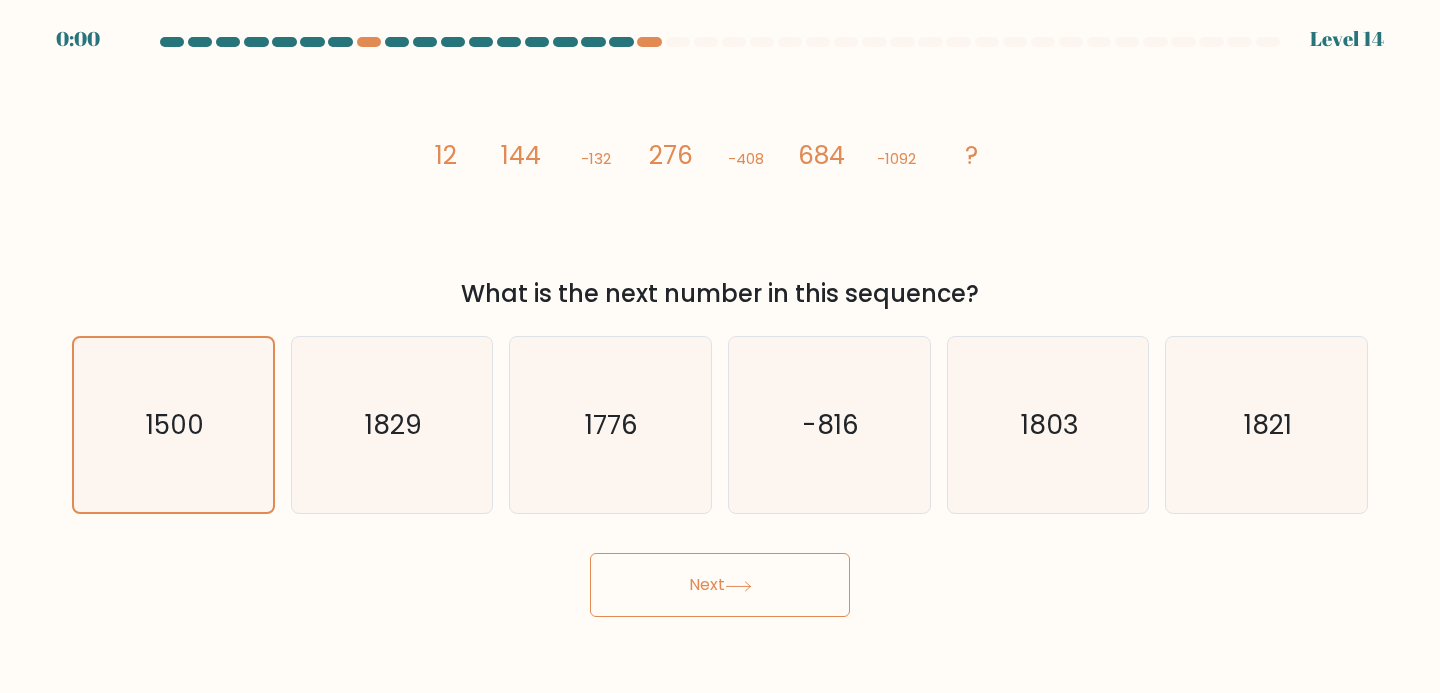 click on "Next" at bounding box center (720, 577) 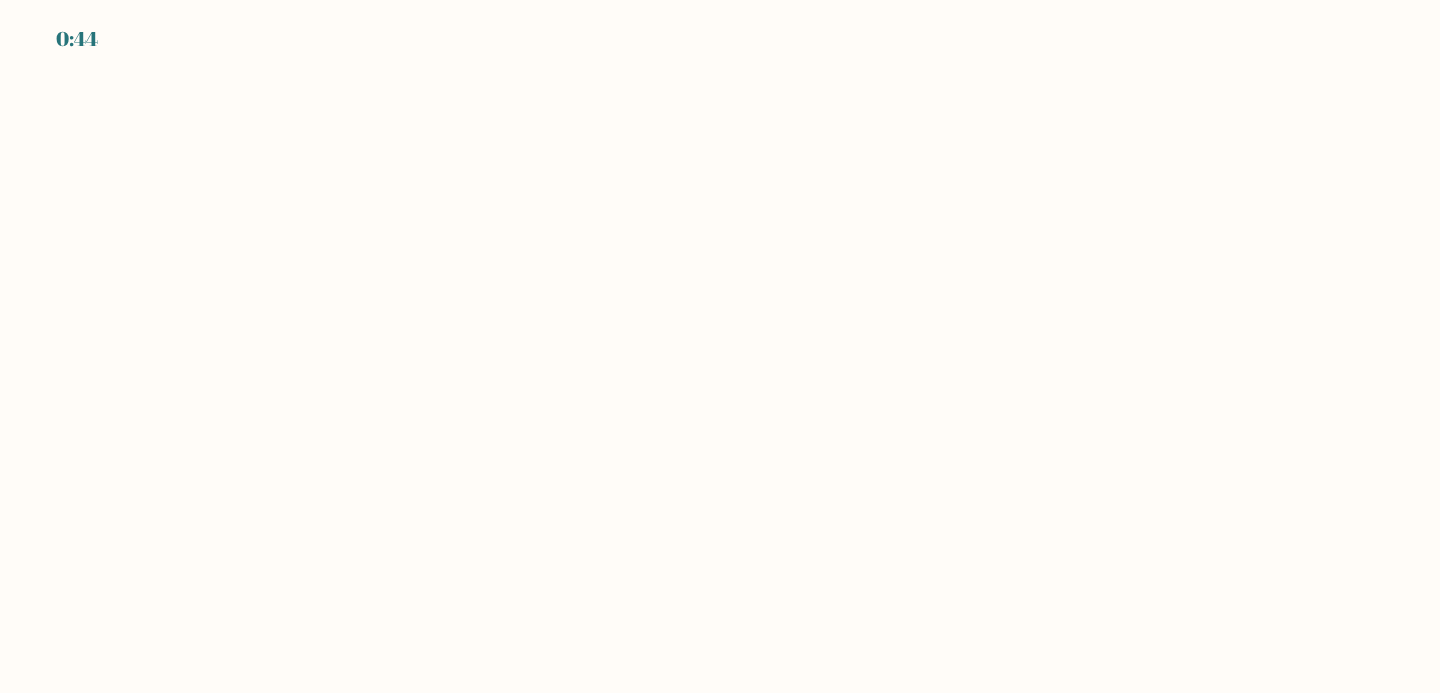 scroll, scrollTop: 0, scrollLeft: 0, axis: both 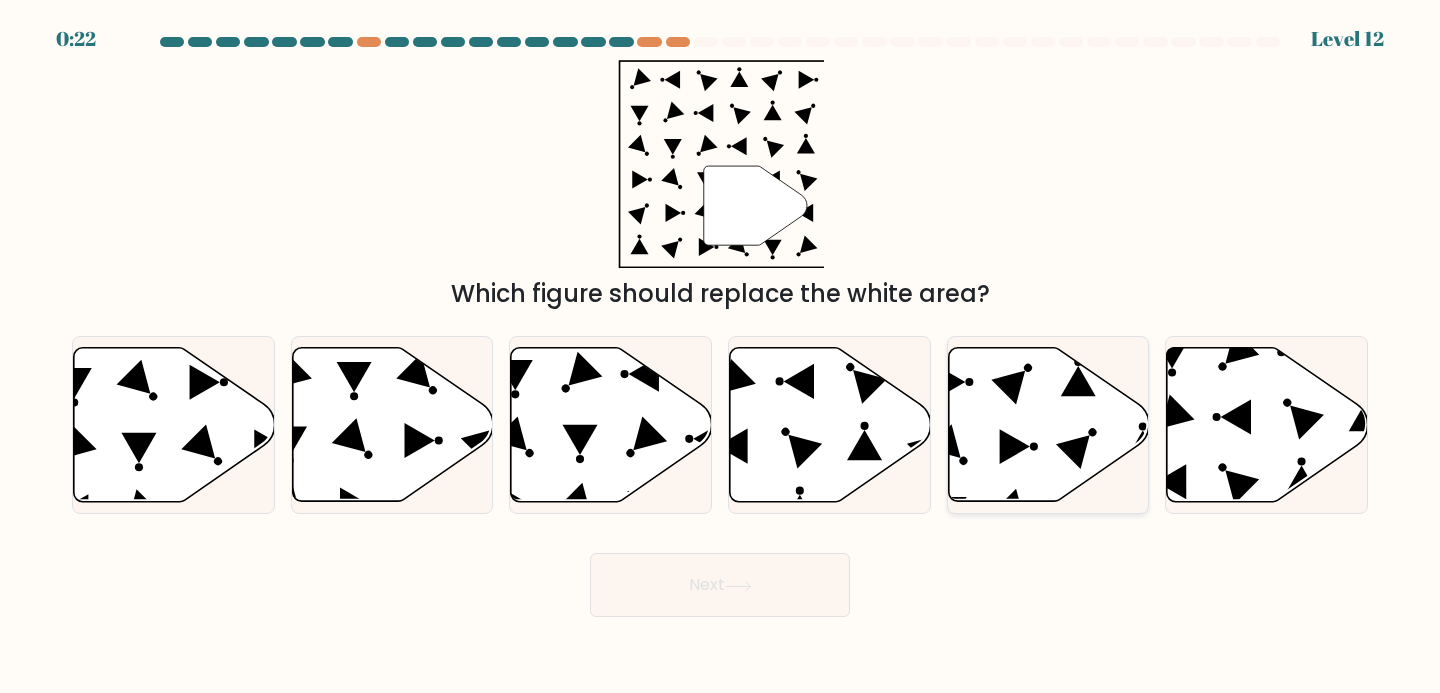 click at bounding box center (1048, 424) 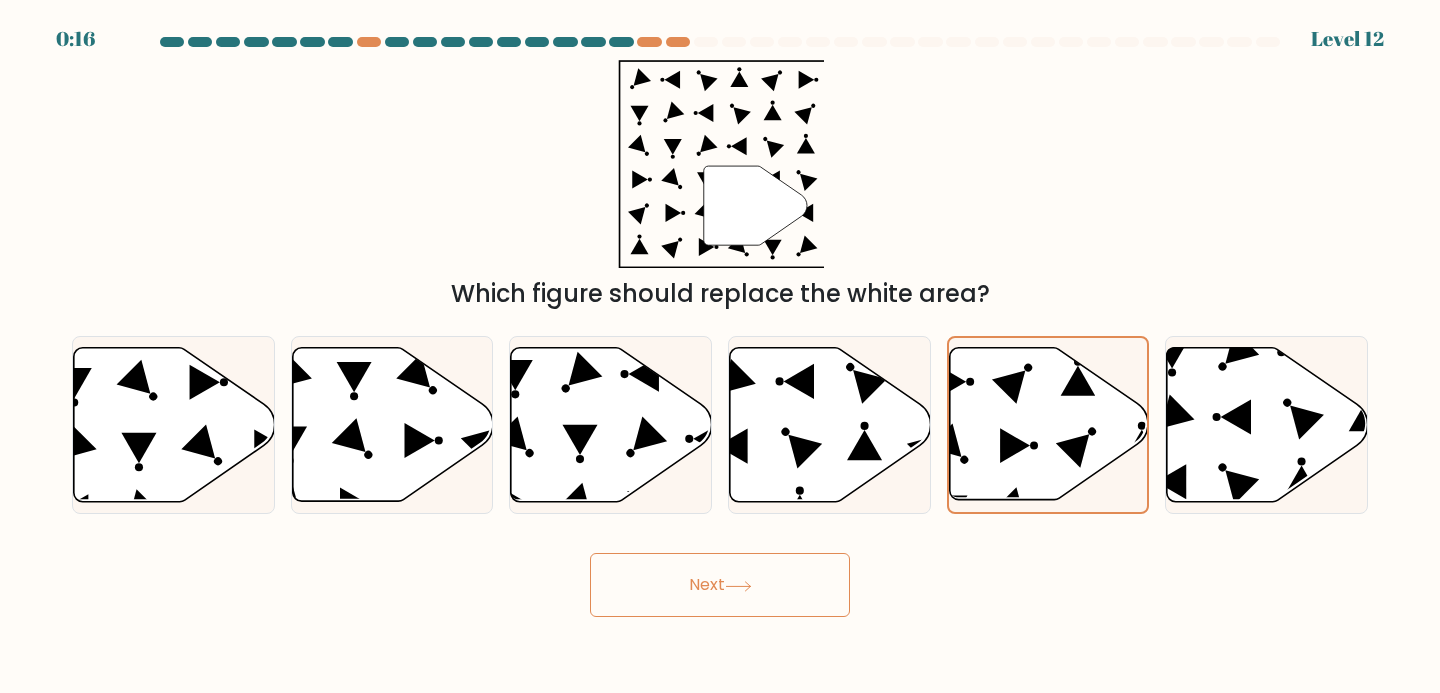 click on "Next" at bounding box center (720, 585) 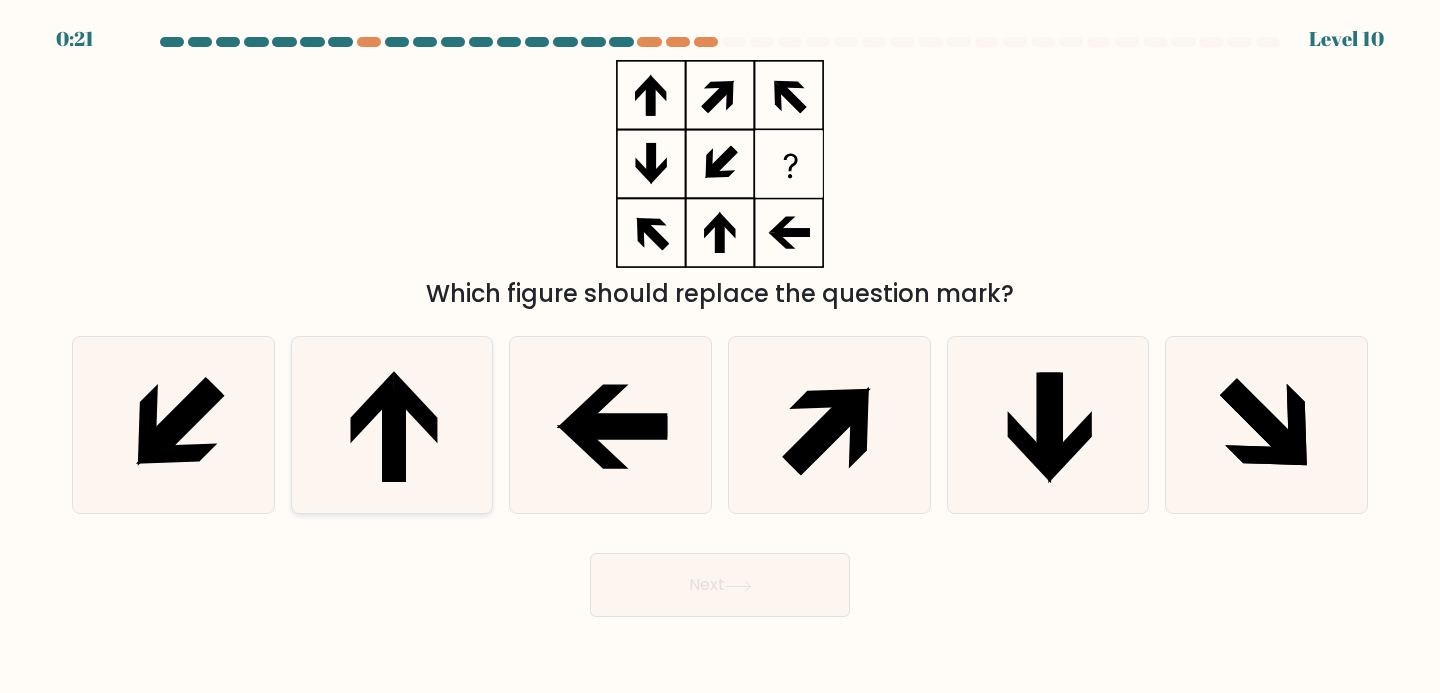 click at bounding box center (392, 425) 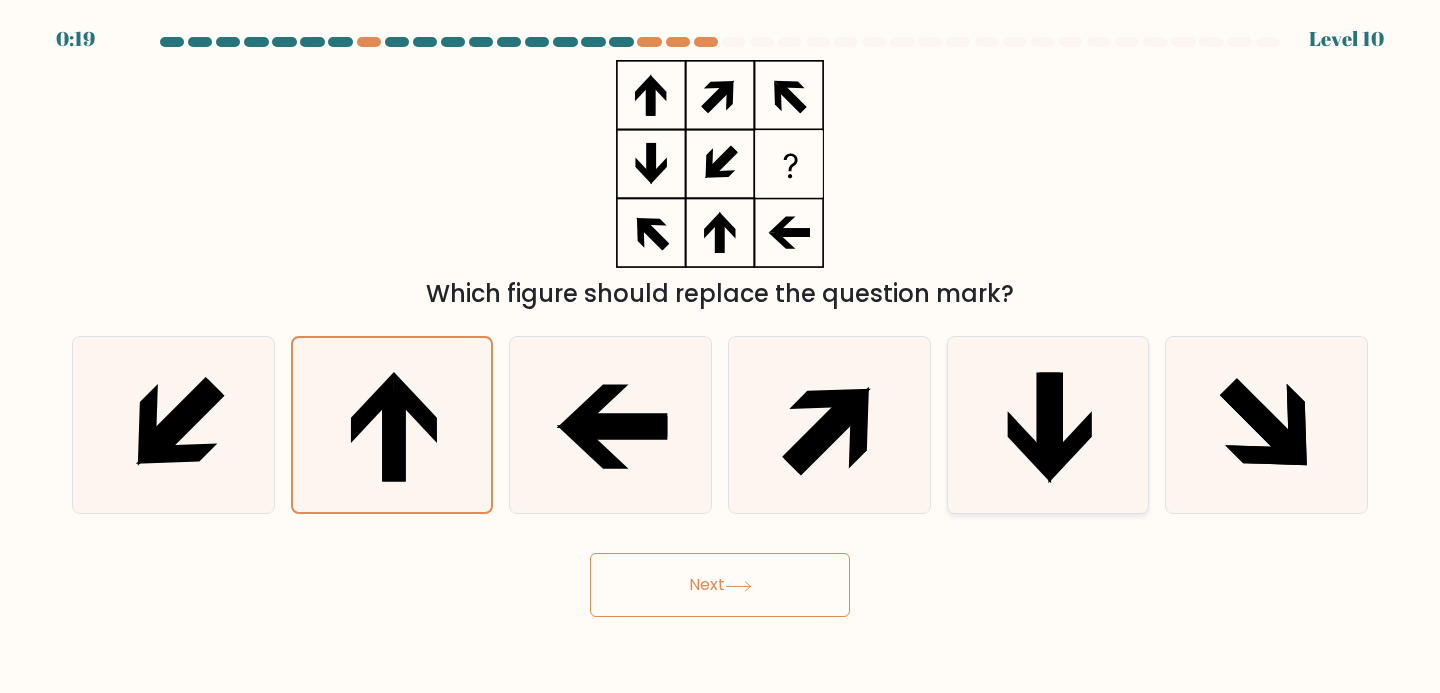 click at bounding box center (1048, 425) 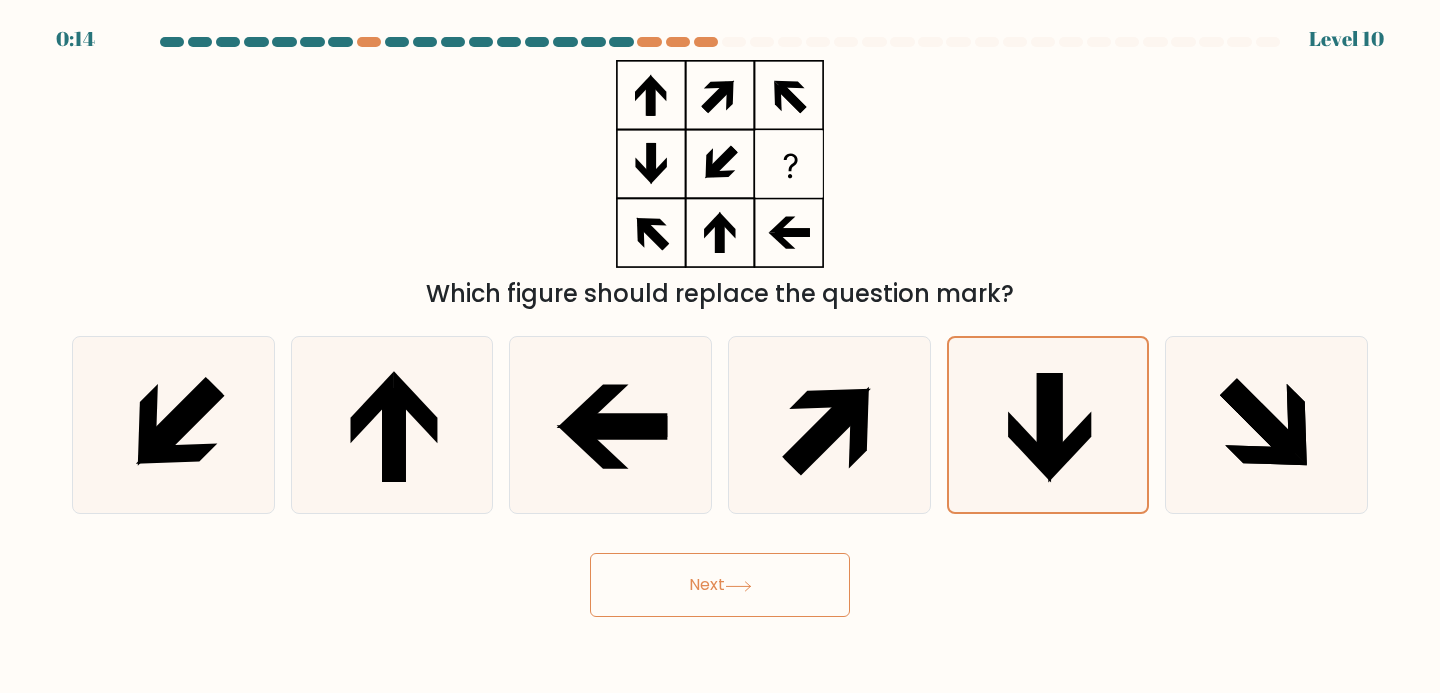 click on "Next" at bounding box center (720, 585) 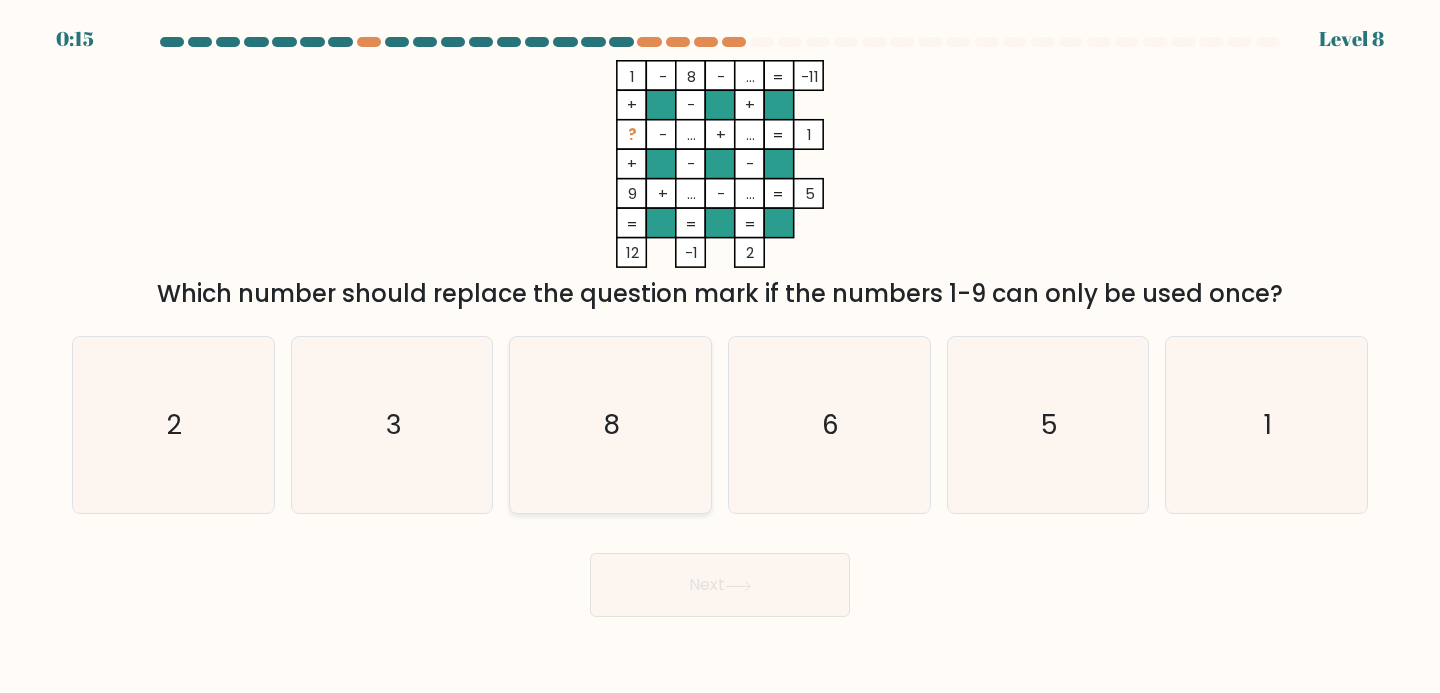 click on "8" at bounding box center (610, 425) 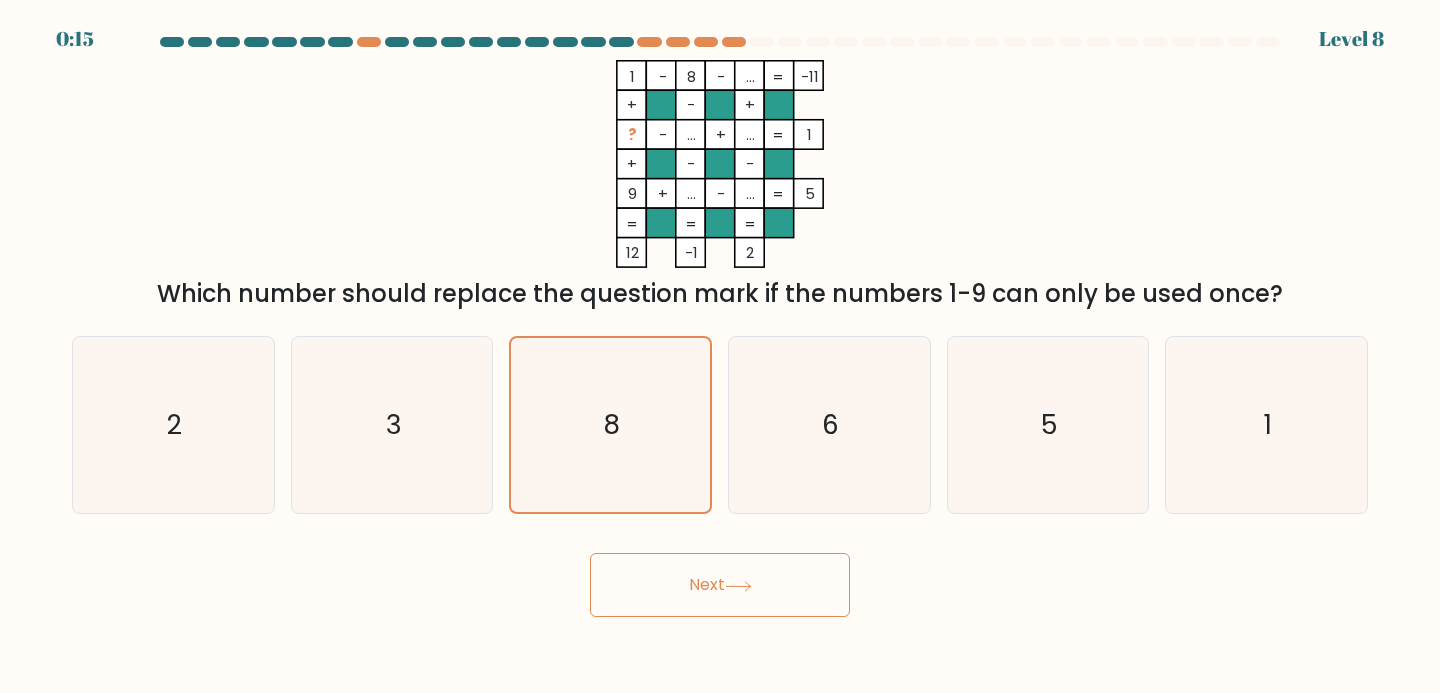 click on "Next" at bounding box center [720, 585] 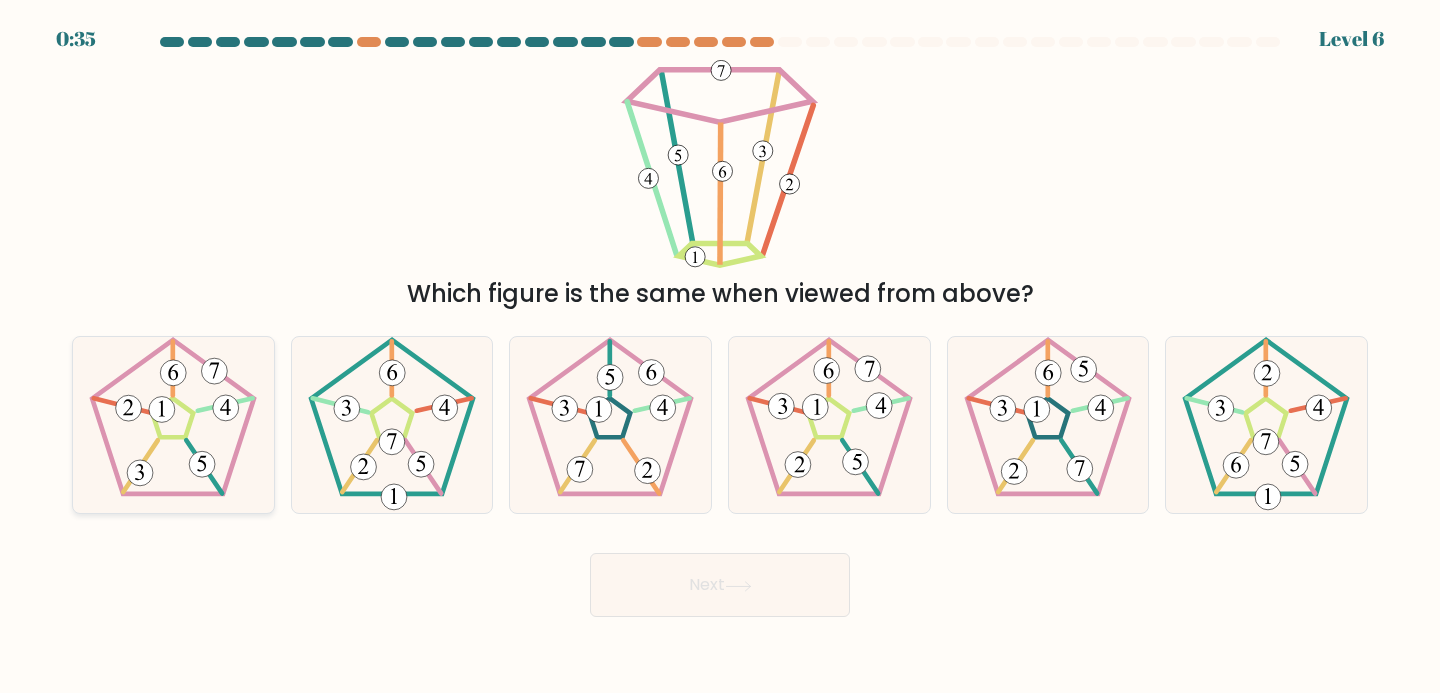 click at bounding box center [173, 425] 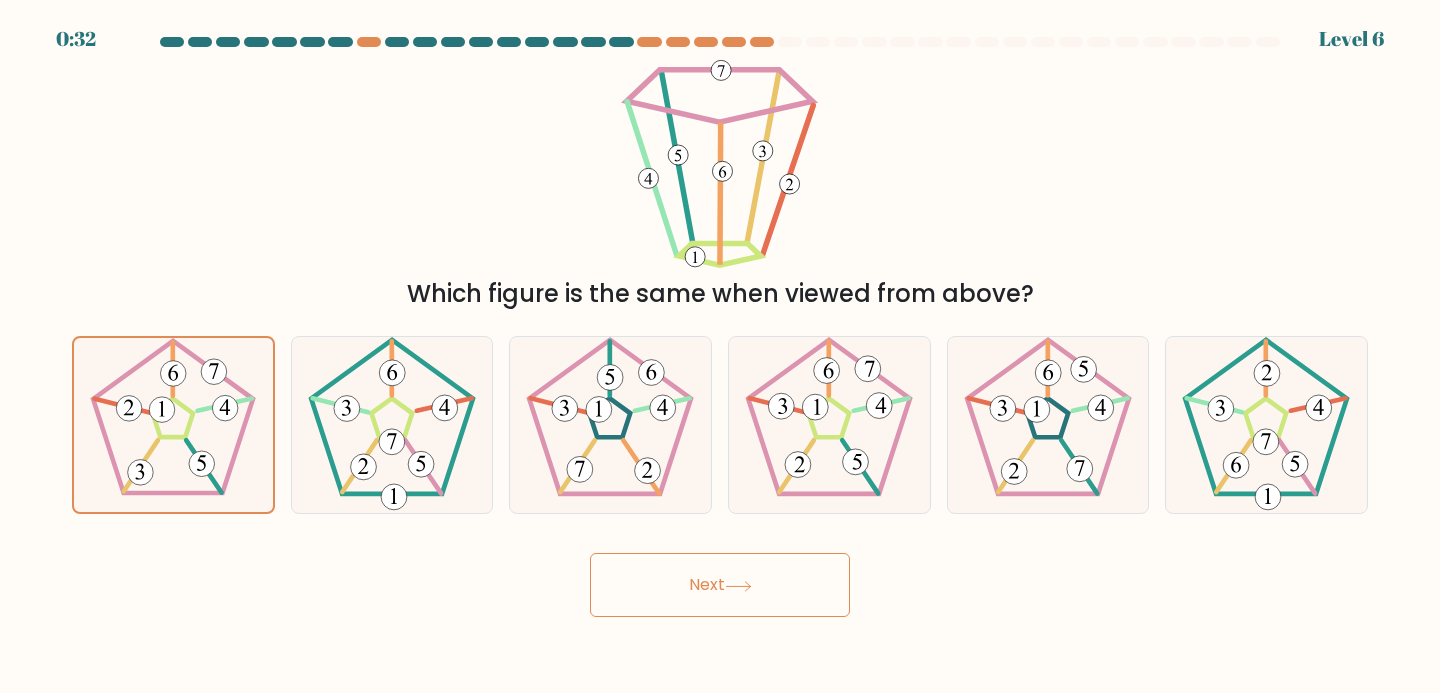 click on "Next" at bounding box center [720, 585] 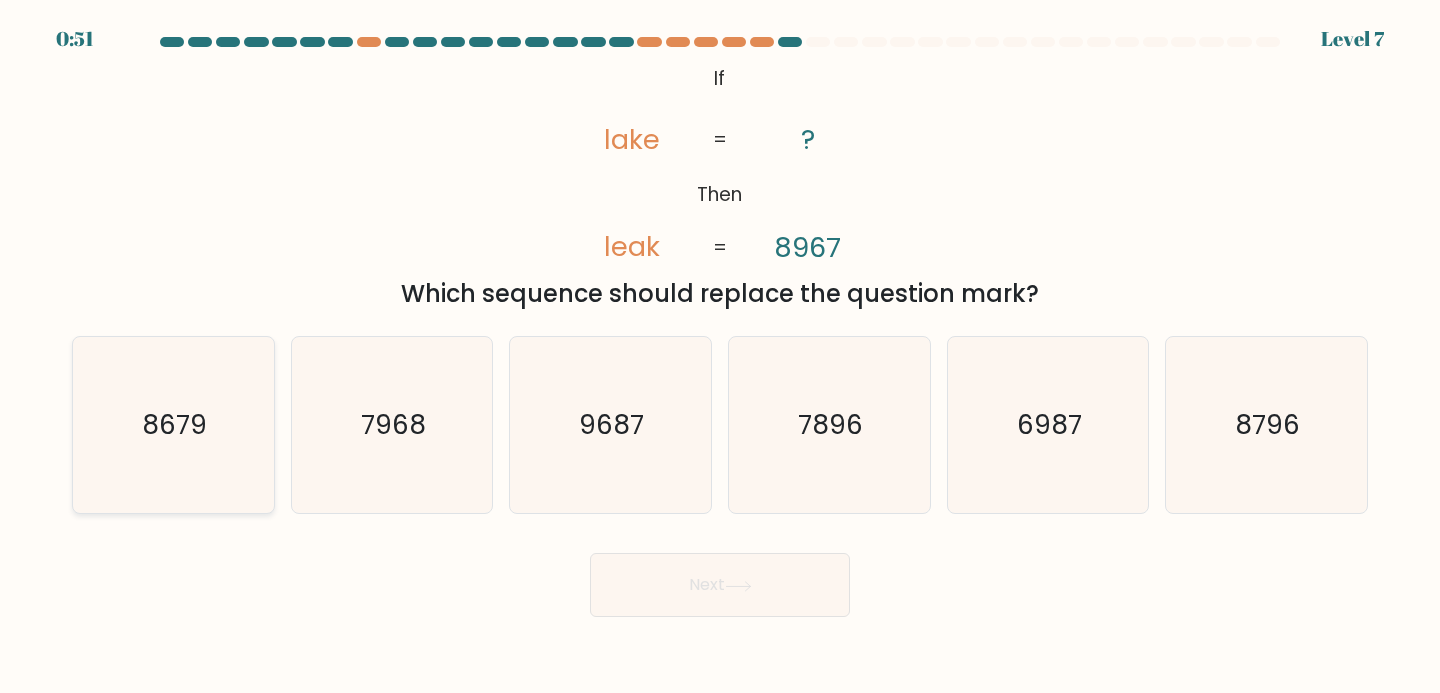 click on "8679" at bounding box center [173, 425] 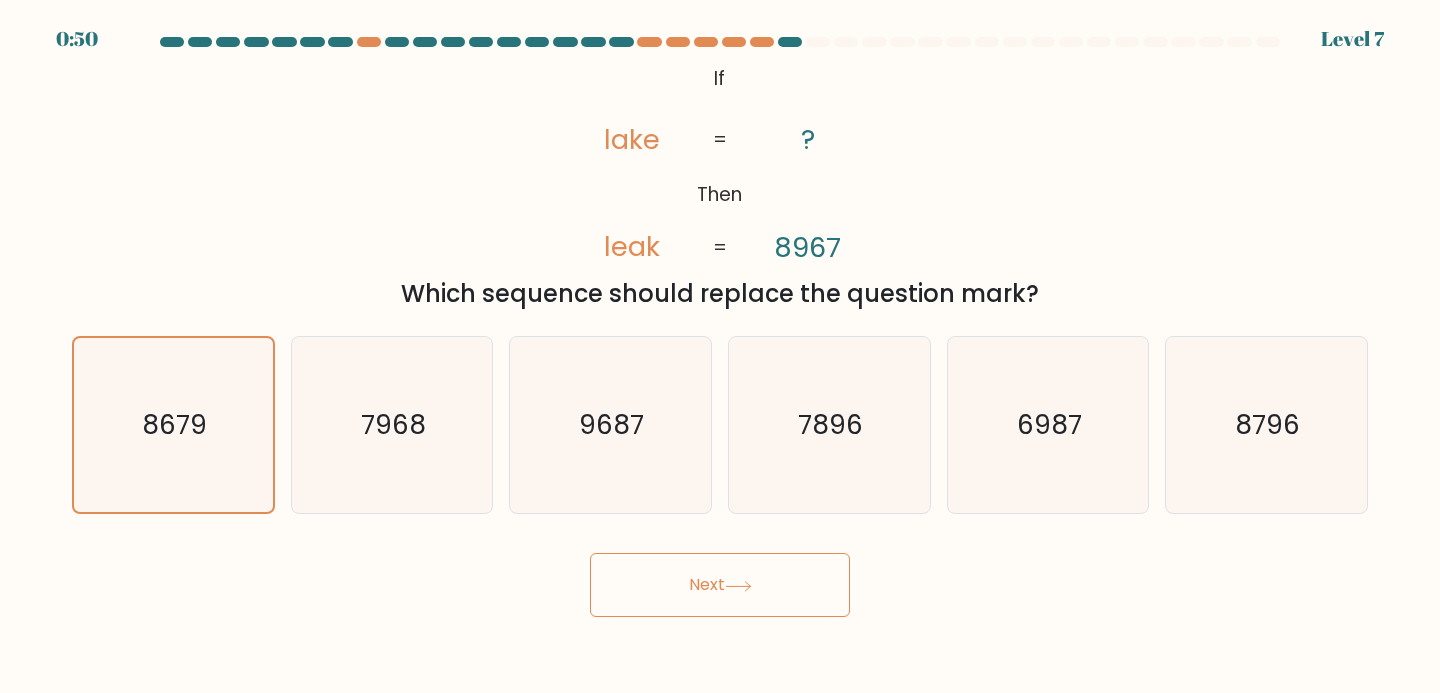 click on "Next" at bounding box center [720, 585] 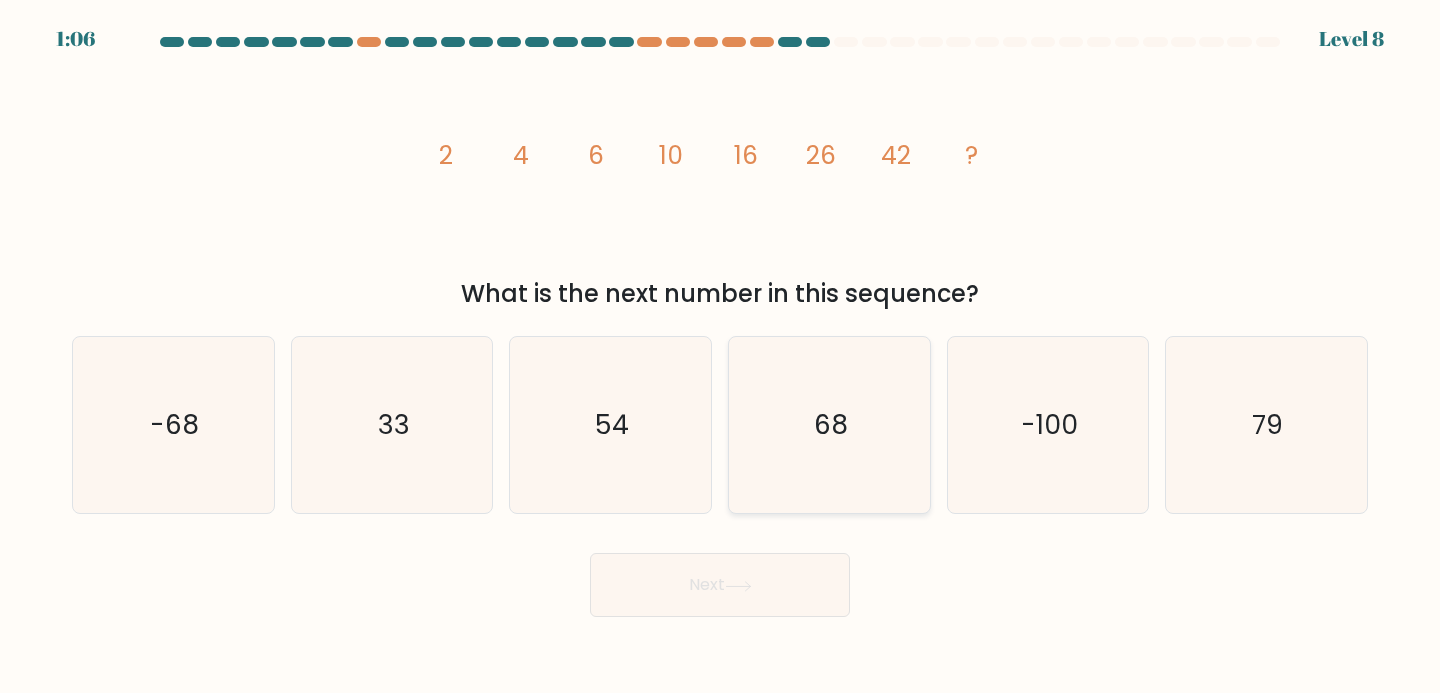 click on "68" at bounding box center (829, 425) 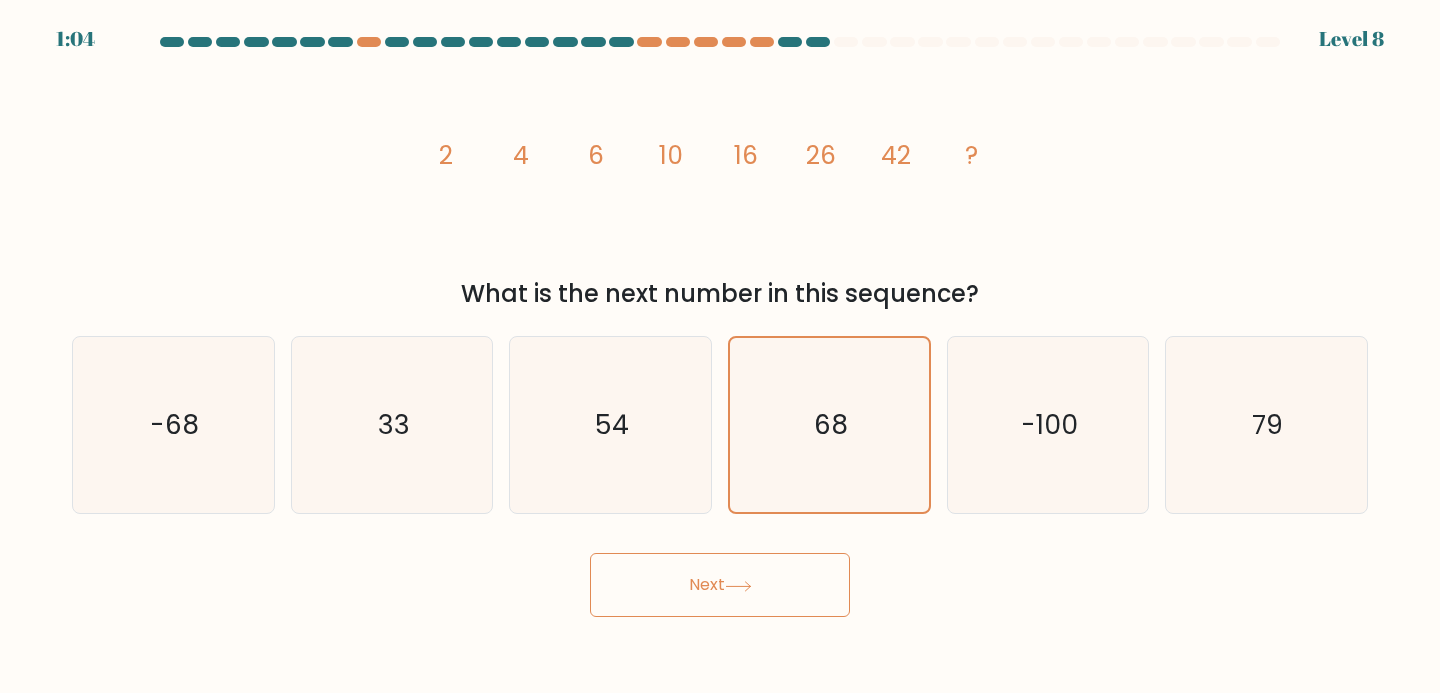 click on "Next" at bounding box center [720, 585] 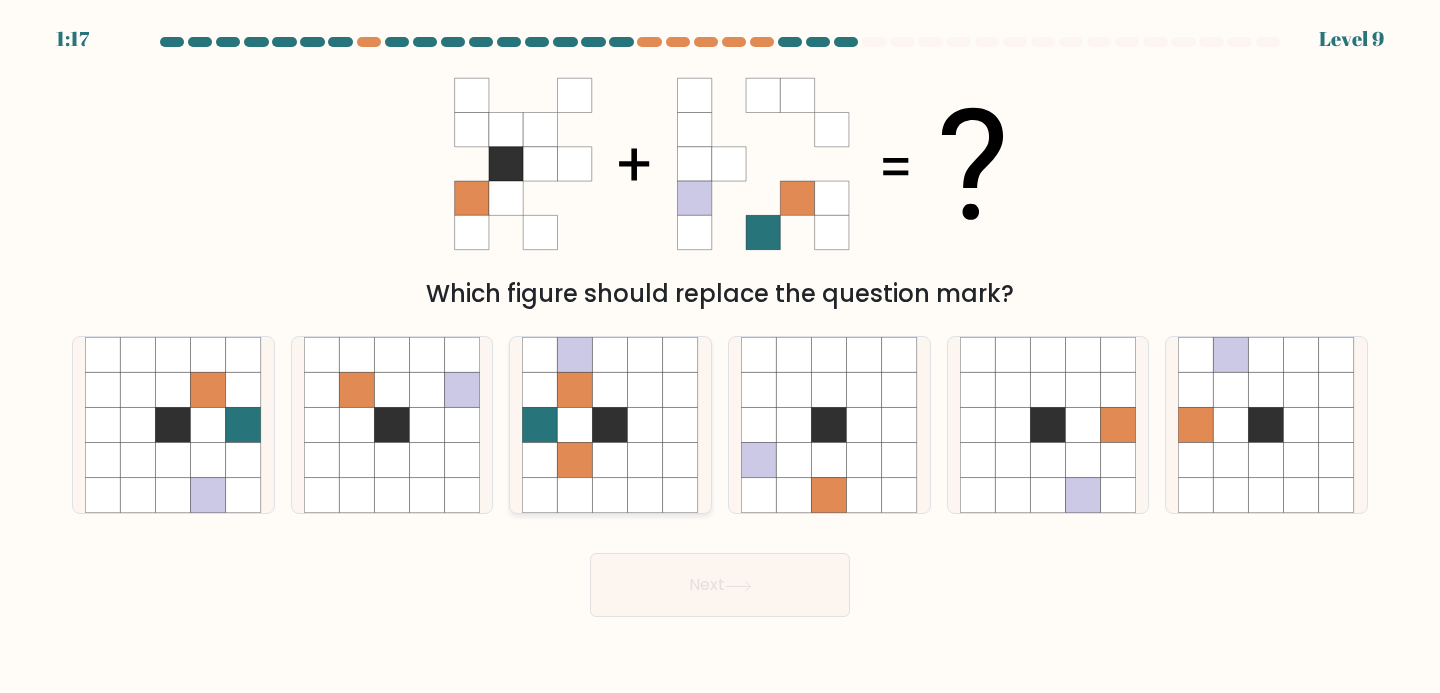 click at bounding box center [575, 425] 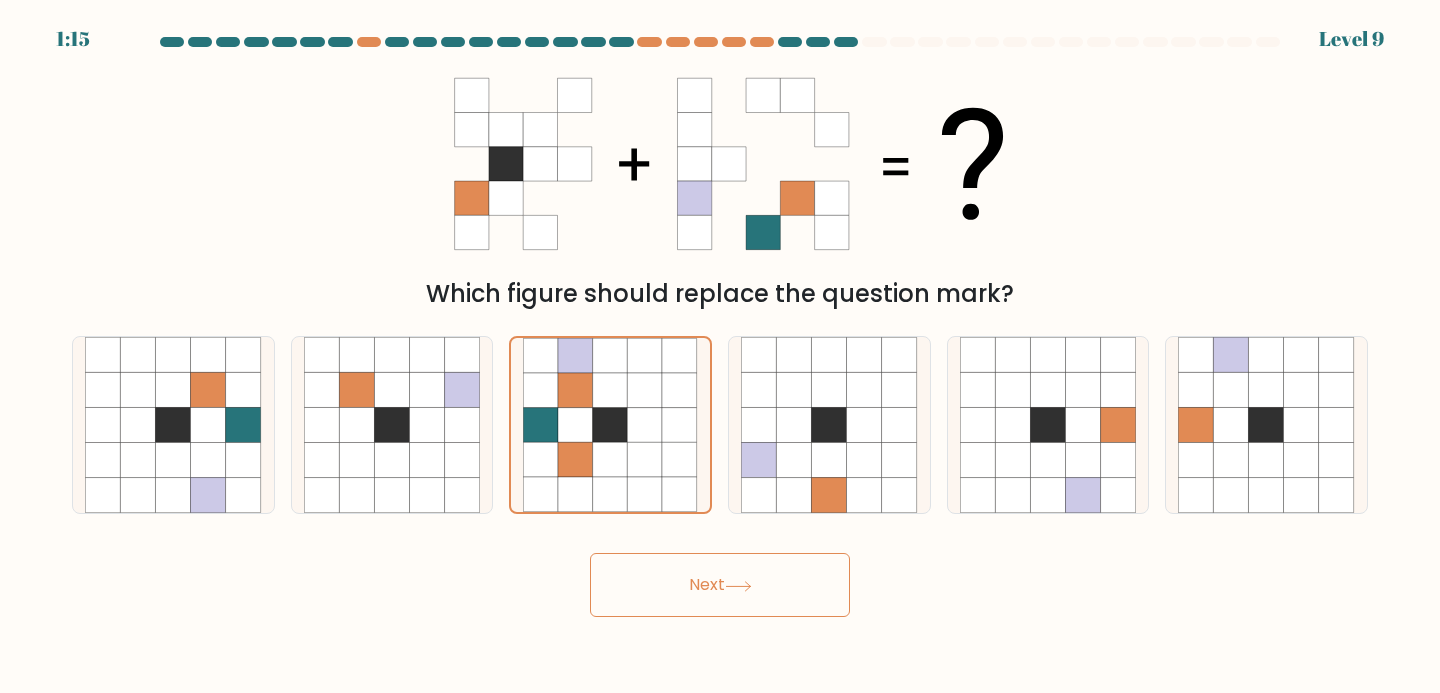 click at bounding box center [738, 586] 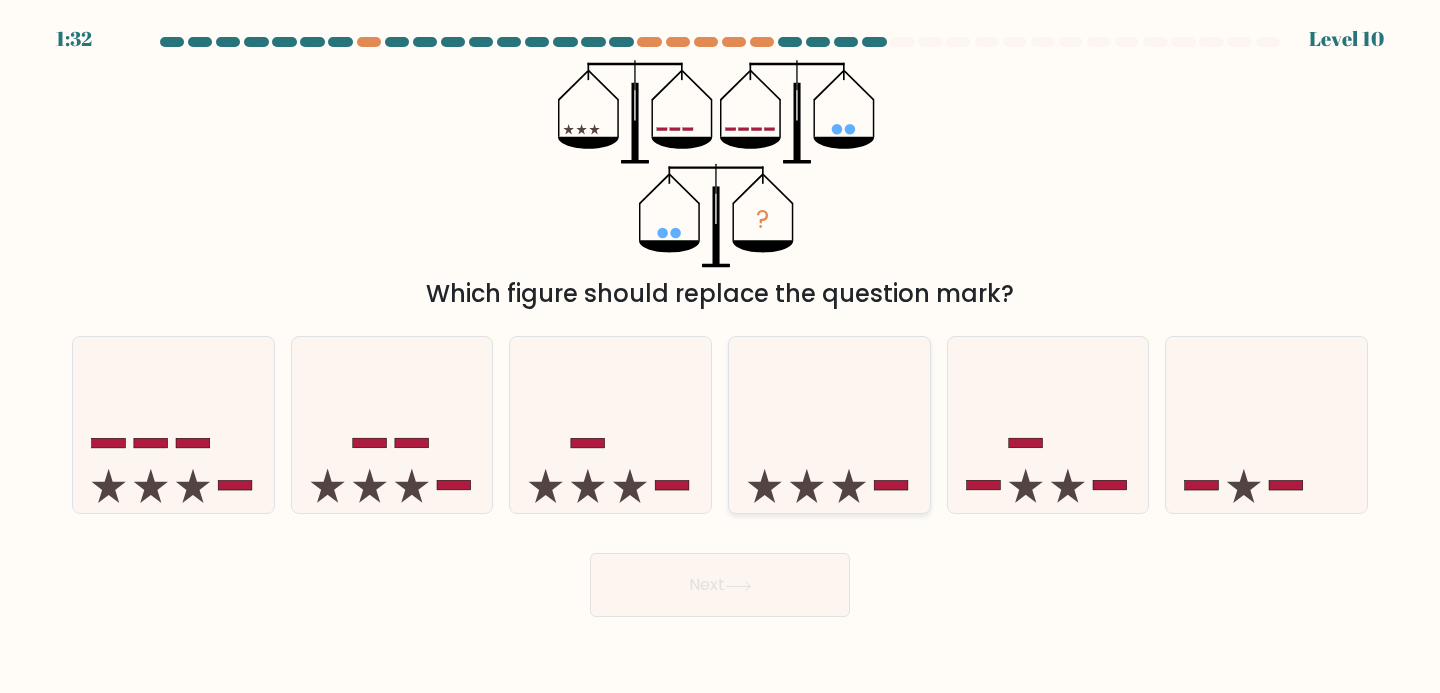 click at bounding box center (829, 425) 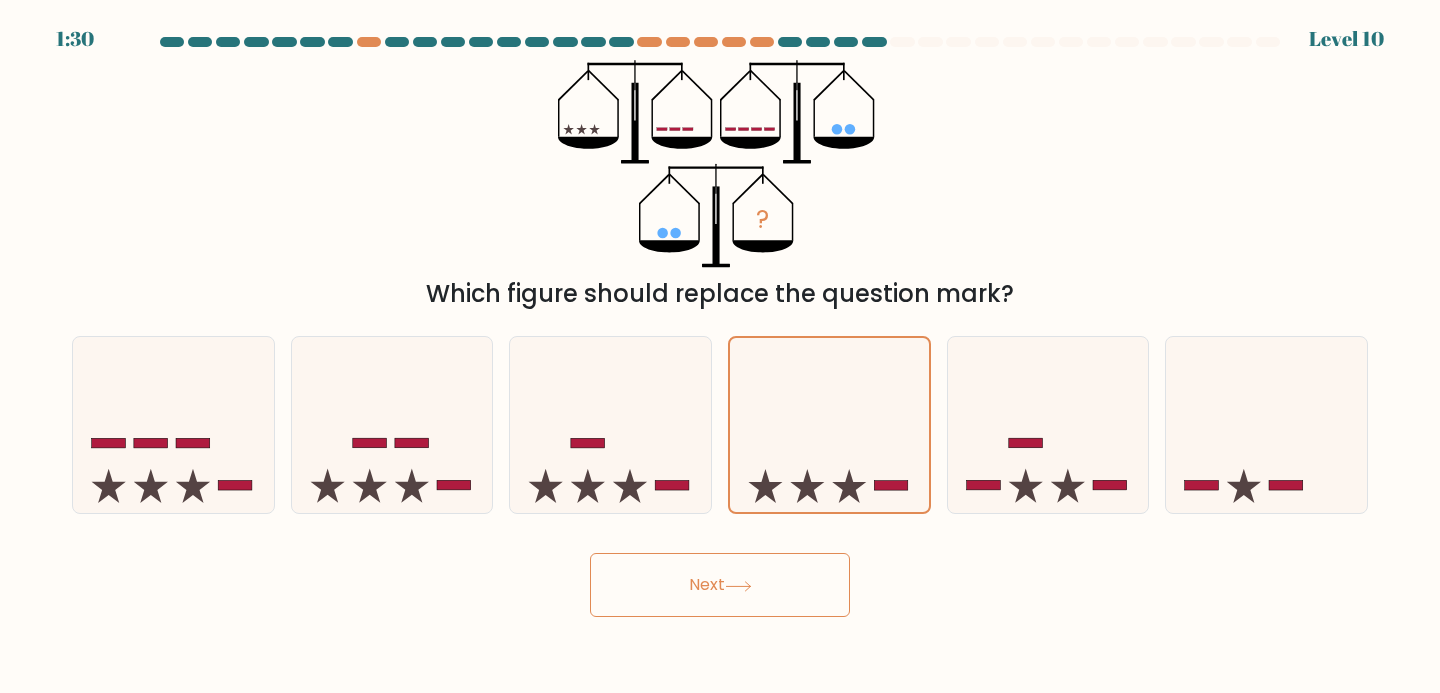 click on "Next" at bounding box center (720, 585) 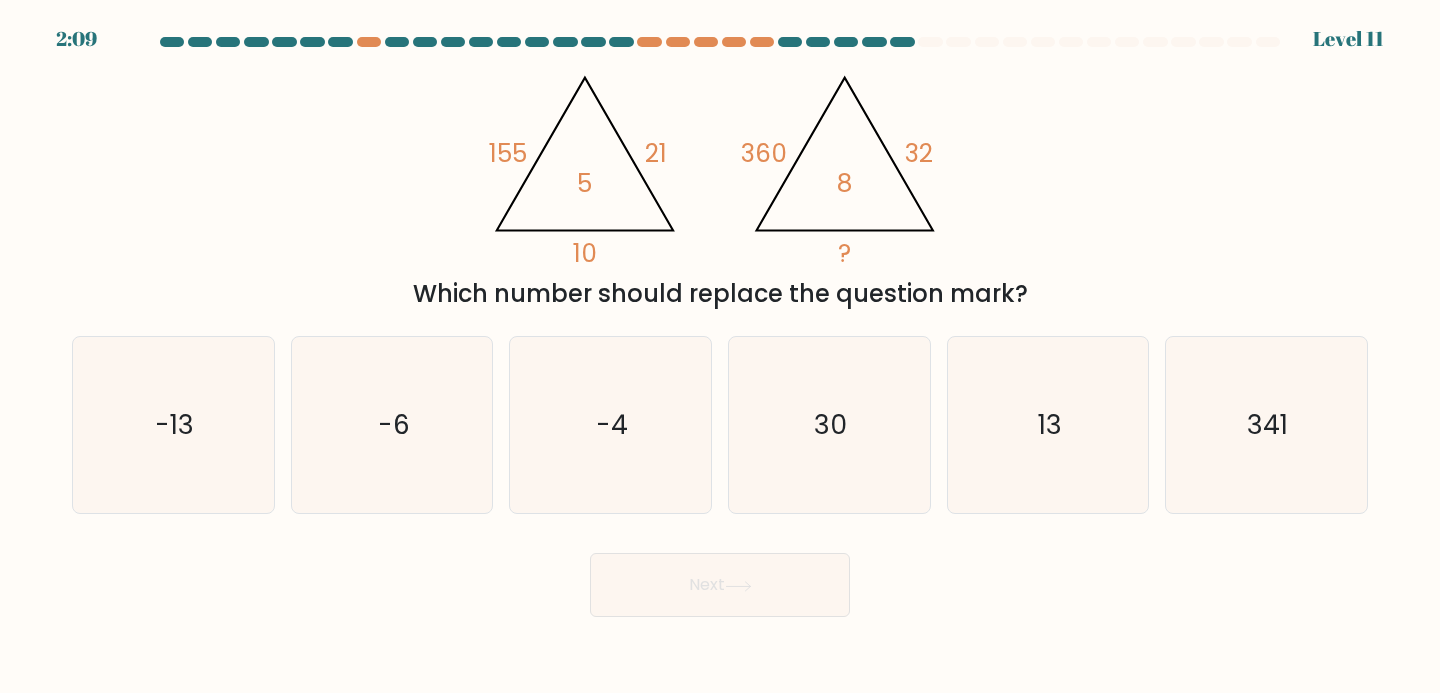 click on "Next" at bounding box center [720, 585] 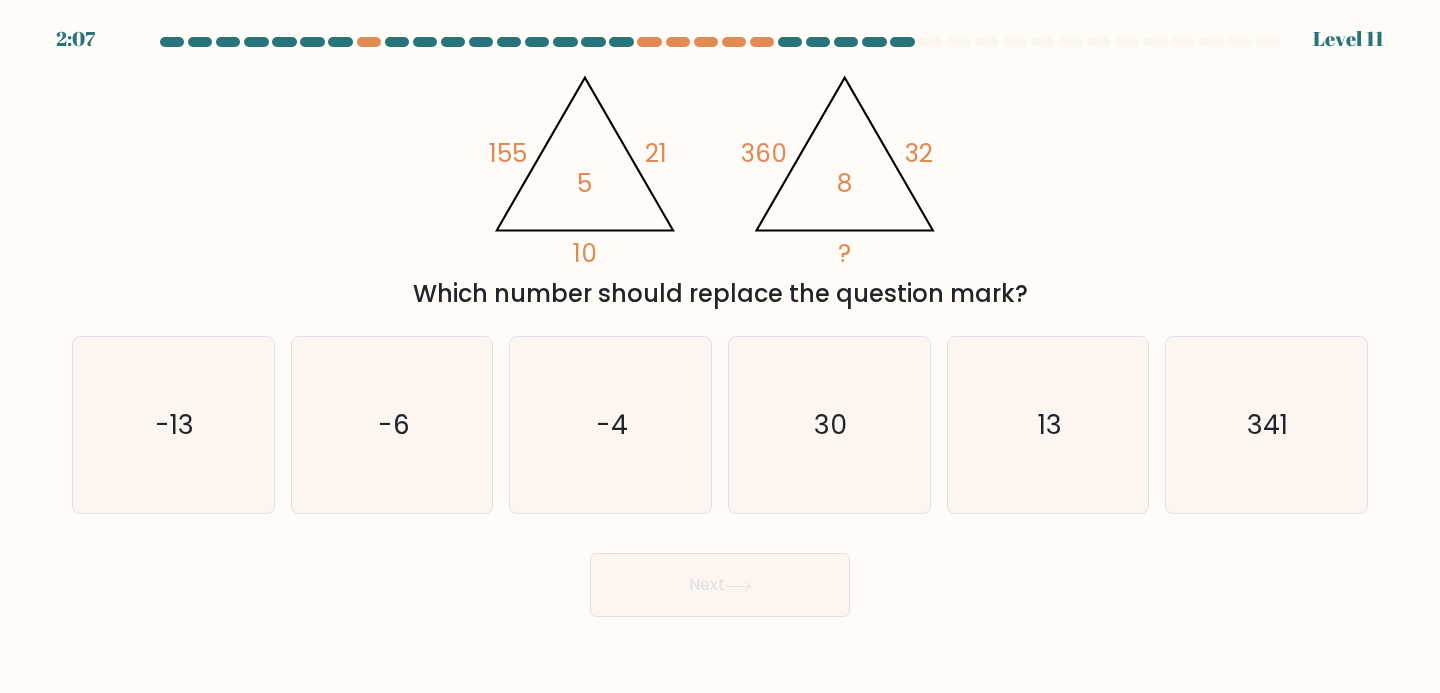 click on "Next" at bounding box center (720, 577) 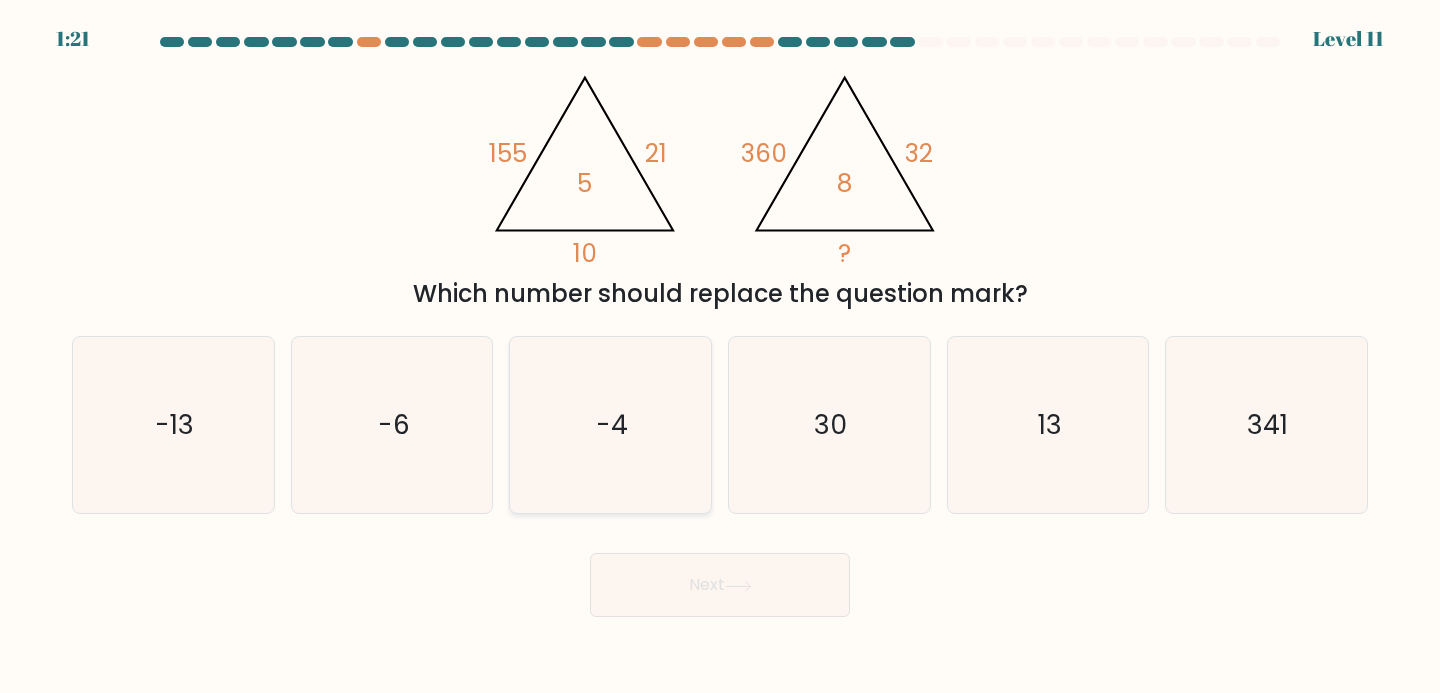 click on "-4" at bounding box center [612, 424] 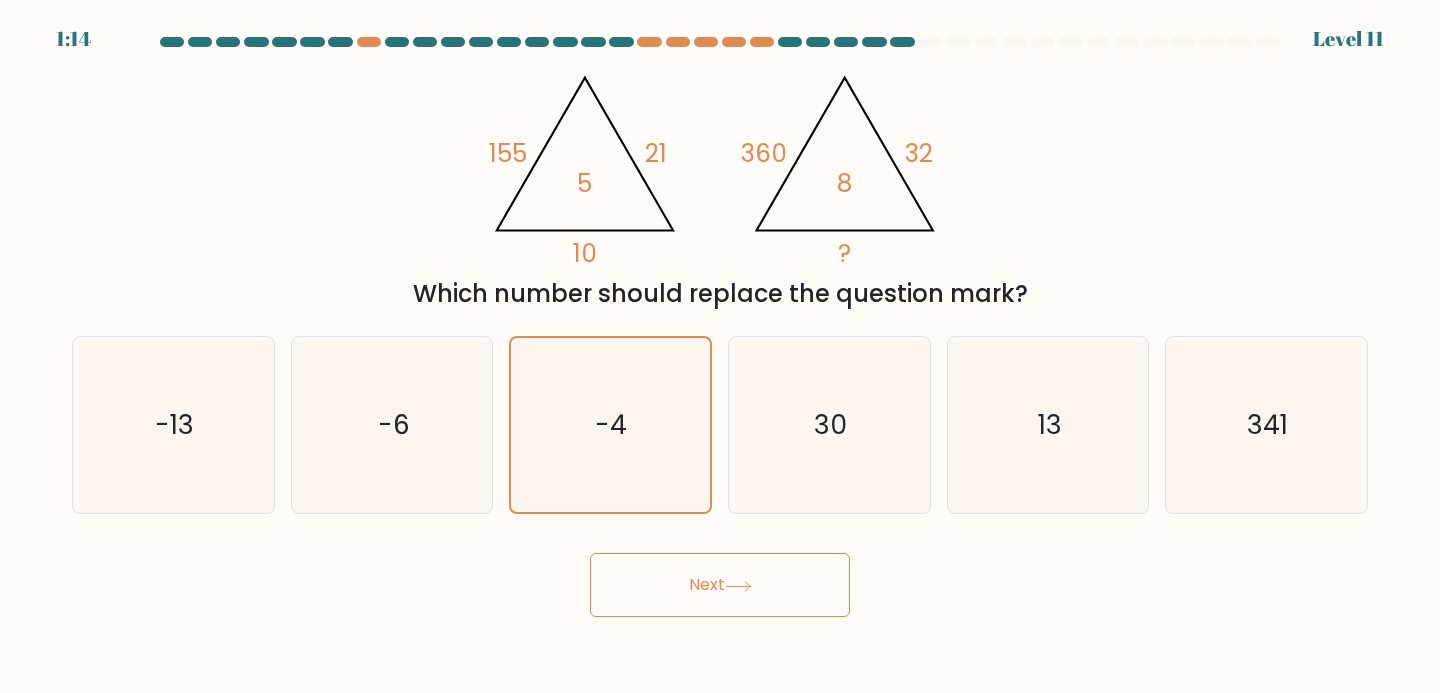 click on "Next" at bounding box center [720, 585] 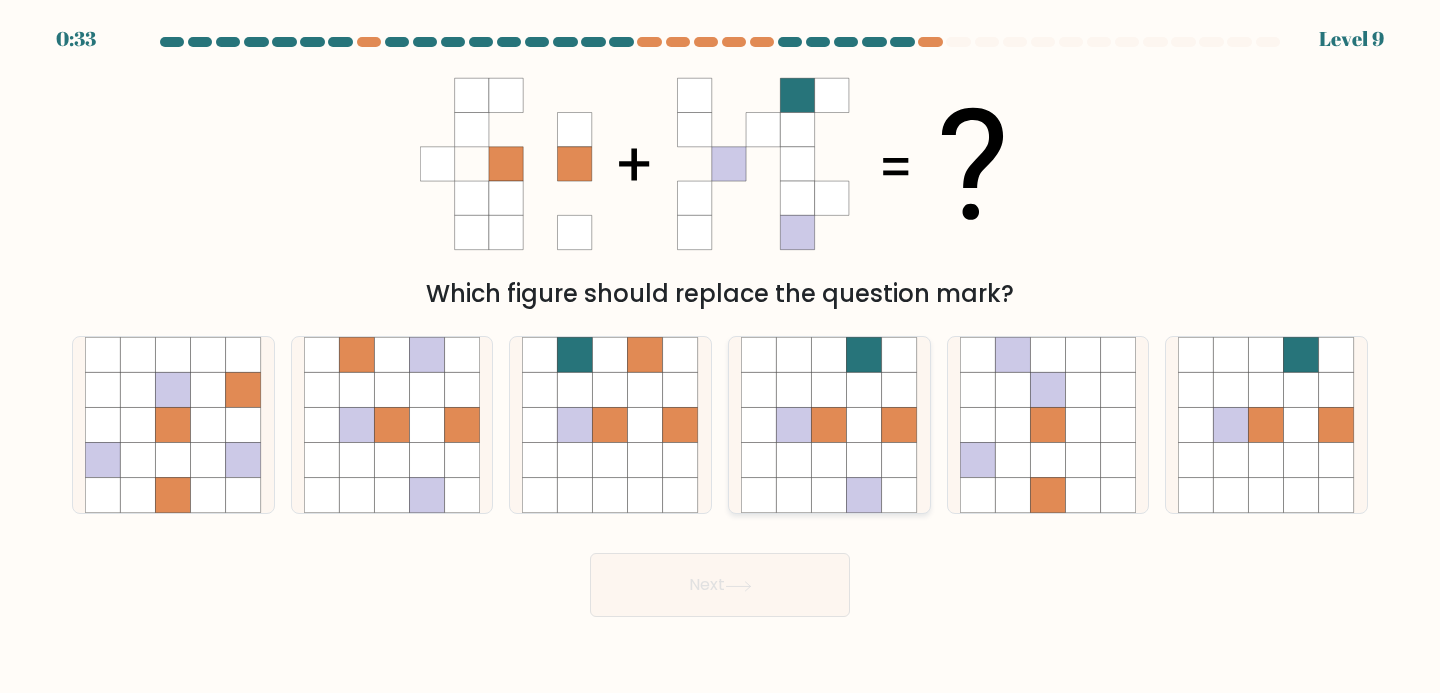 click at bounding box center [829, 460] 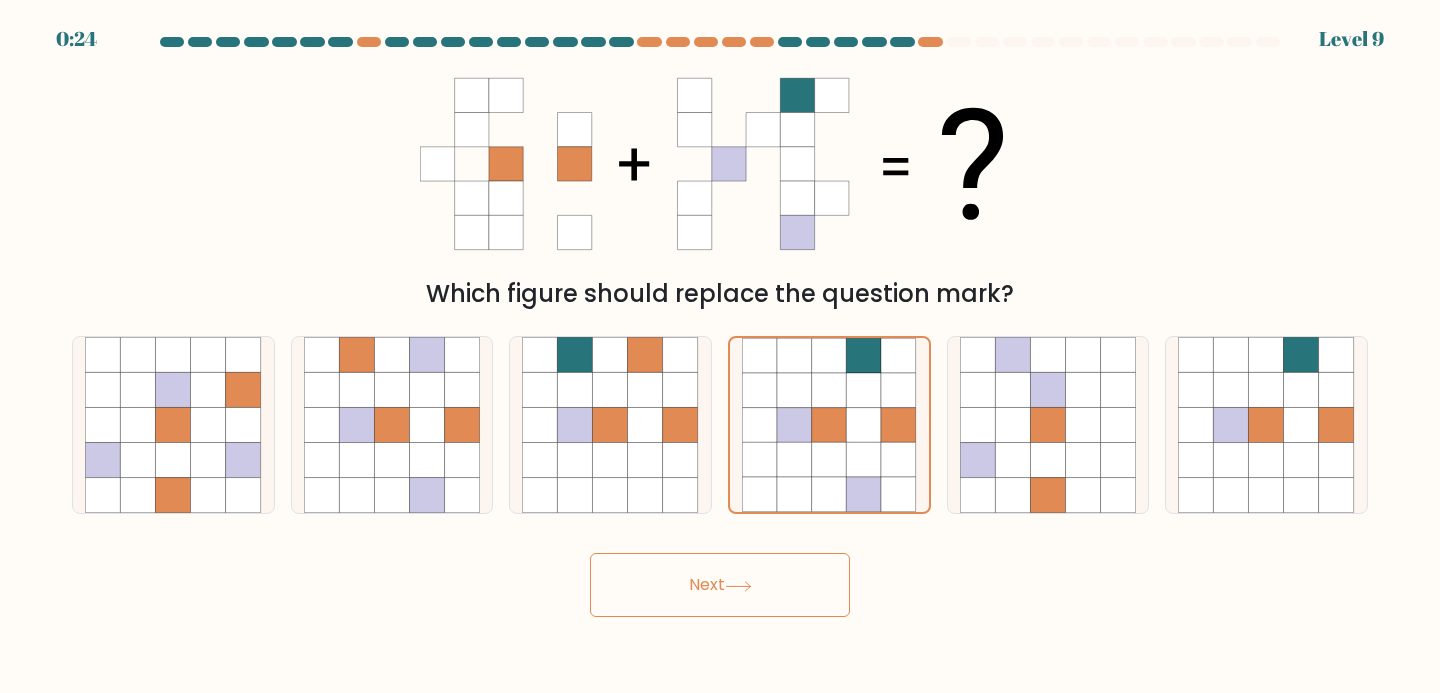 click on "Next" at bounding box center [720, 585] 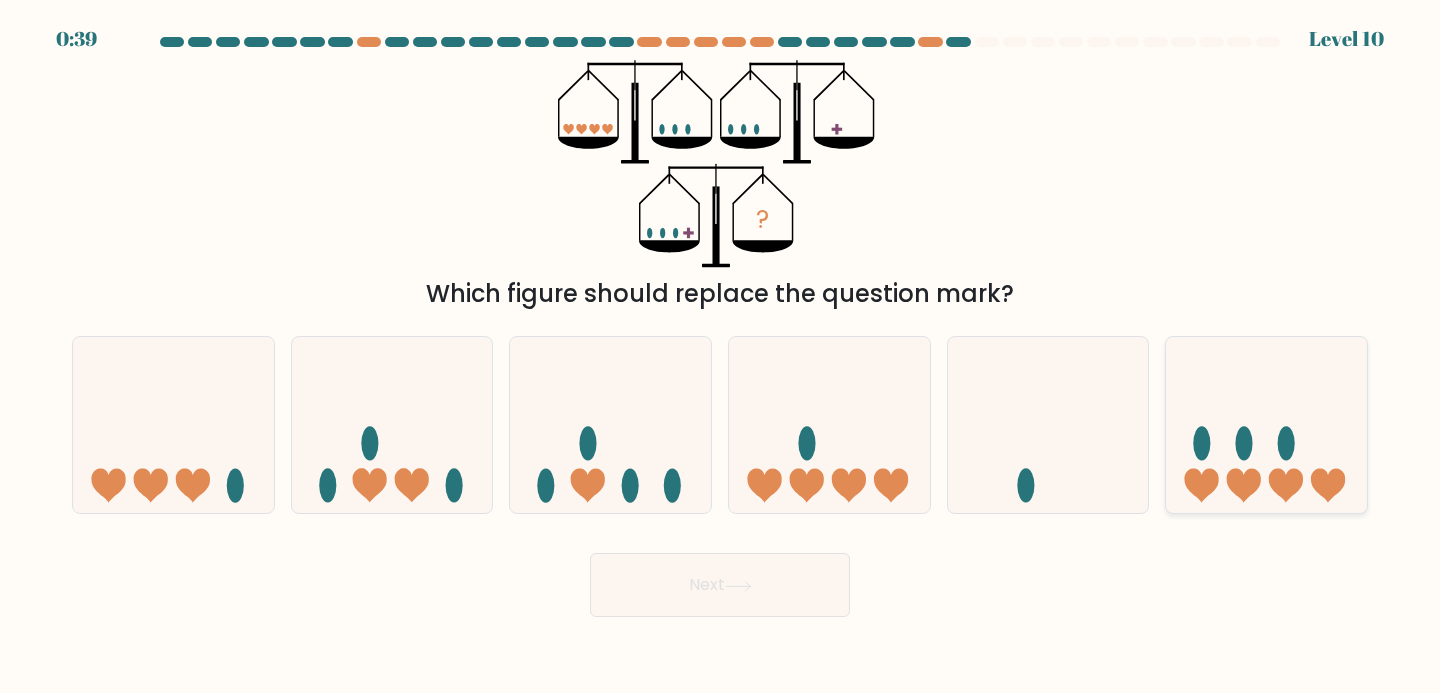 click at bounding box center (1244, 486) 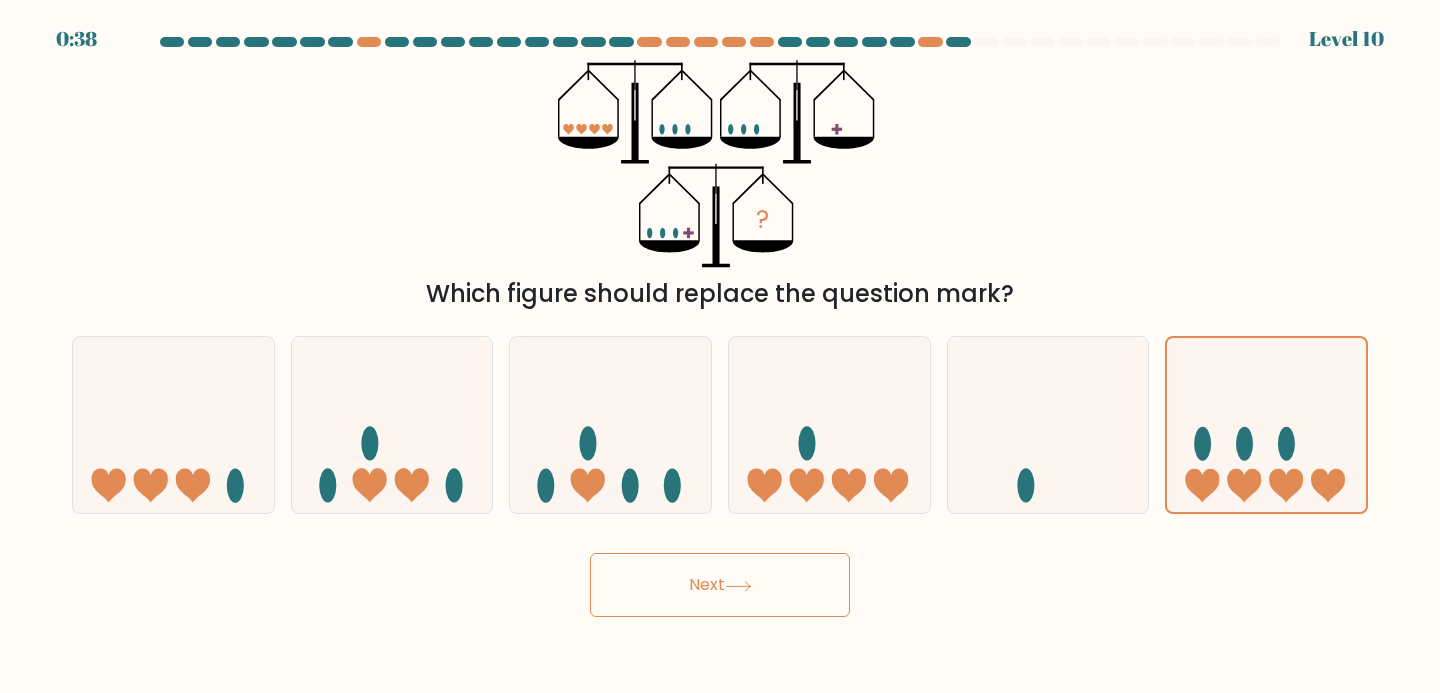 click on "Next" at bounding box center (720, 585) 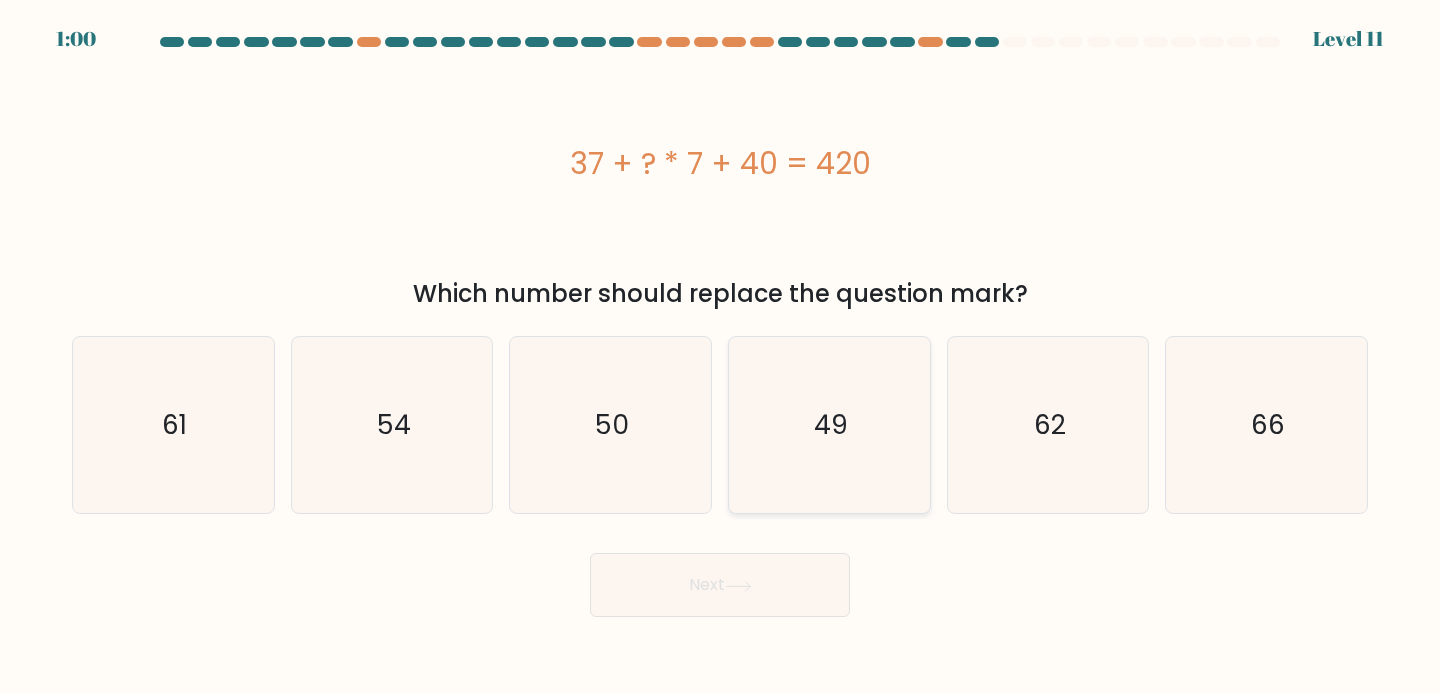 click on "49" at bounding box center [829, 425] 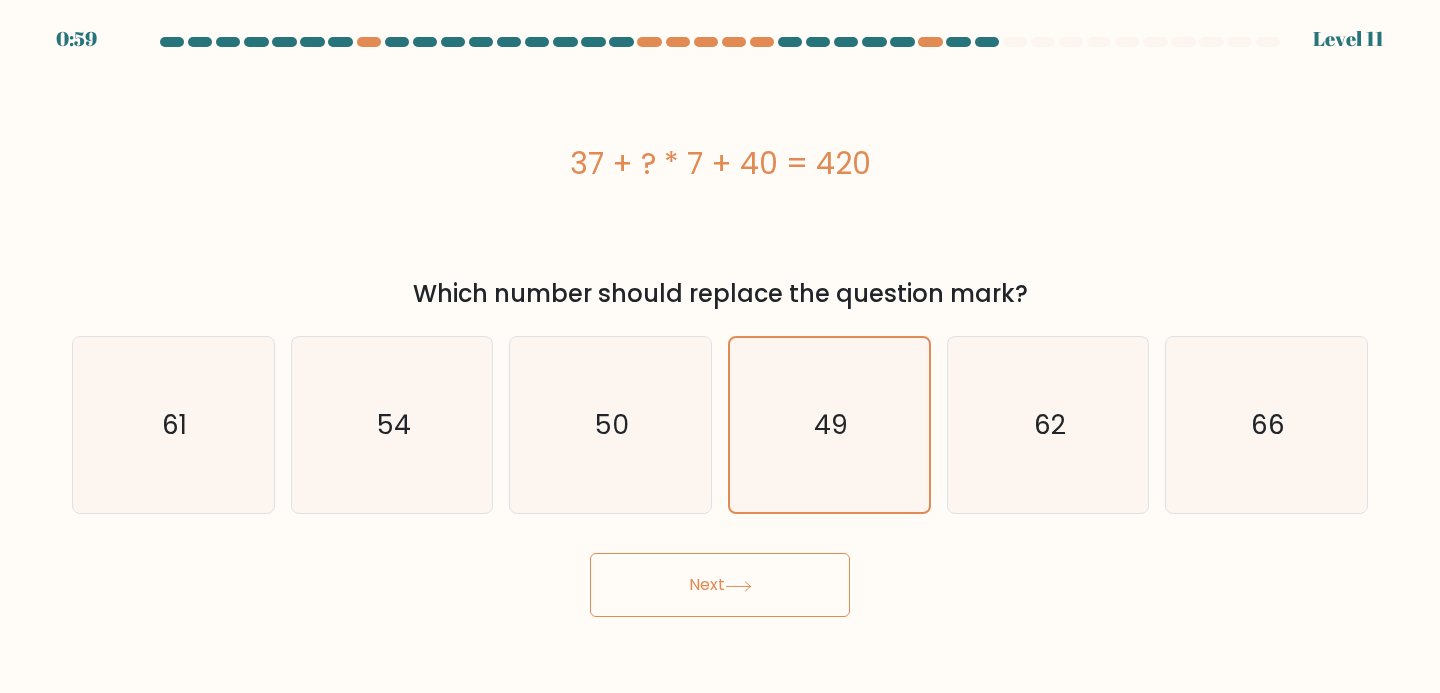 click on "Next" at bounding box center (720, 585) 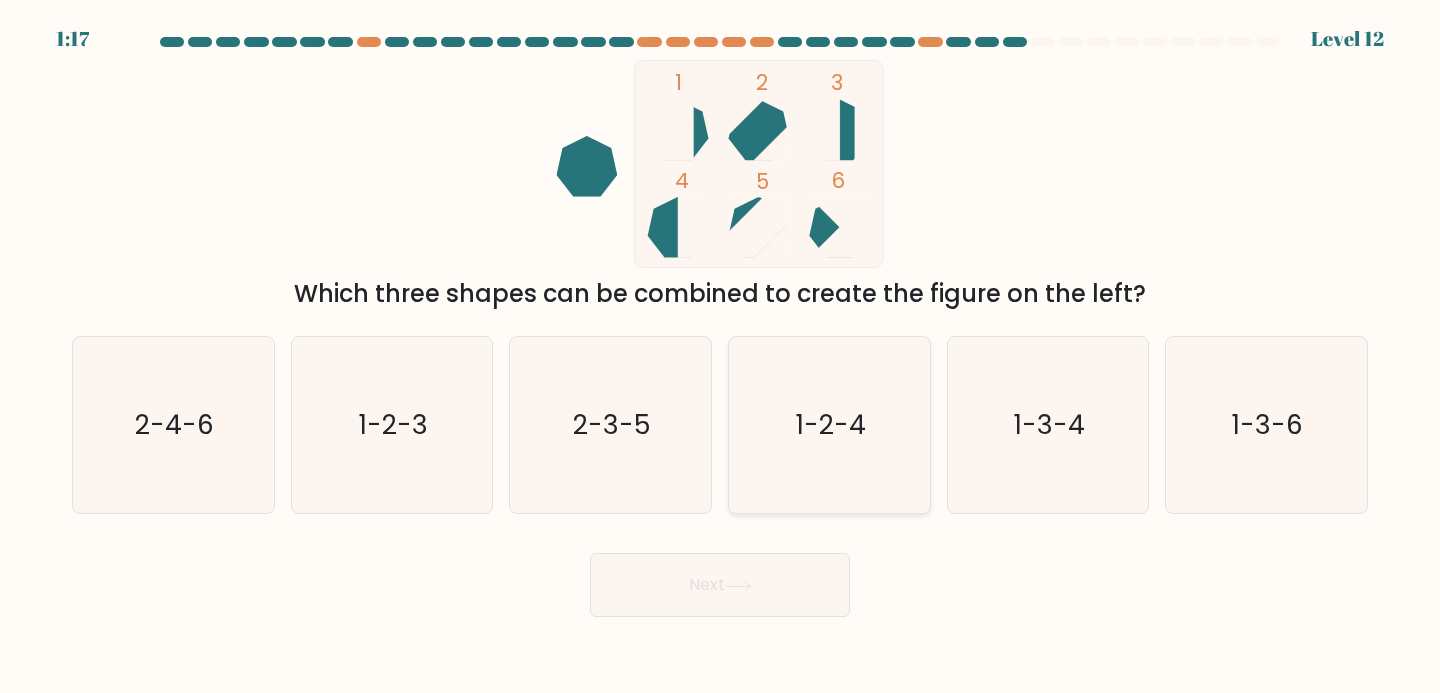click on "1-2-4" at bounding box center (829, 425) 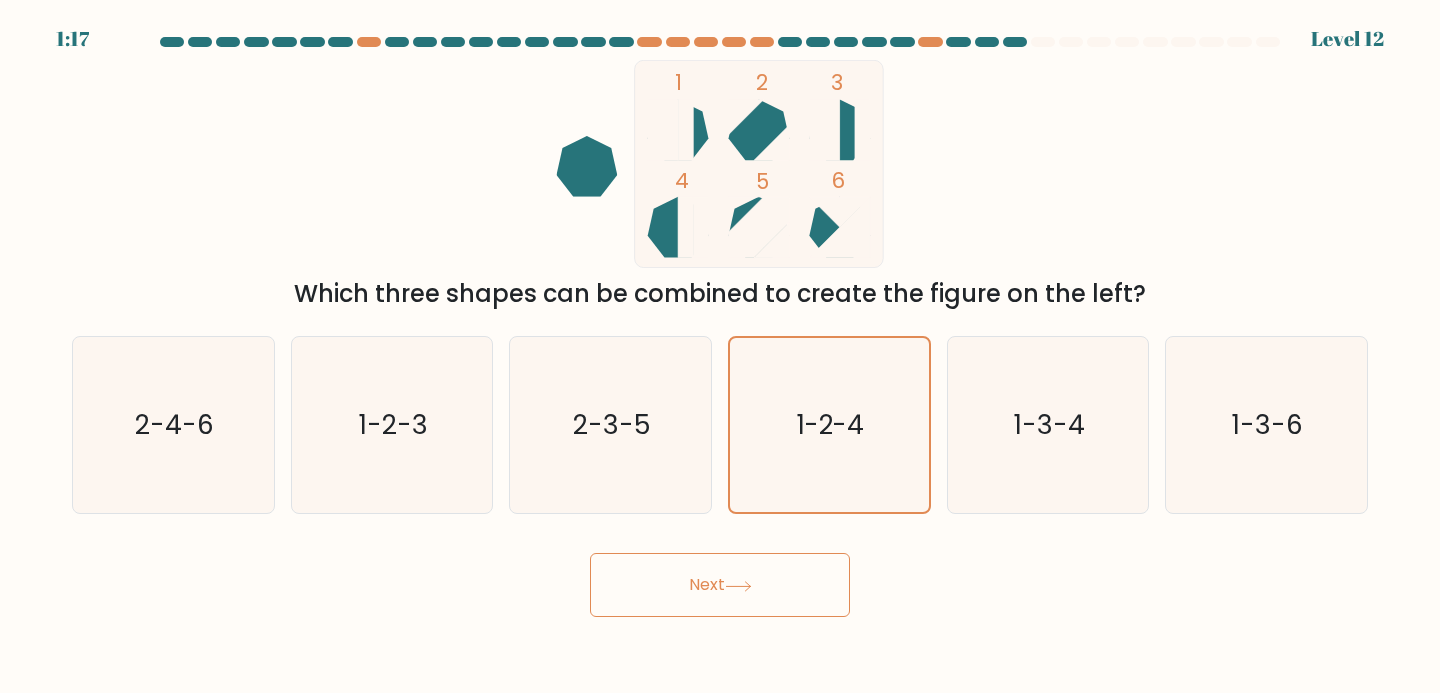 click on "Next" at bounding box center [720, 585] 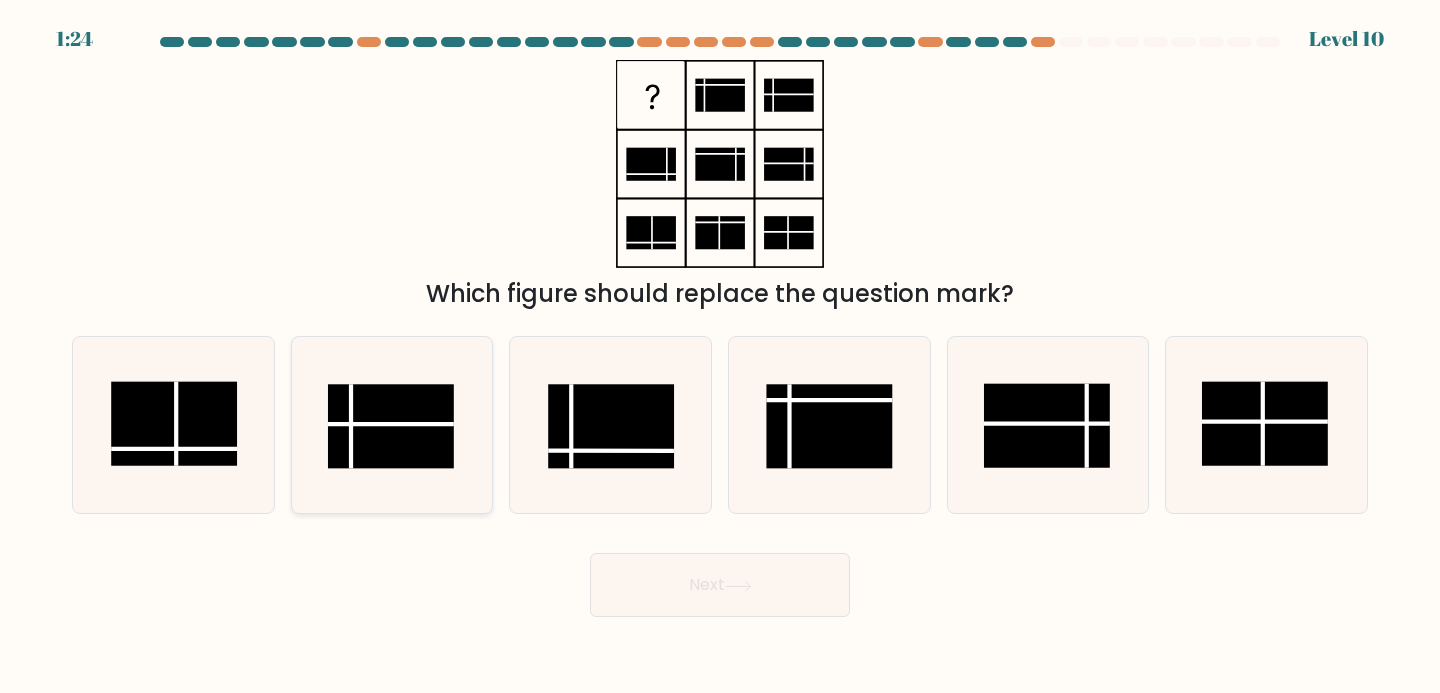 click at bounding box center (391, 424) 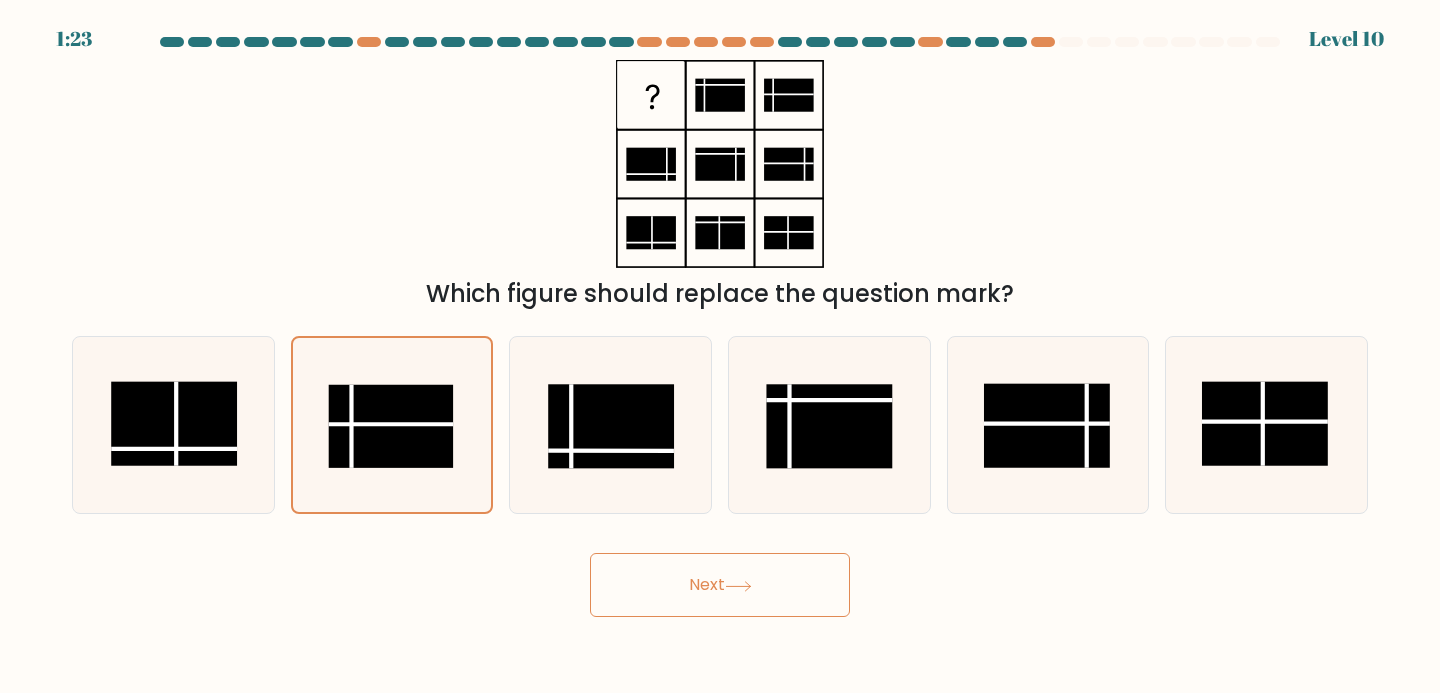 click on "Next" at bounding box center (720, 585) 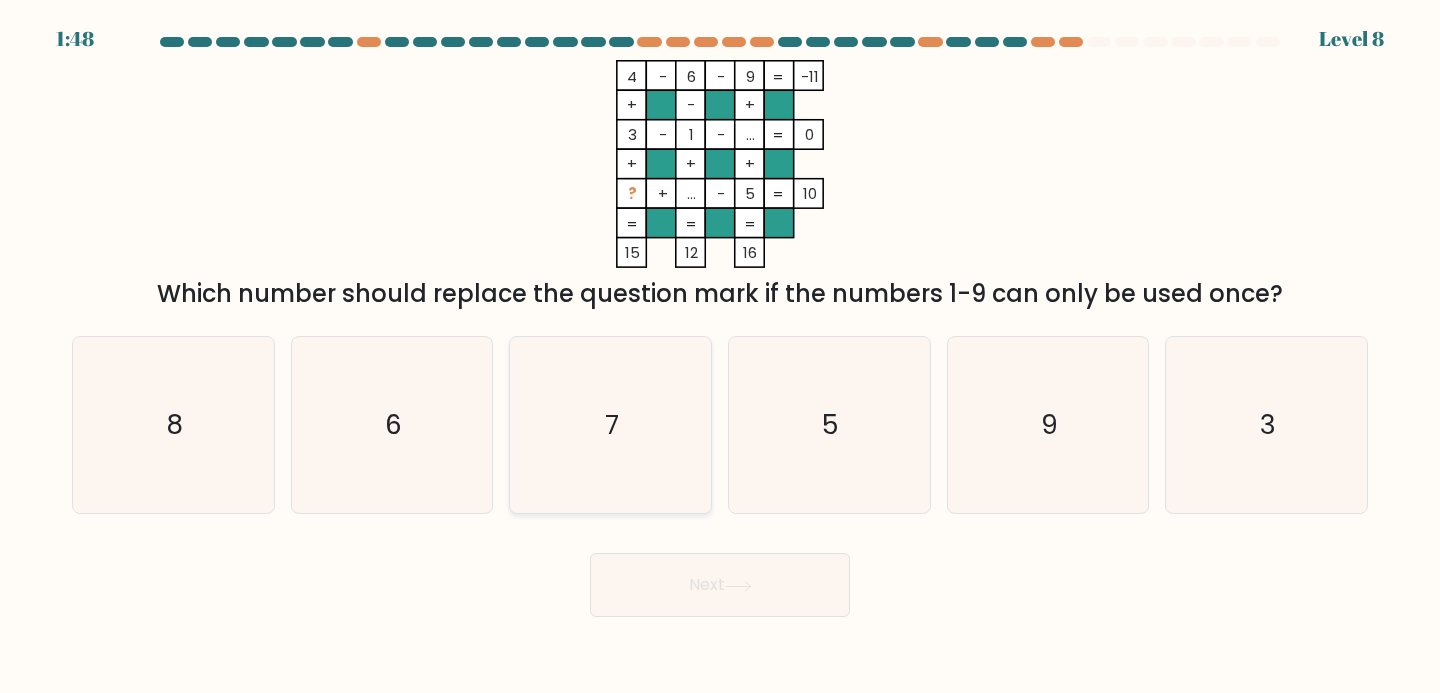 click on "7" at bounding box center [610, 425] 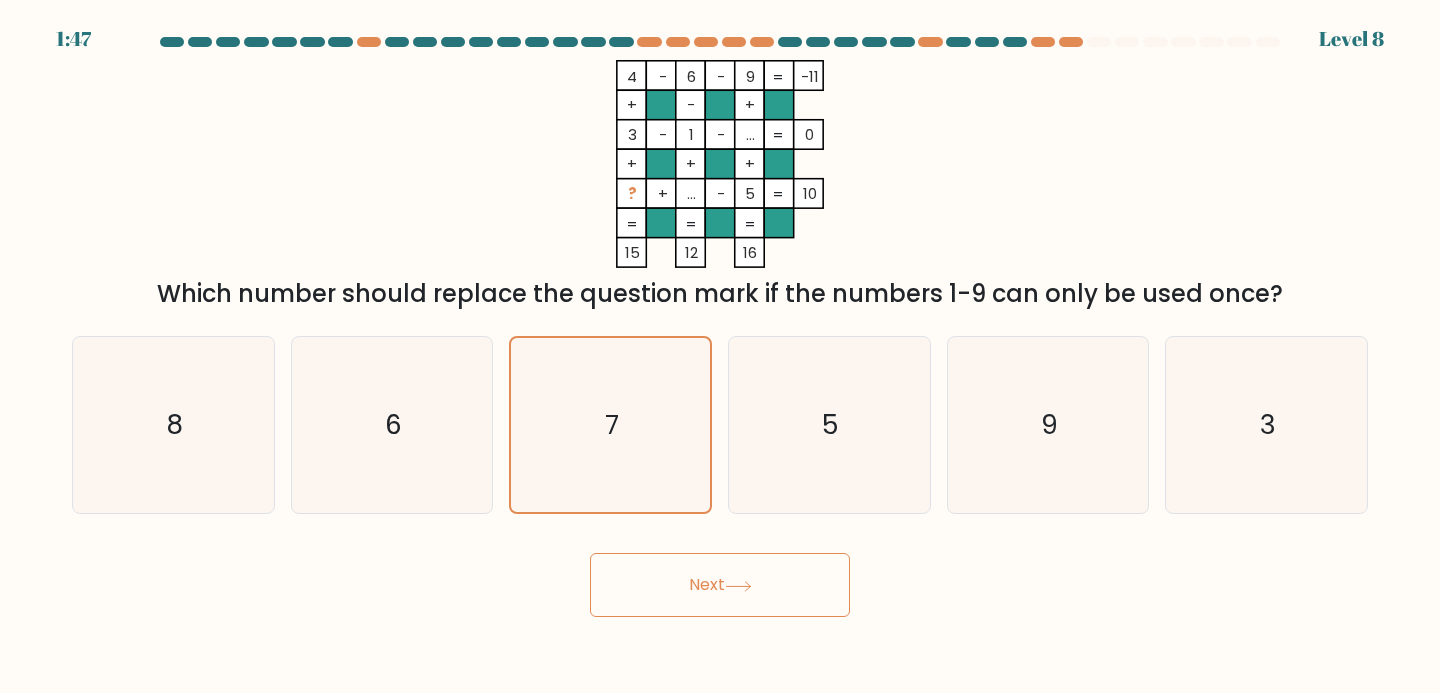 click at bounding box center [738, 586] 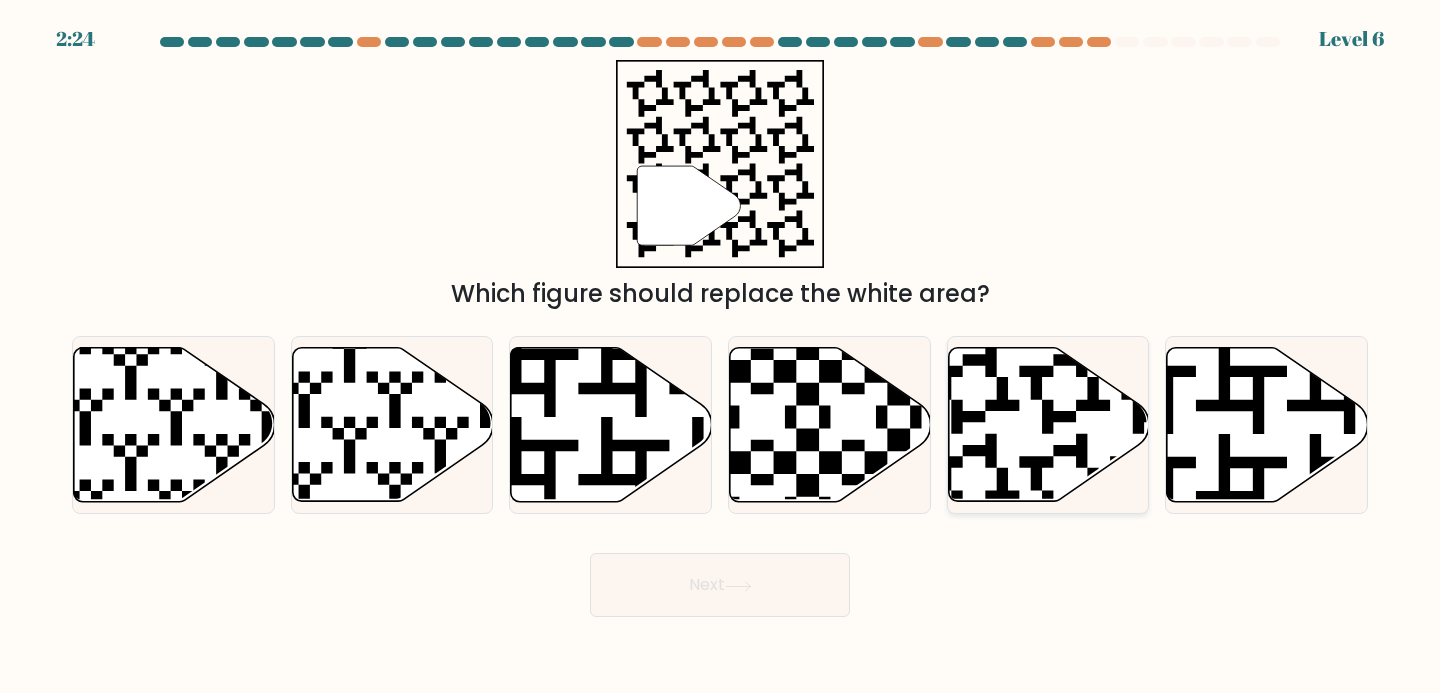 click at bounding box center [1048, 424] 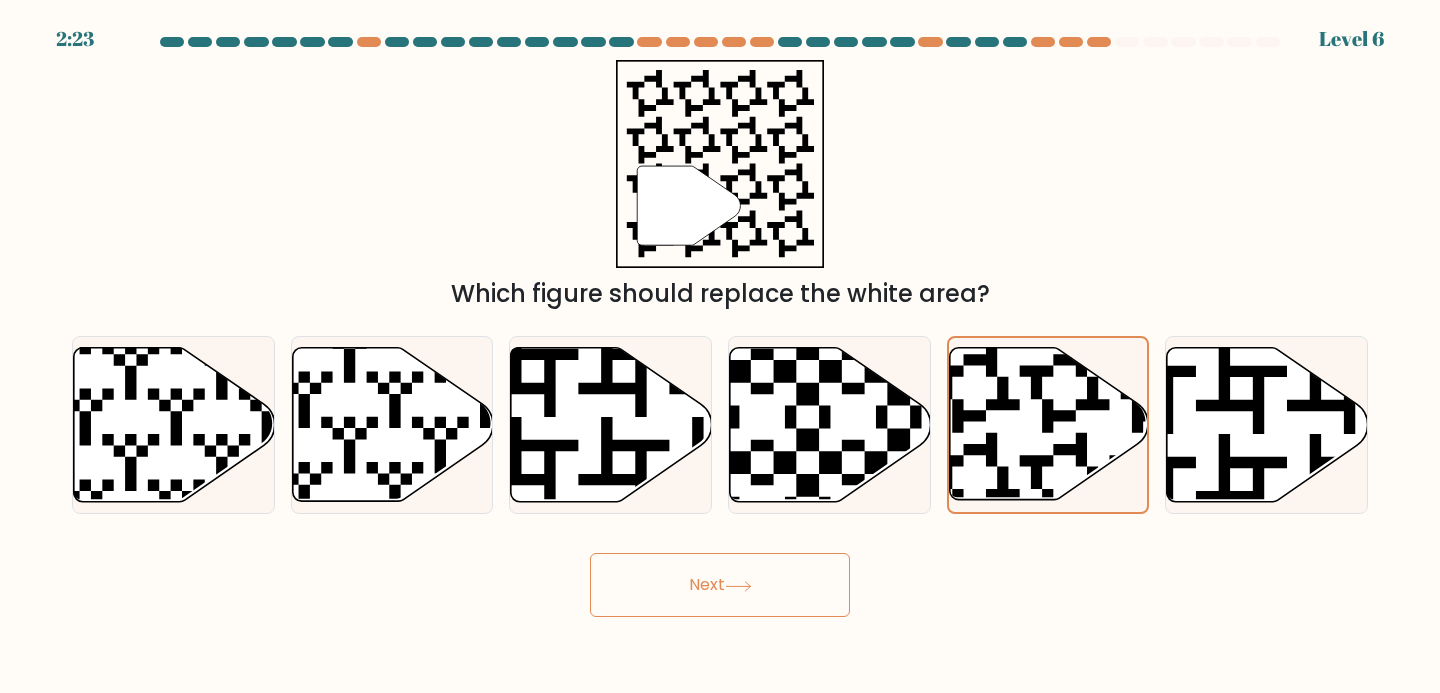 click on "Next" at bounding box center [720, 585] 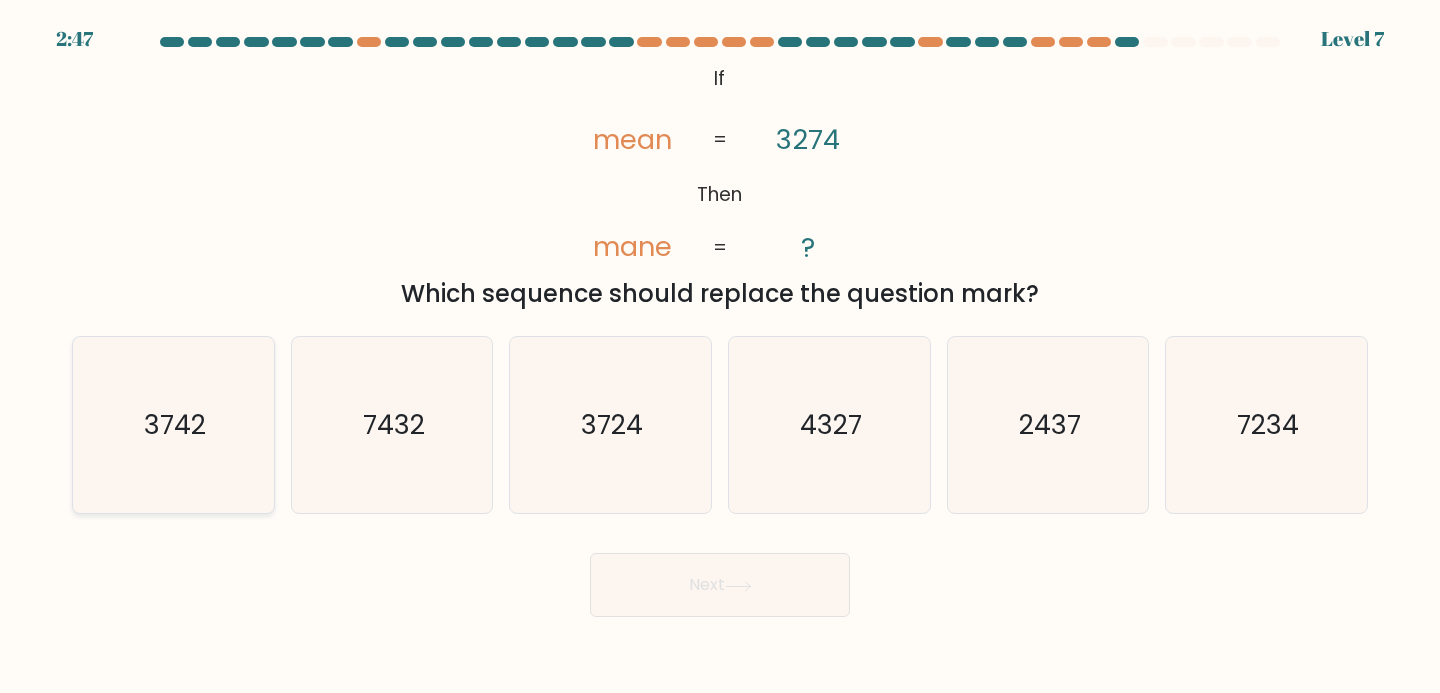 click on "3742" at bounding box center (173, 425) 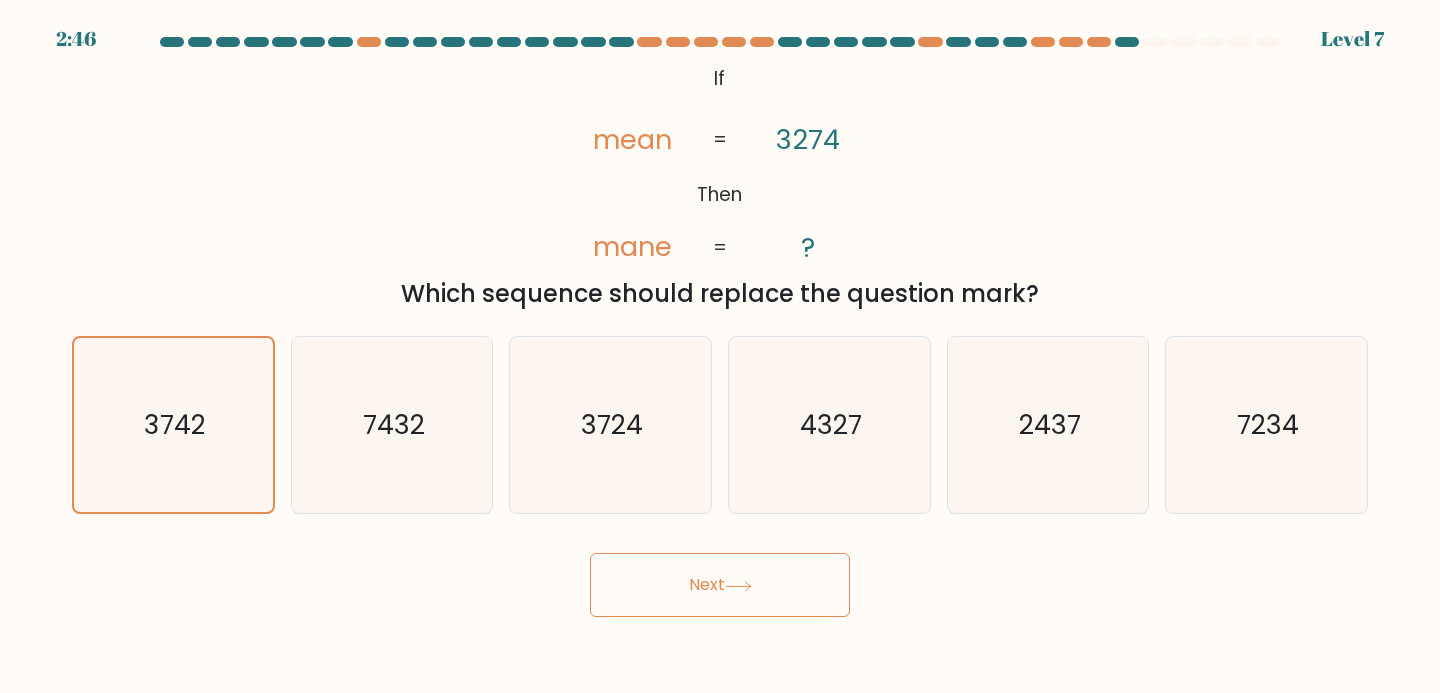 click on "Next" at bounding box center [720, 585] 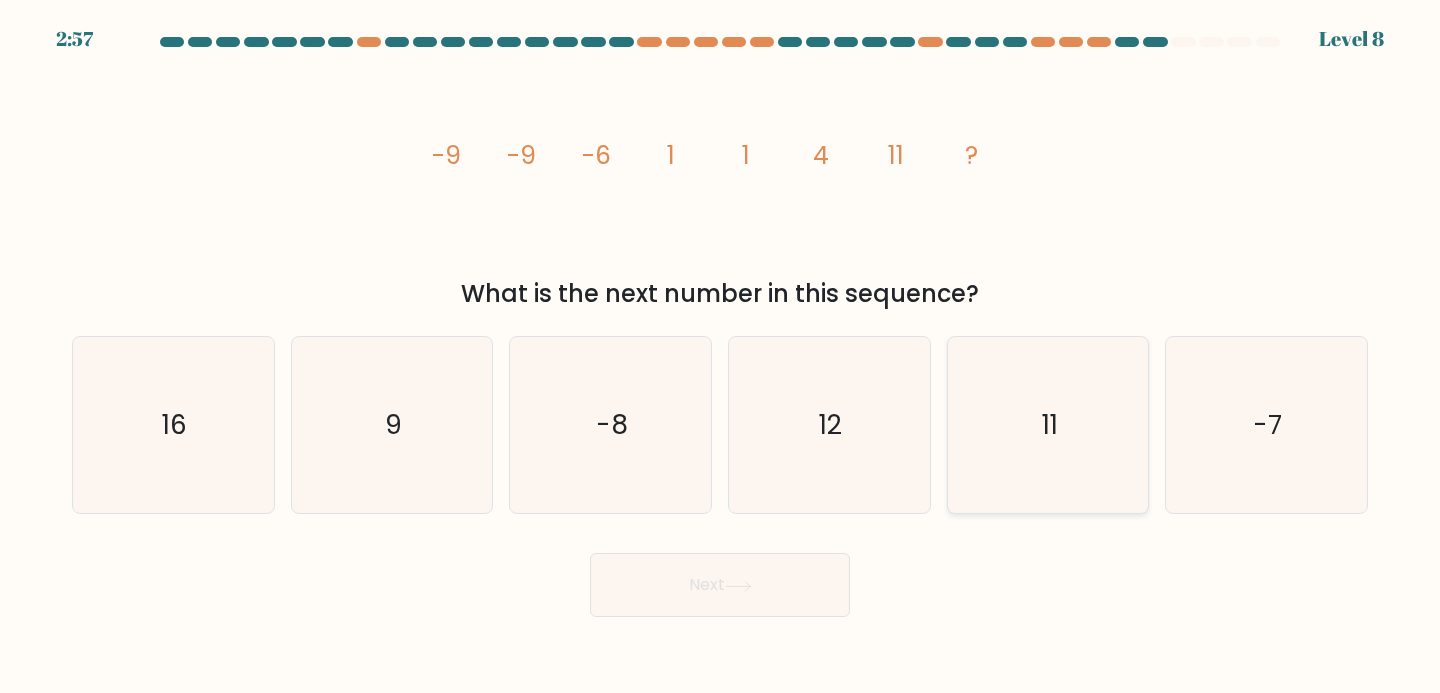 click on "11" at bounding box center (1048, 425) 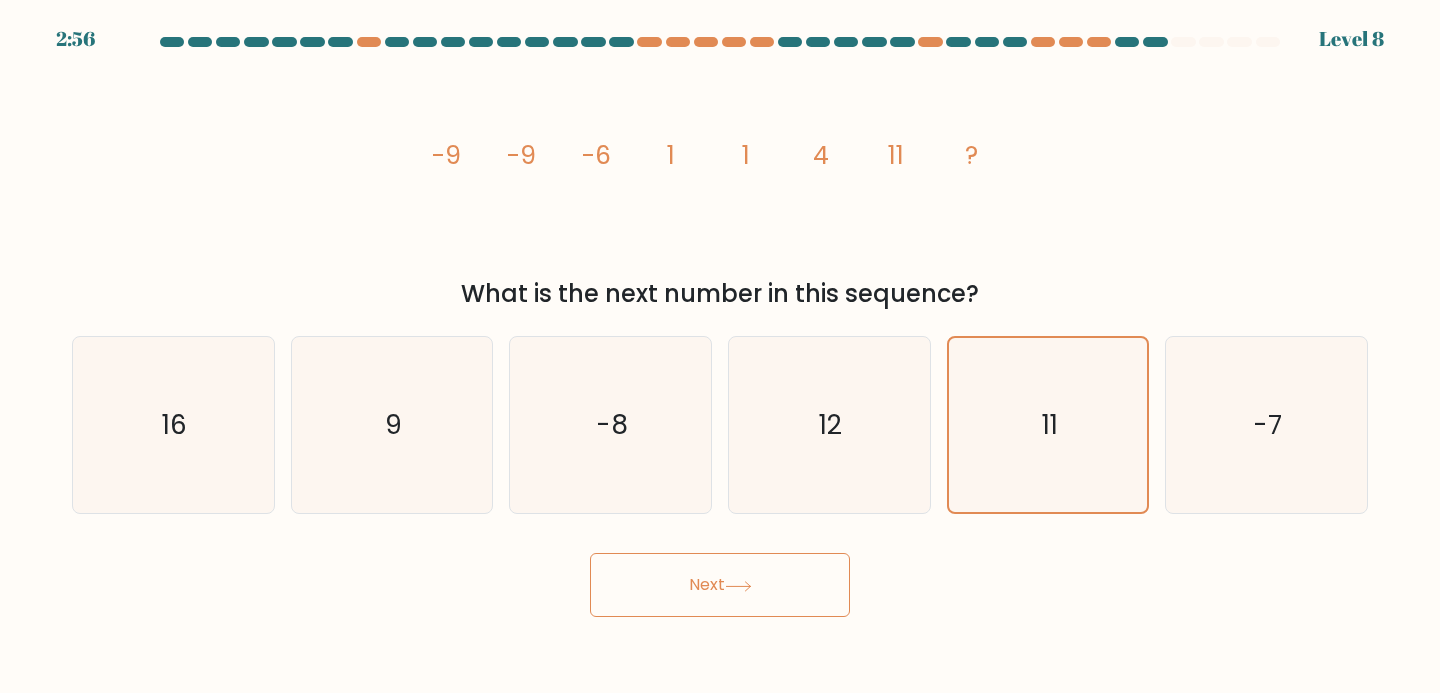 click on "Next" at bounding box center [720, 585] 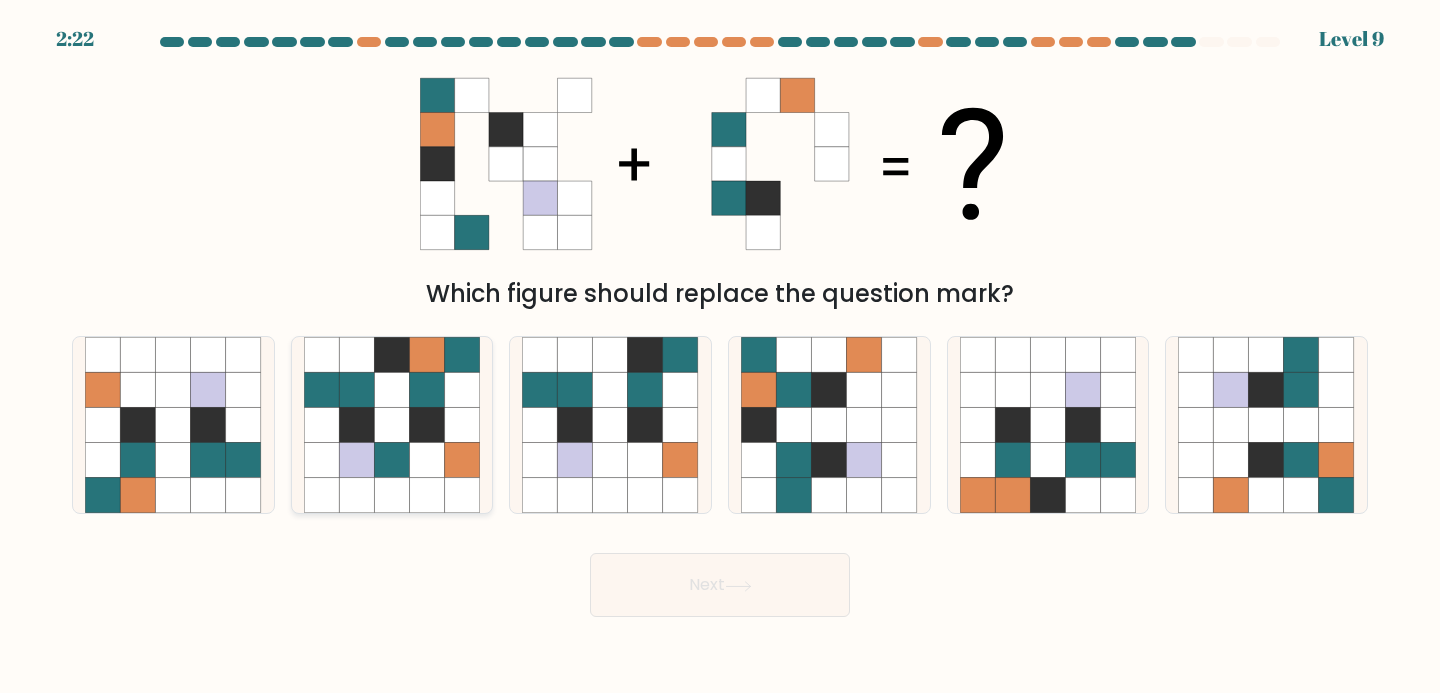 click at bounding box center [391, 389] 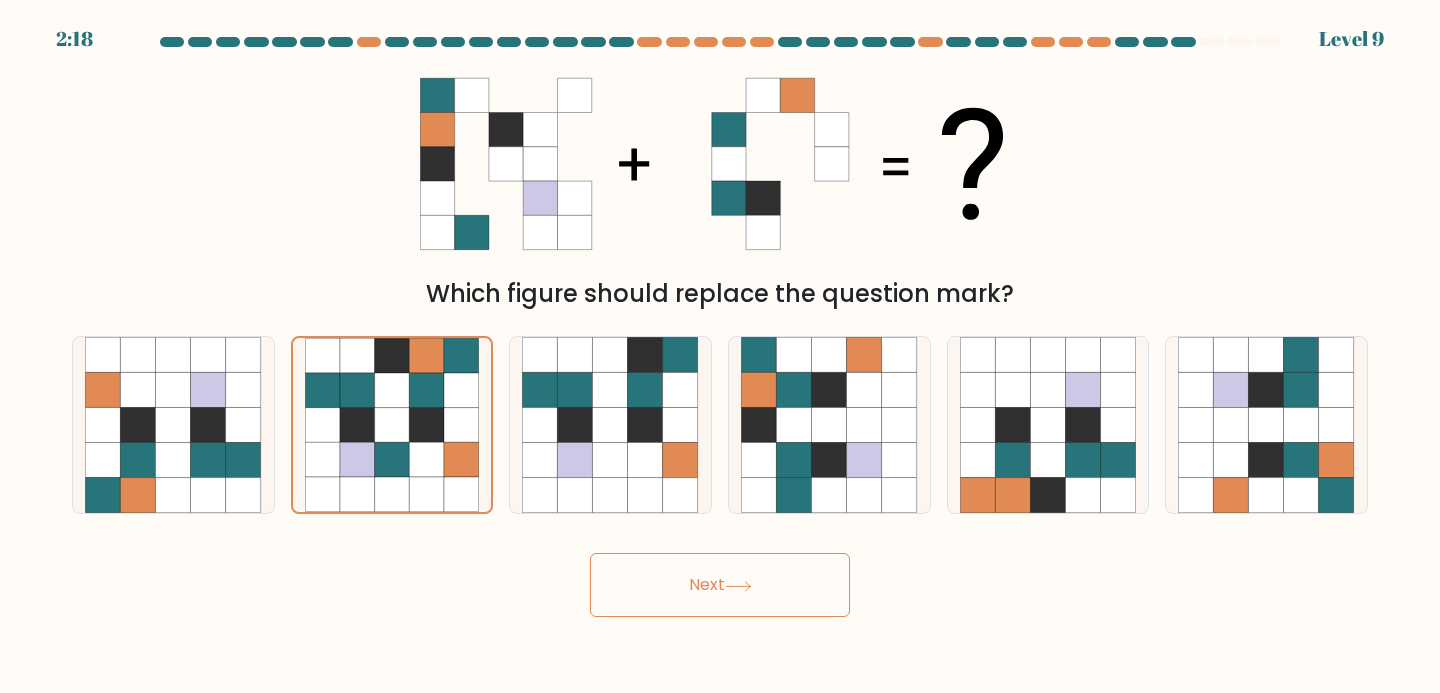 click on "Next" at bounding box center [720, 585] 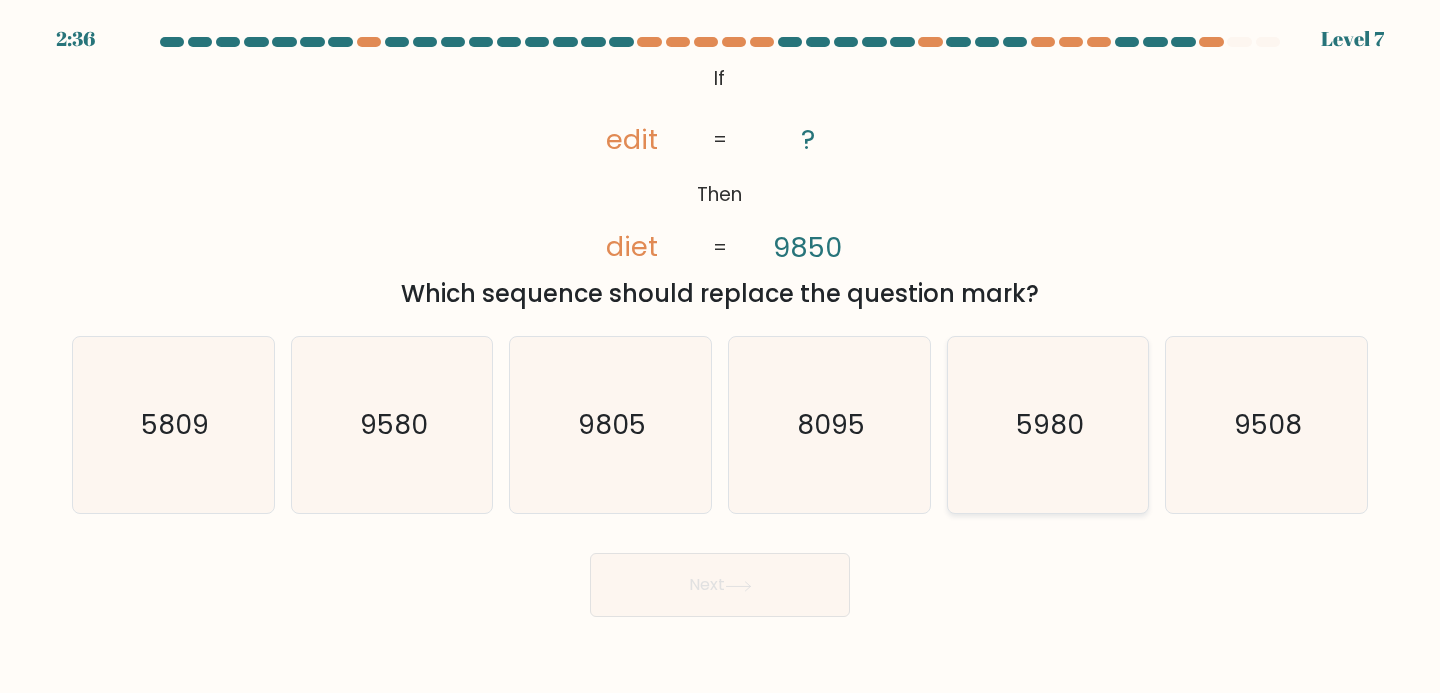 click on "5980" at bounding box center (1048, 425) 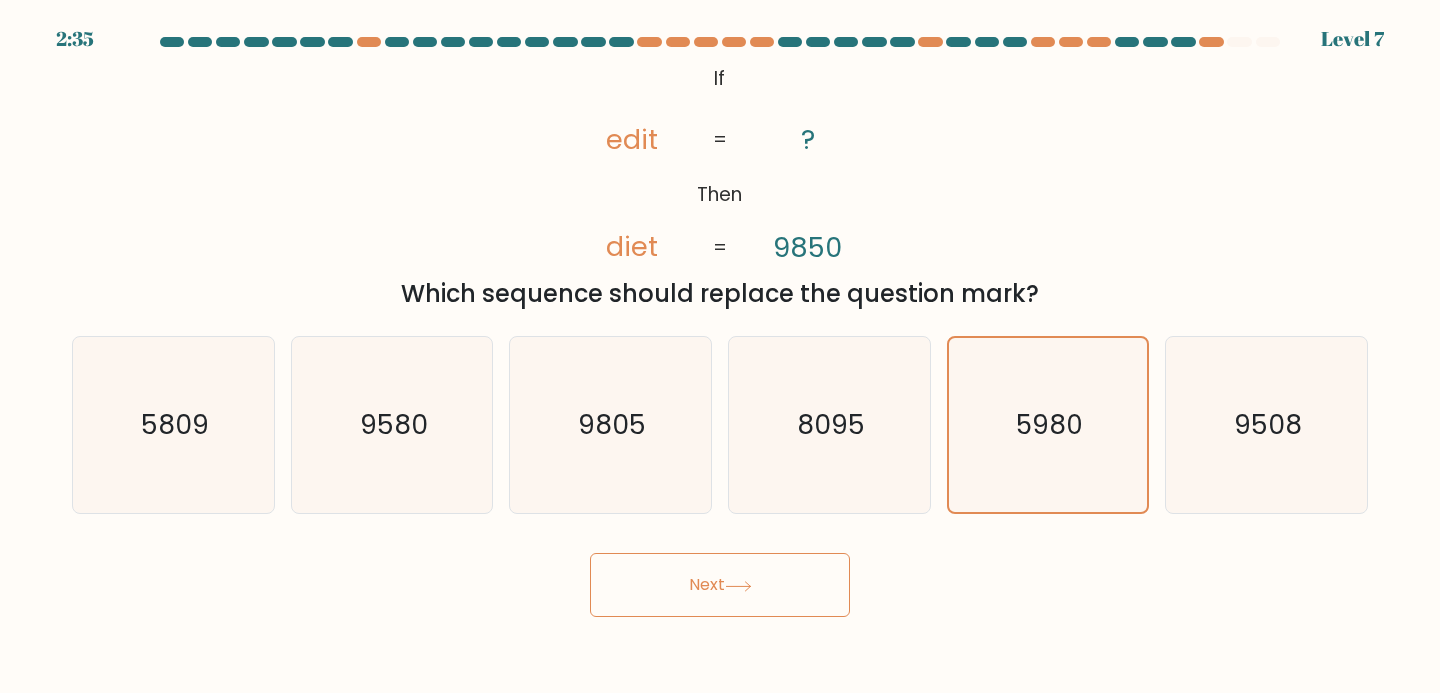 click on "Next" at bounding box center [720, 585] 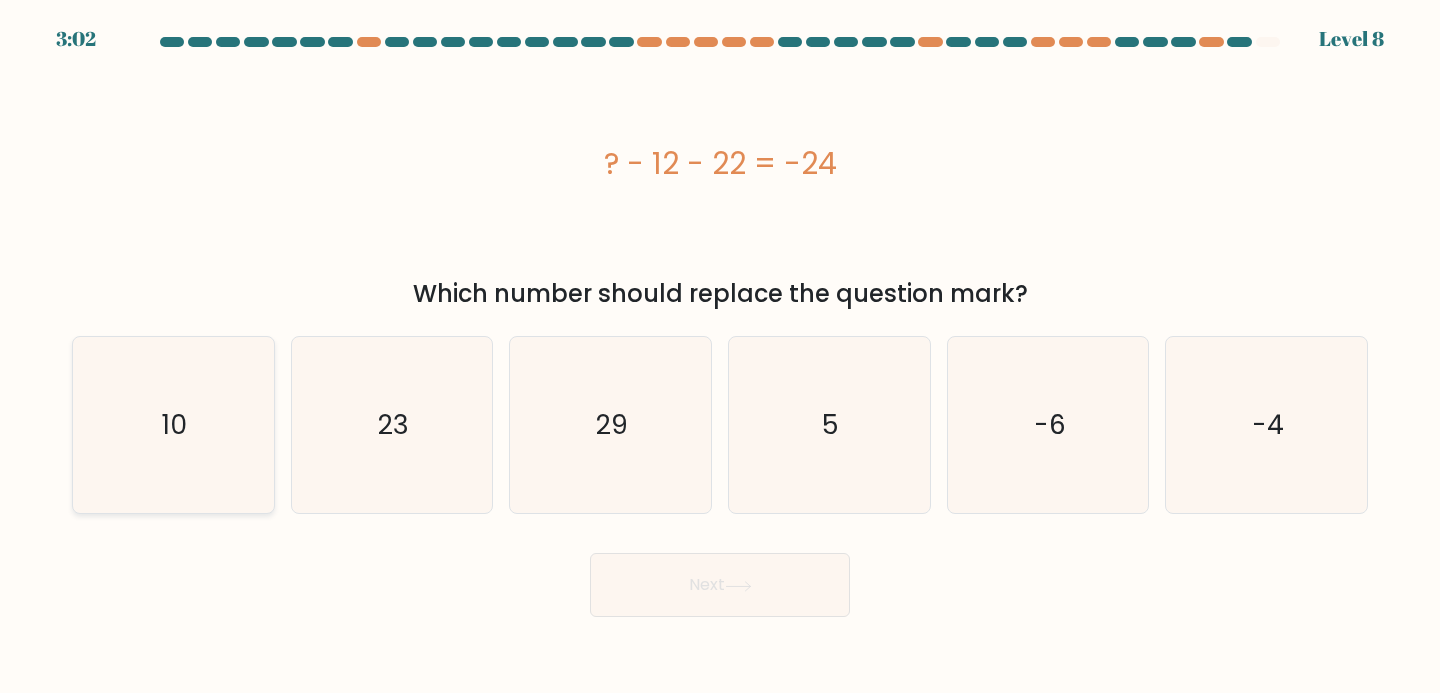 click on "10" at bounding box center [173, 425] 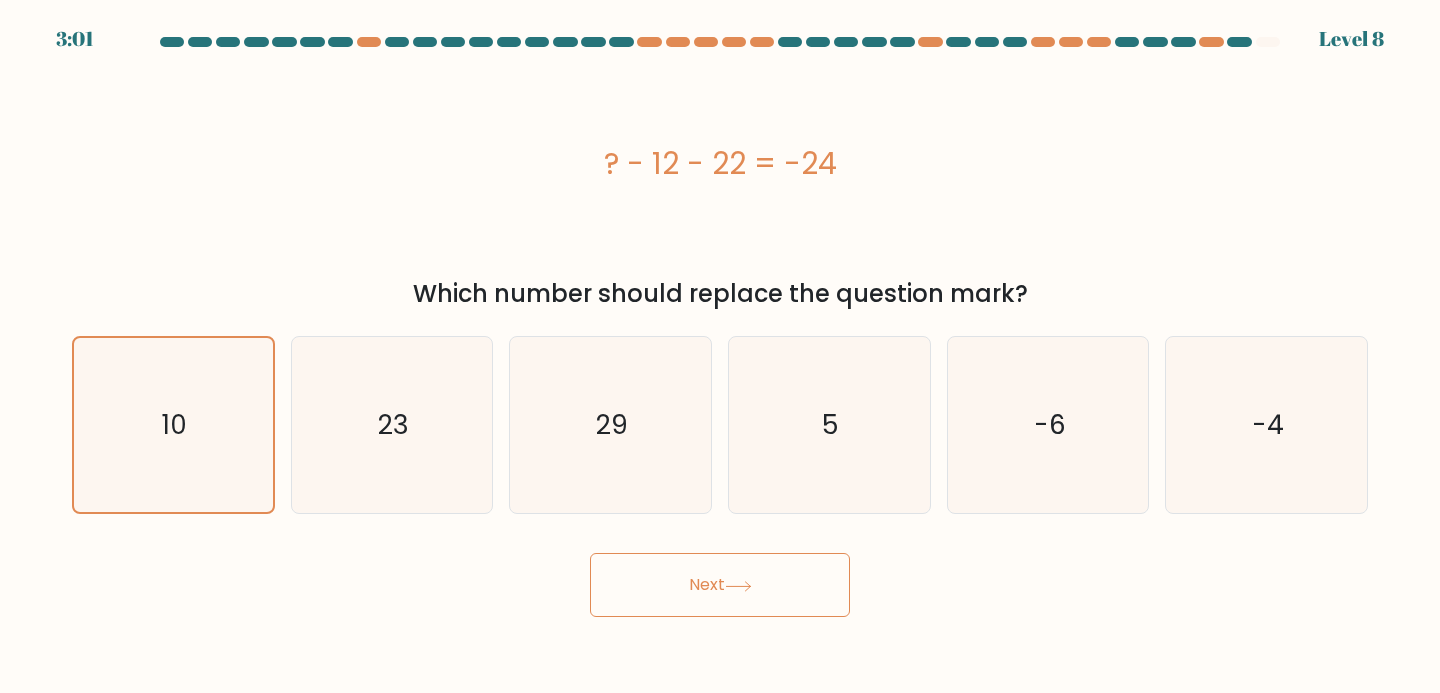 click on "Next" at bounding box center (720, 585) 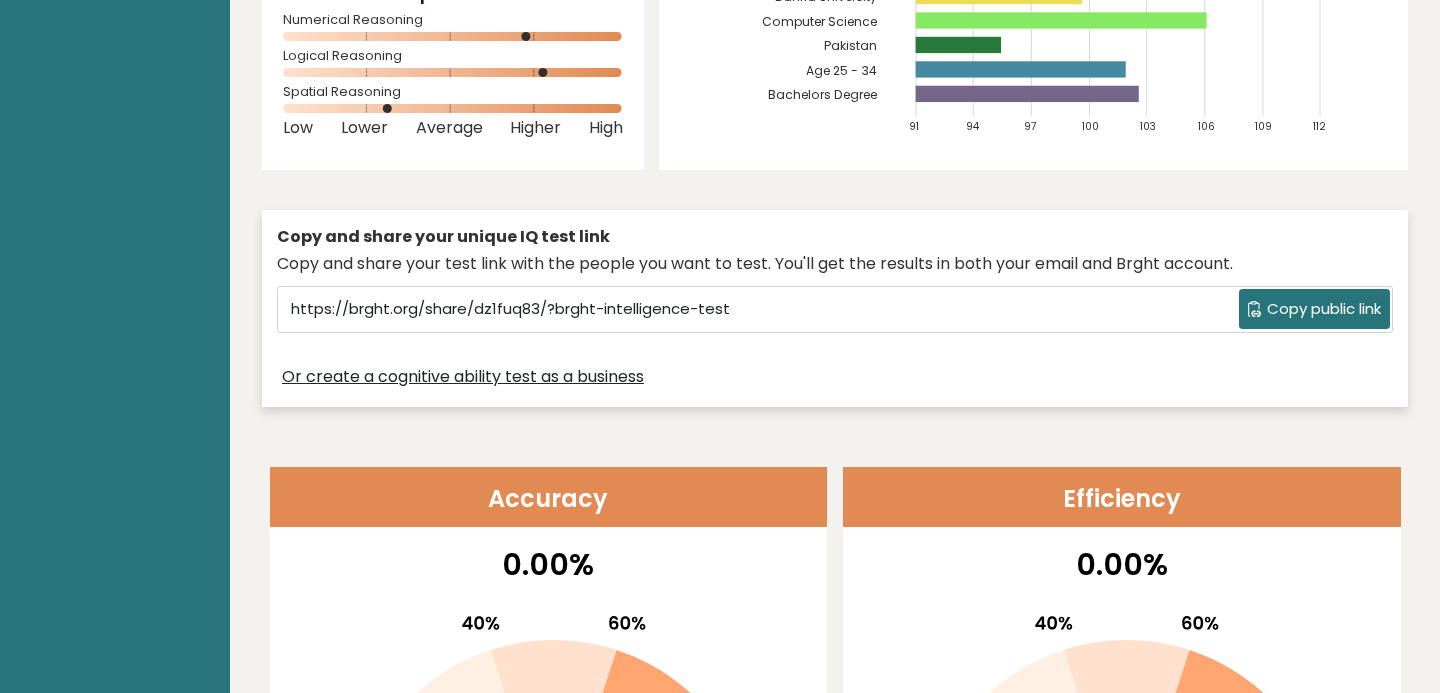 scroll, scrollTop: 0, scrollLeft: 0, axis: both 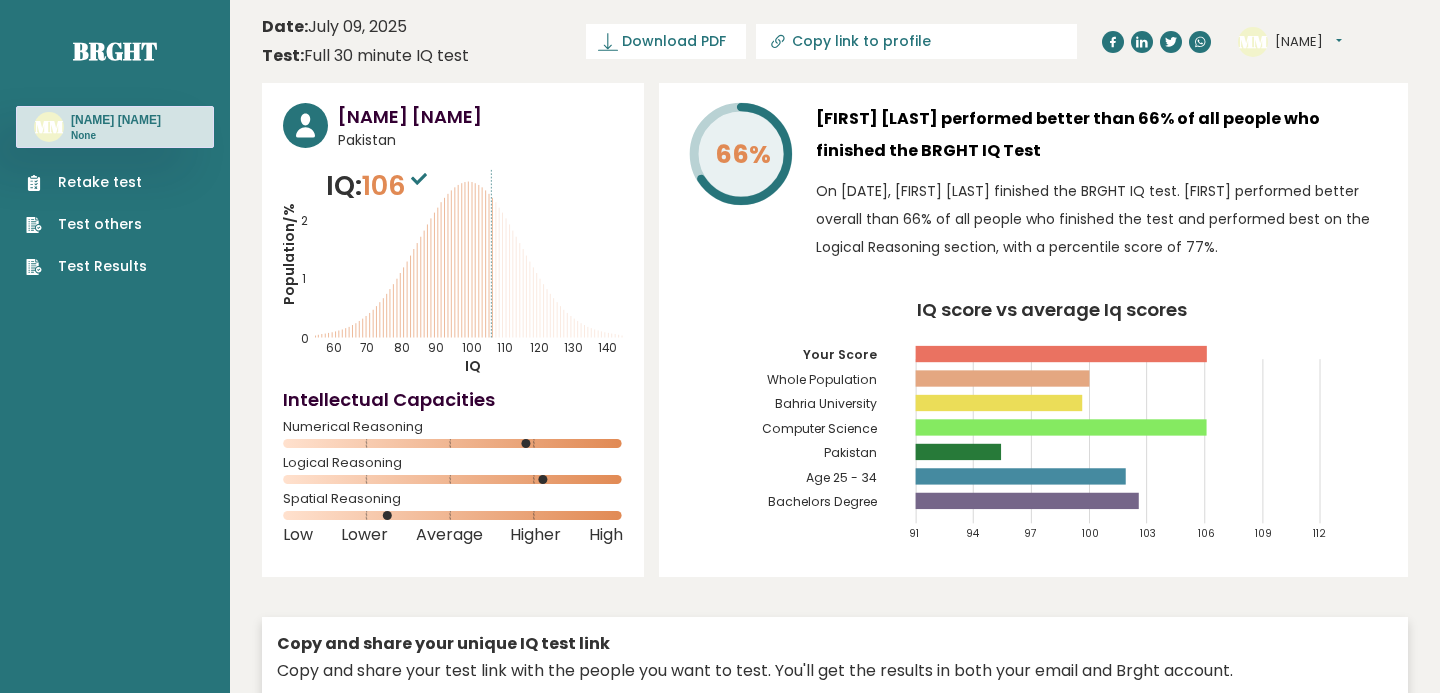 click on "Test Results" at bounding box center [86, 266] 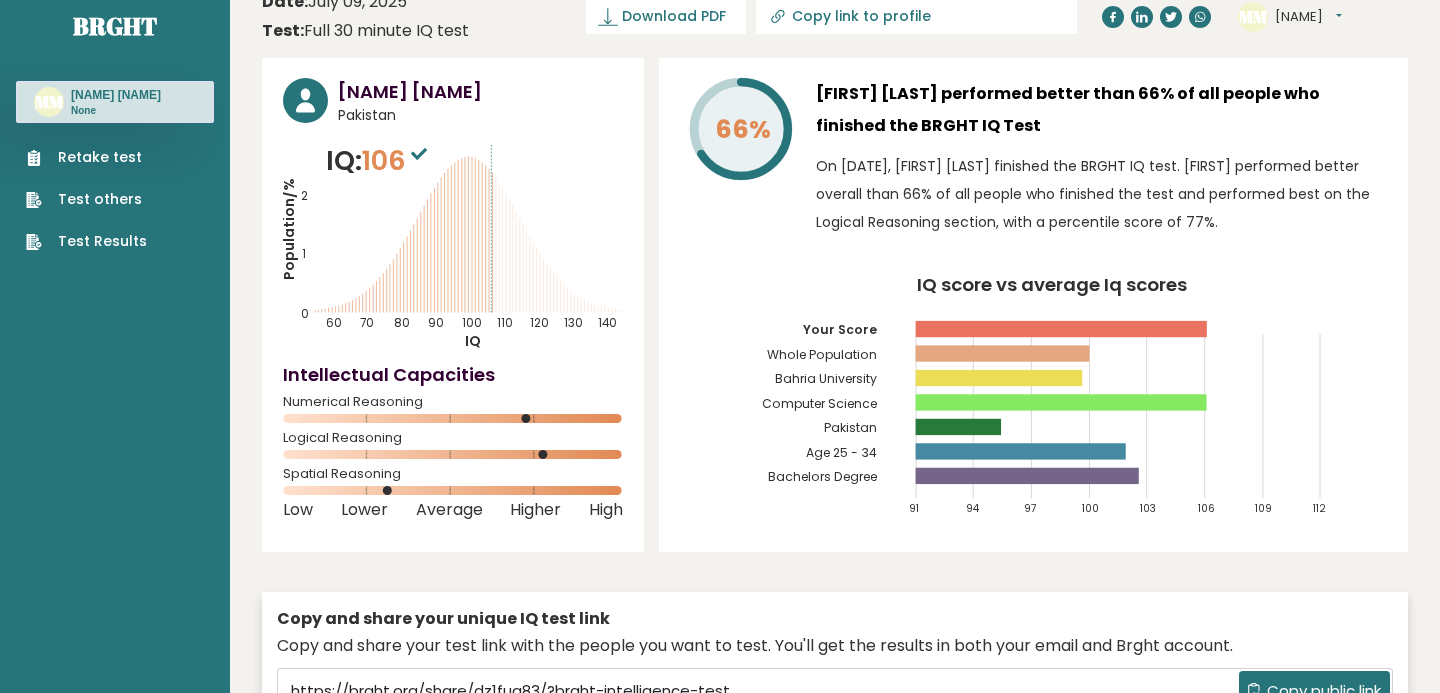scroll, scrollTop: 0, scrollLeft: 0, axis: both 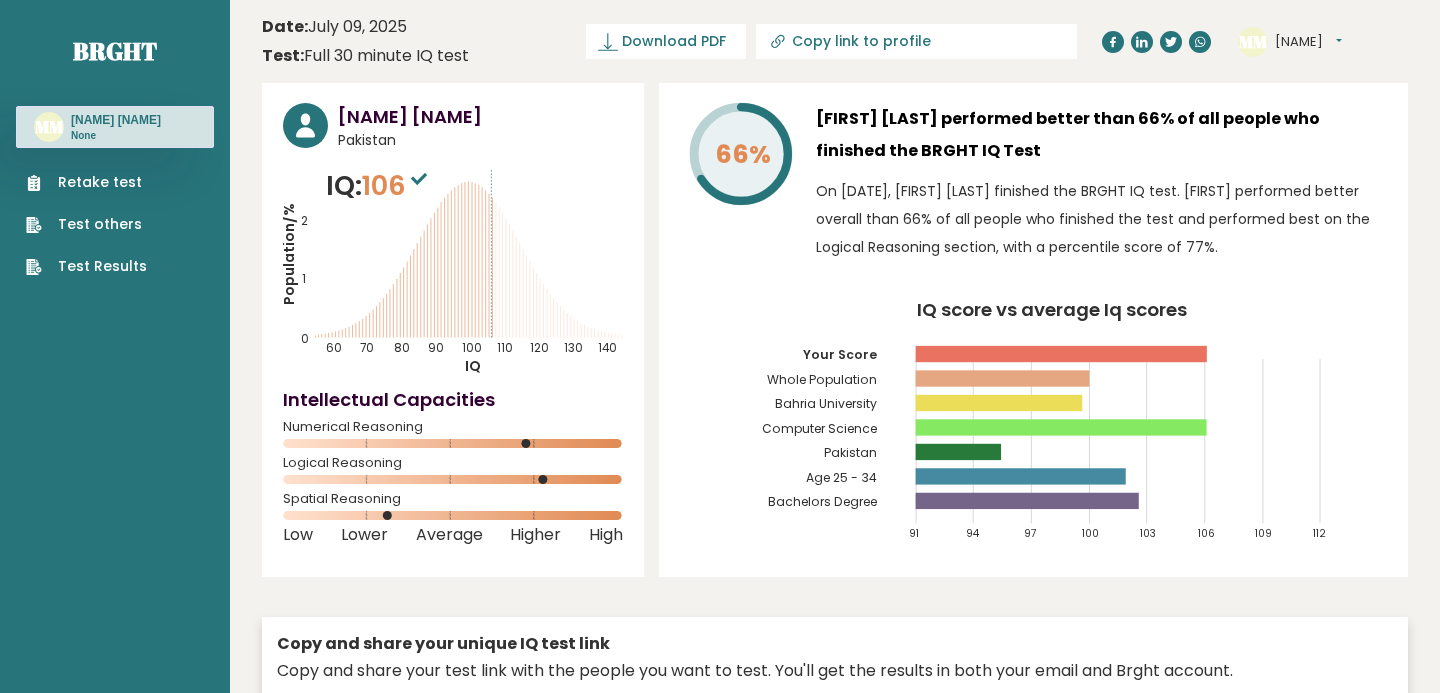click on "Retake test" at bounding box center [86, 182] 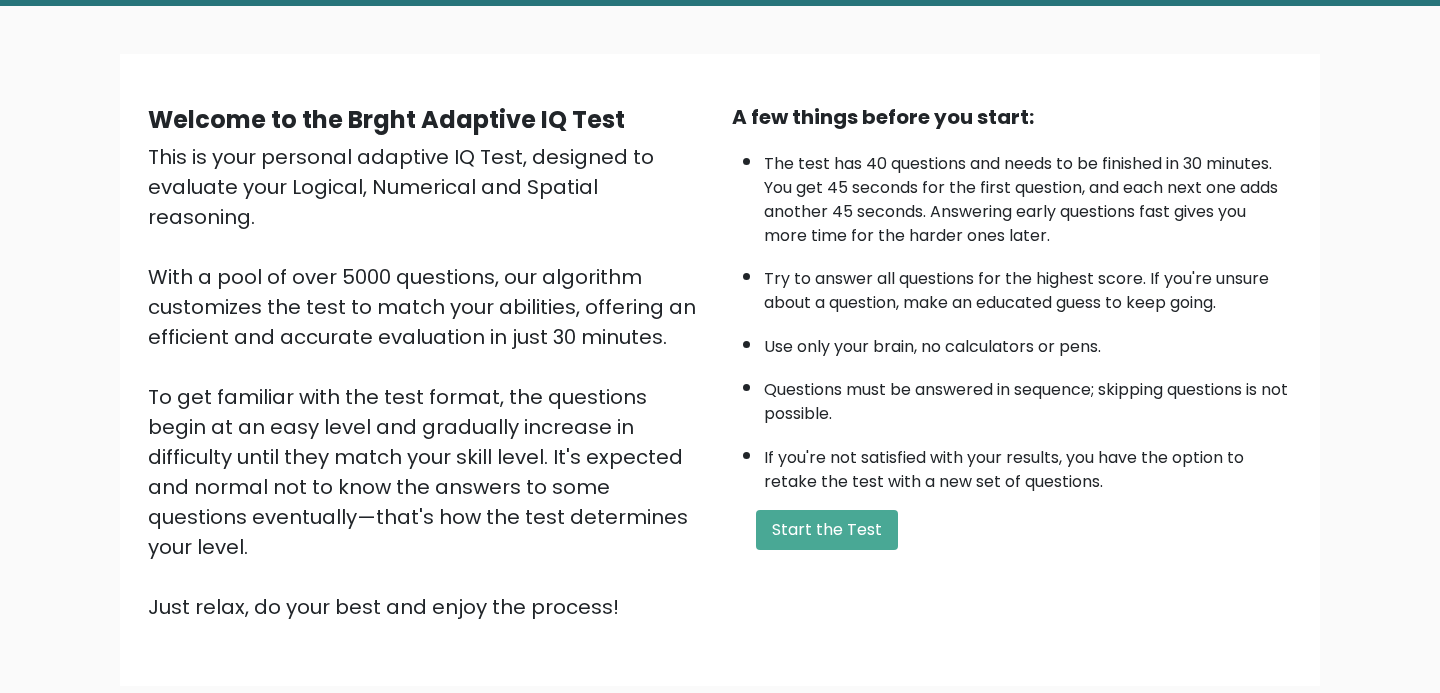 scroll, scrollTop: 223, scrollLeft: 0, axis: vertical 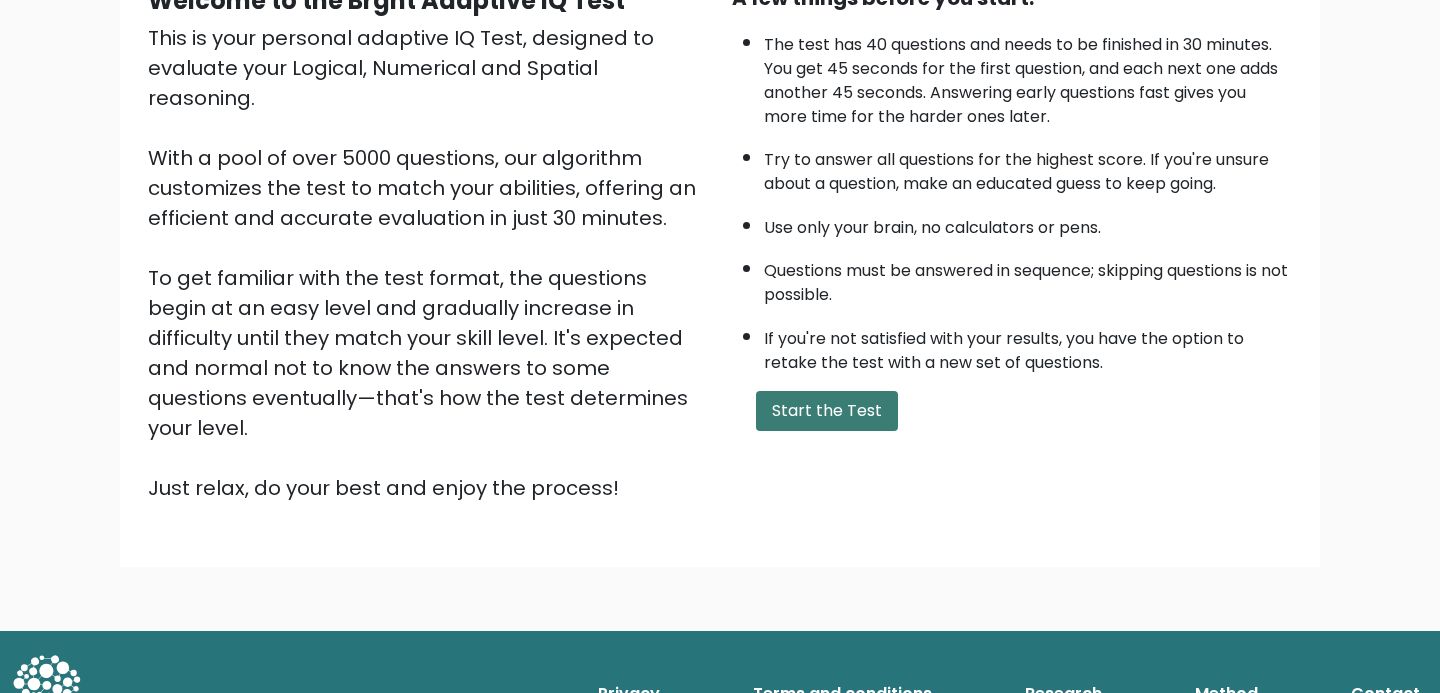 click on "Start the Test" at bounding box center (827, 411) 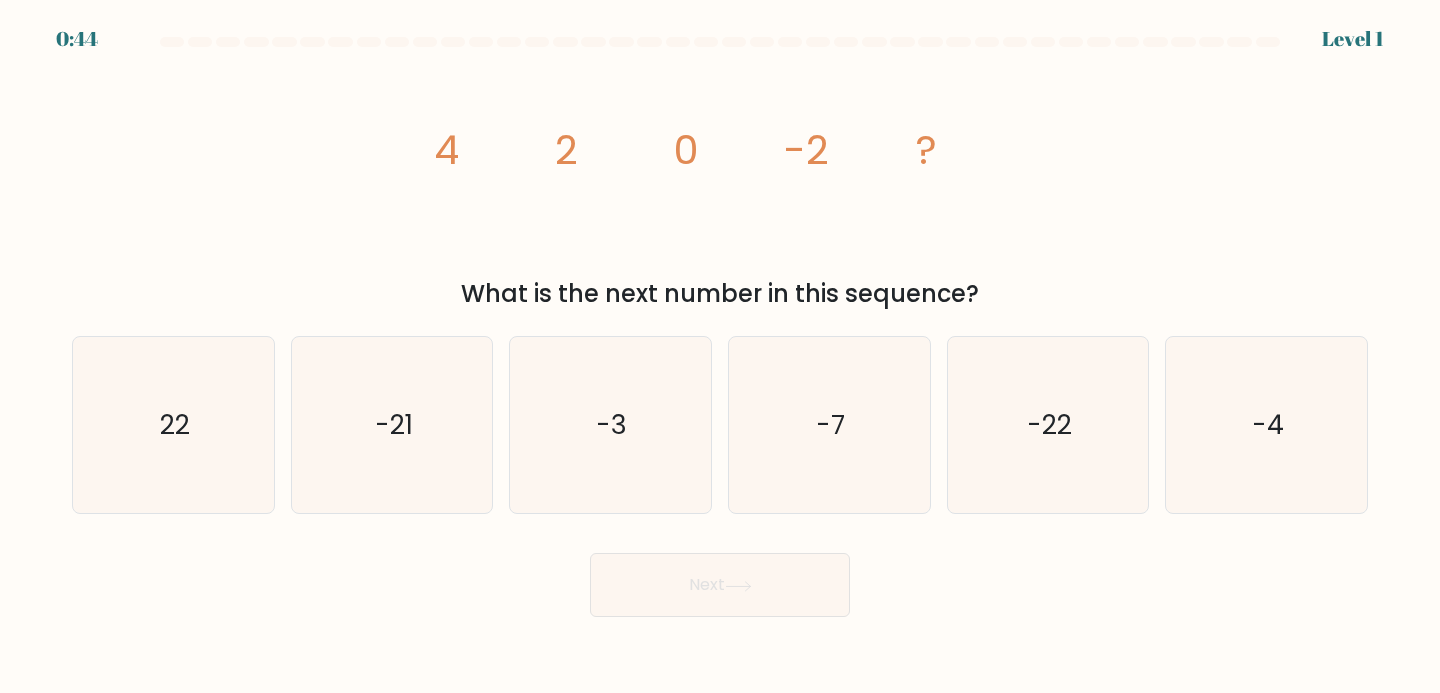 scroll, scrollTop: 0, scrollLeft: 0, axis: both 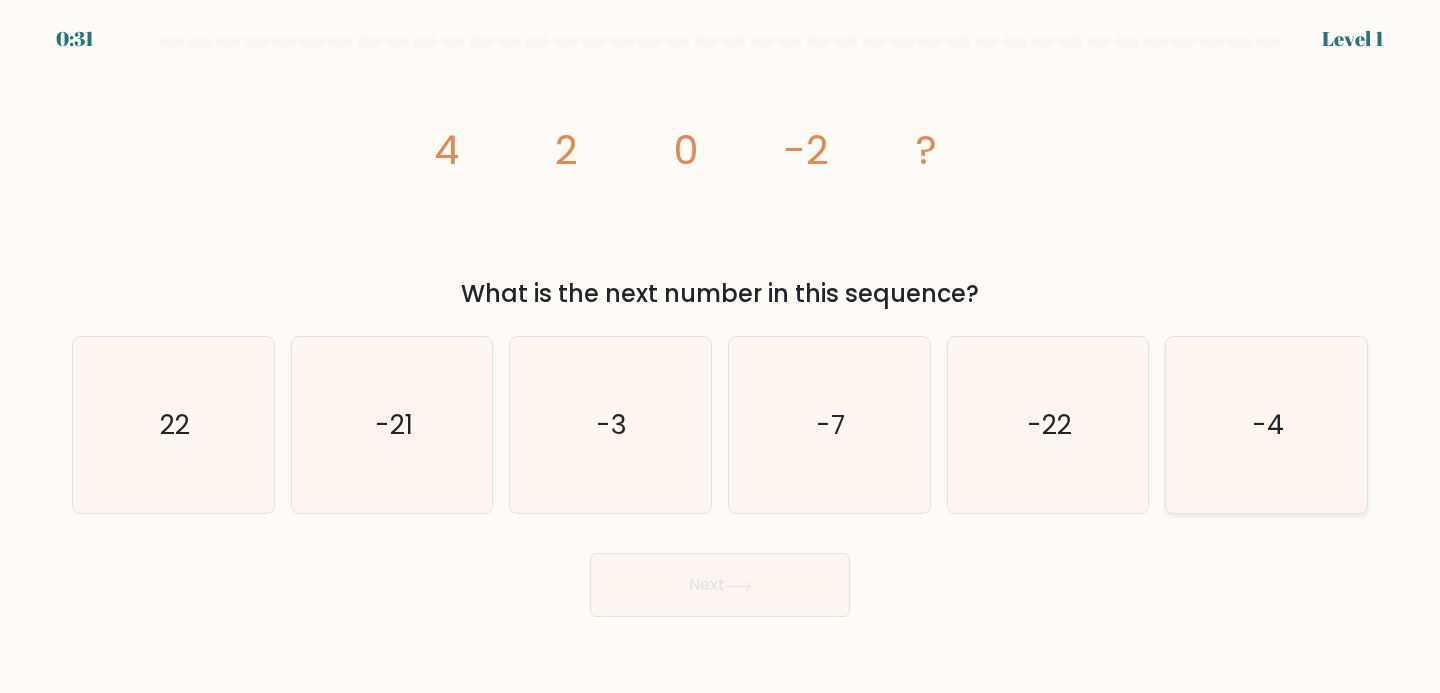 click on "-4" at bounding box center (1266, 425) 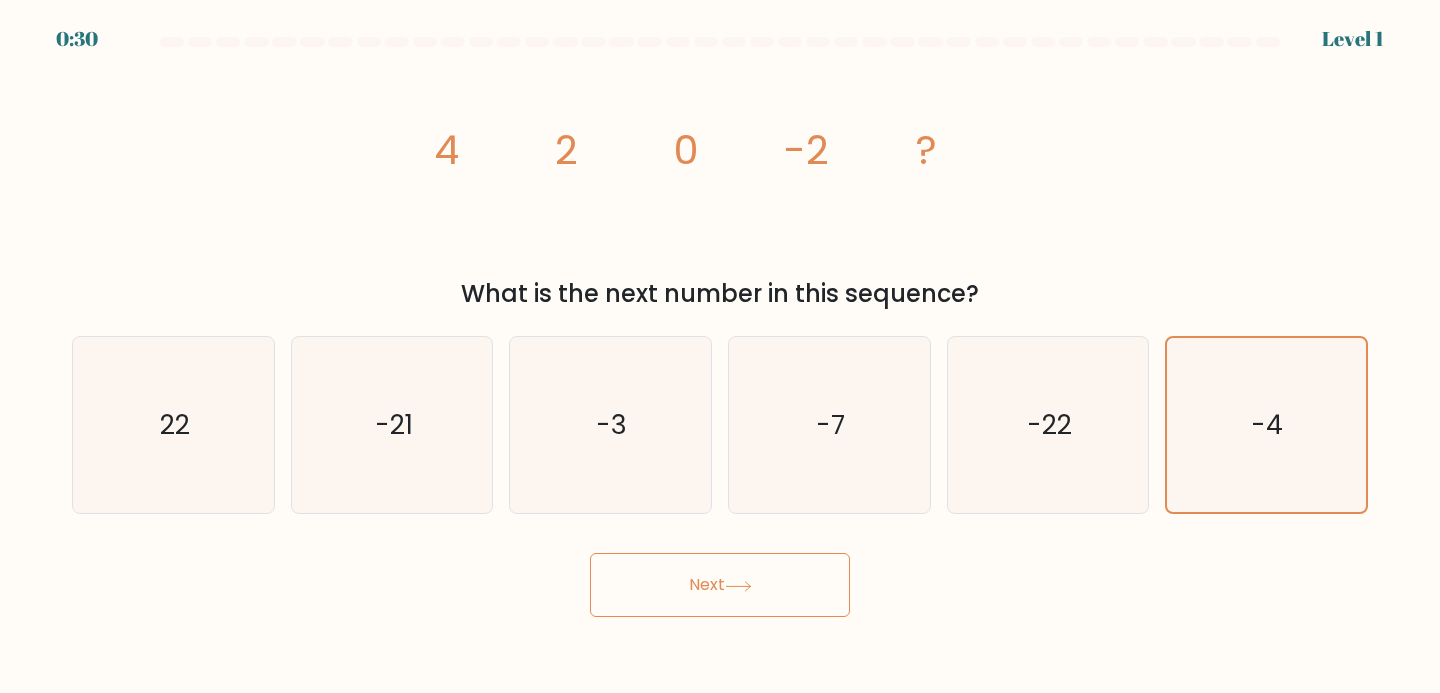 click on "Next" at bounding box center [720, 585] 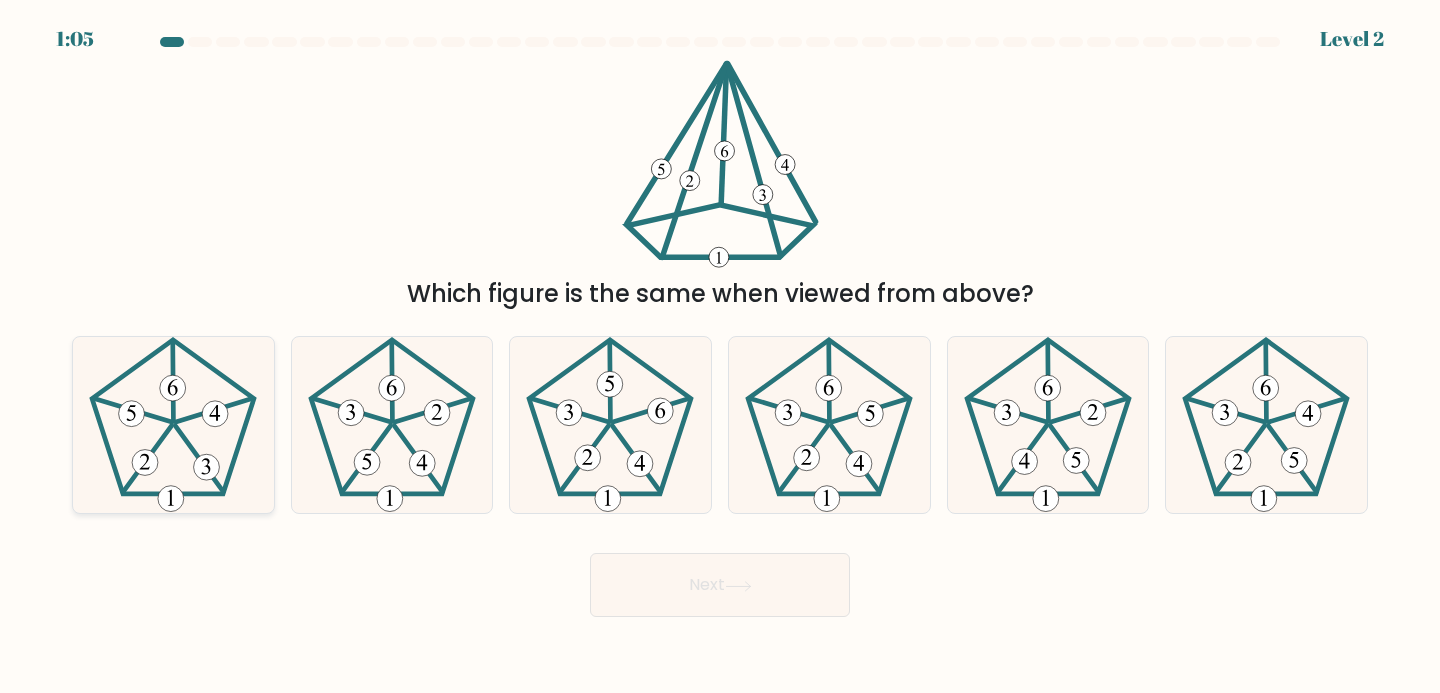 click at bounding box center [173, 425] 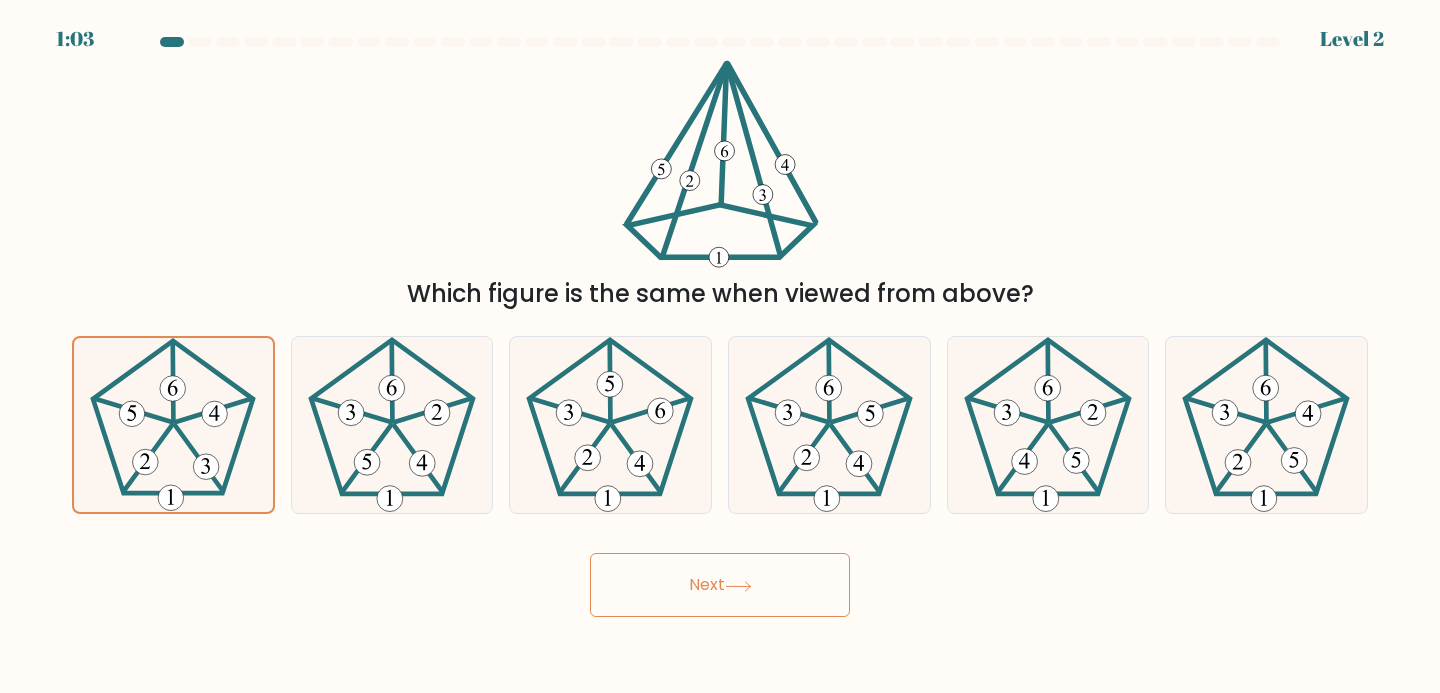 click on "Next" at bounding box center [720, 585] 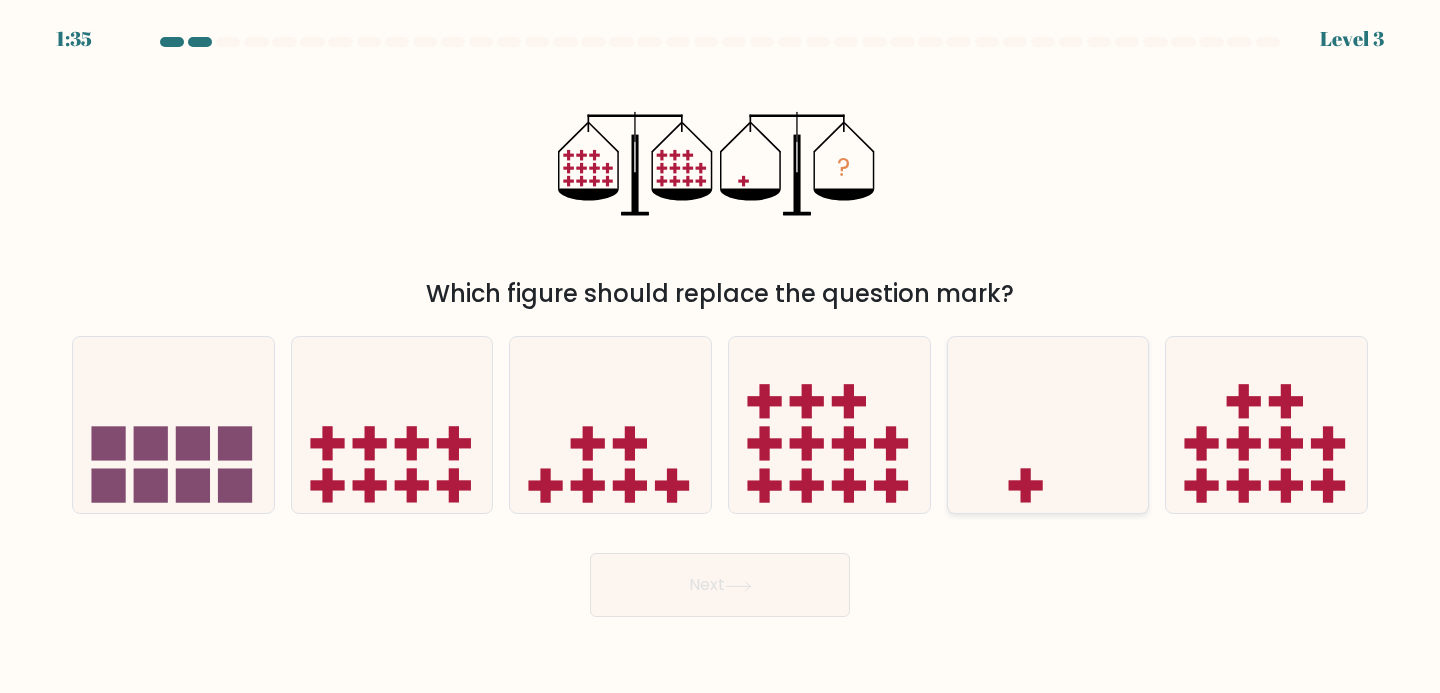 click at bounding box center (1048, 425) 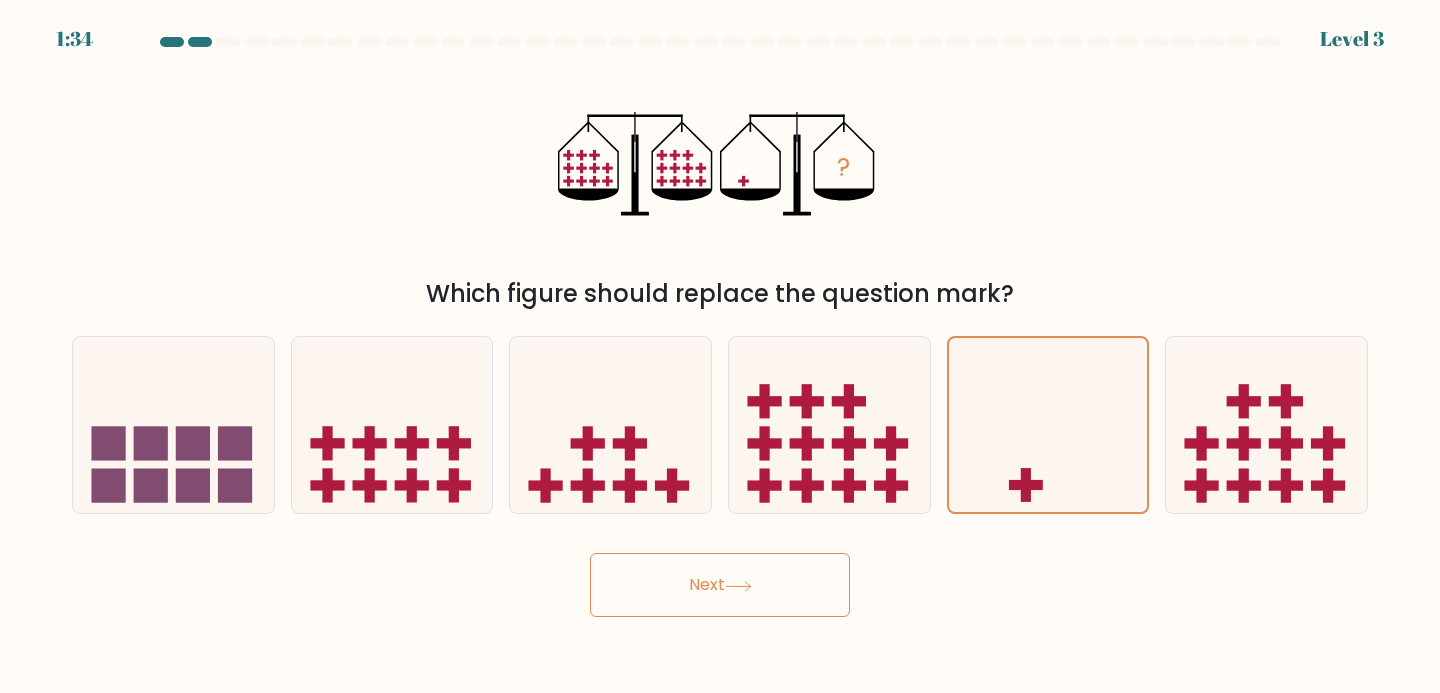 click on "Next" at bounding box center [720, 585] 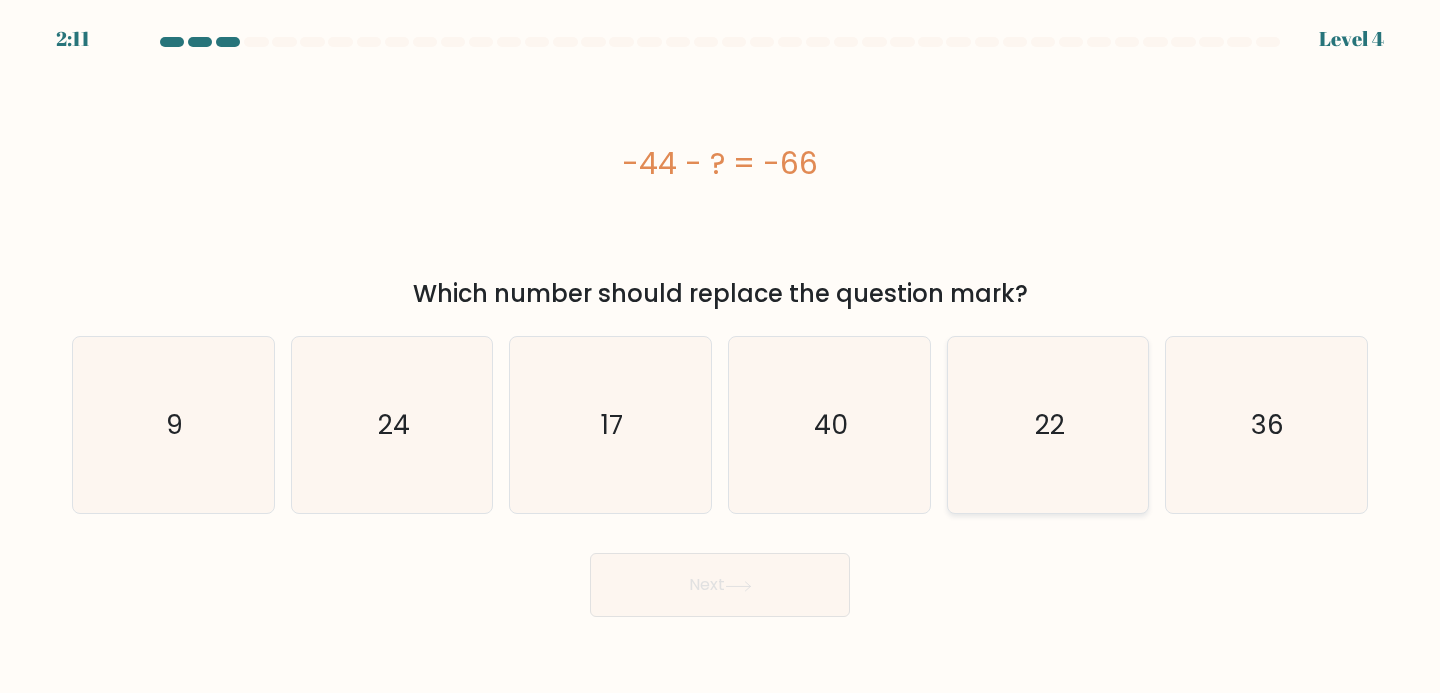 click on "22" at bounding box center (1048, 425) 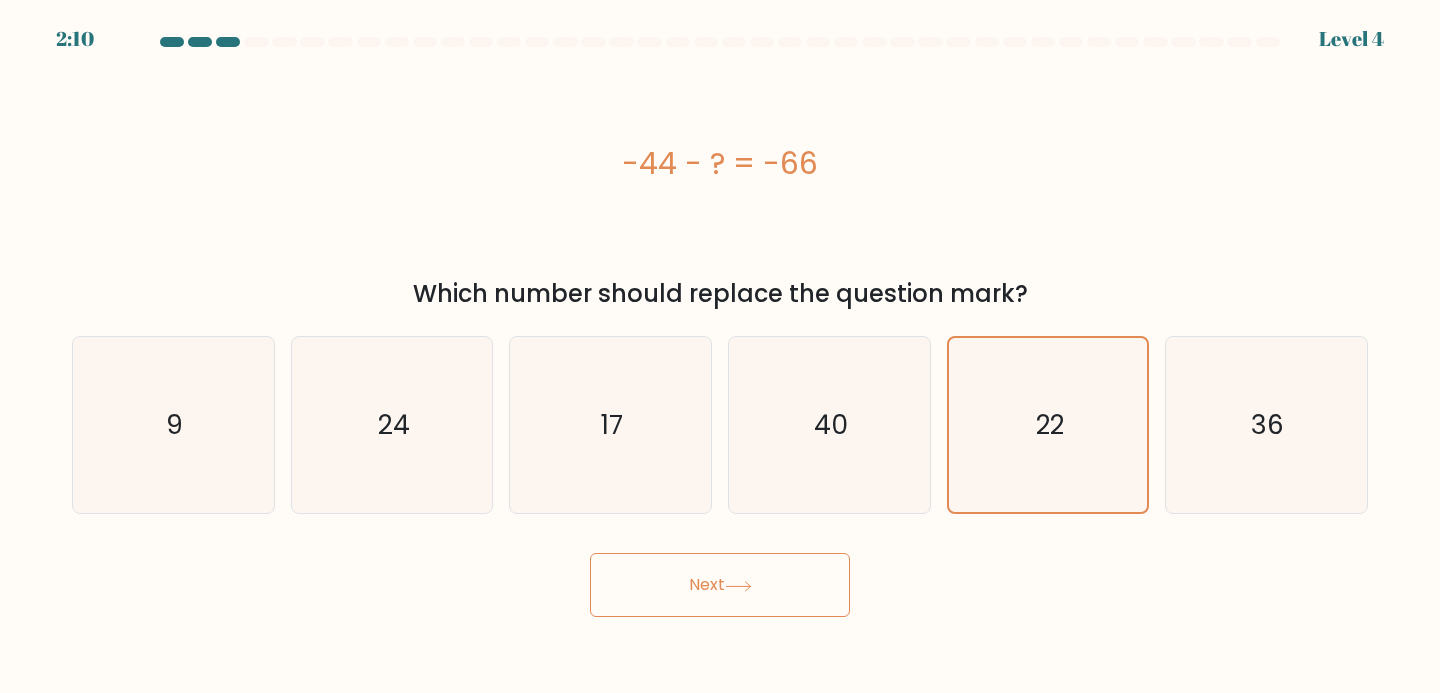 click at bounding box center (738, 586) 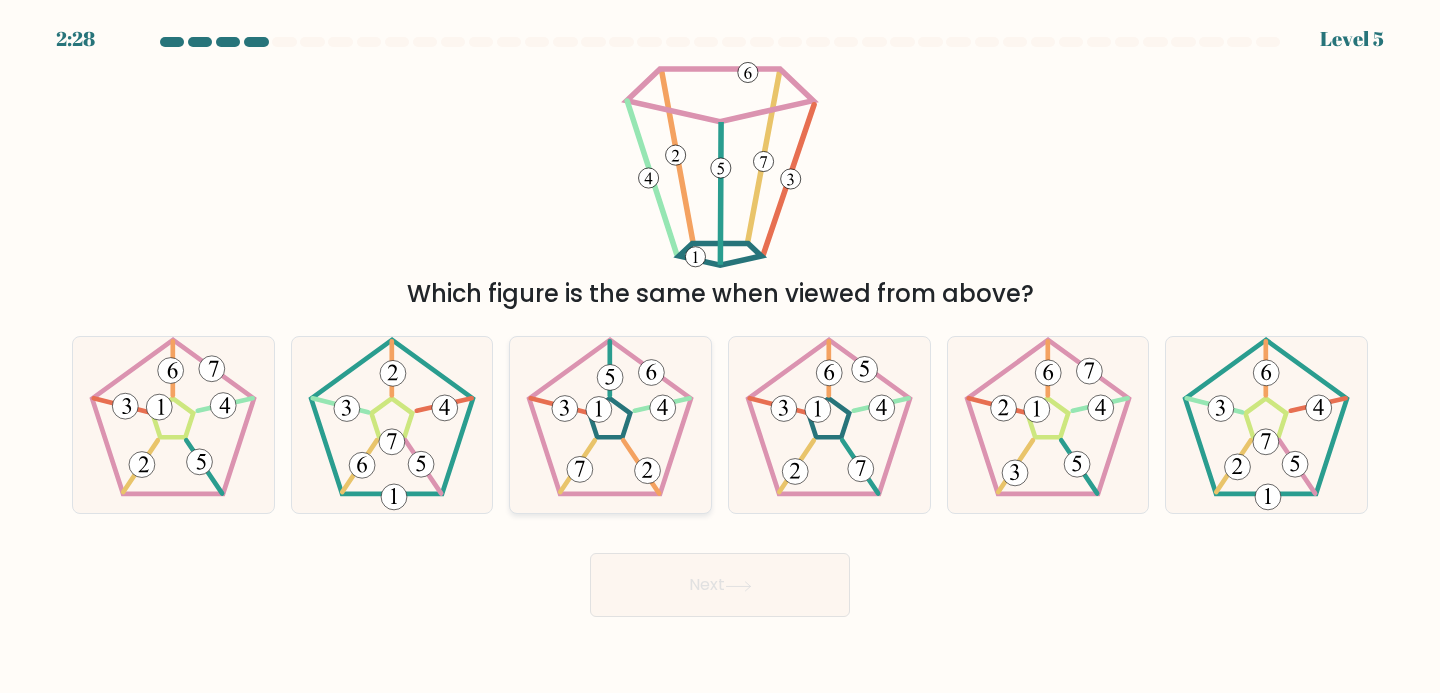 click at bounding box center (610, 425) 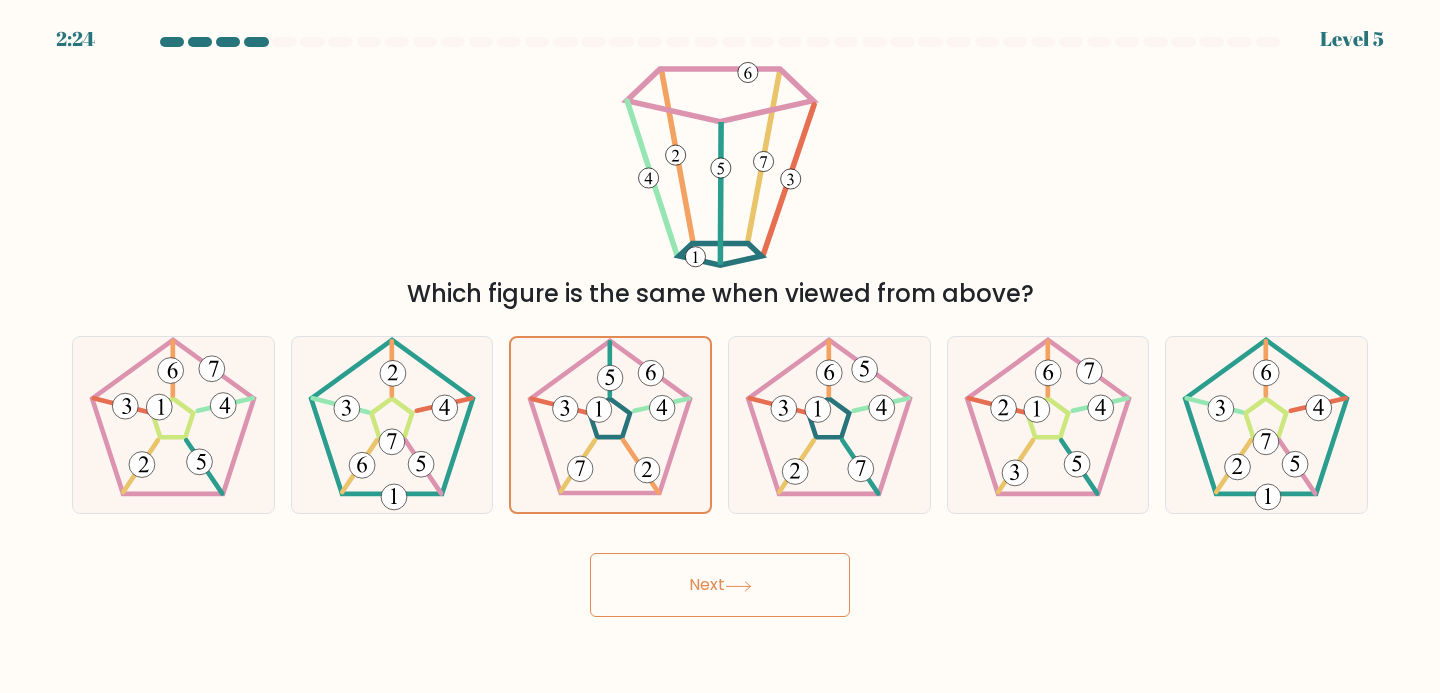 click on "Next" at bounding box center (720, 585) 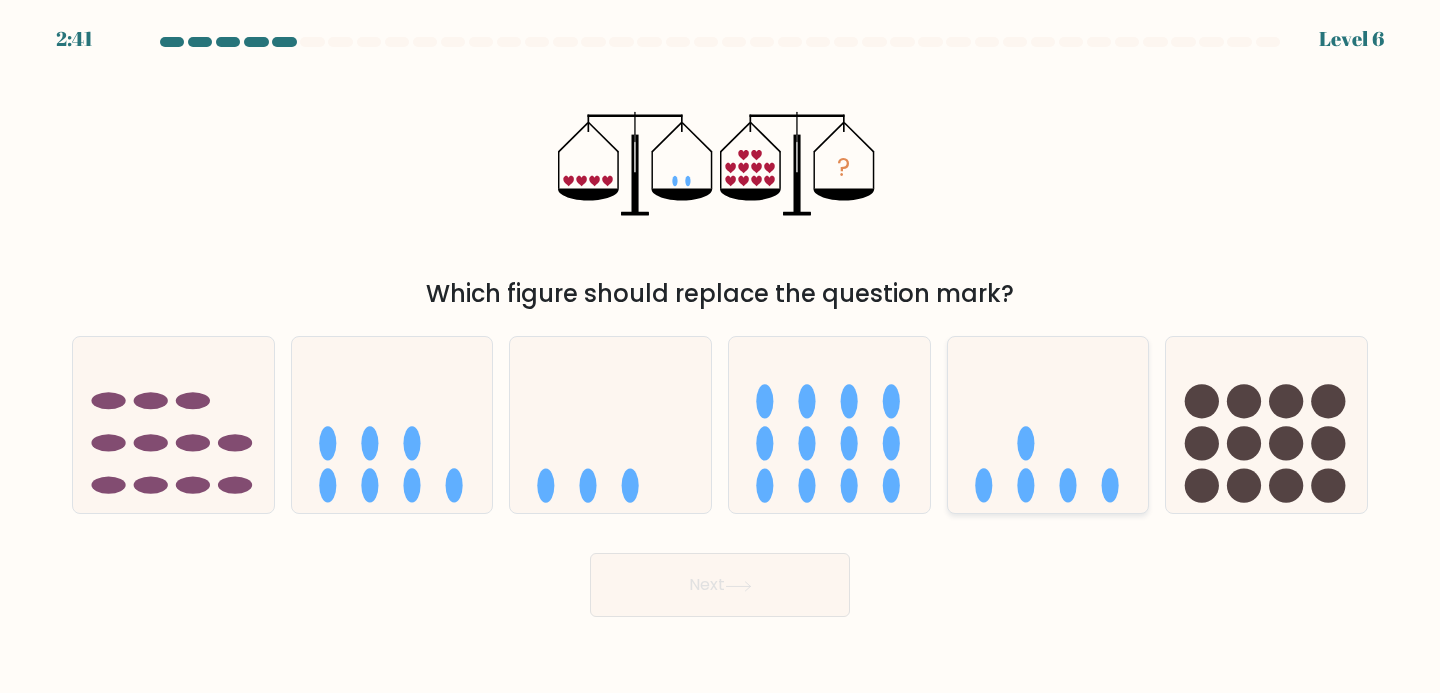 click at bounding box center [1048, 425] 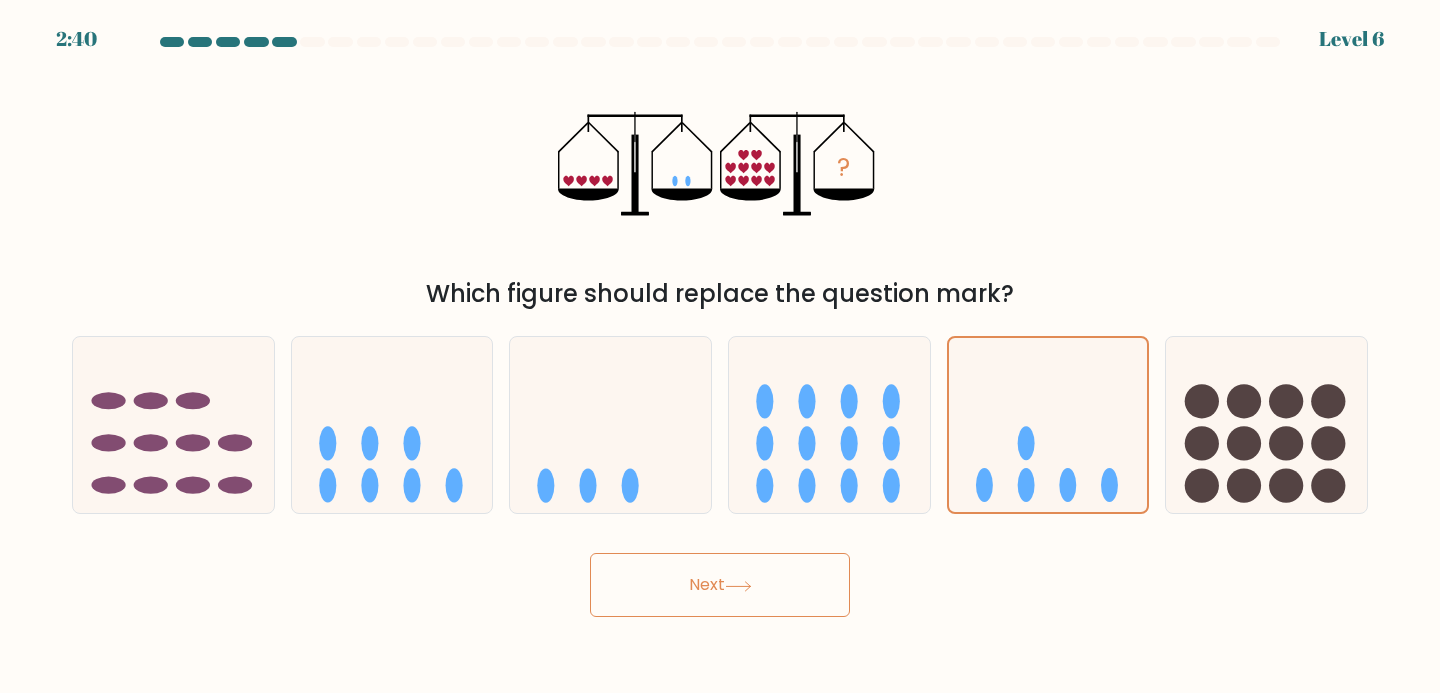 click on "Next" at bounding box center [720, 585] 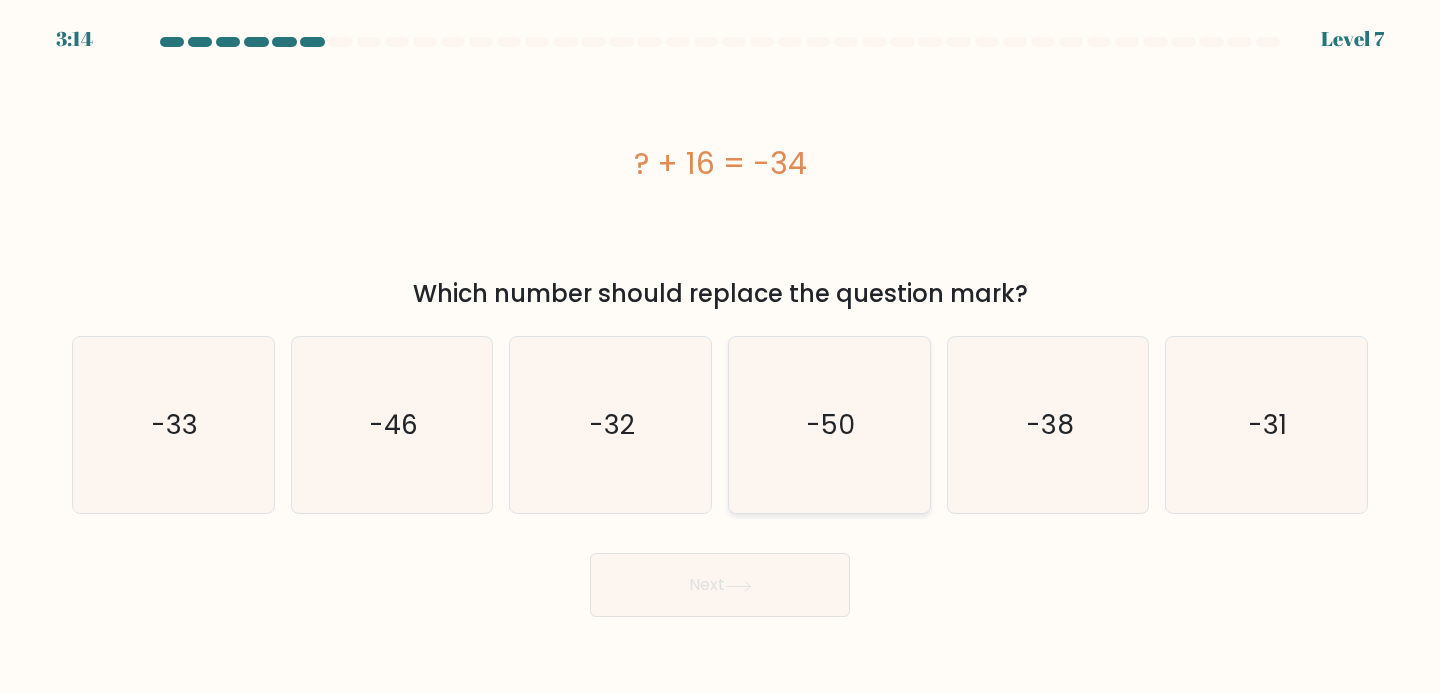 click on "-50" at bounding box center [829, 425] 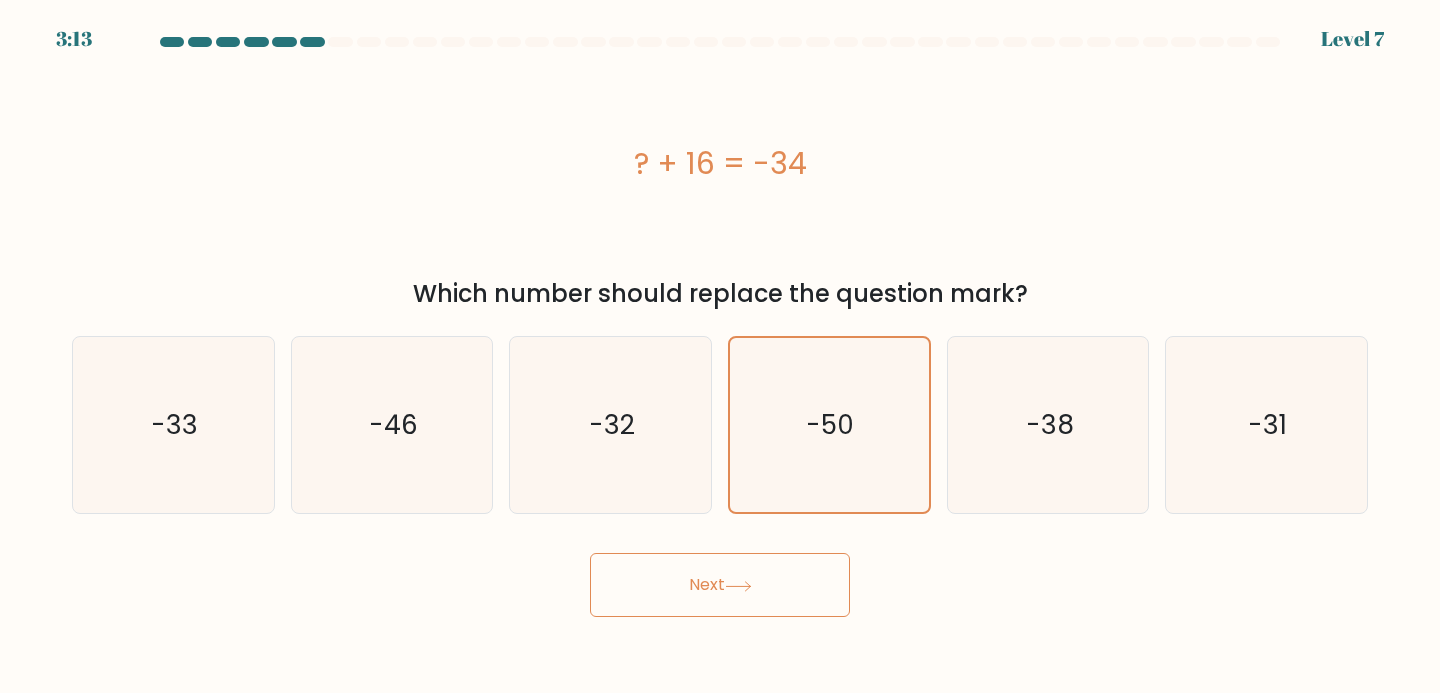 click on "Next" at bounding box center (720, 585) 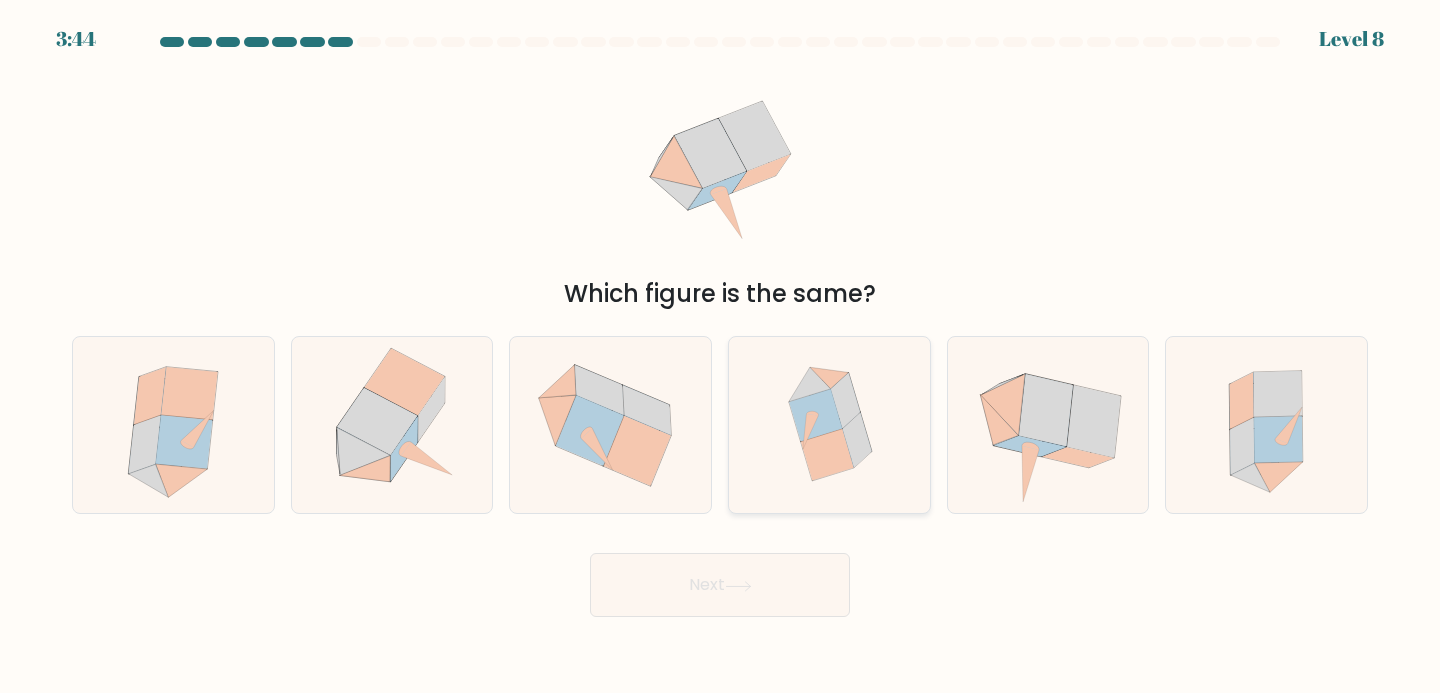 click at bounding box center [815, 415] 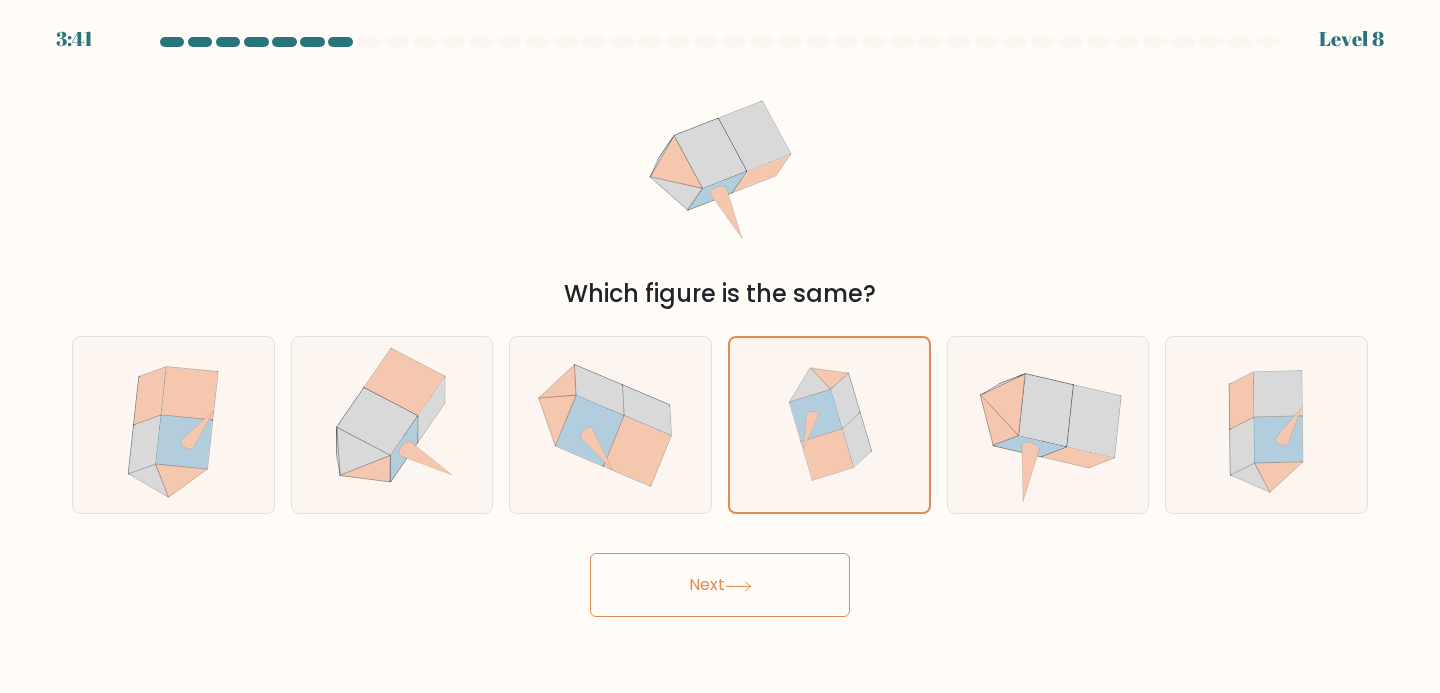 click on "Next" at bounding box center (720, 585) 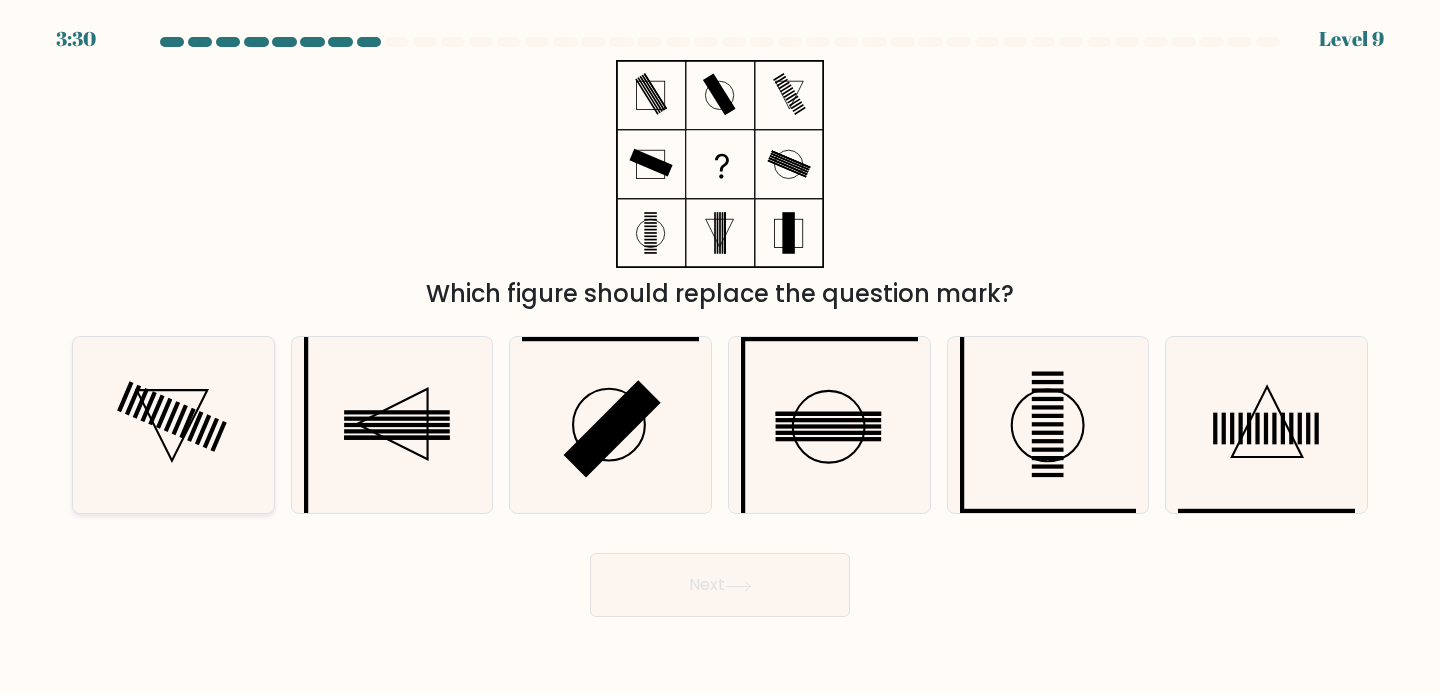 click at bounding box center [173, 425] 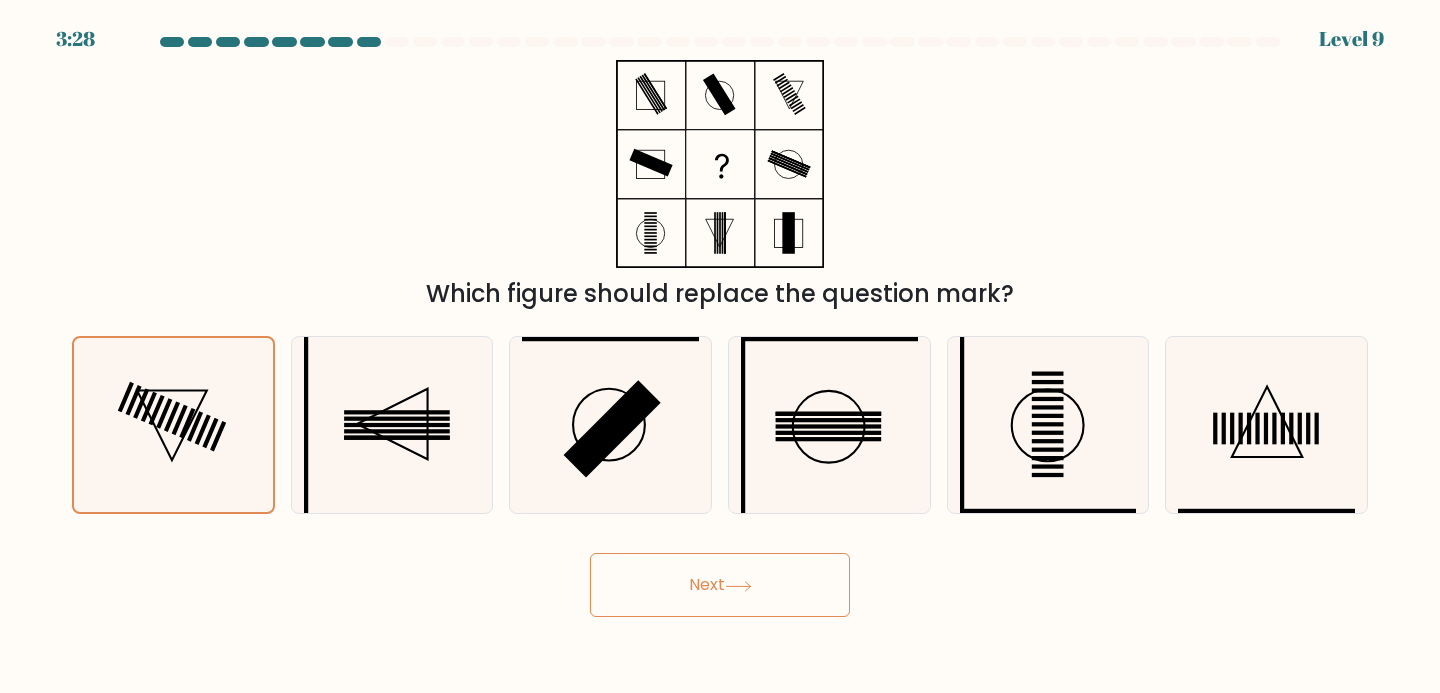 click on "Next" at bounding box center [720, 585] 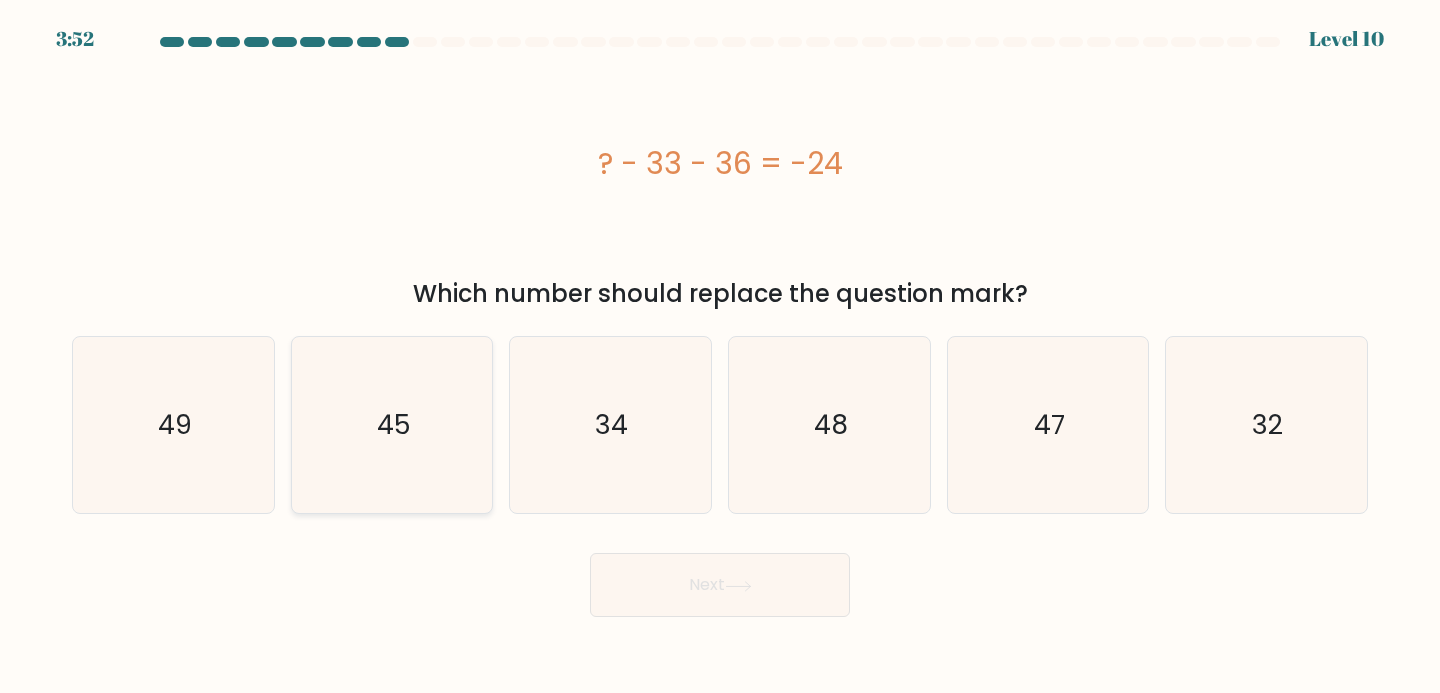 click on "45" at bounding box center (392, 425) 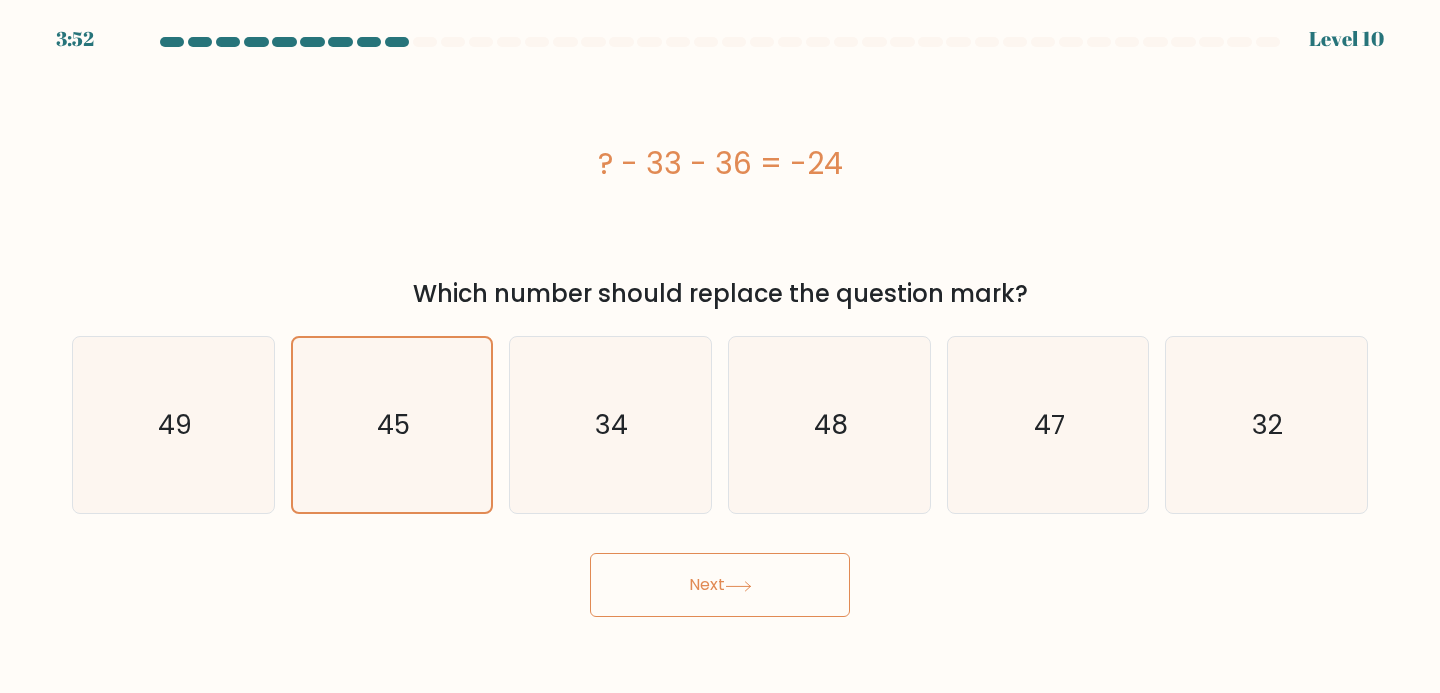 click on "Next" at bounding box center [720, 585] 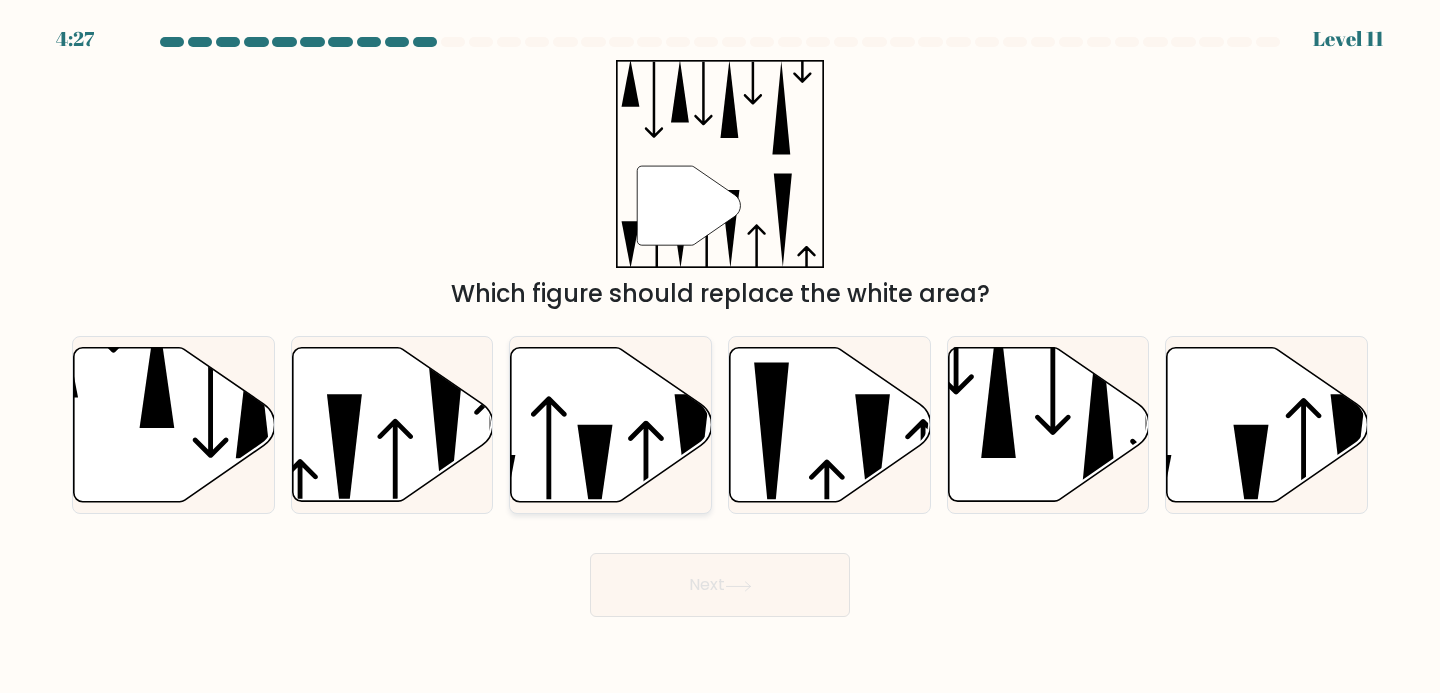 click at bounding box center (646, 482) 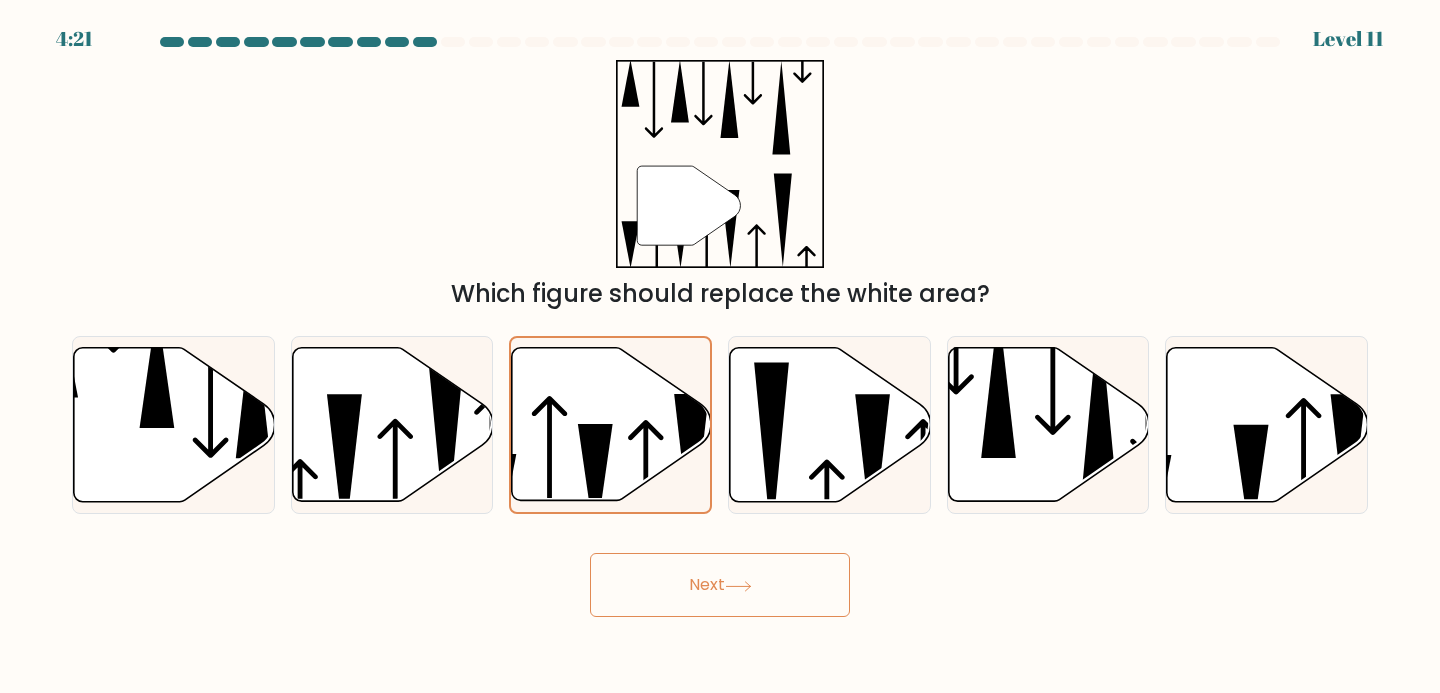 click on "Next" at bounding box center [720, 585] 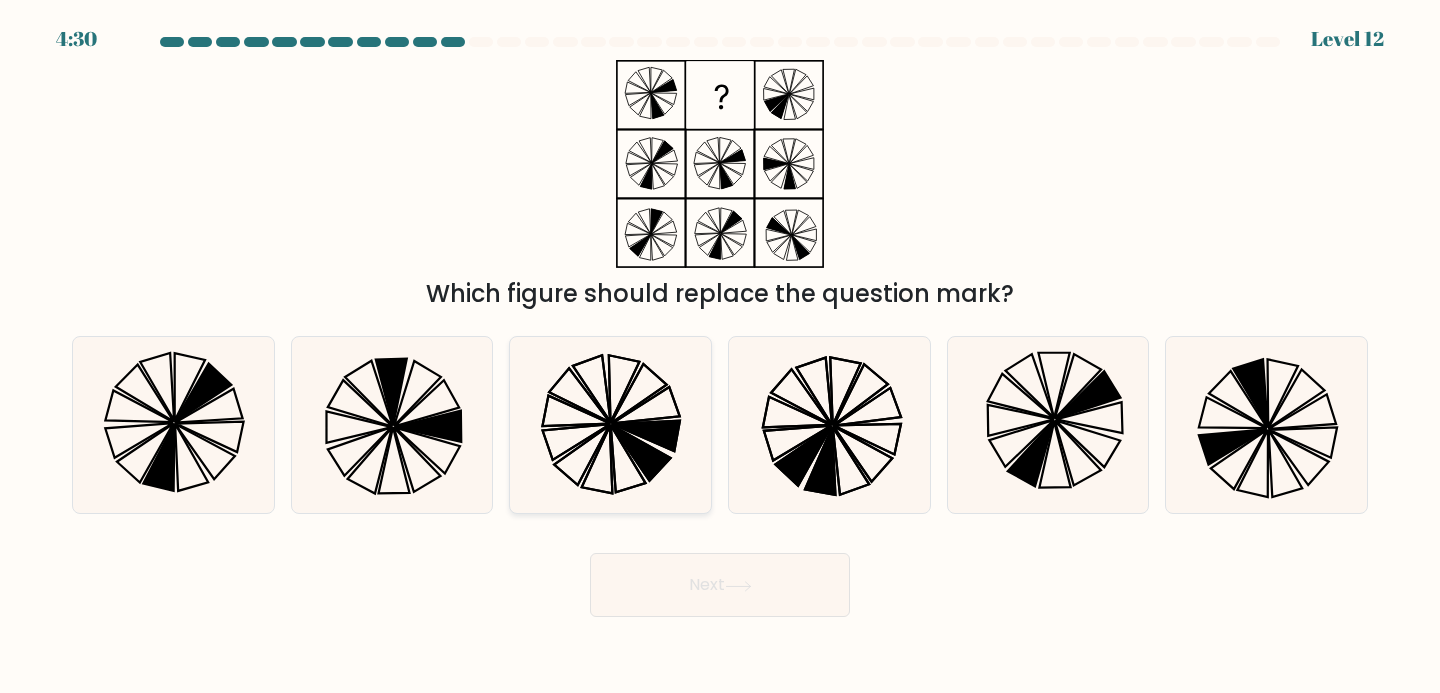 click at bounding box center (610, 425) 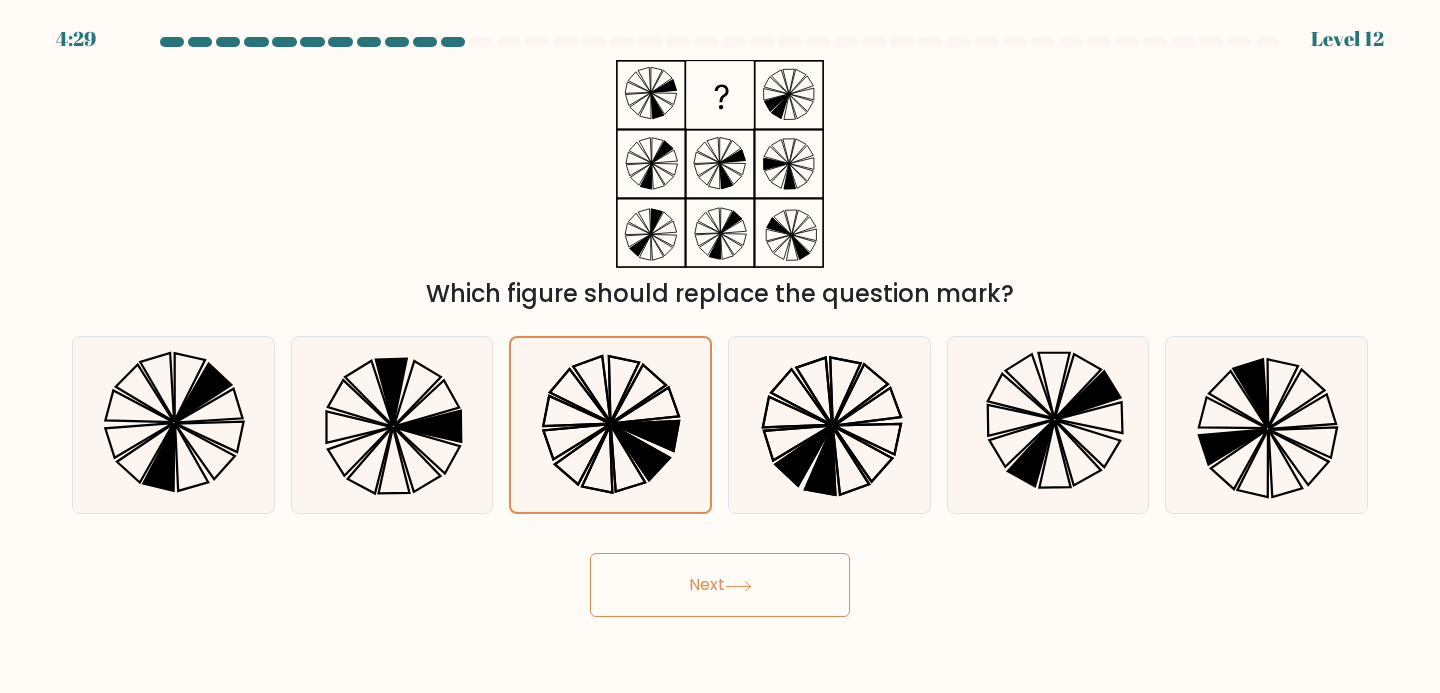 click on "Next" at bounding box center (720, 585) 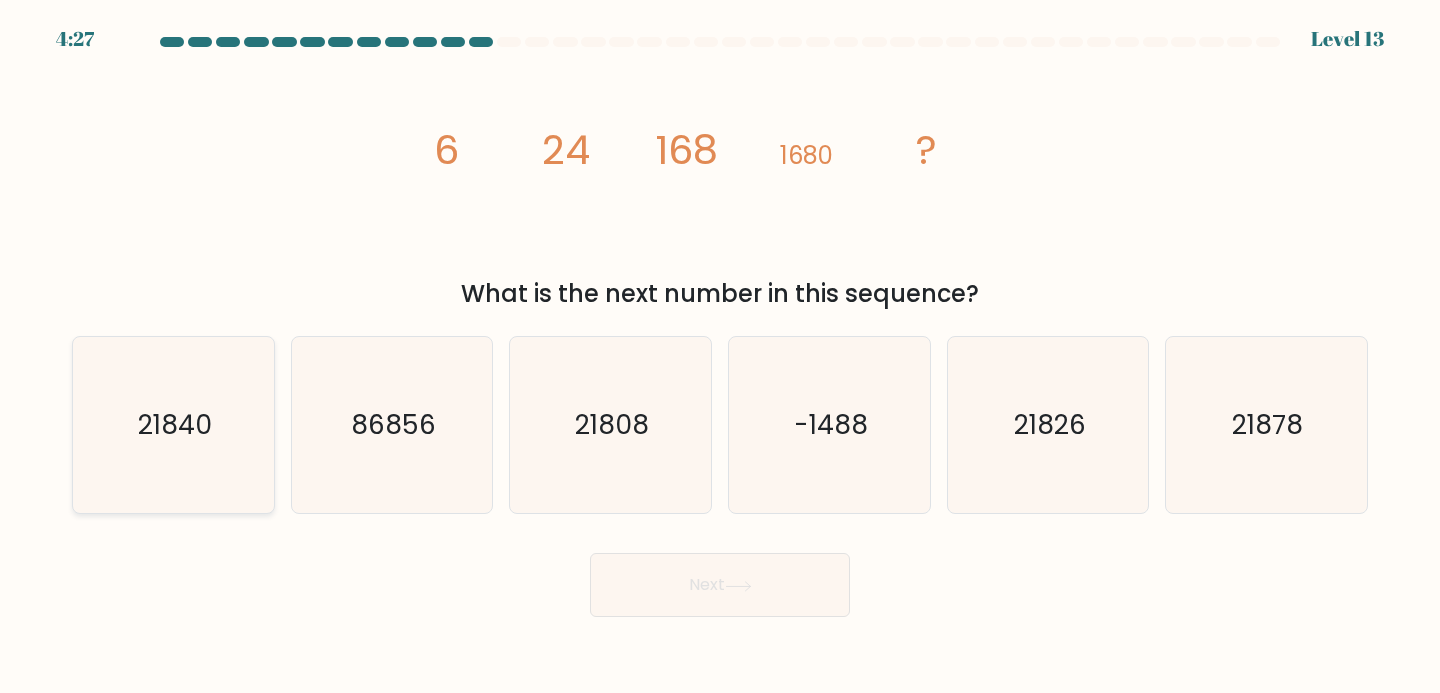 click on "21840" at bounding box center (173, 425) 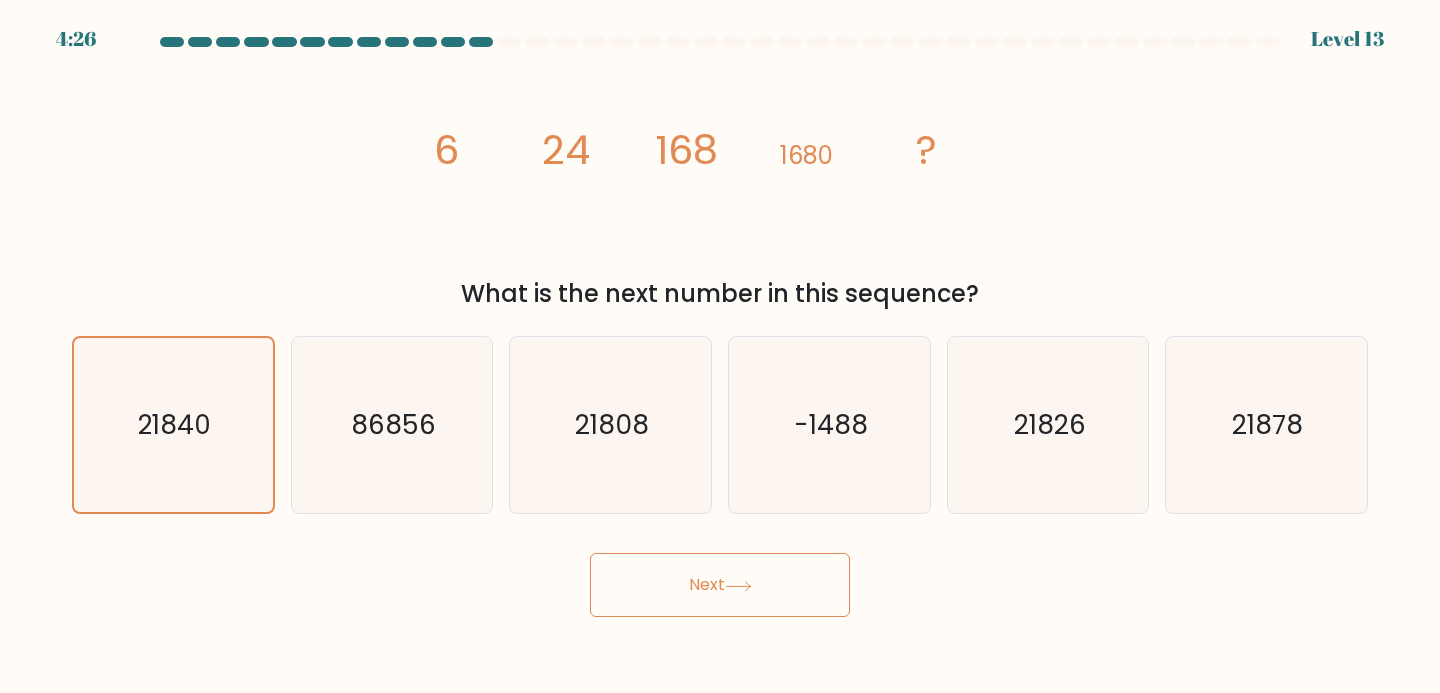click on "Next" at bounding box center (720, 585) 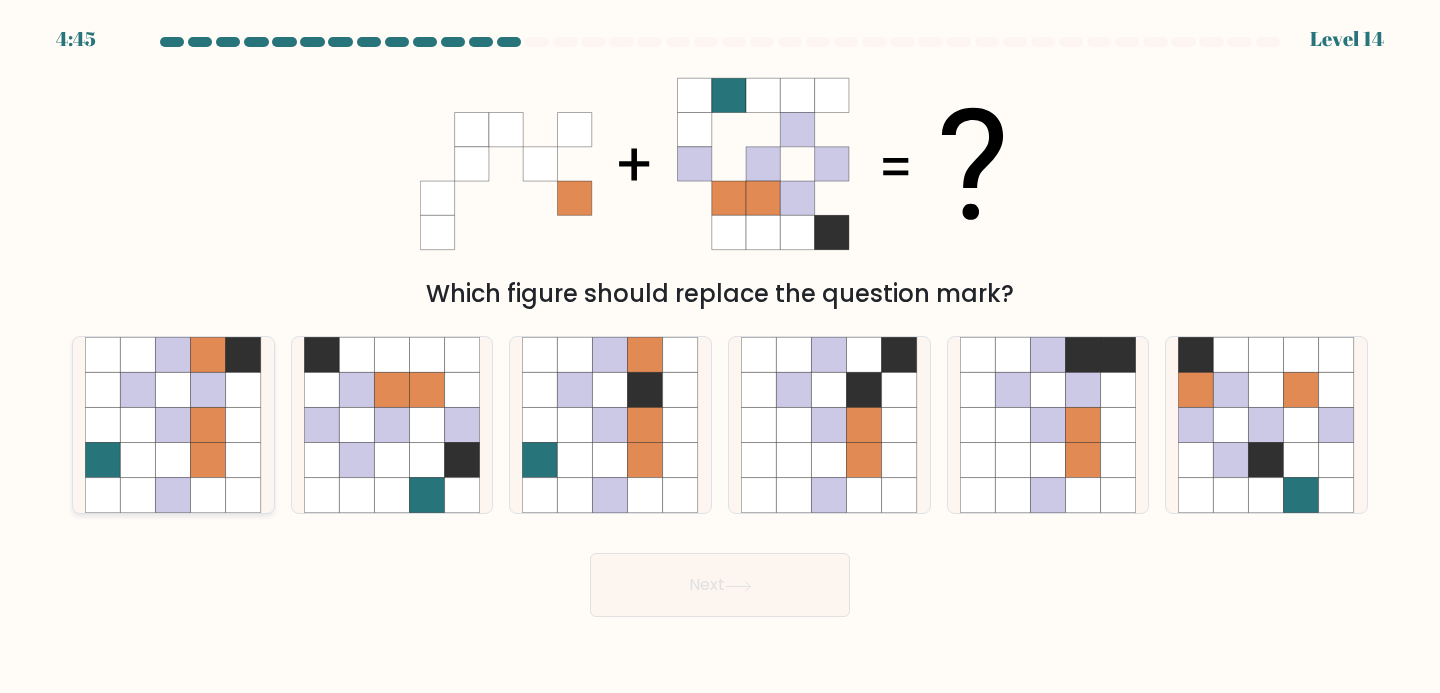 click at bounding box center (208, 460) 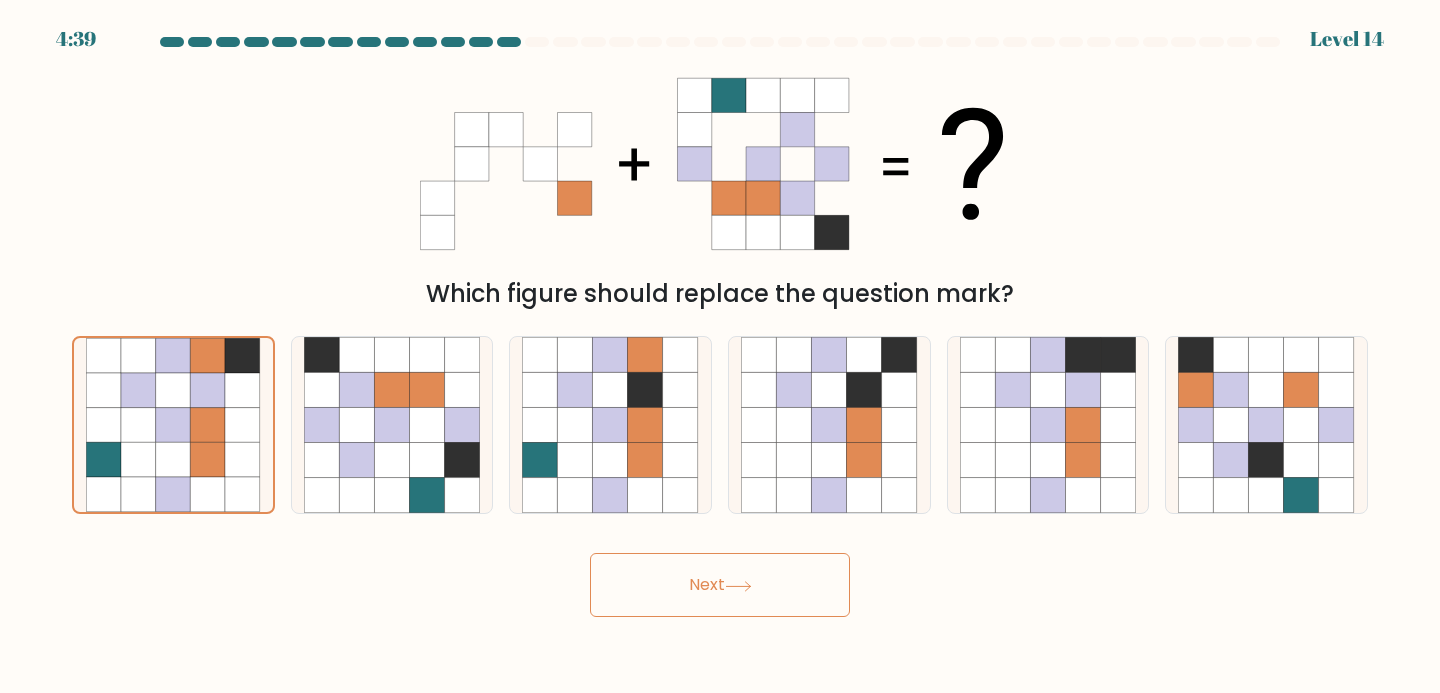 click on "Next" at bounding box center [720, 585] 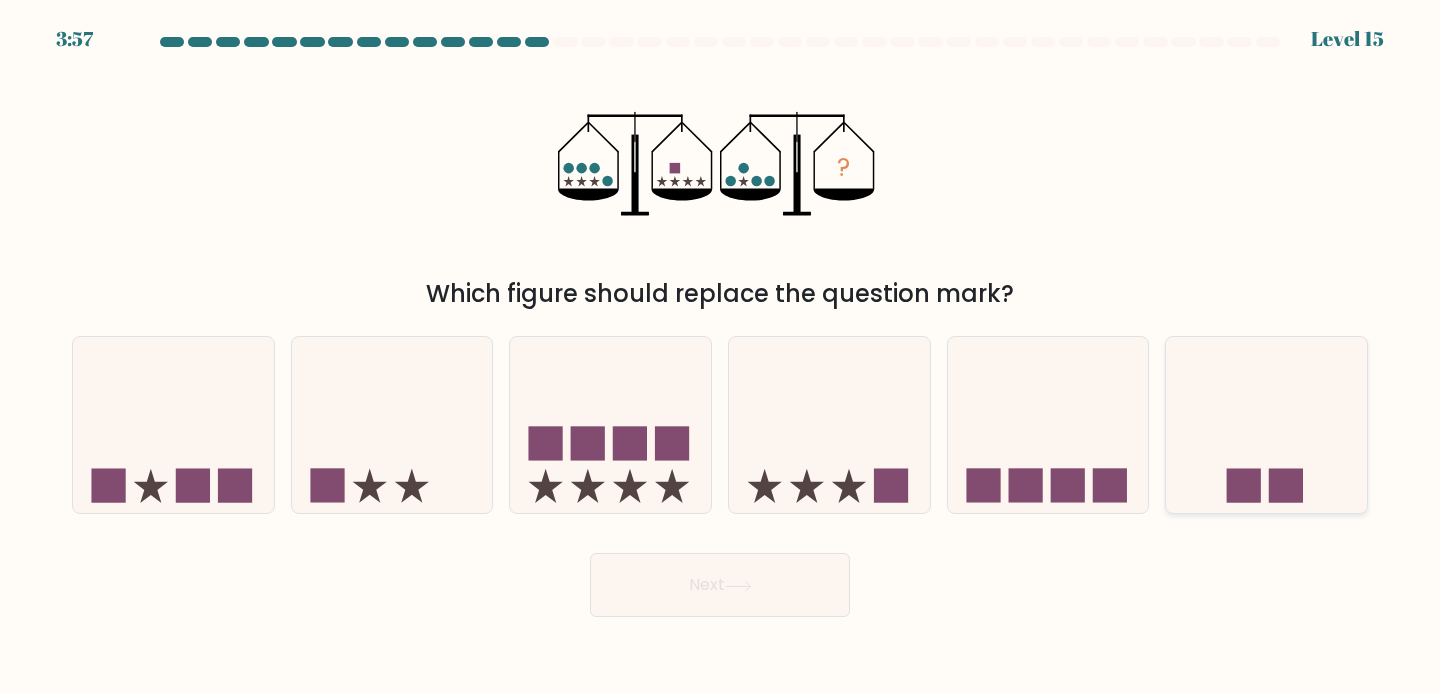 click at bounding box center (1266, 425) 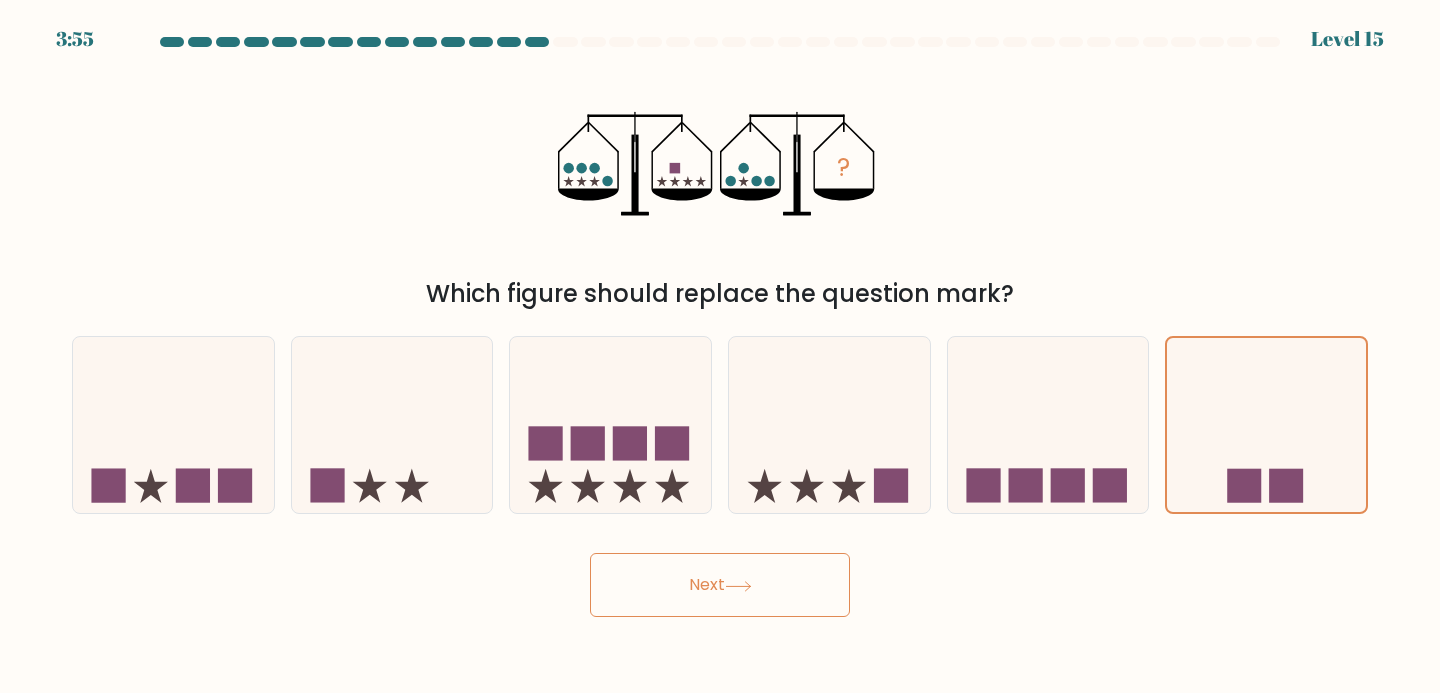 click on "Next" at bounding box center (720, 585) 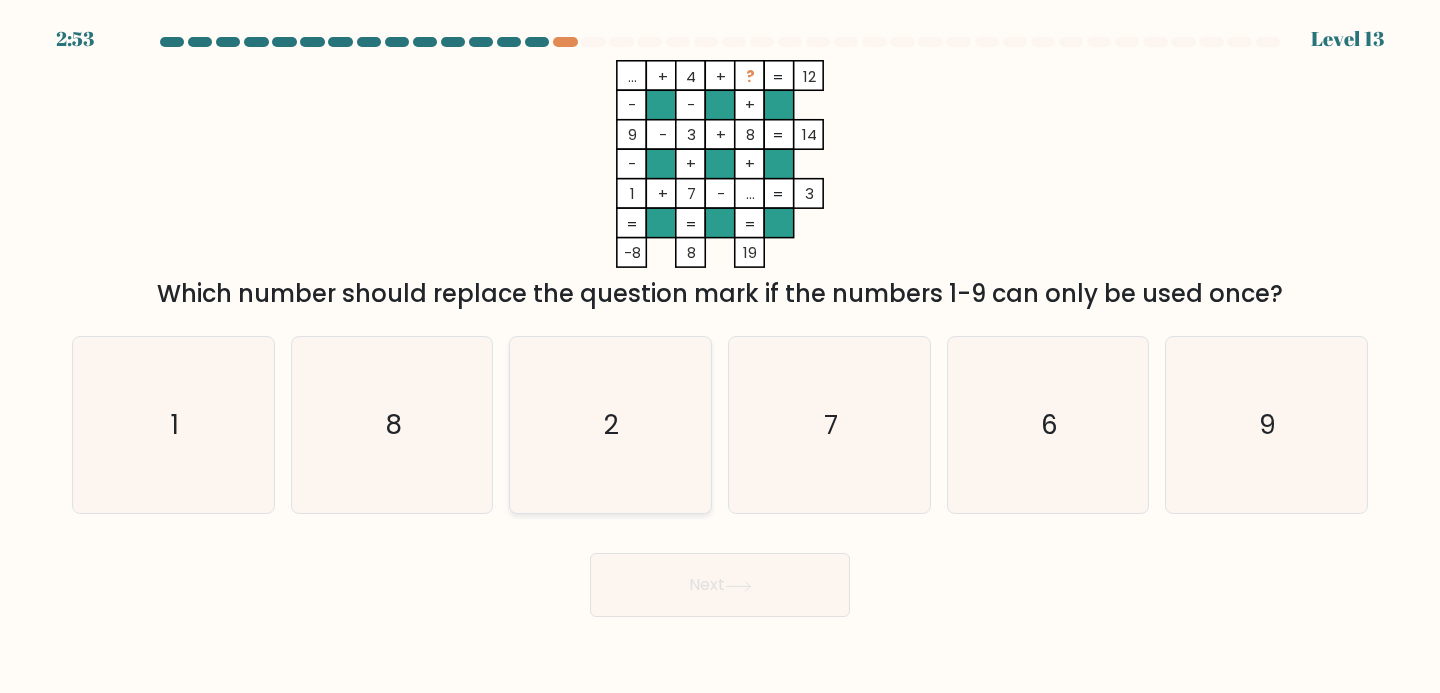 click on "2" at bounding box center (610, 425) 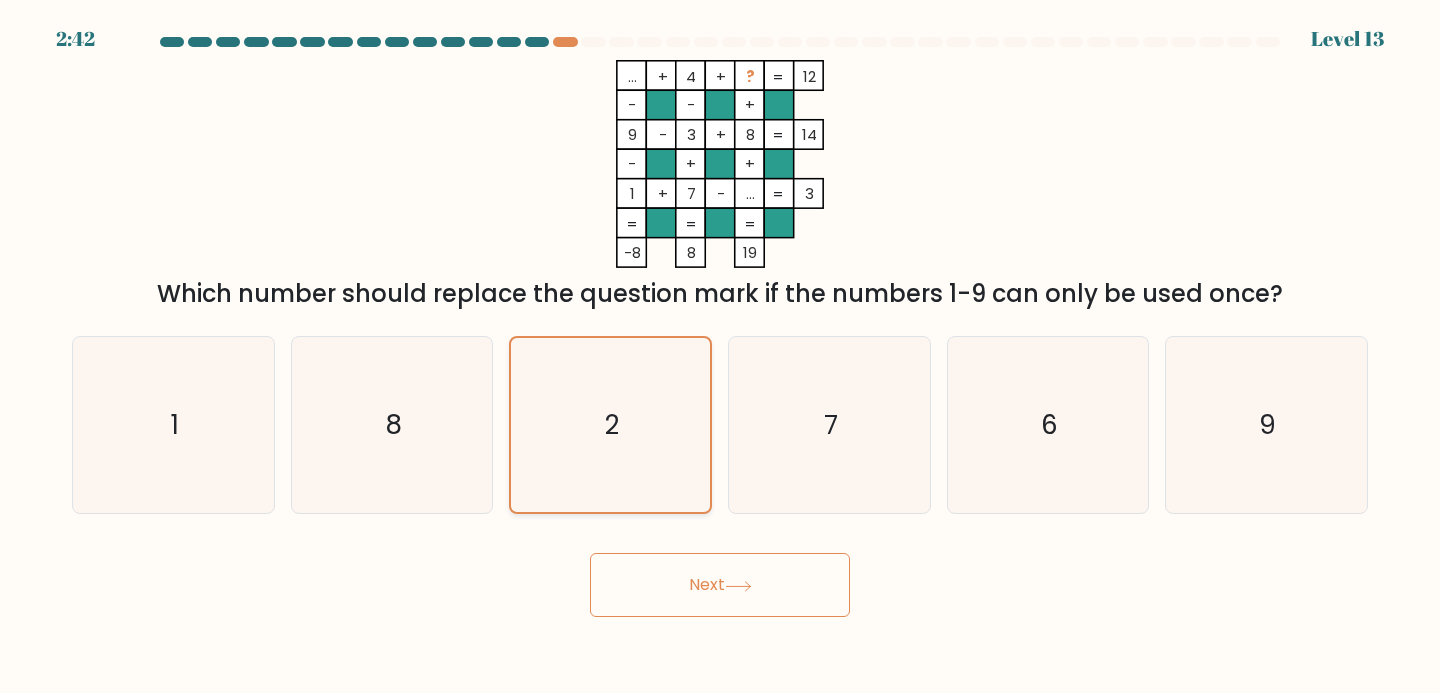 click on "2" at bounding box center [610, 425] 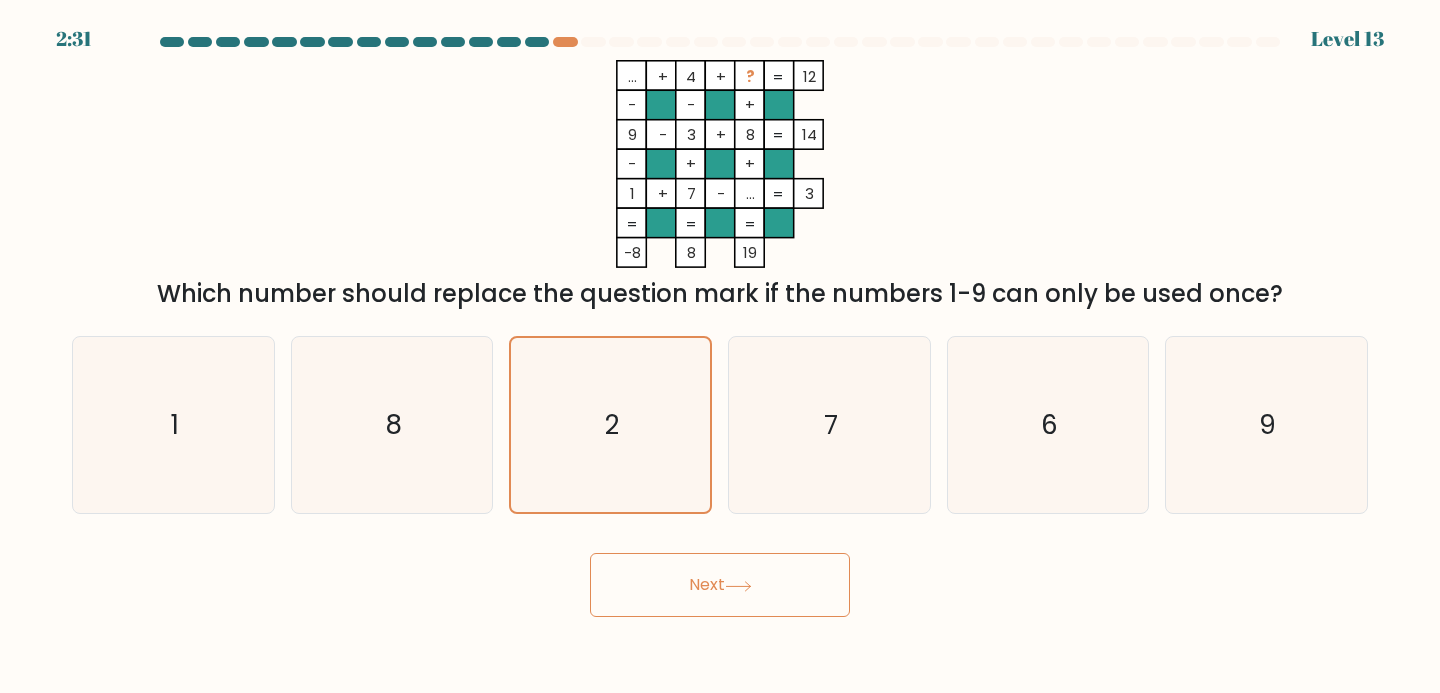 click on "Next" at bounding box center [720, 585] 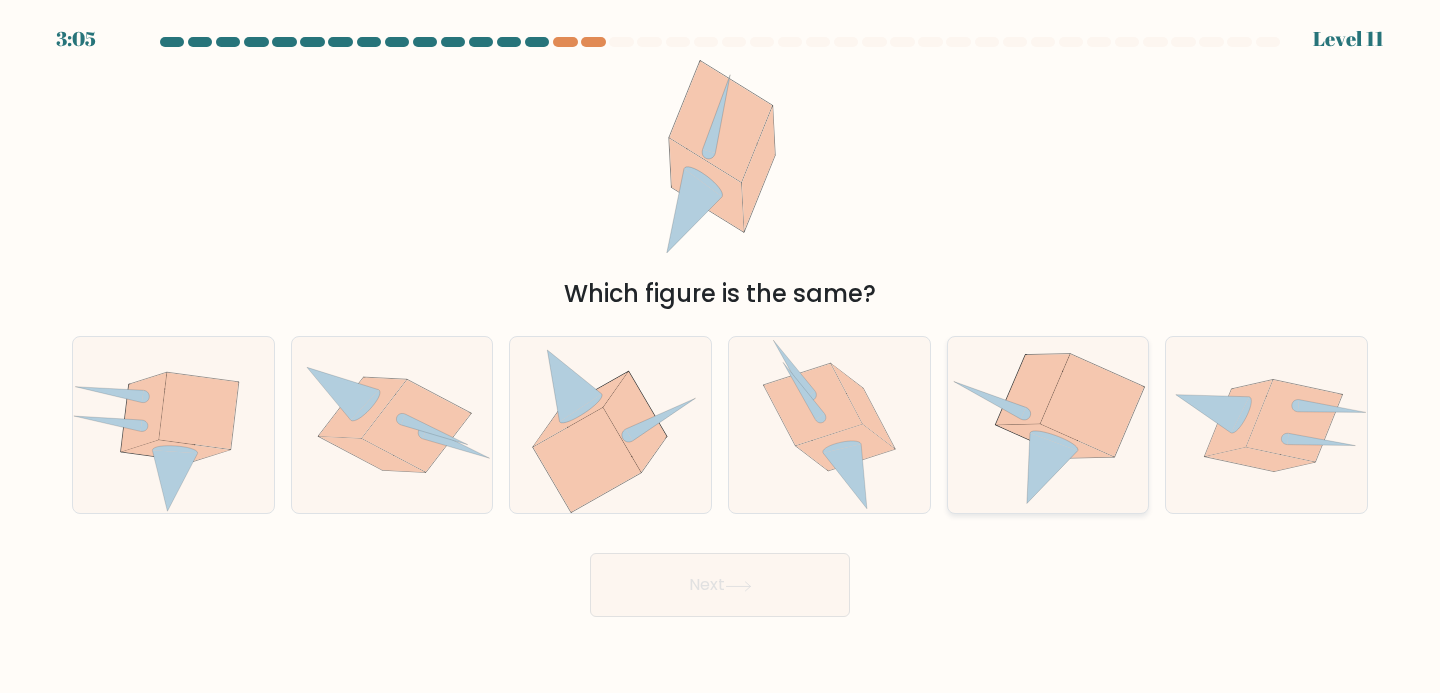 click at bounding box center [1048, 406] 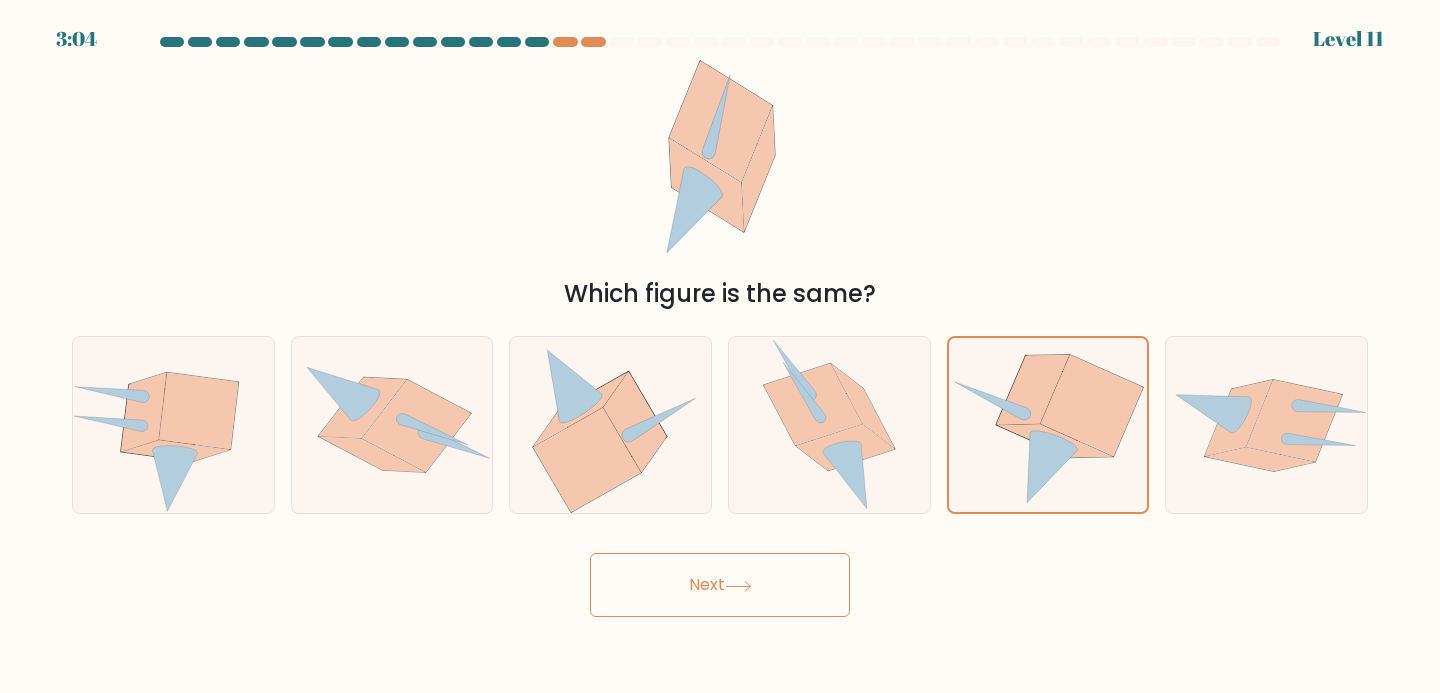 click on "Next" at bounding box center (720, 585) 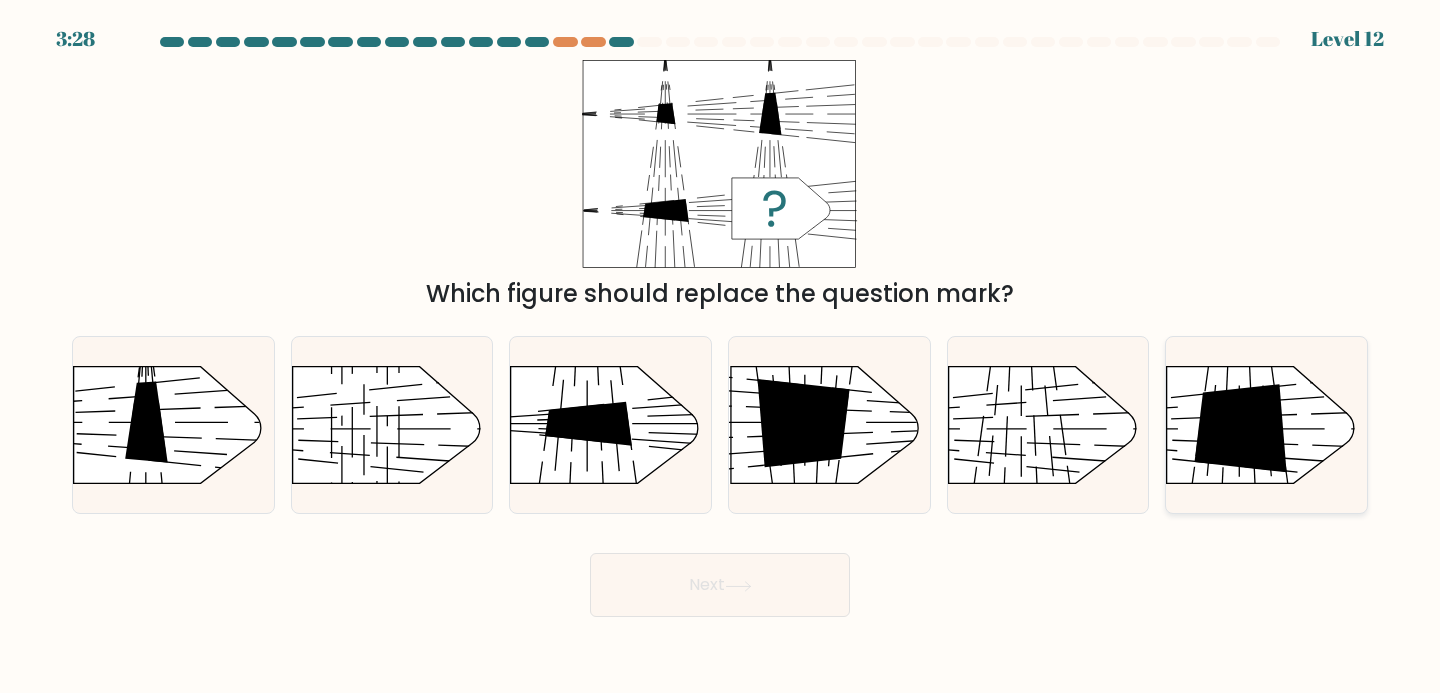 click at bounding box center [1143, 339] 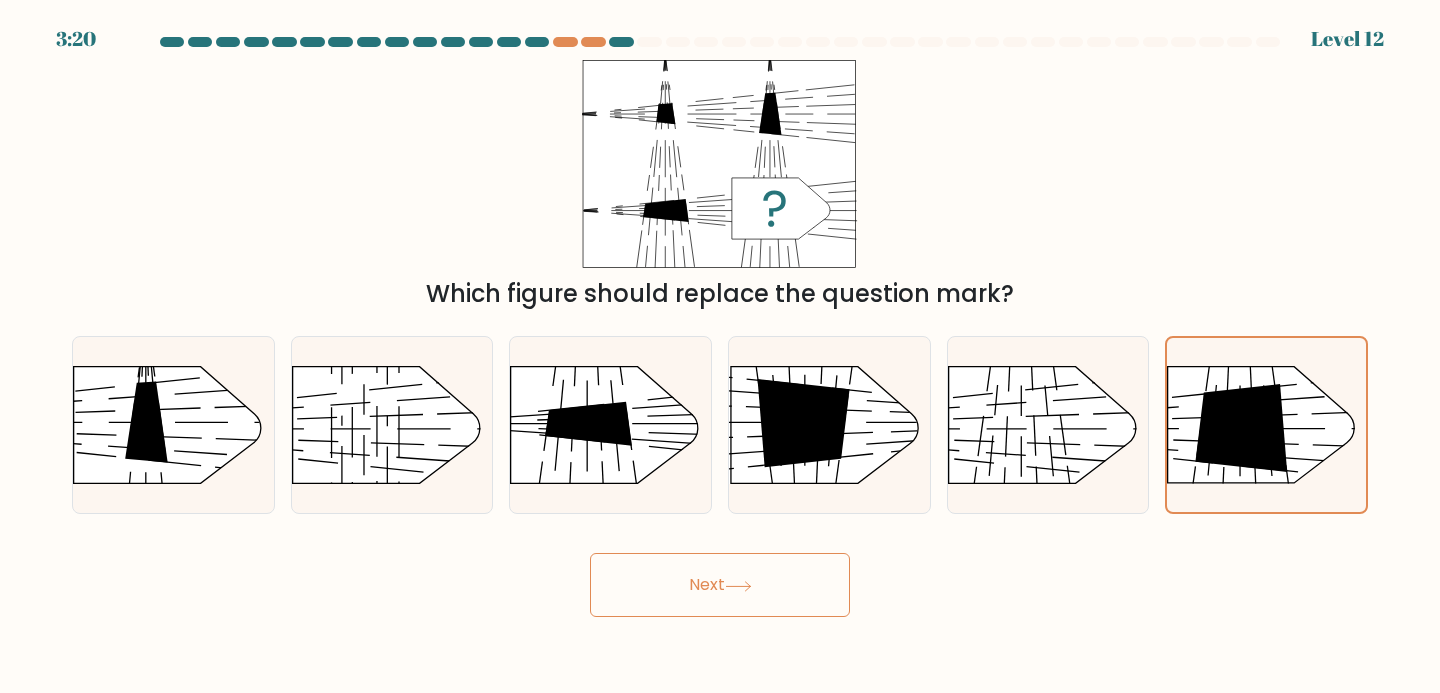 click on "Next" at bounding box center (720, 585) 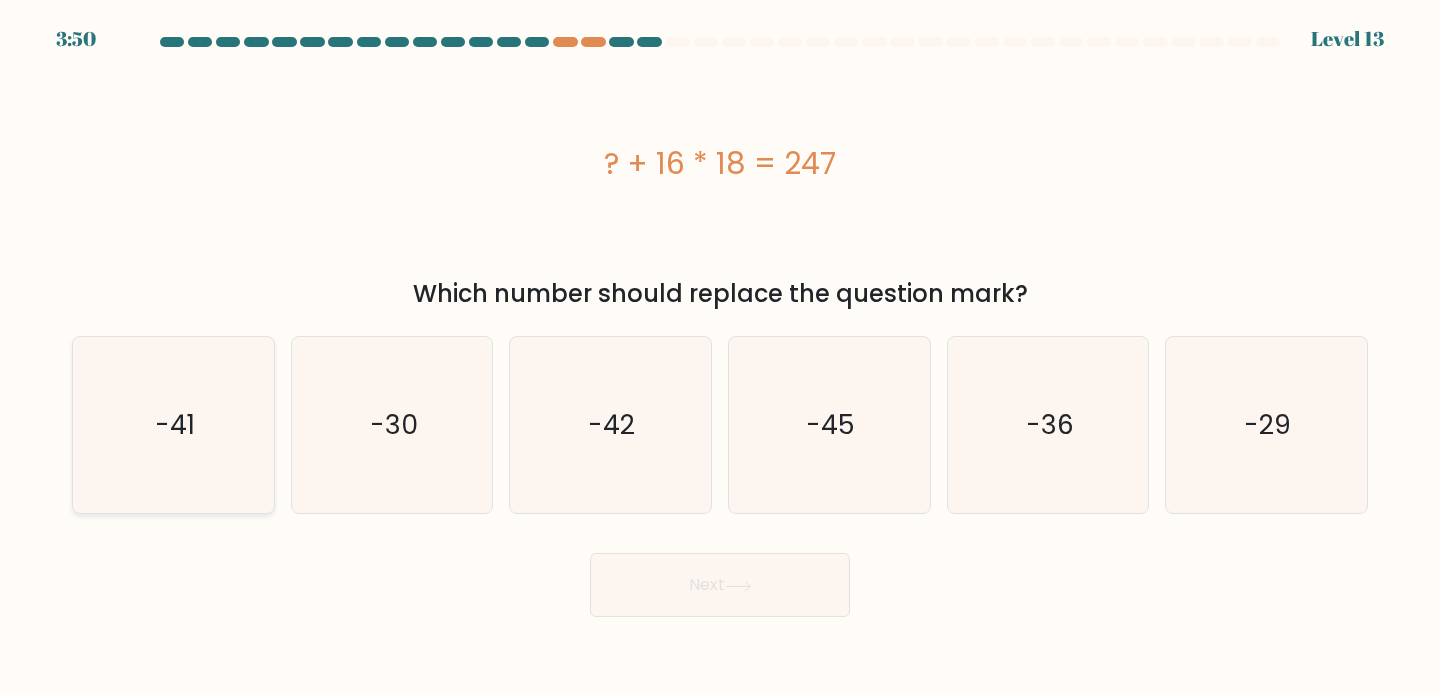 click on "-41" at bounding box center (173, 425) 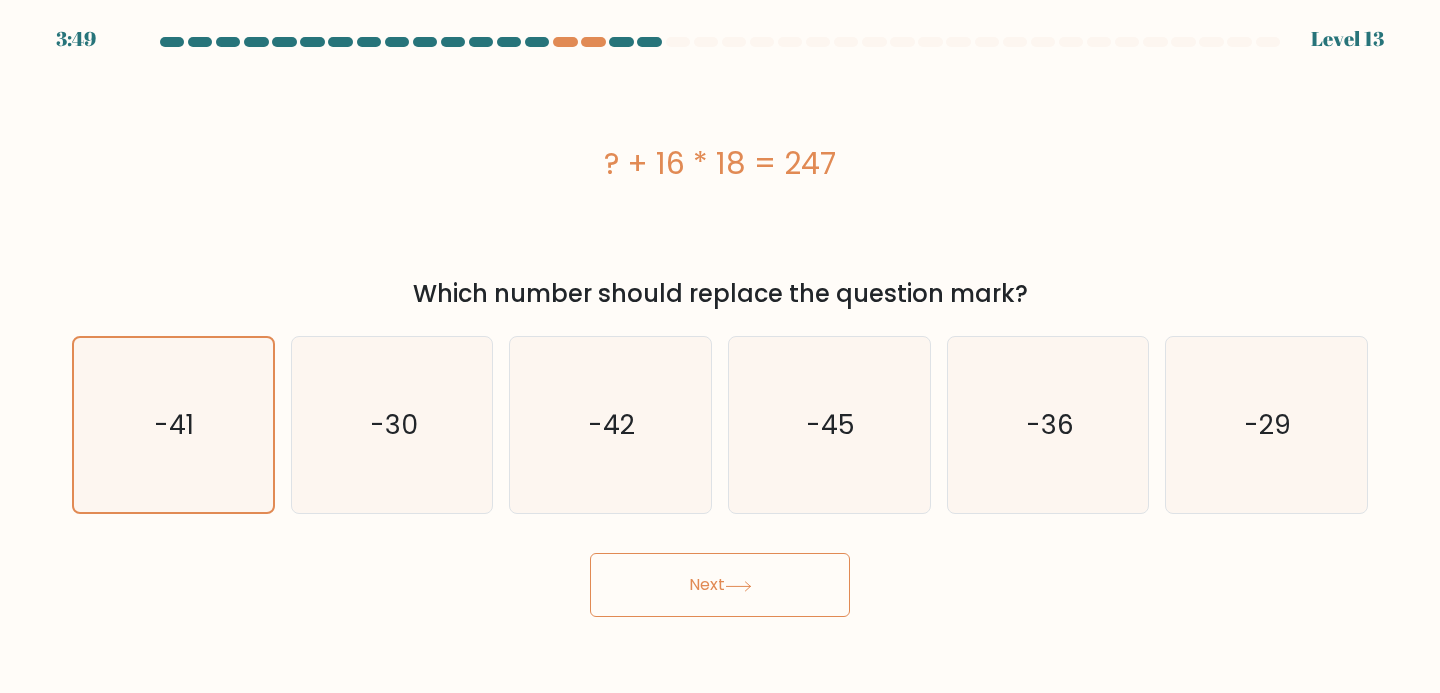 click on "Next" at bounding box center (720, 585) 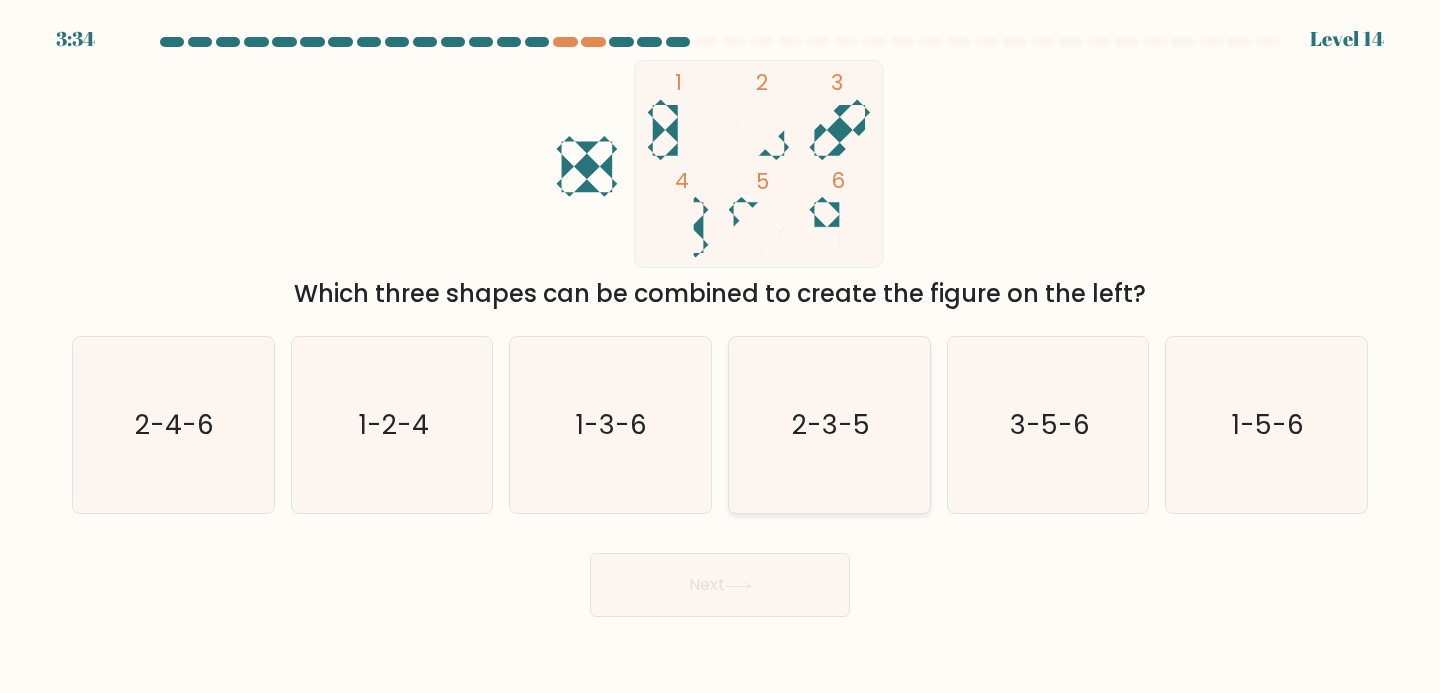 click on "2-3-5" at bounding box center [829, 425] 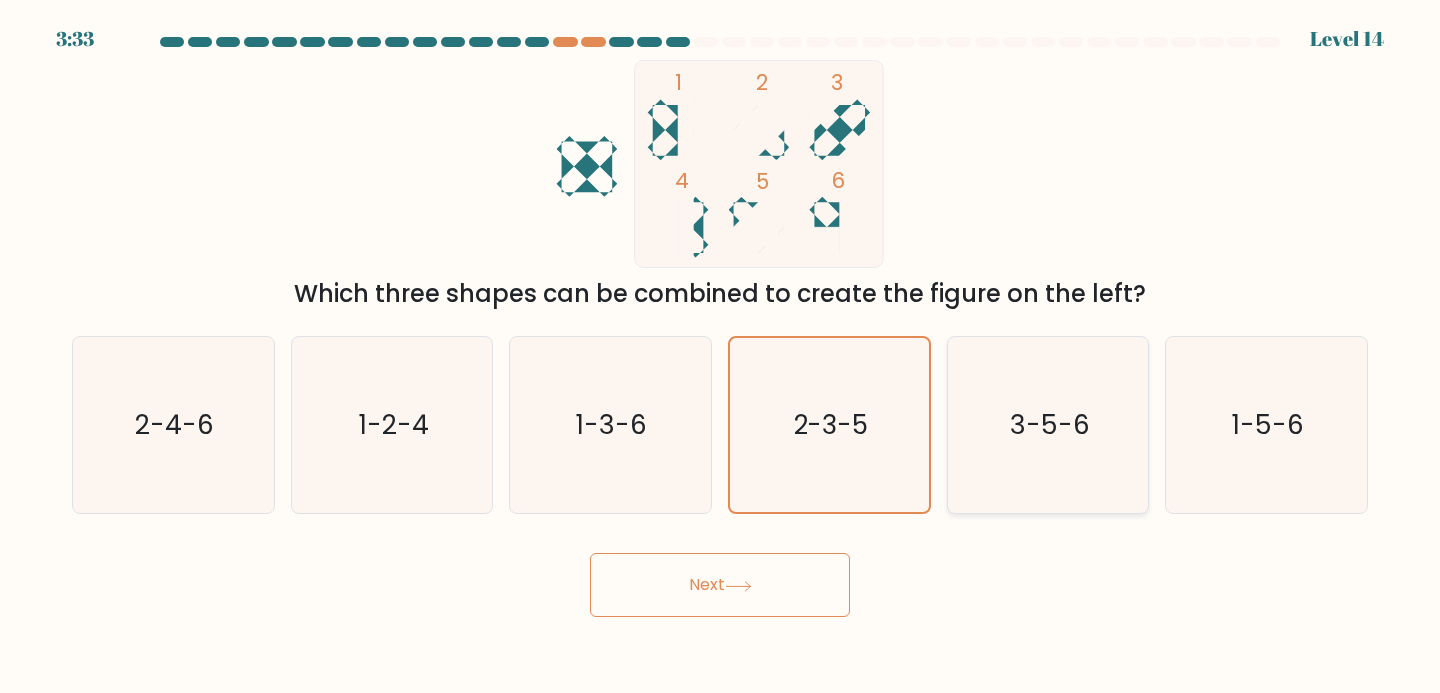 click on "3-5-6" at bounding box center (1050, 424) 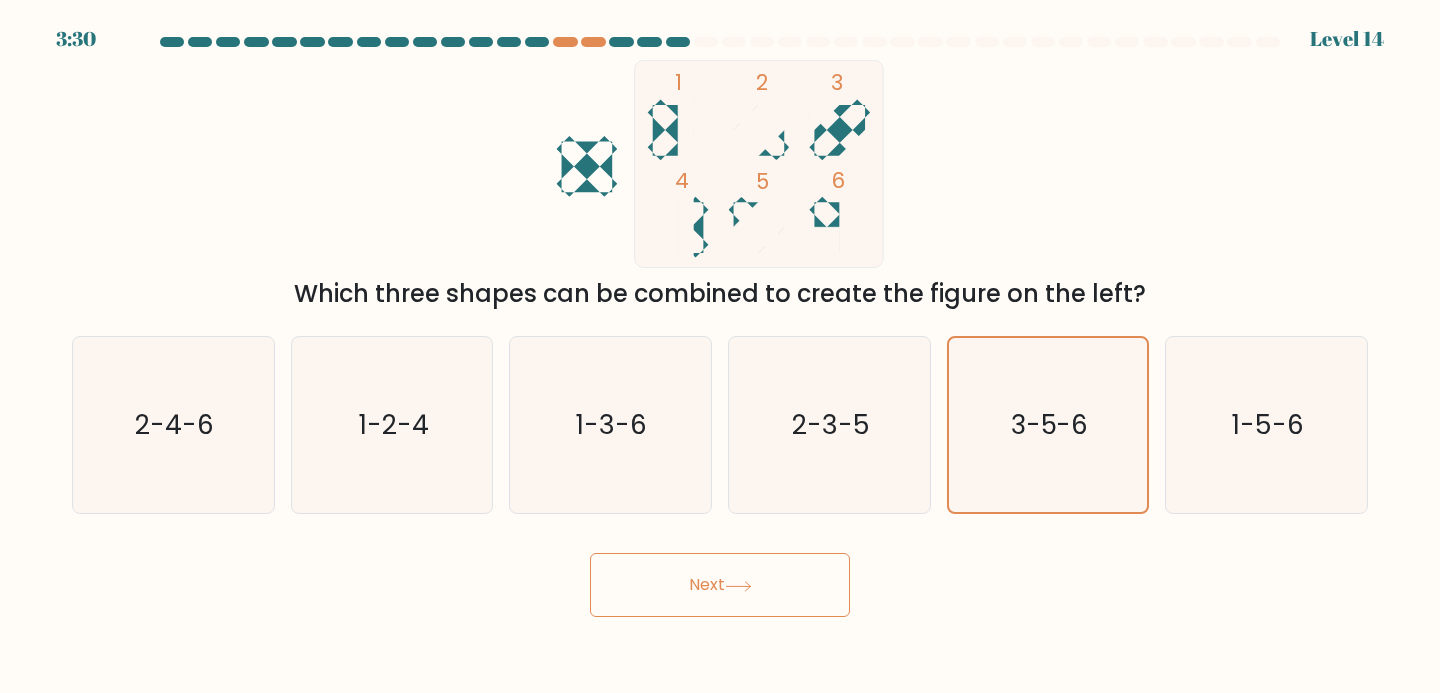 click on "Next" at bounding box center [720, 585] 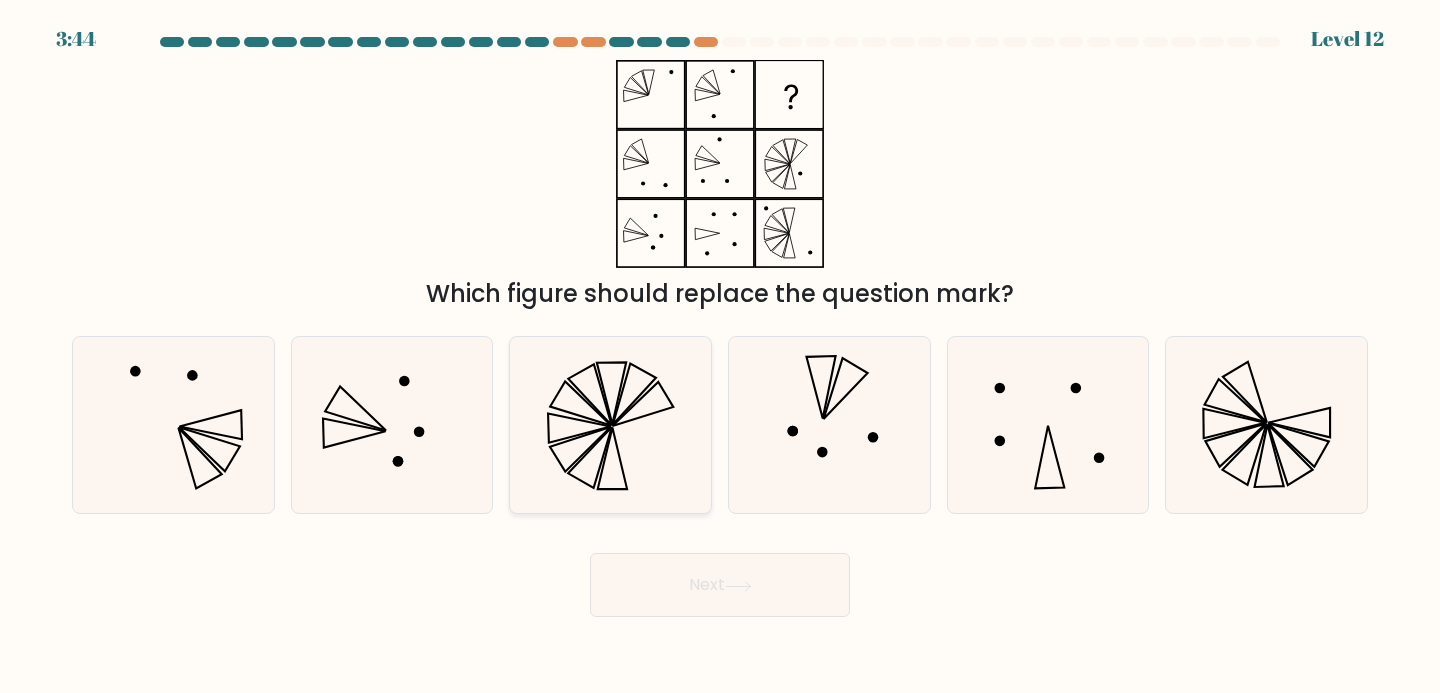 click at bounding box center (610, 425) 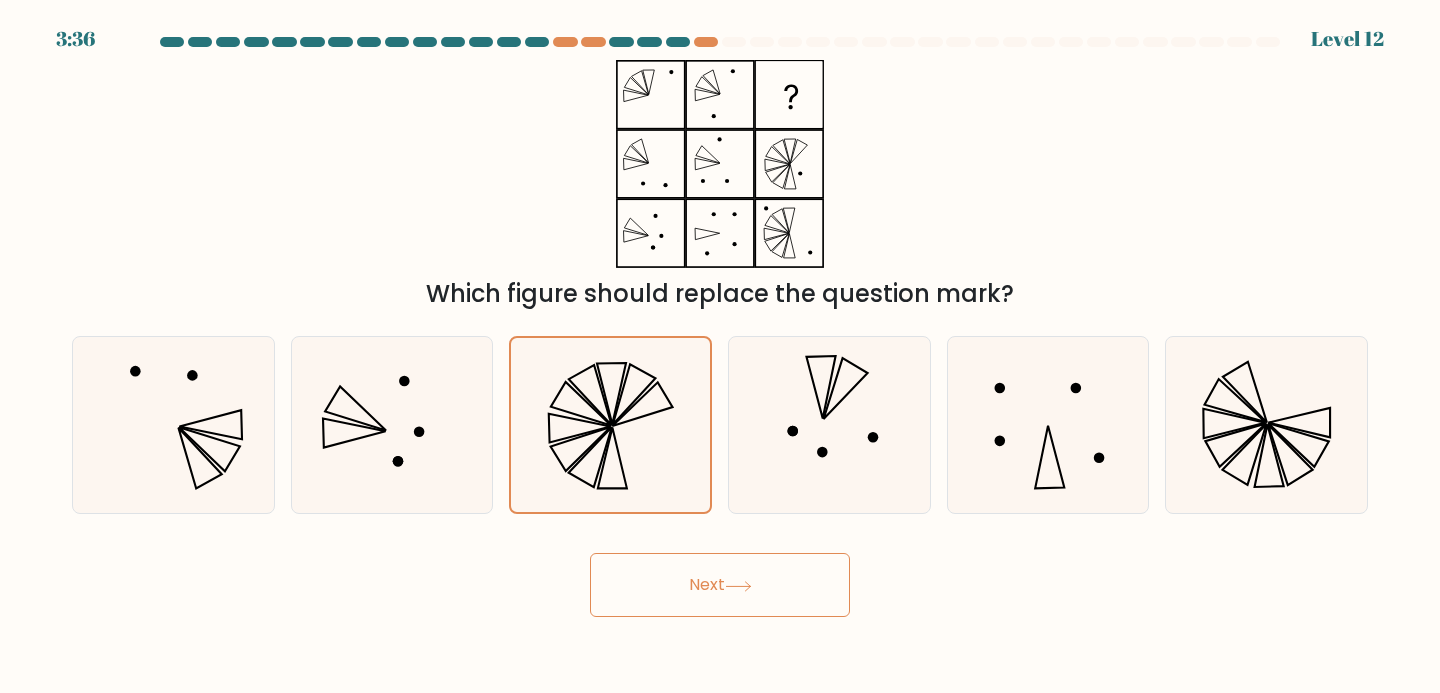 click on "Next" at bounding box center (720, 585) 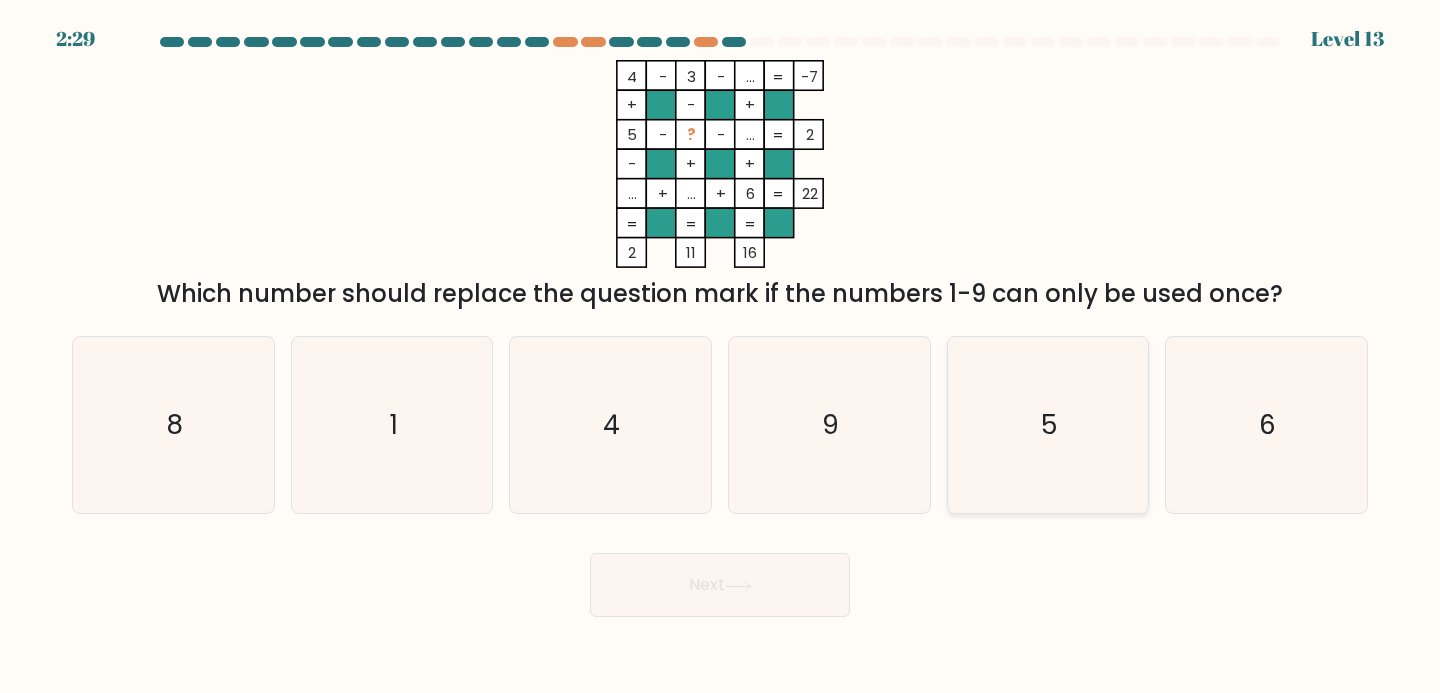 click on "5" at bounding box center [1048, 425] 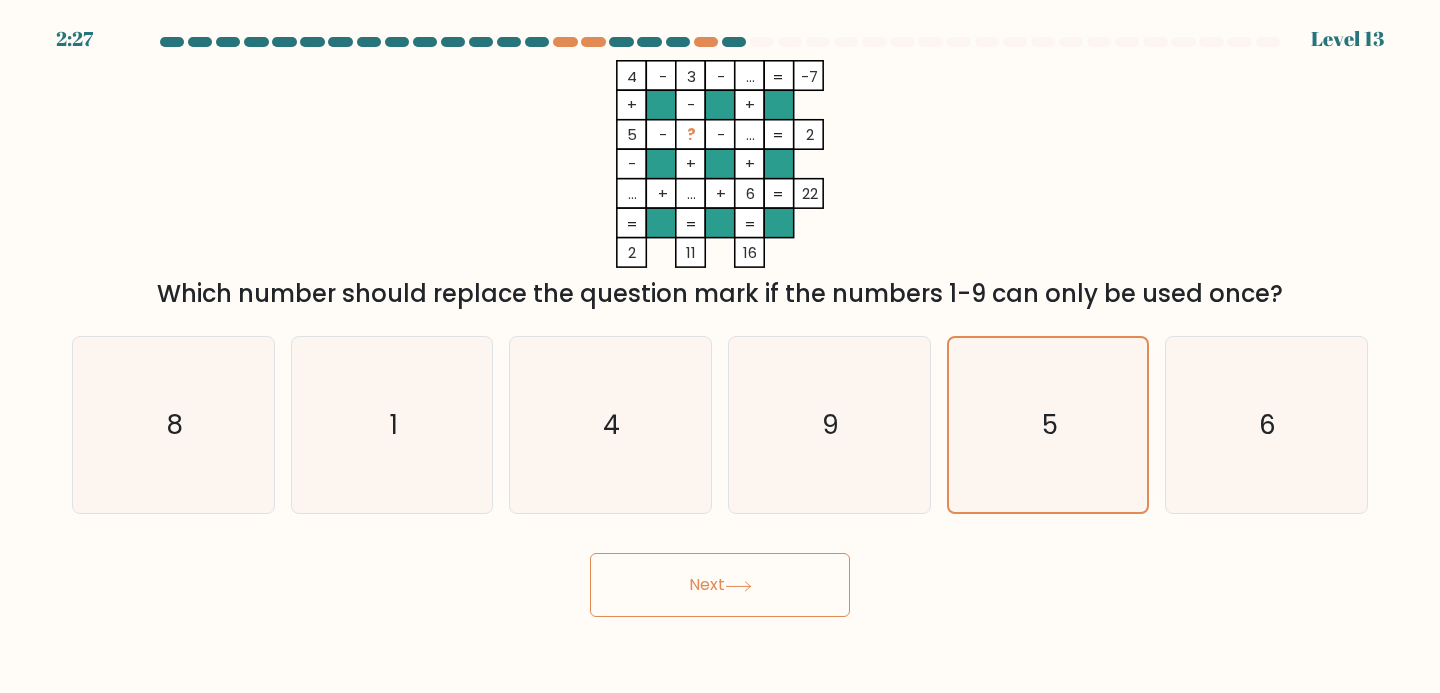 click on "Next" at bounding box center [720, 585] 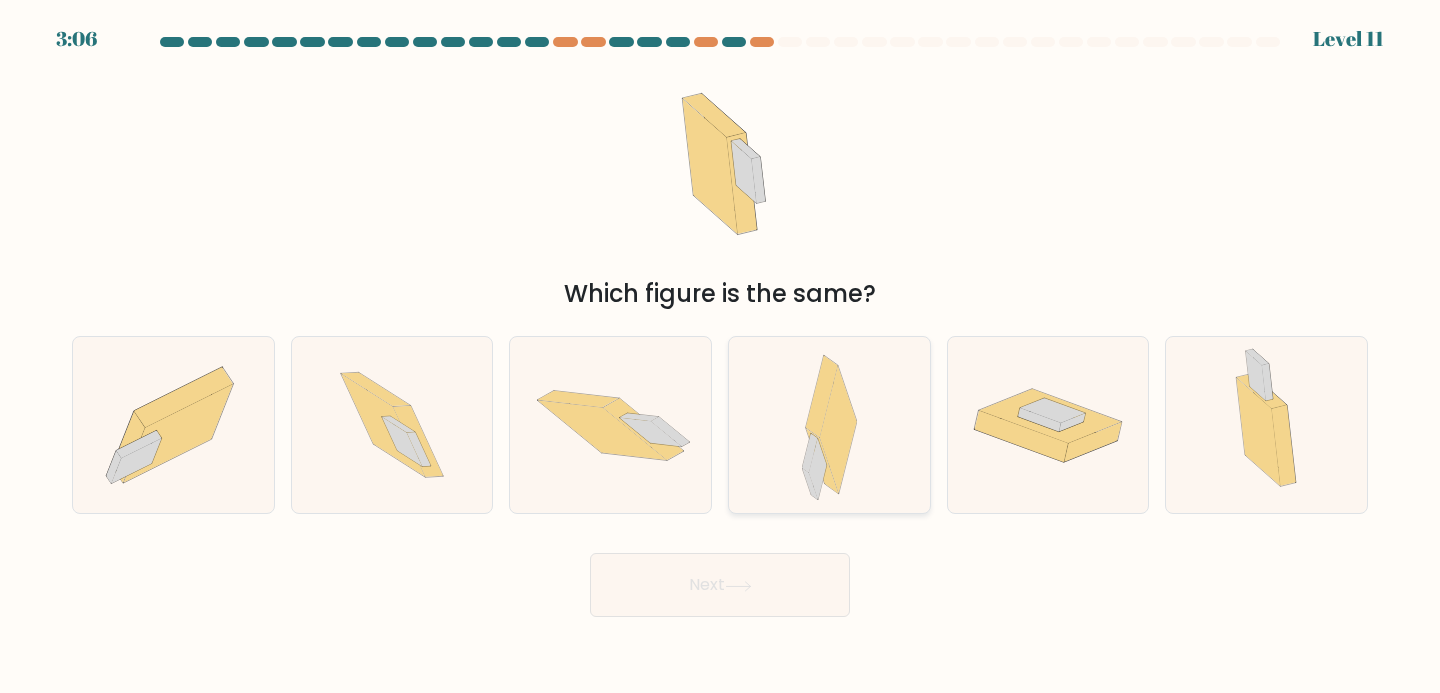 click at bounding box center (829, 425) 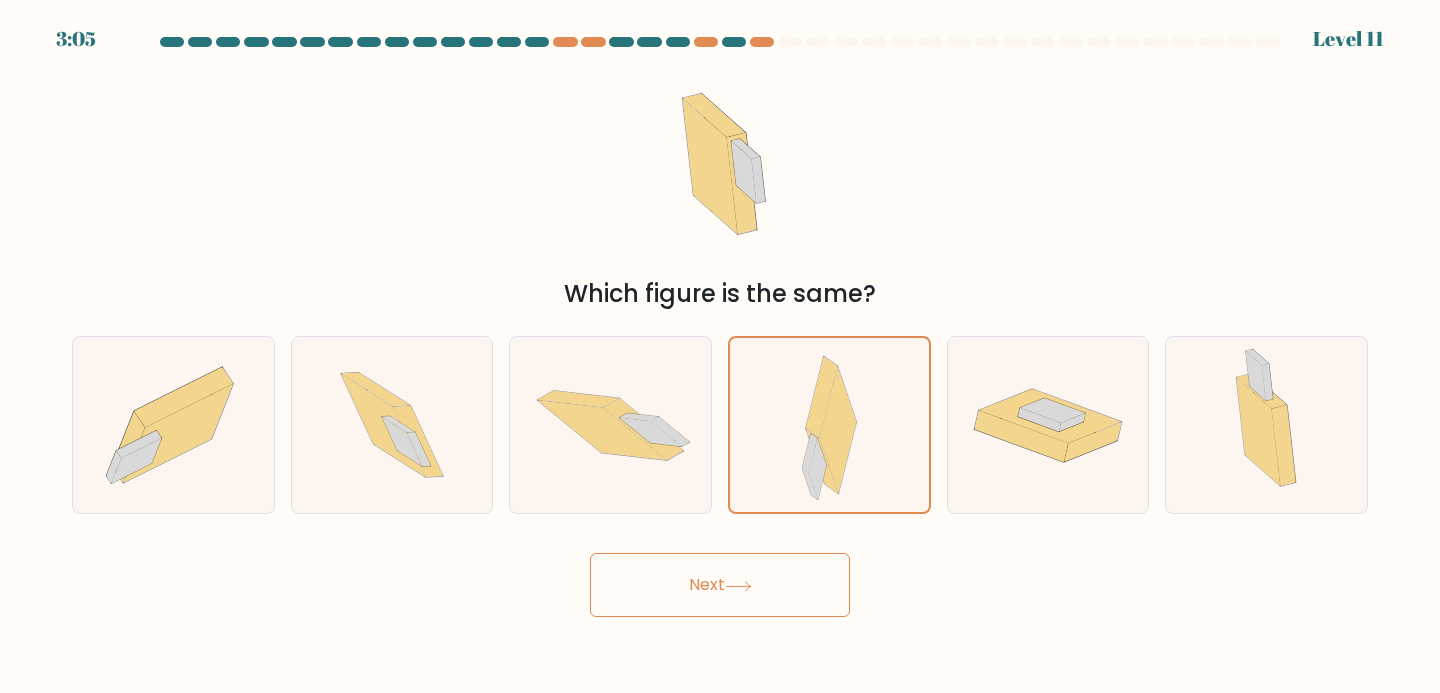 click at bounding box center (738, 586) 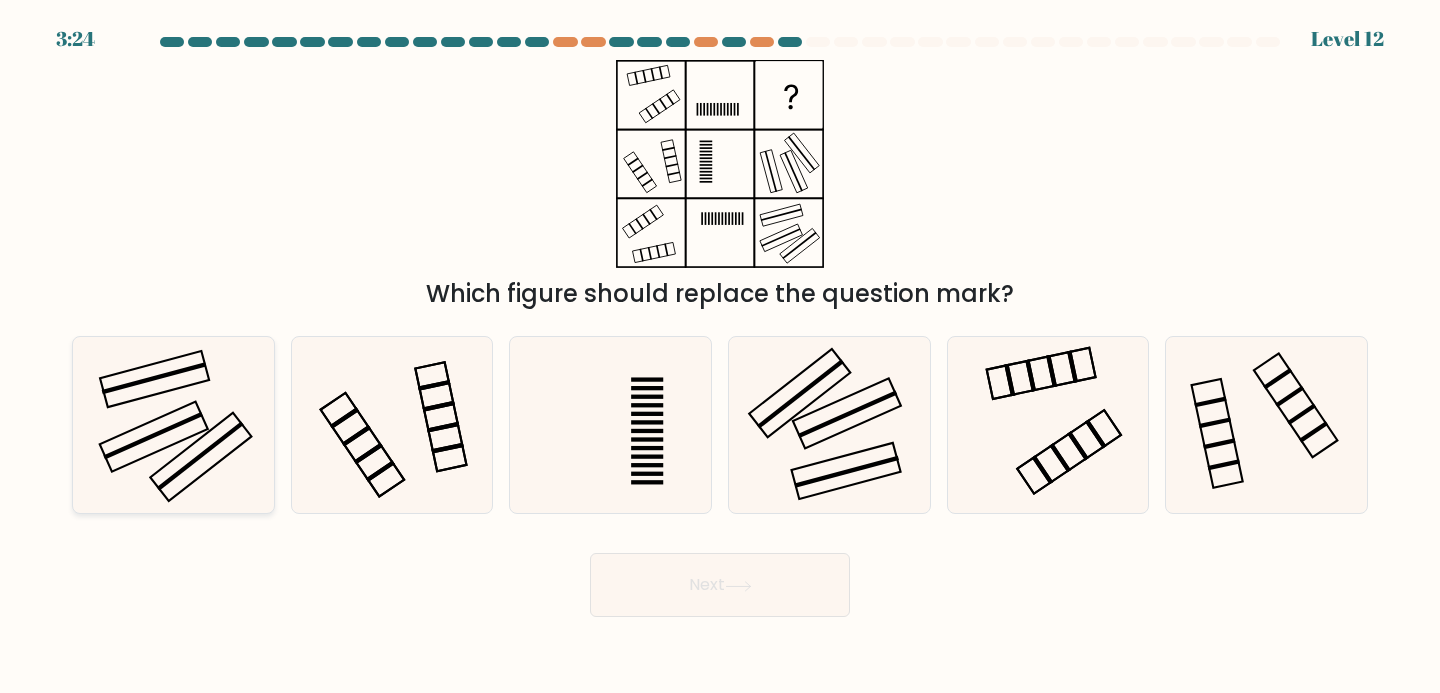 click at bounding box center (201, 457) 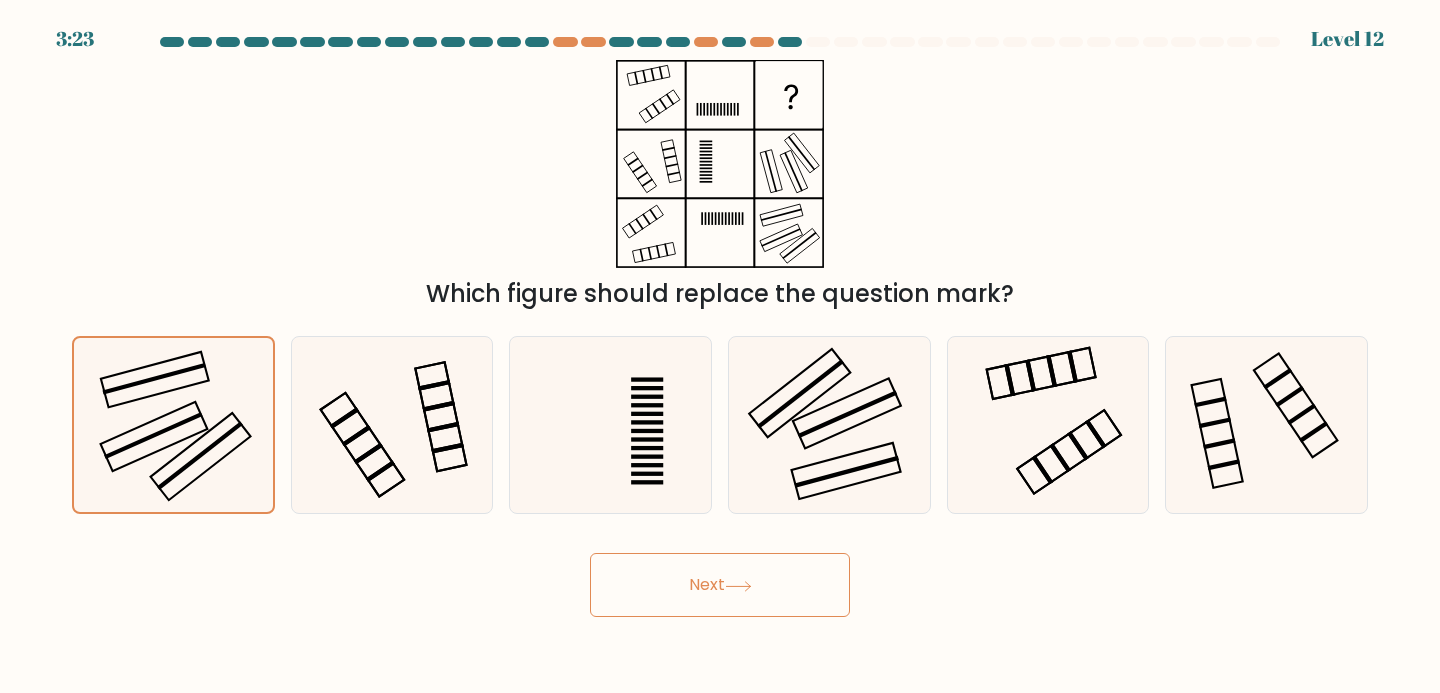 click on "Next" at bounding box center (720, 585) 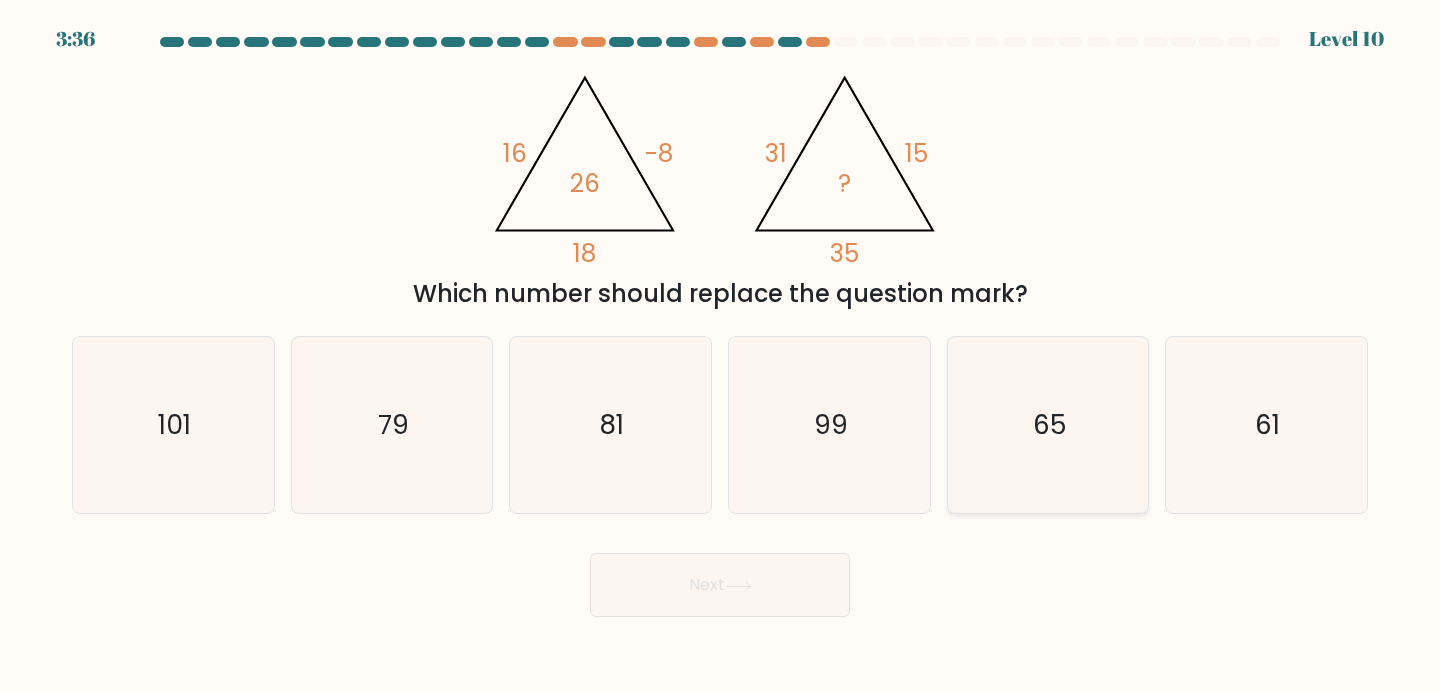 click on "65" at bounding box center (1048, 425) 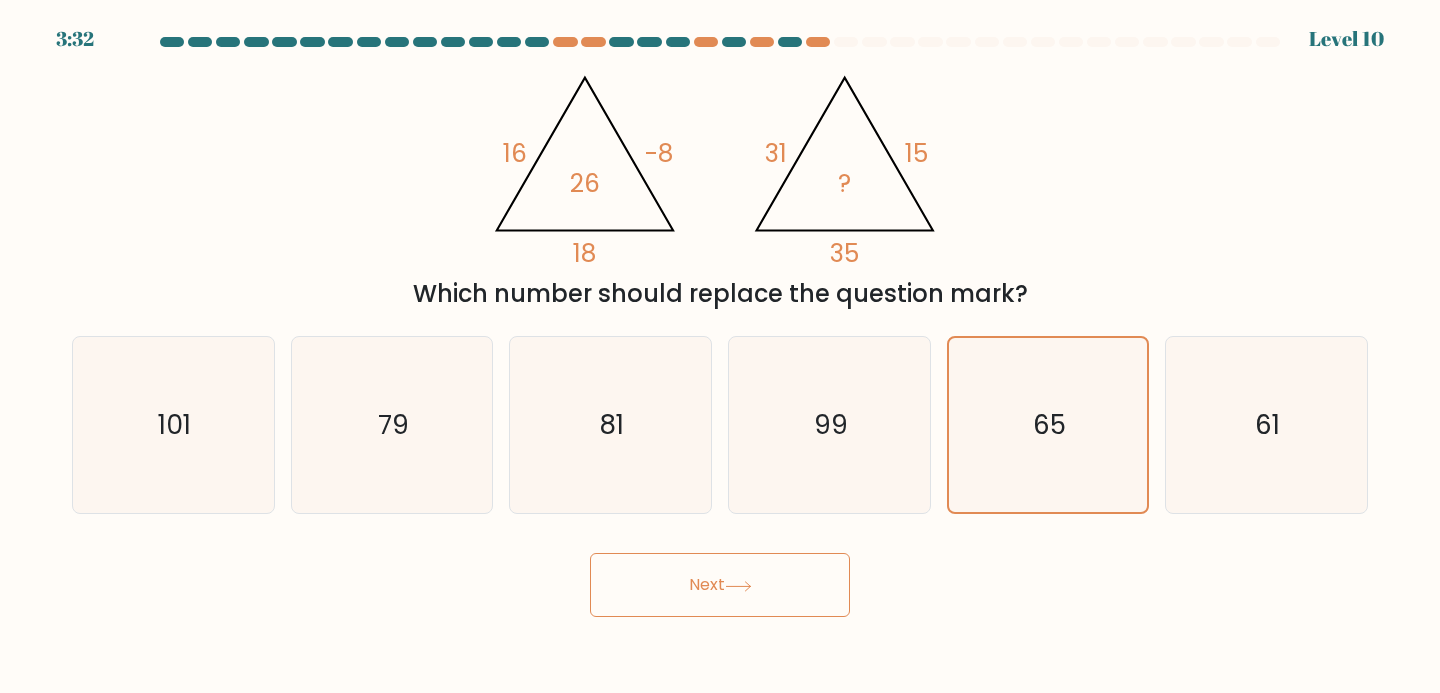 click on "Next" at bounding box center (720, 585) 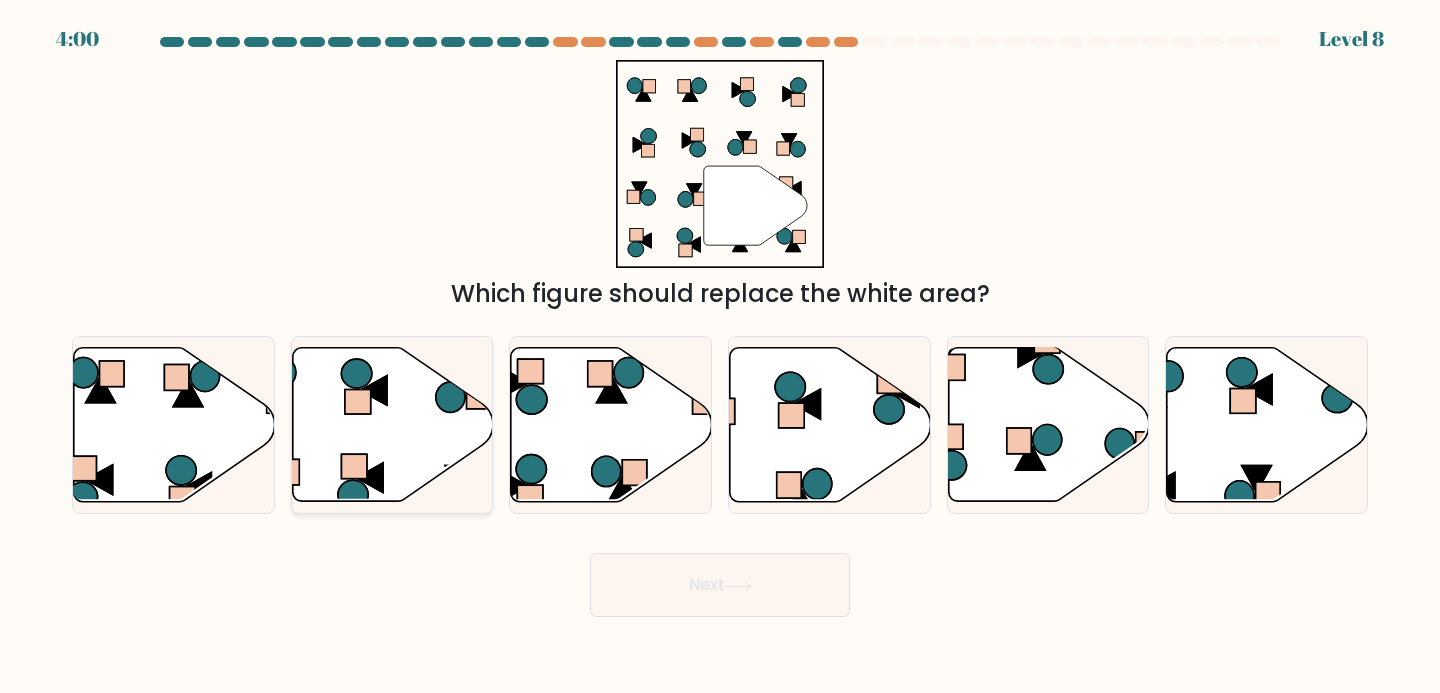 click at bounding box center (392, 424) 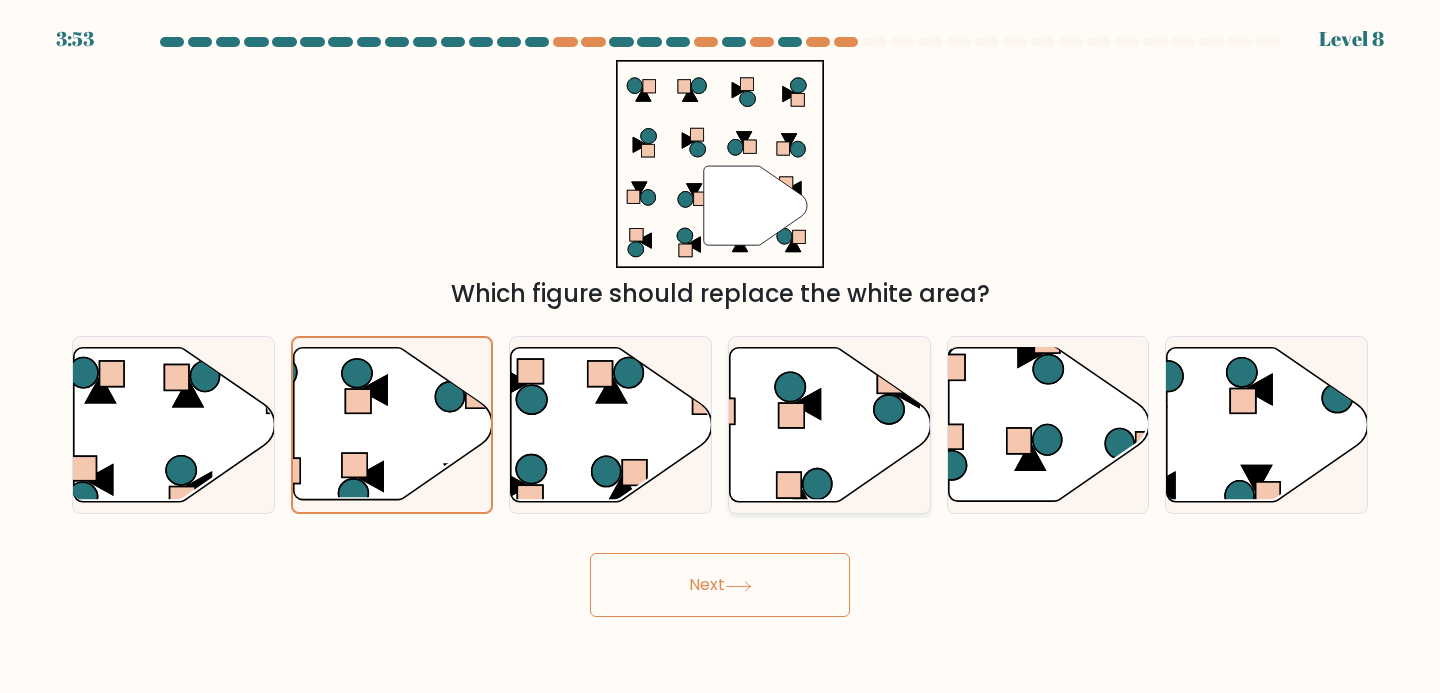 click at bounding box center (830, 424) 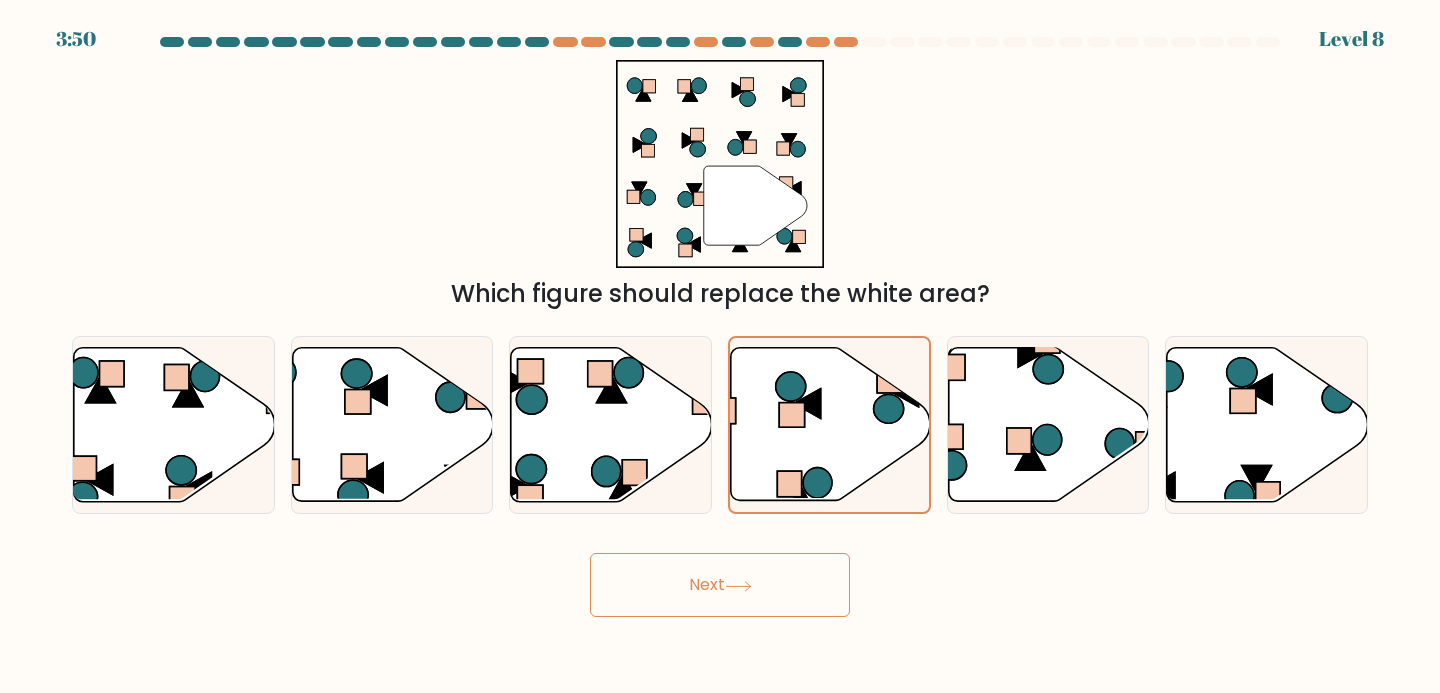 click at bounding box center (738, 586) 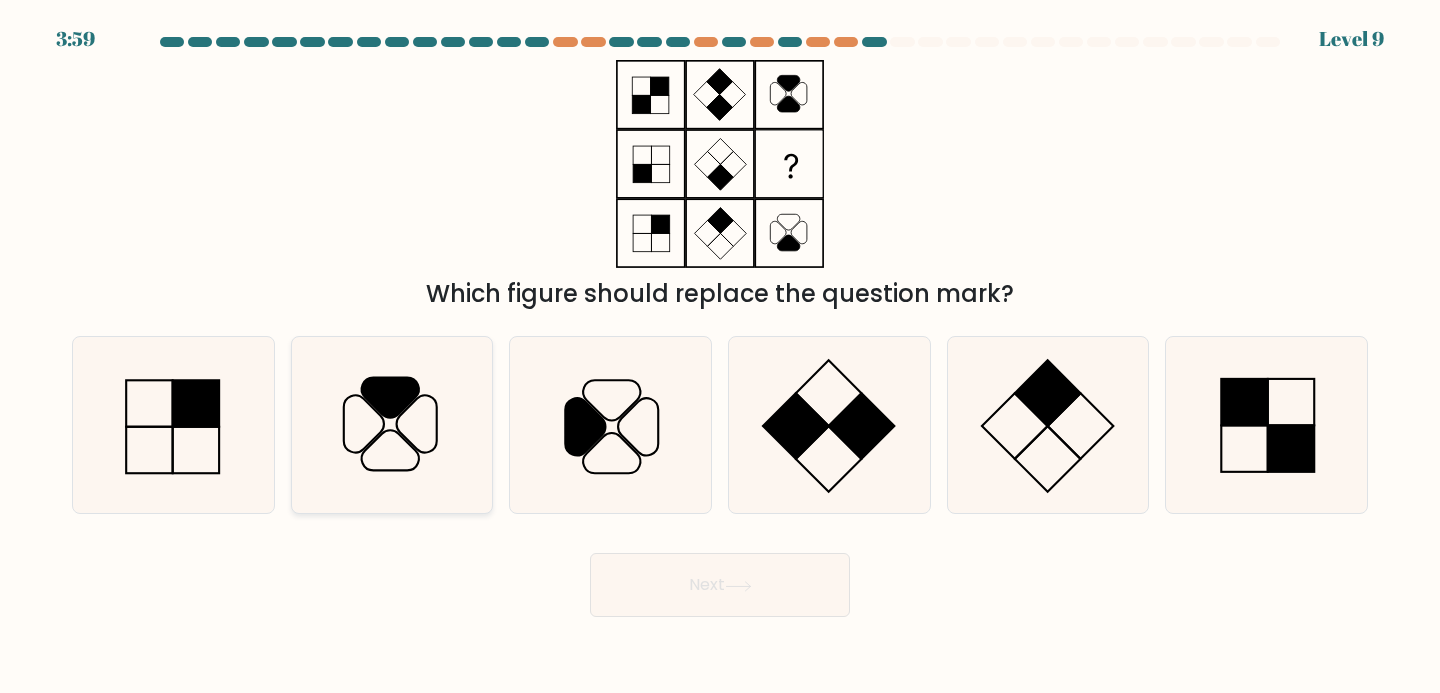 click at bounding box center [392, 425] 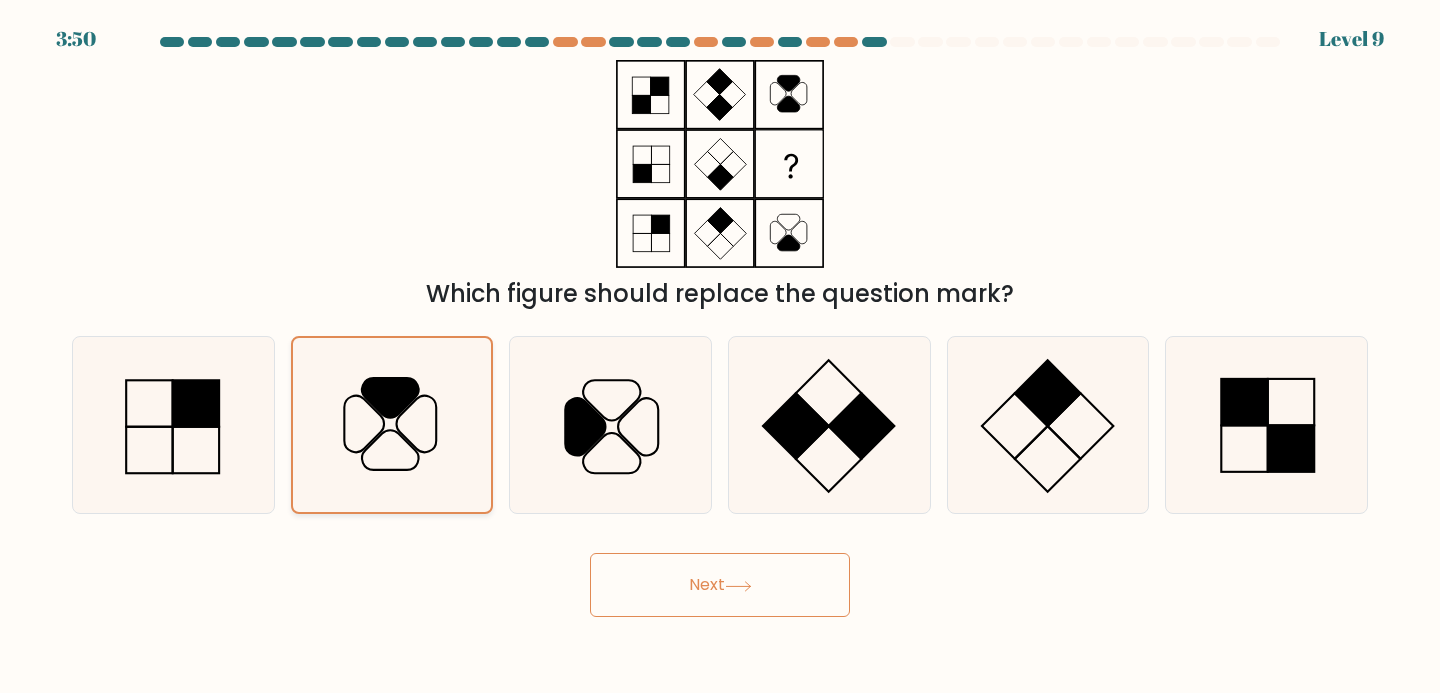 click at bounding box center [392, 425] 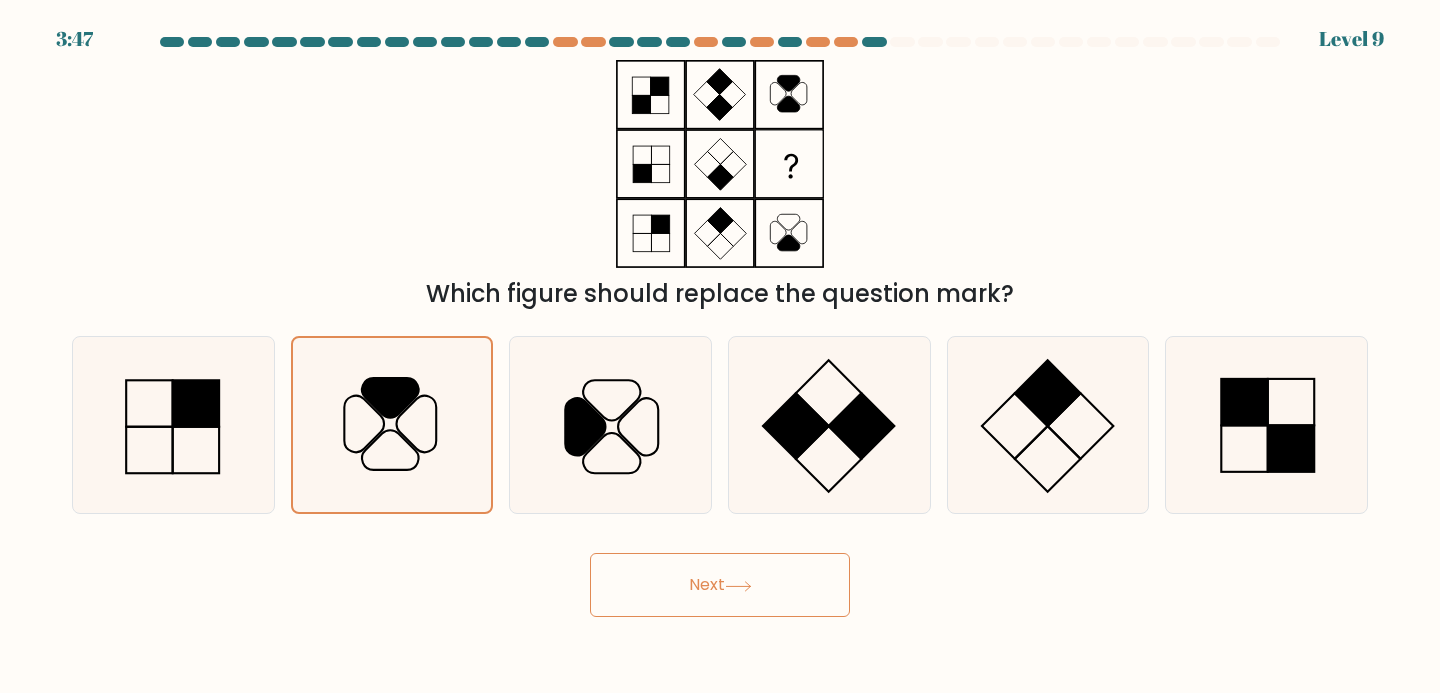 click on "Next" at bounding box center [720, 585] 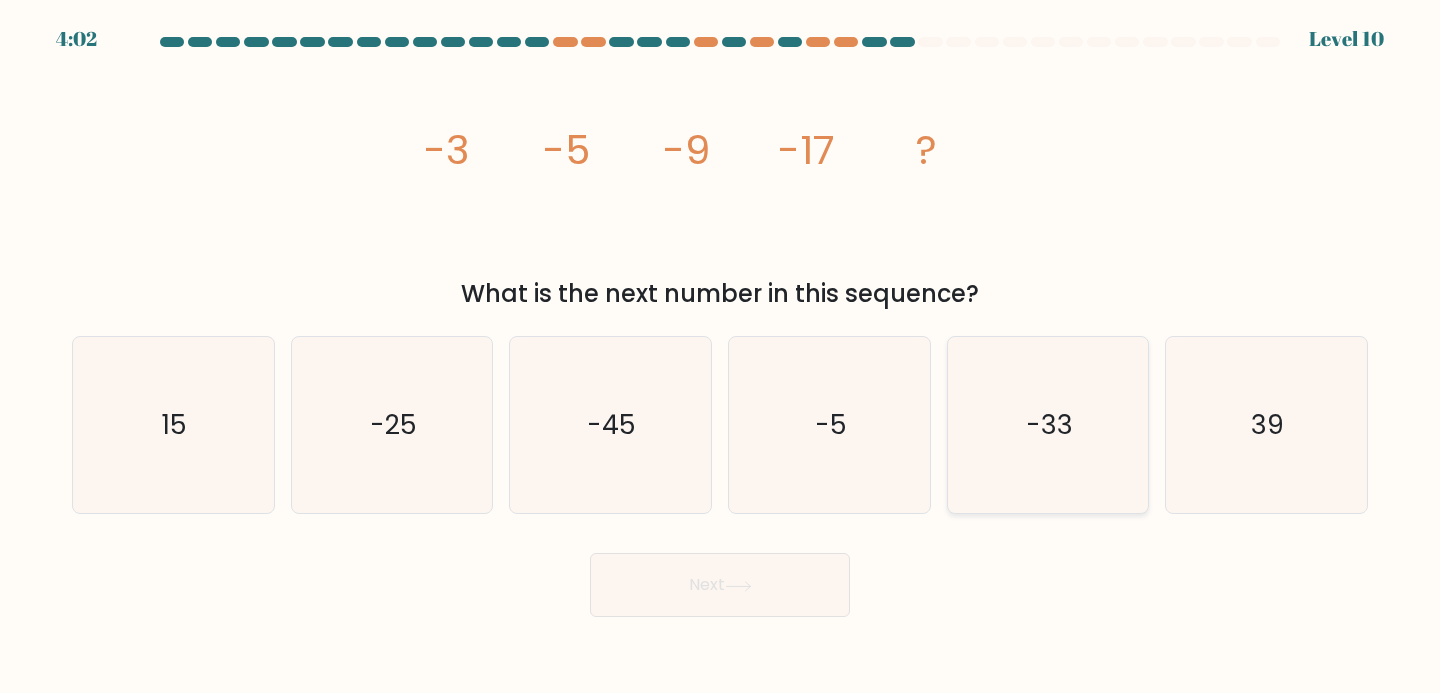 click on "-33" at bounding box center [1048, 425] 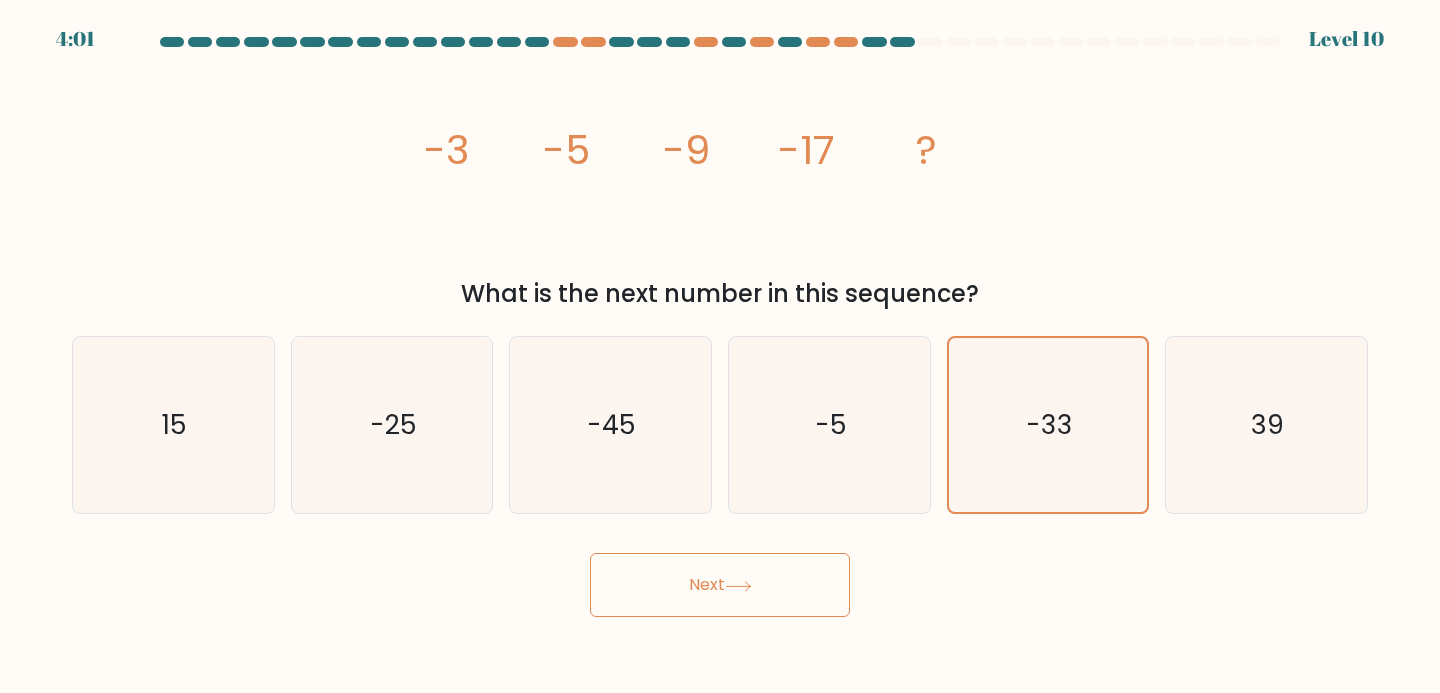 click on "Next" at bounding box center [720, 585] 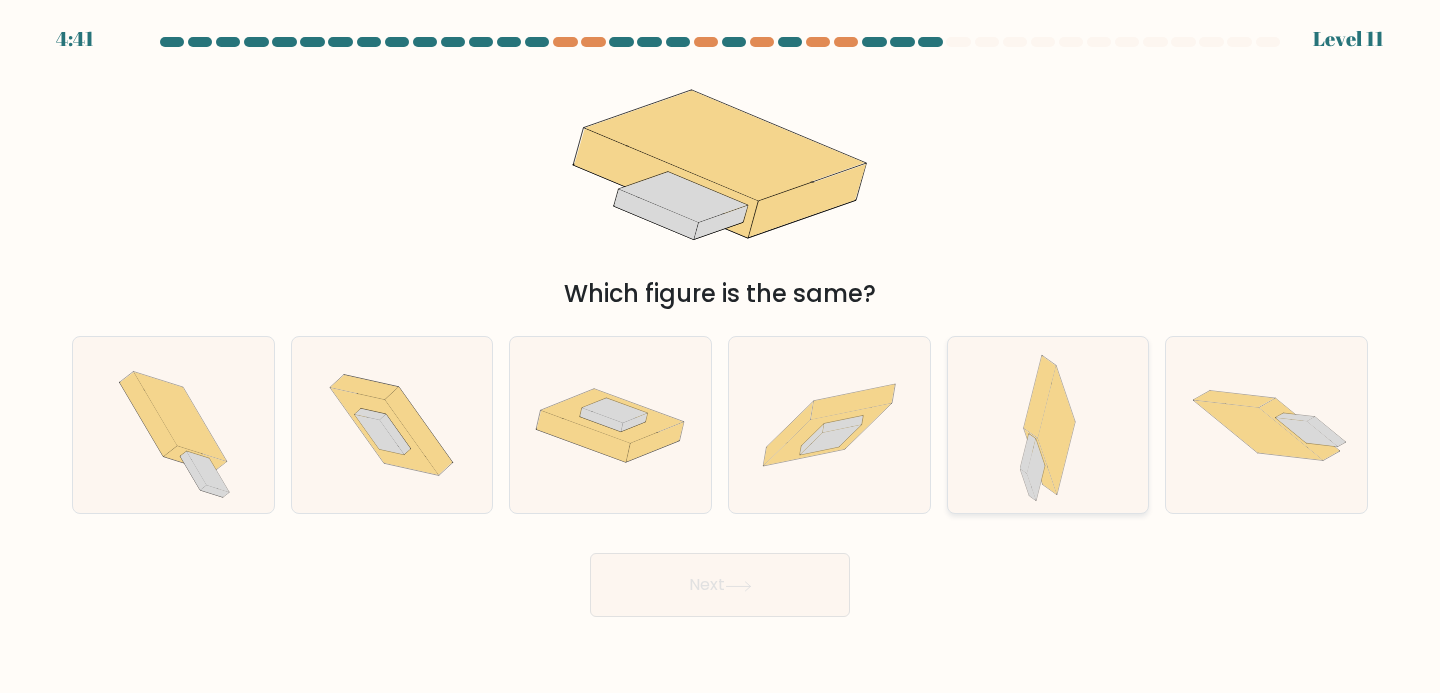 click at bounding box center (1048, 425) 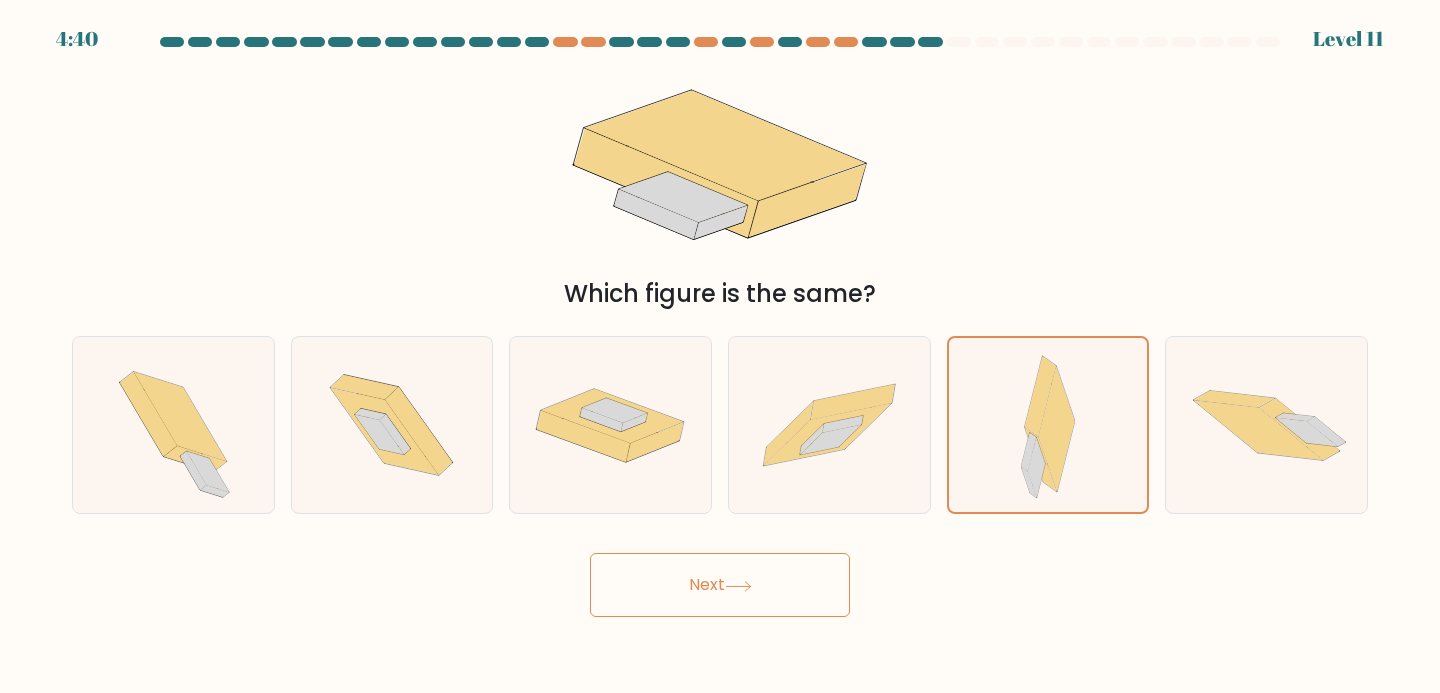 click on "Next" at bounding box center (720, 585) 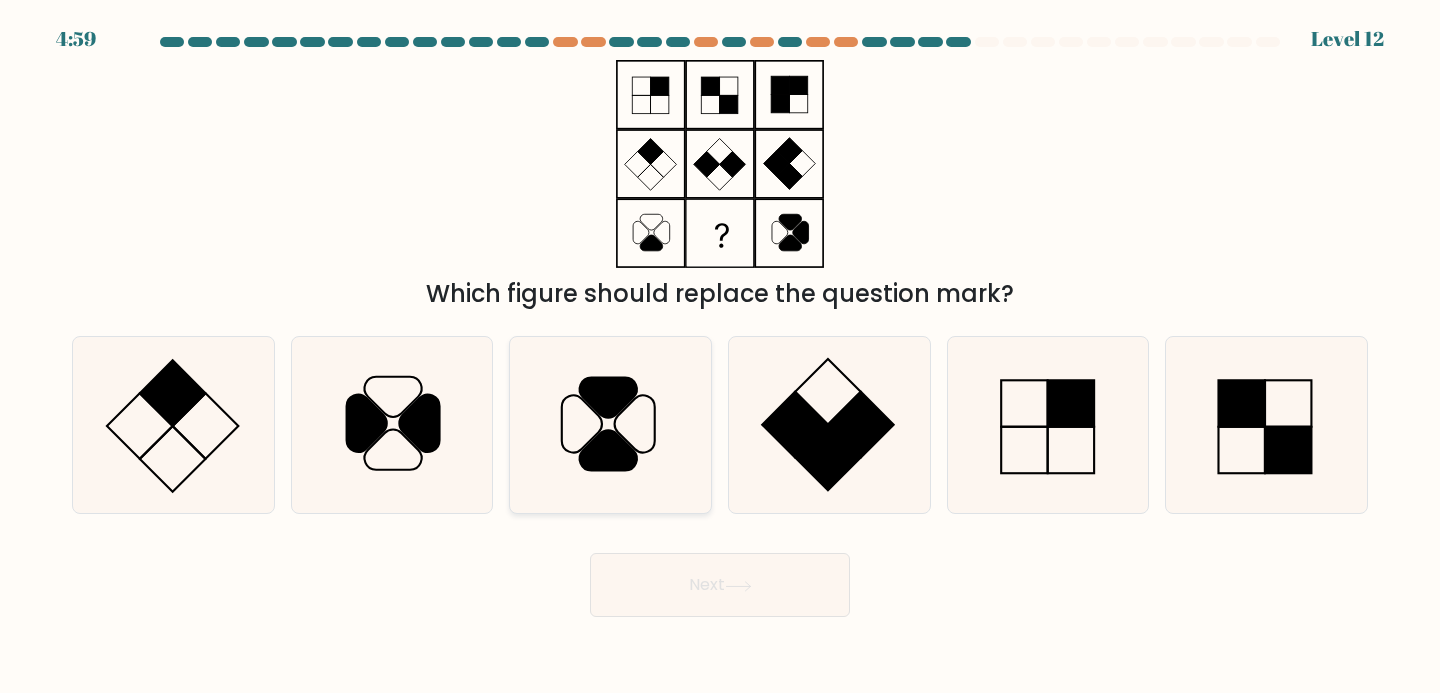 click at bounding box center (610, 425) 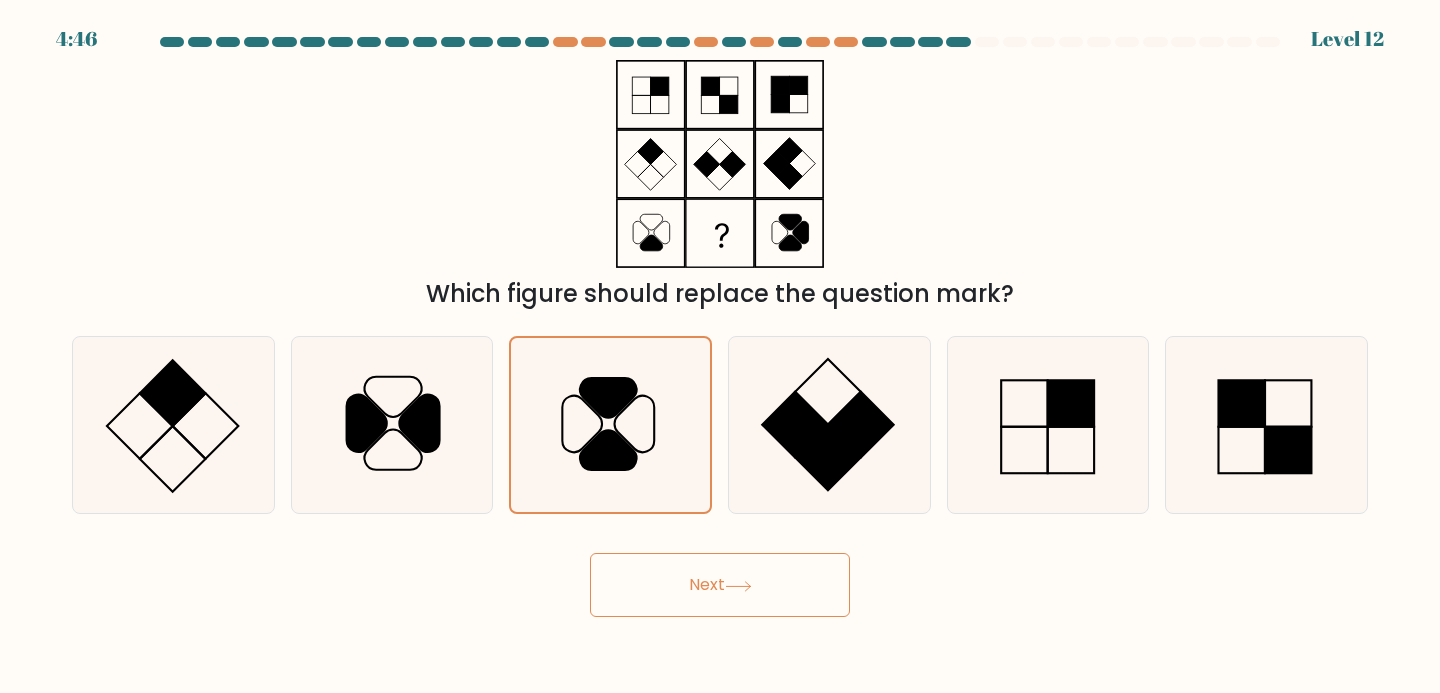 click on "Next" at bounding box center [720, 585] 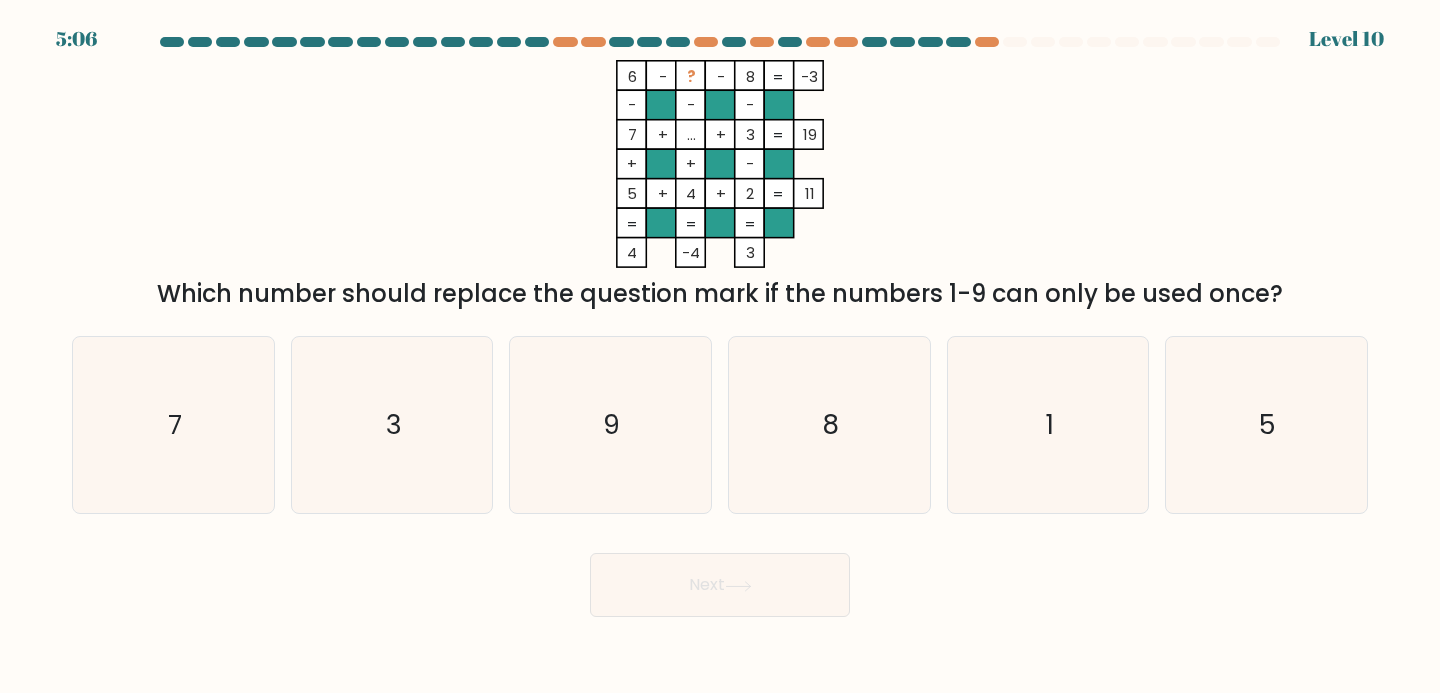 click at bounding box center [720, 327] 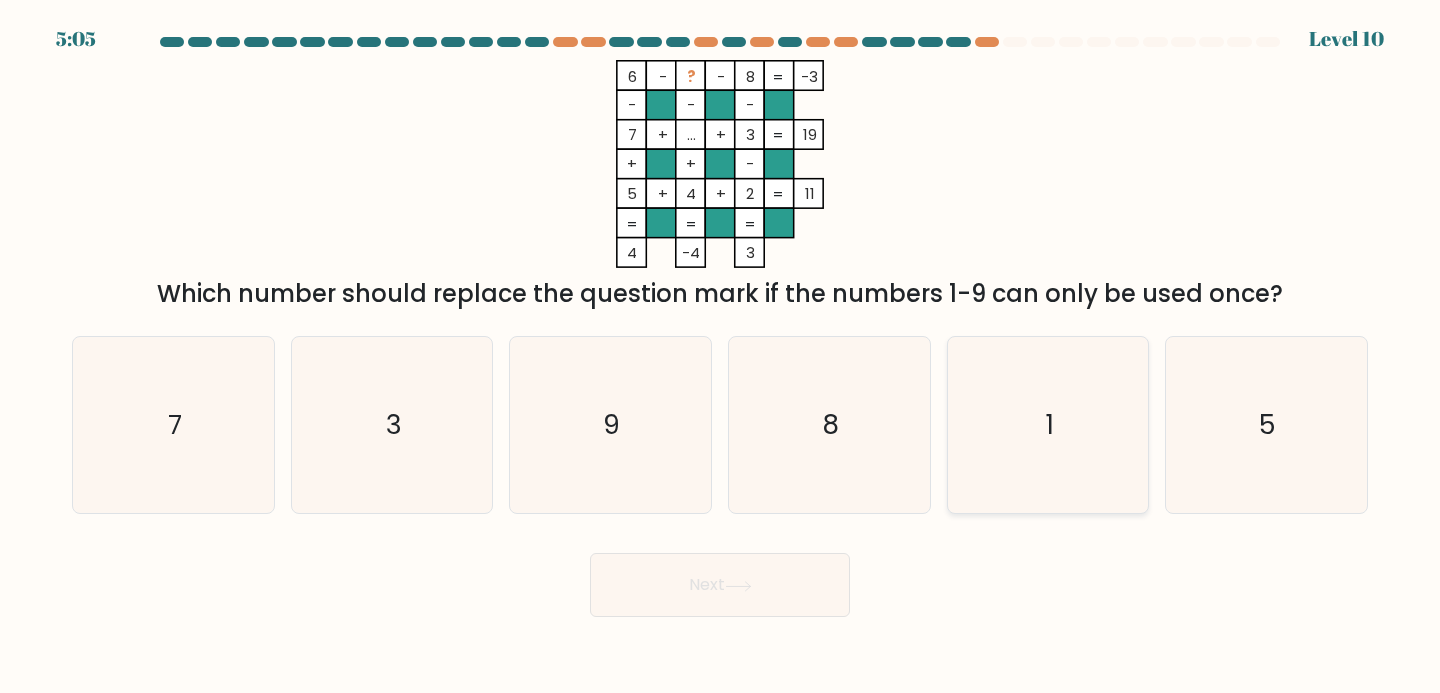 click on "1" at bounding box center (1048, 425) 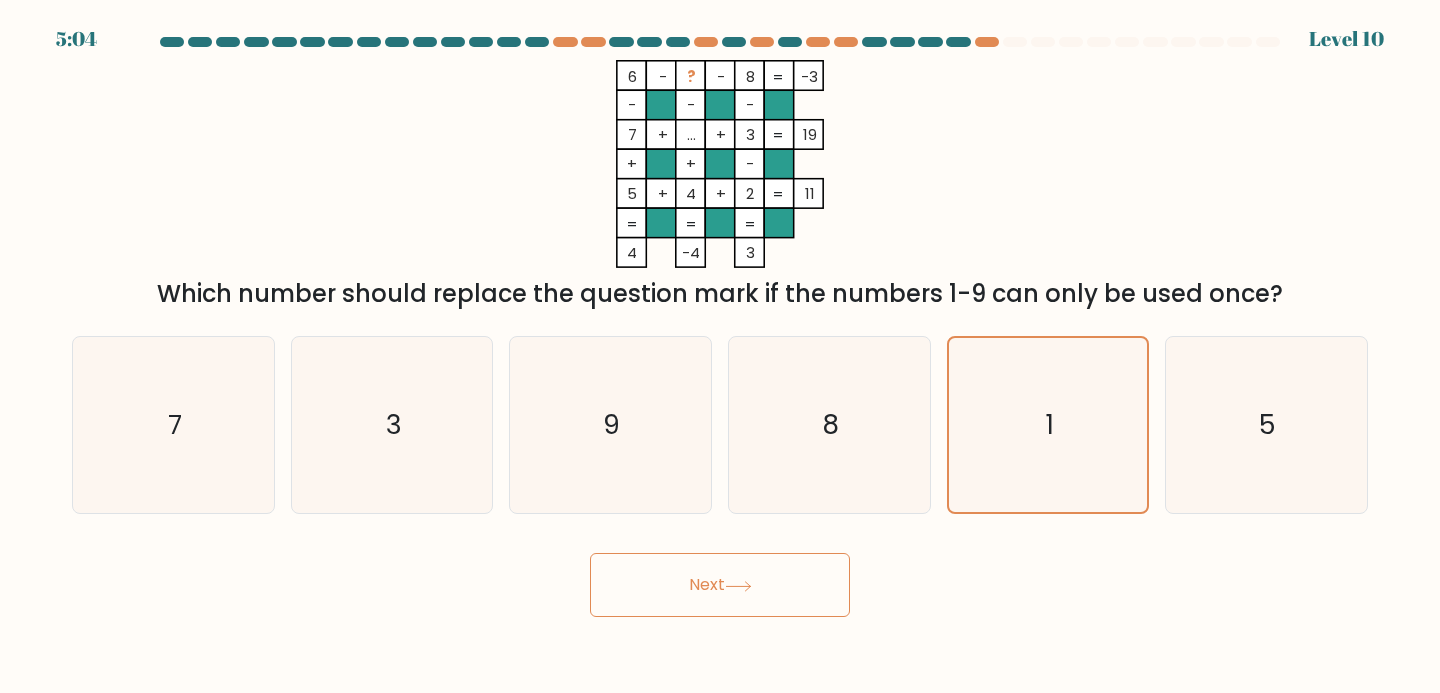 click on "Next" at bounding box center [720, 585] 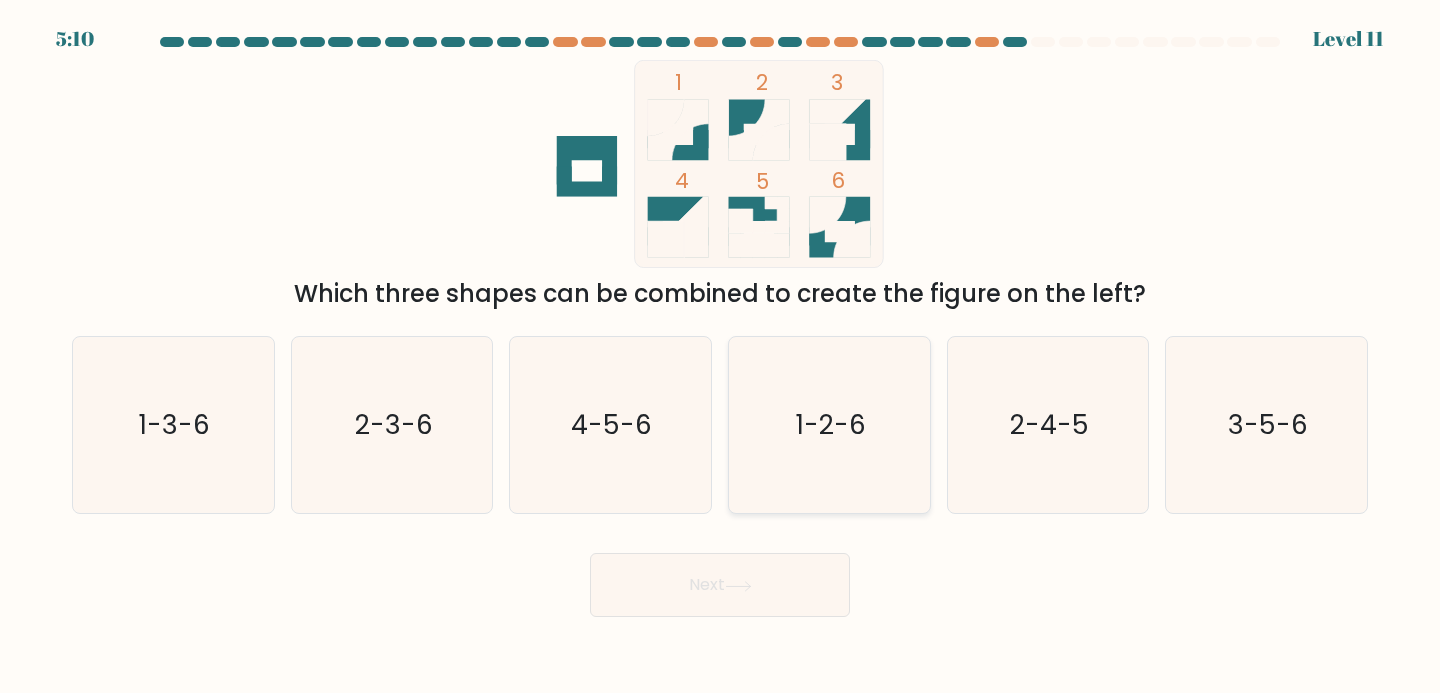 click on "1-2-6" at bounding box center [829, 425] 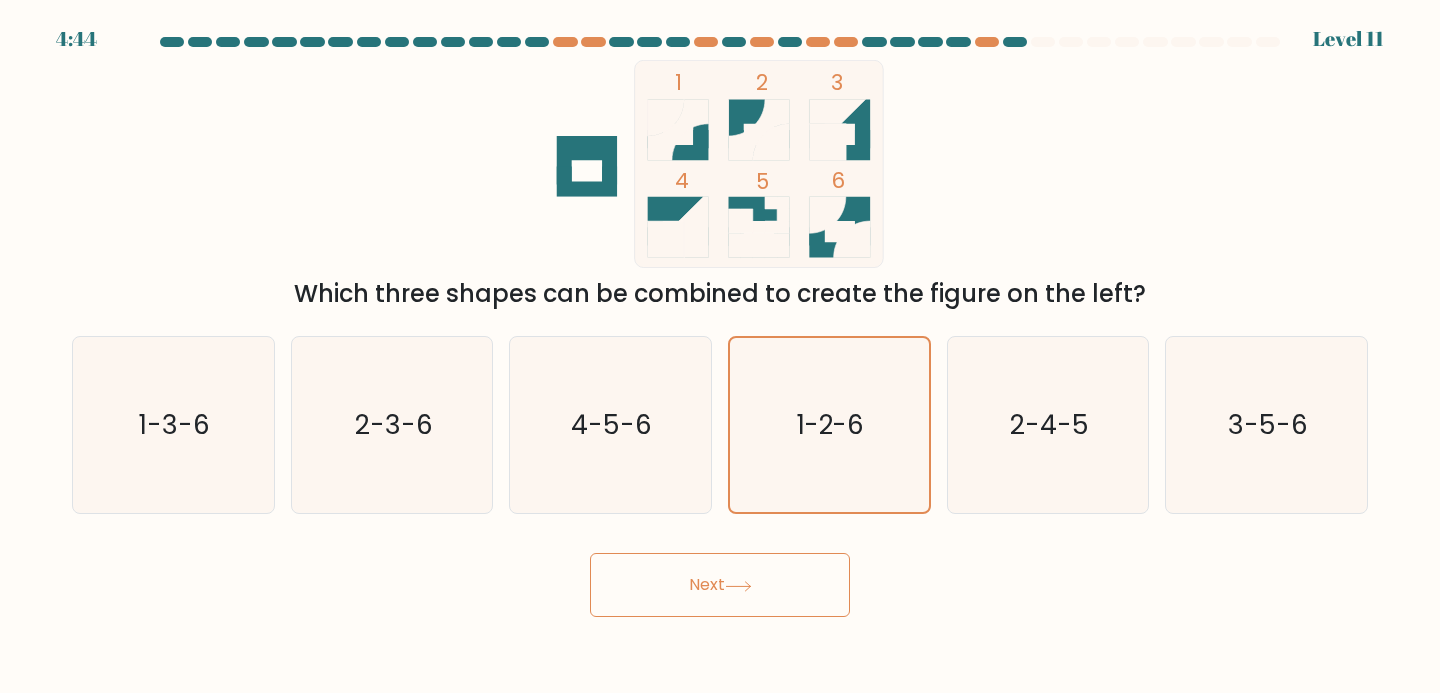 click on "Next" at bounding box center [720, 585] 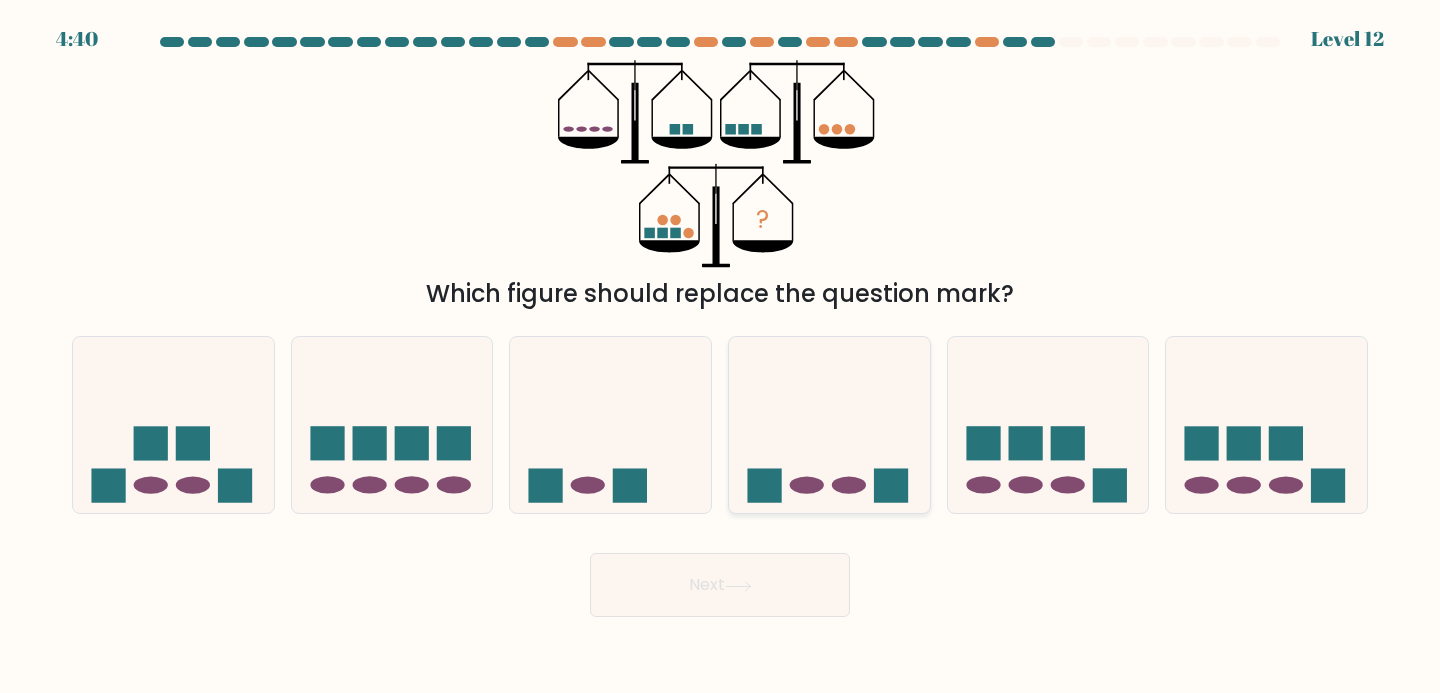 click at bounding box center [829, 425] 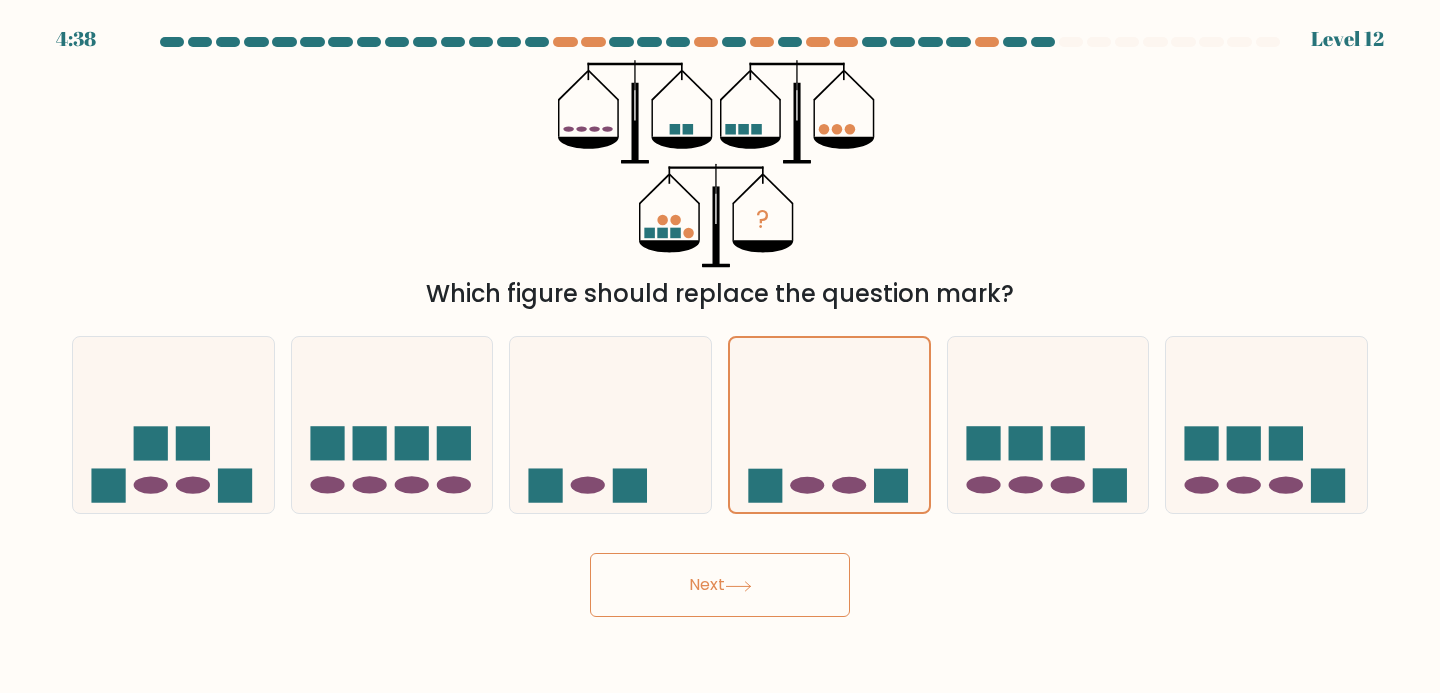 click on "Next" at bounding box center (720, 585) 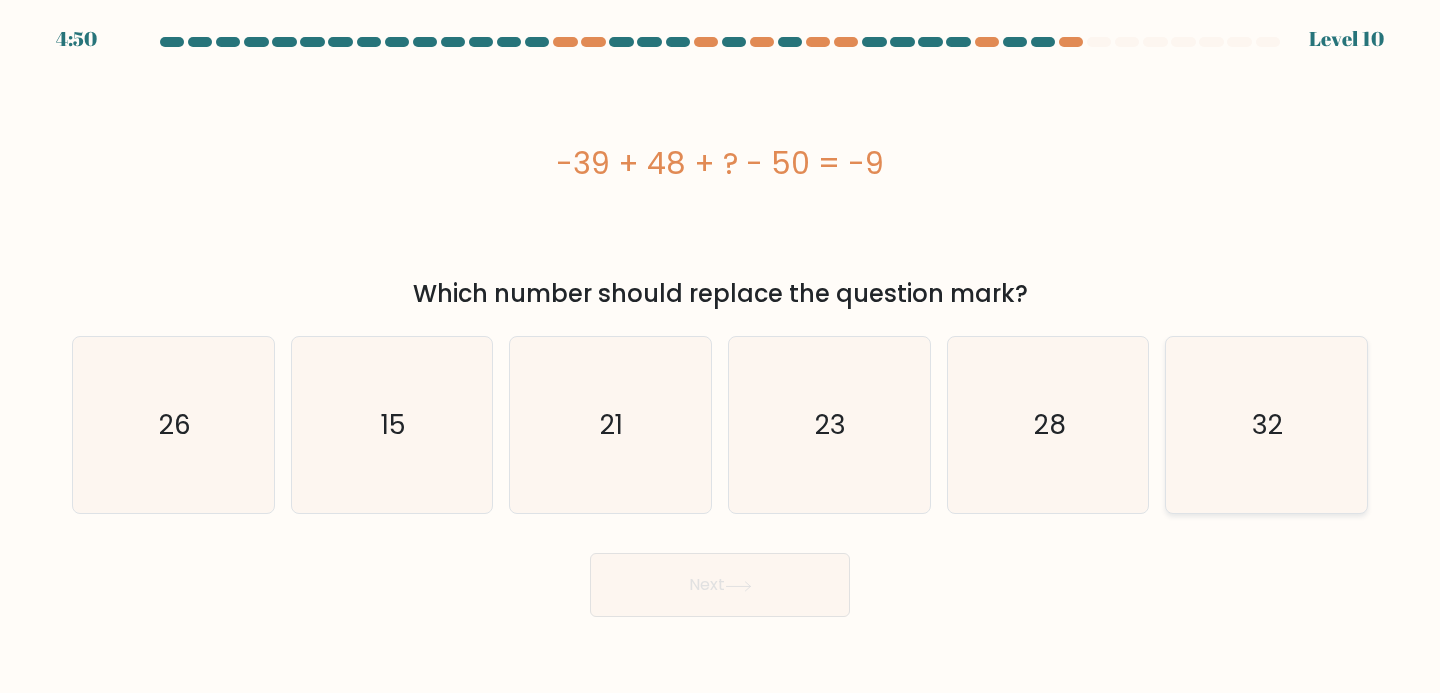 click on "32" at bounding box center (1266, 425) 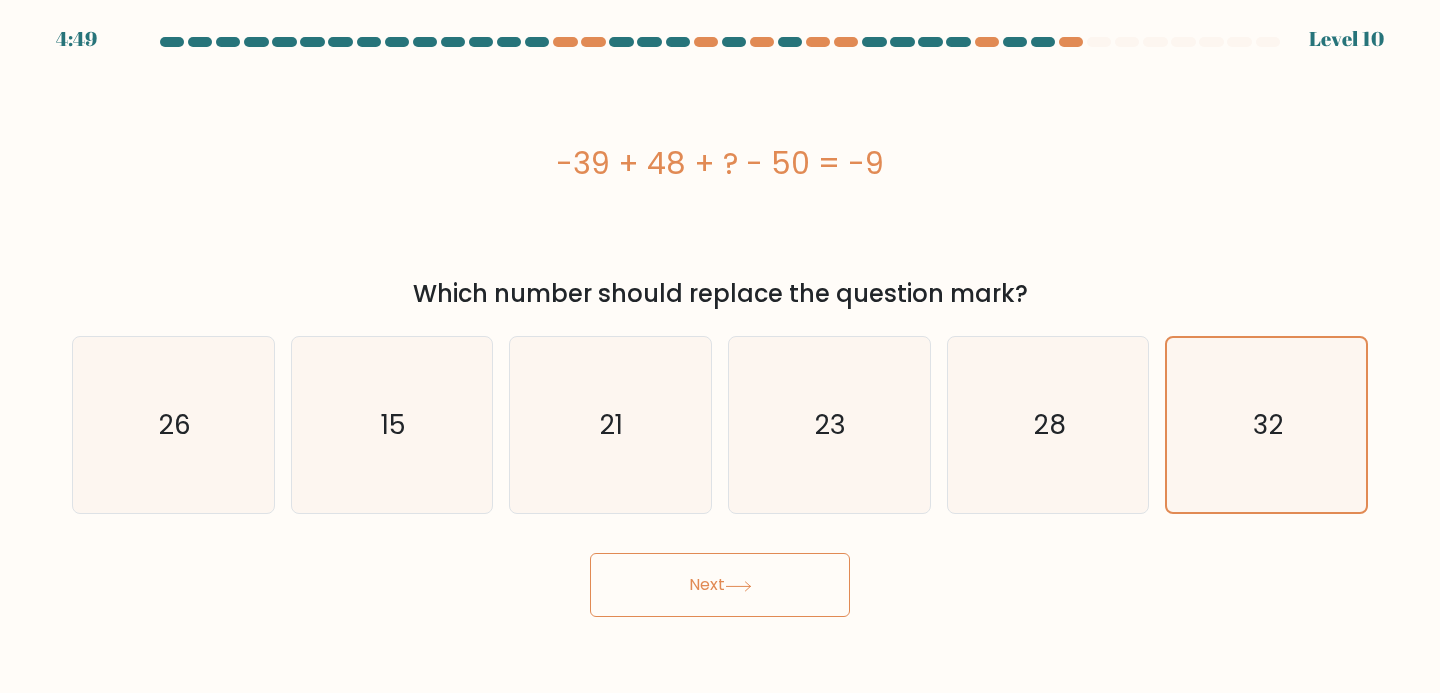 click on "Next" at bounding box center (720, 585) 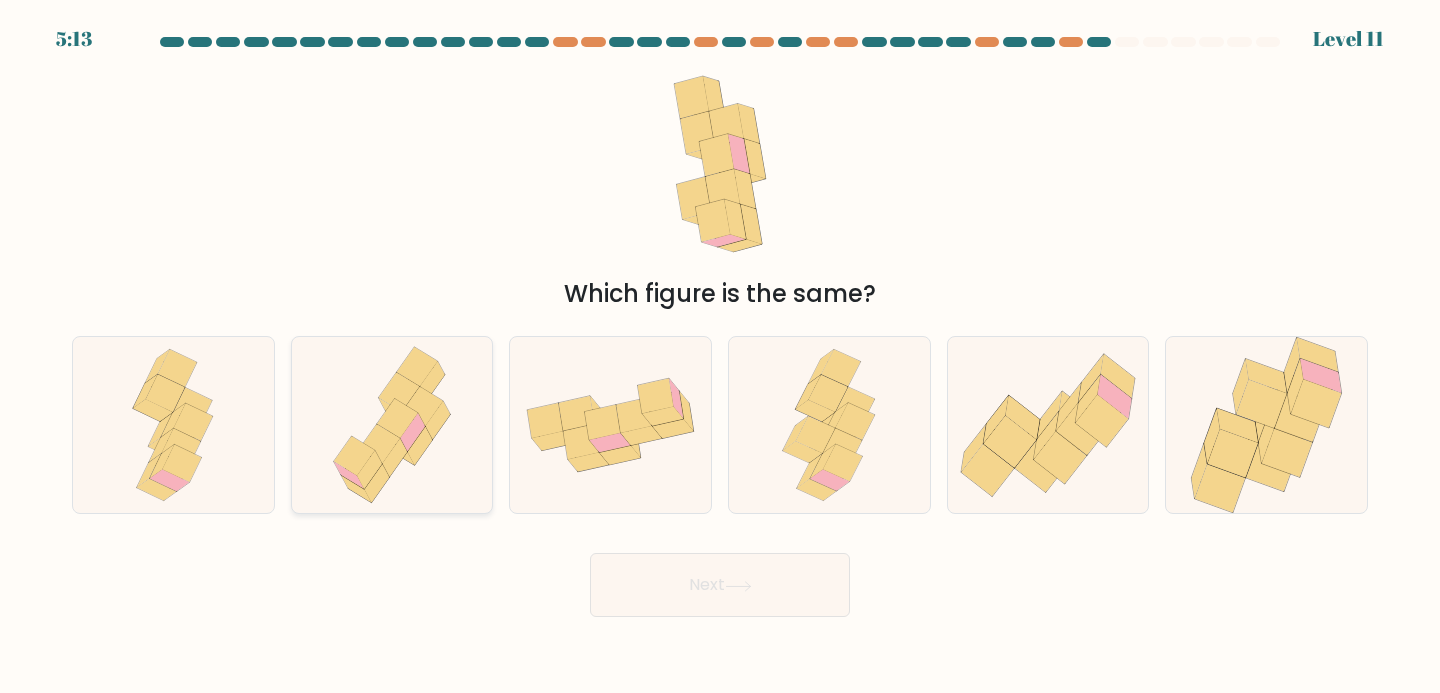 click at bounding box center [438, 420] 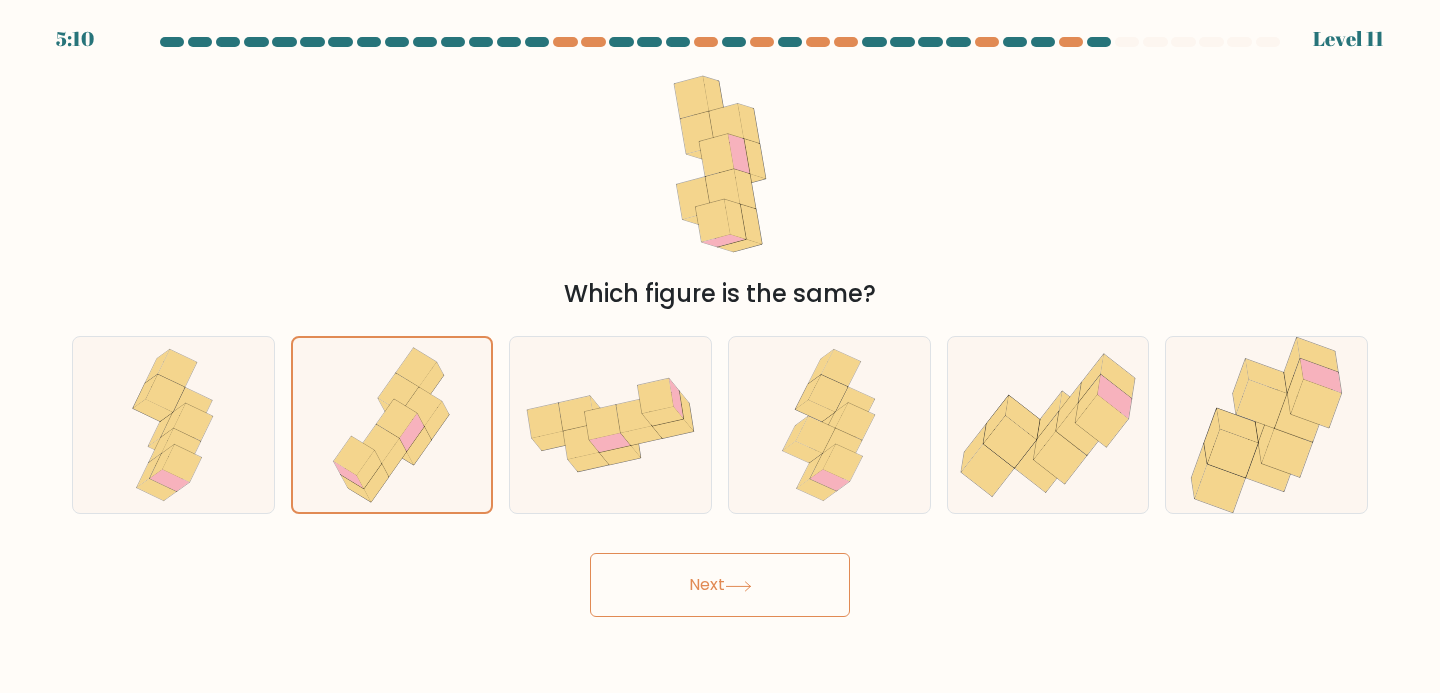 click on "Next" at bounding box center (720, 585) 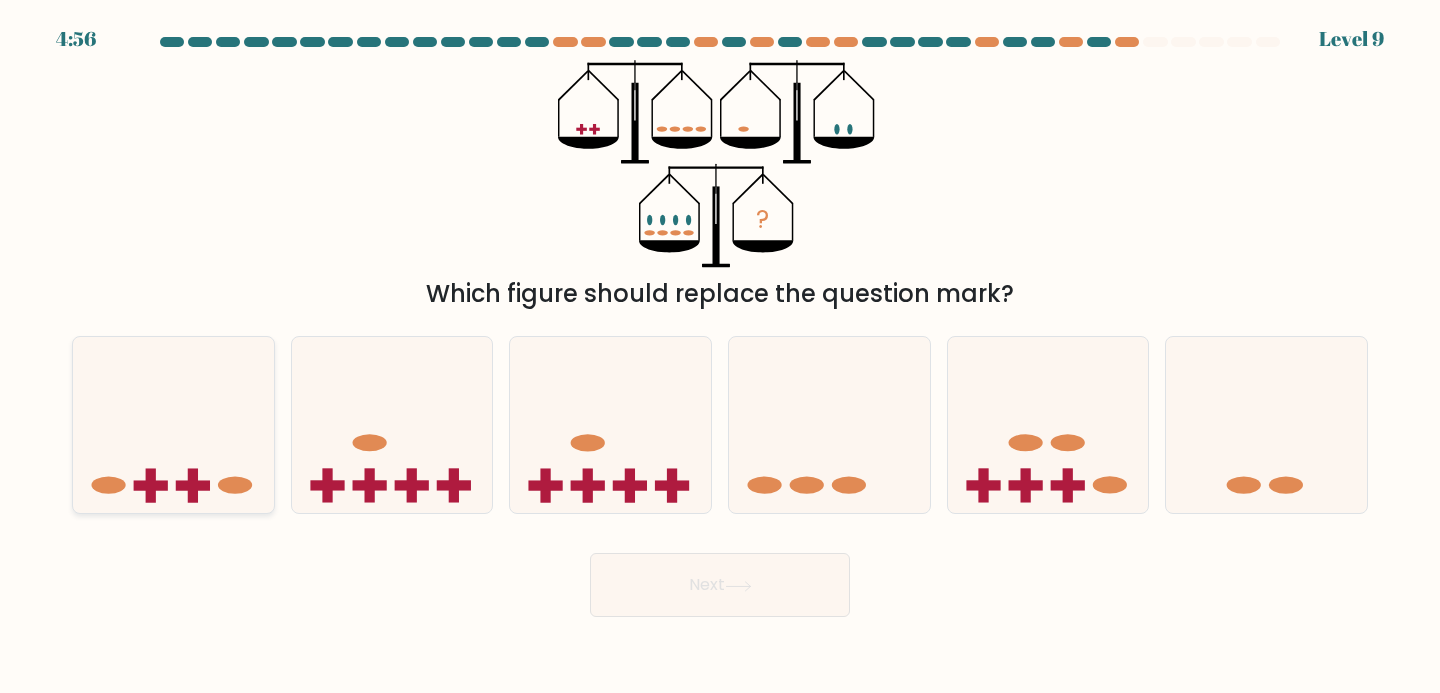 click at bounding box center (173, 425) 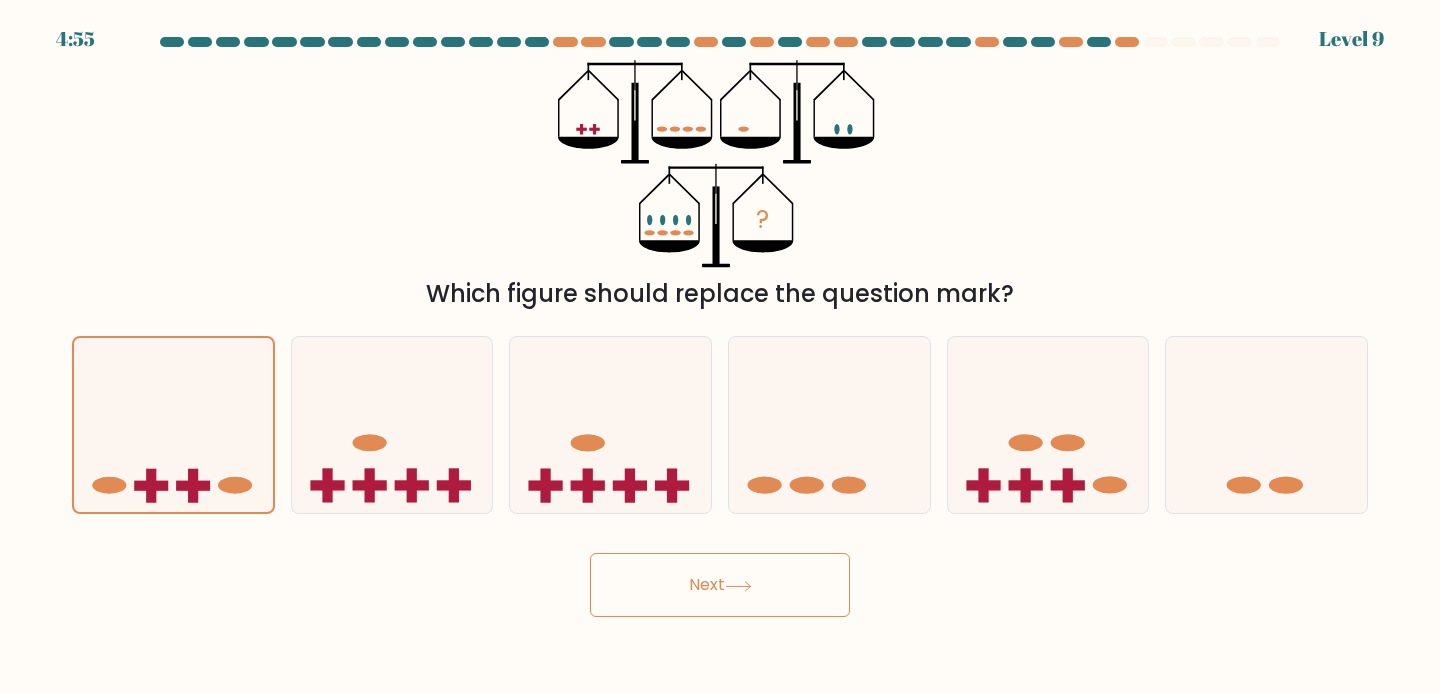 click on "Next" at bounding box center (720, 585) 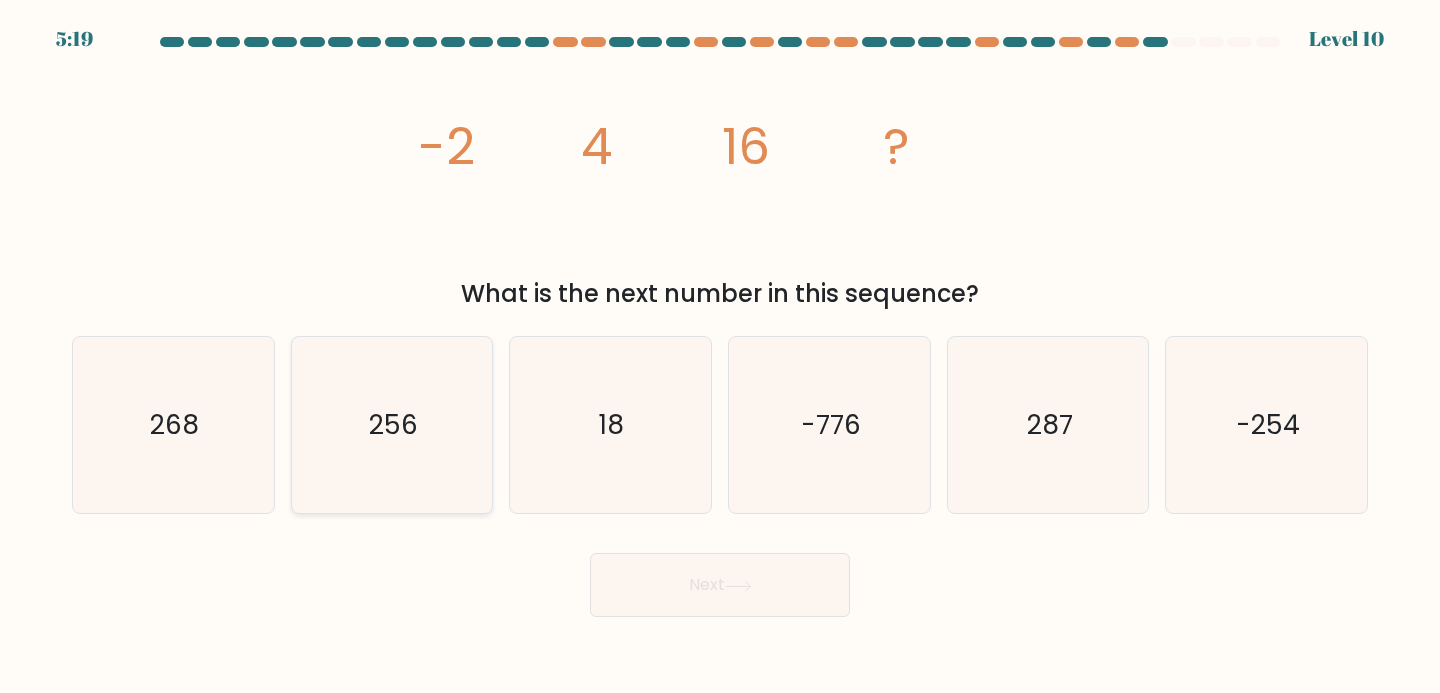 click on "256" at bounding box center (392, 425) 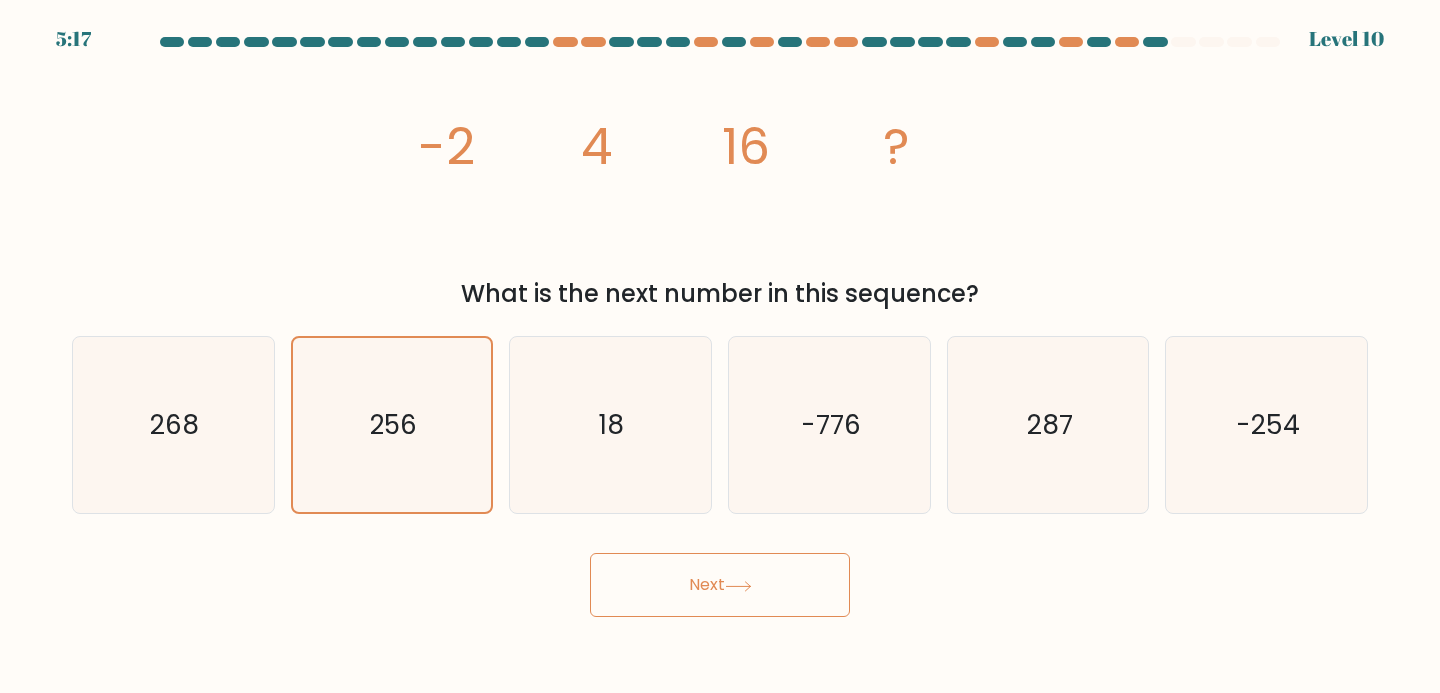 click on "Next" at bounding box center [720, 585] 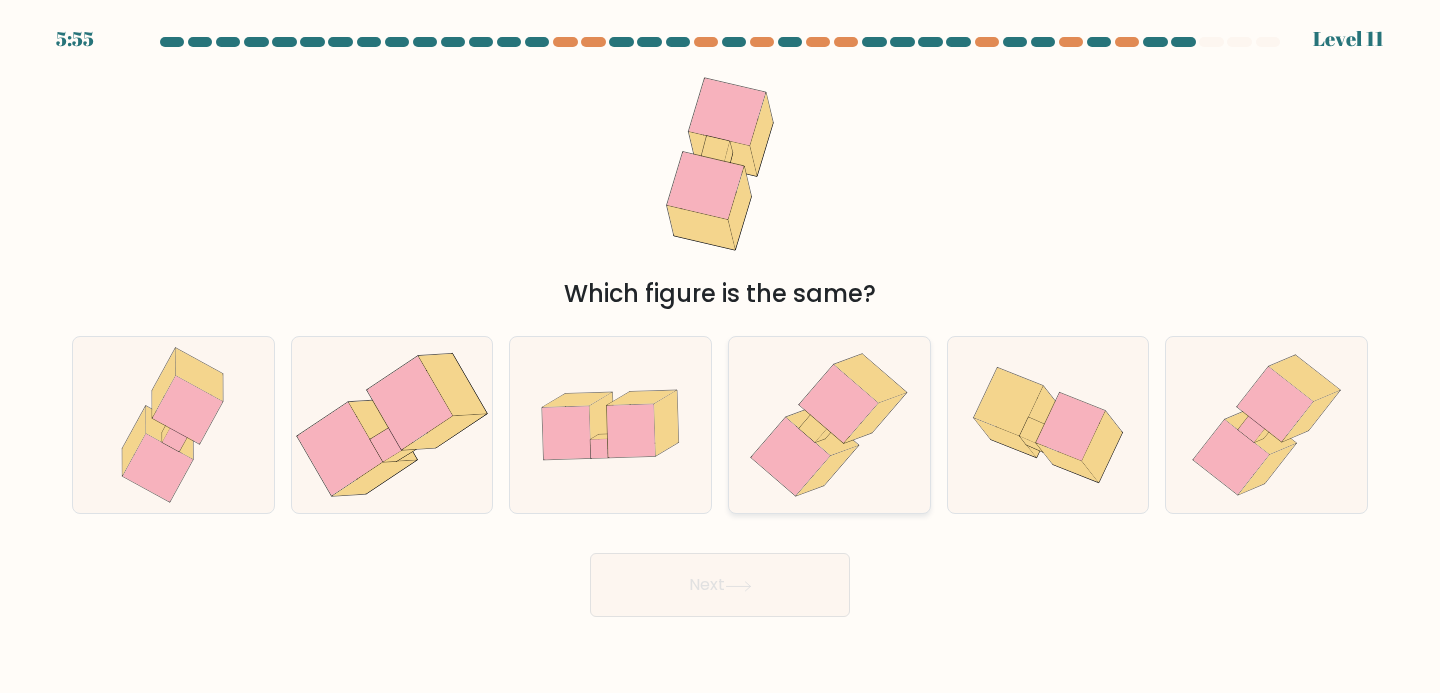 click at bounding box center (790, 457) 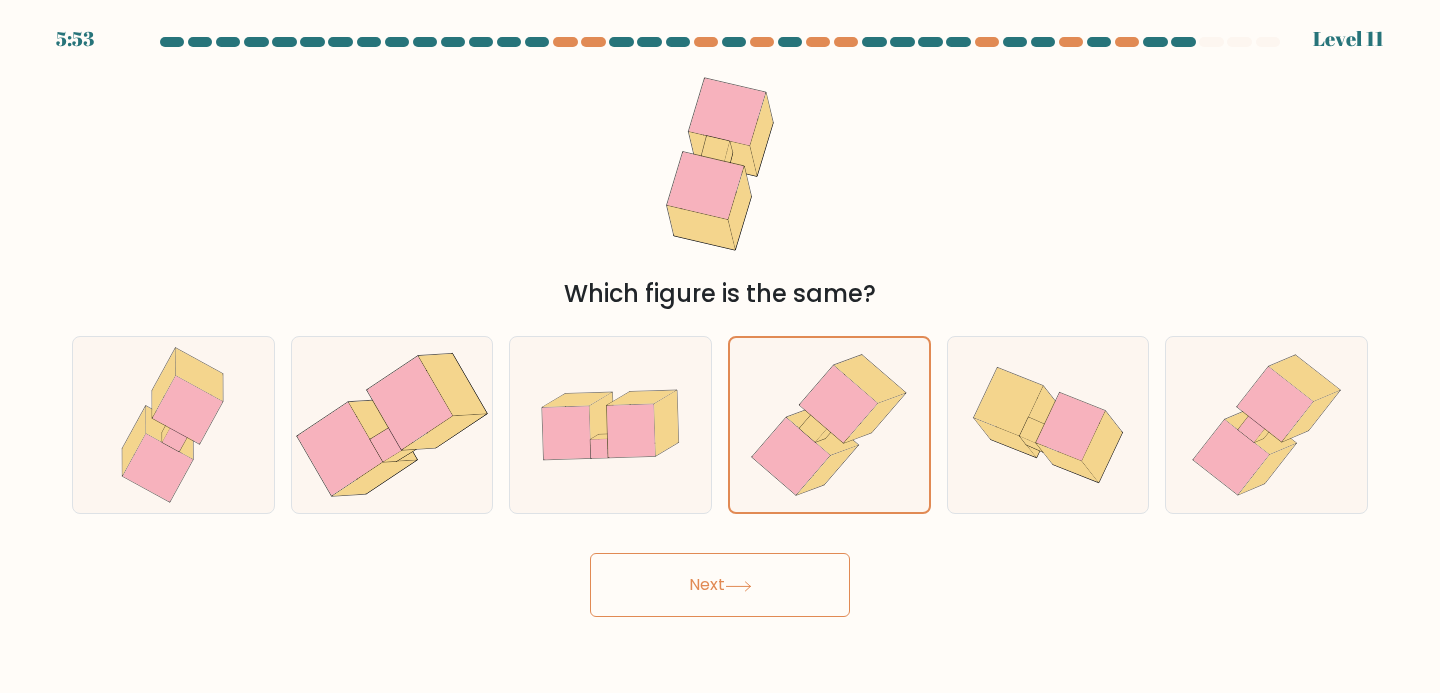 click on "Next" at bounding box center [720, 585] 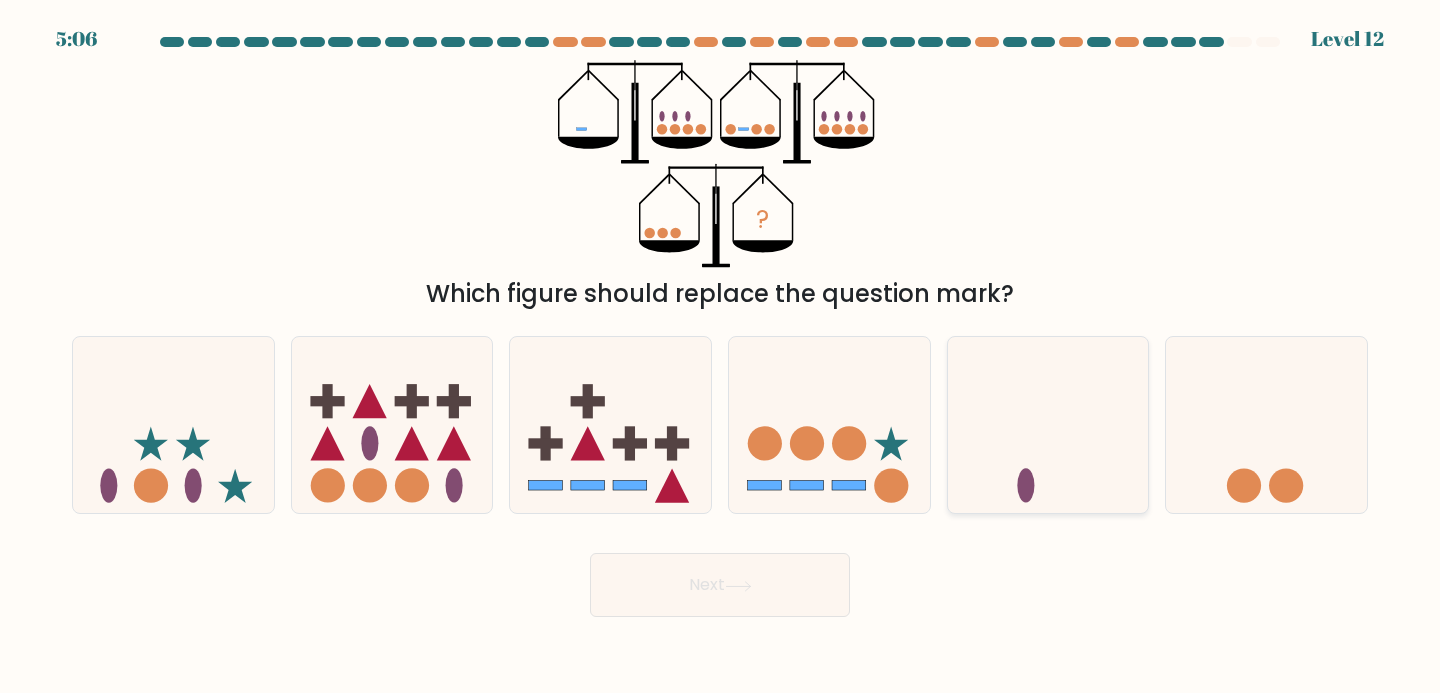 click at bounding box center (1048, 425) 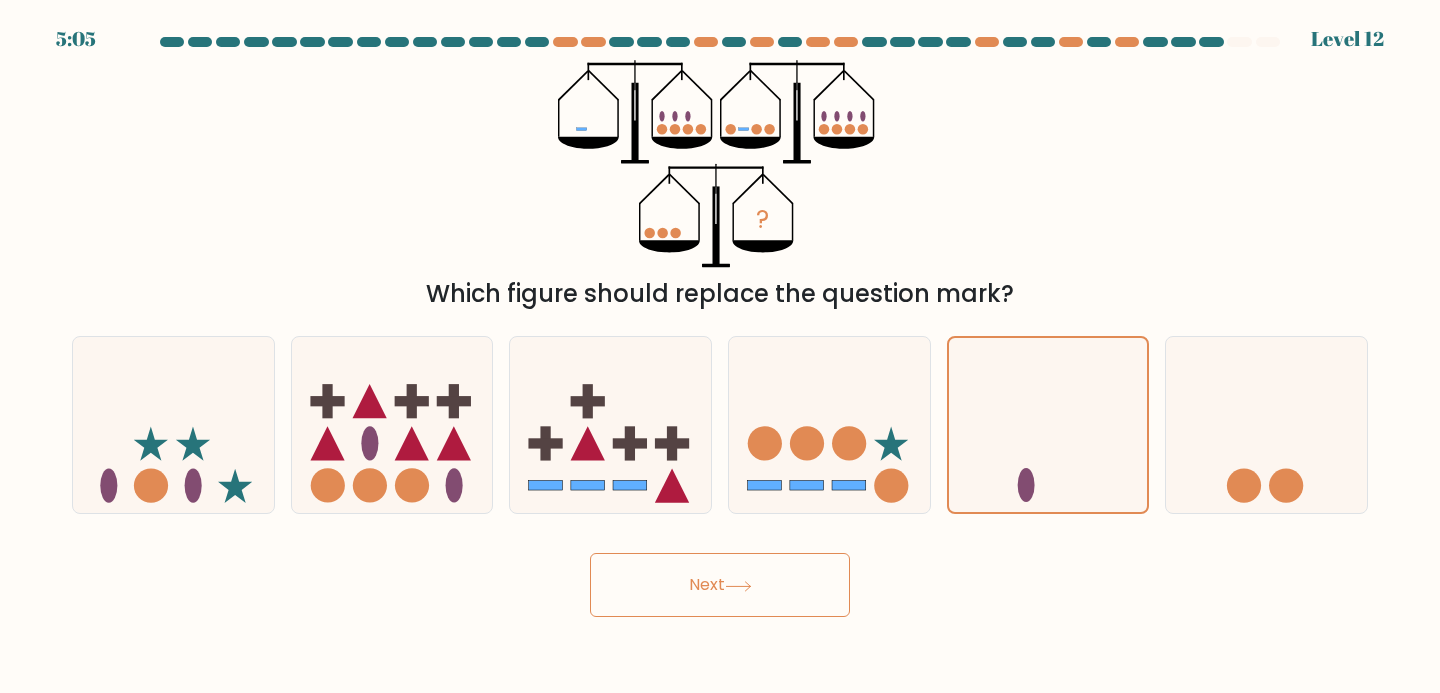 click on "Next" at bounding box center [720, 585] 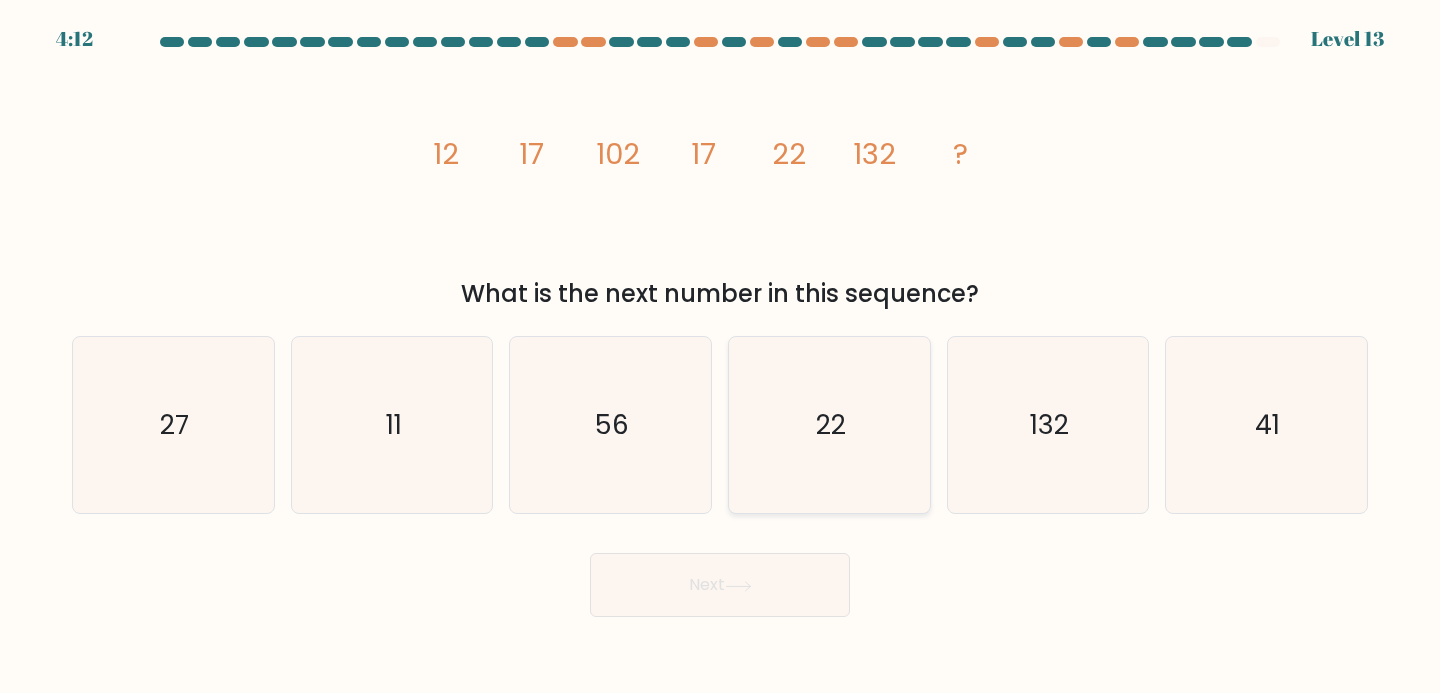 click on "22" at bounding box center [829, 425] 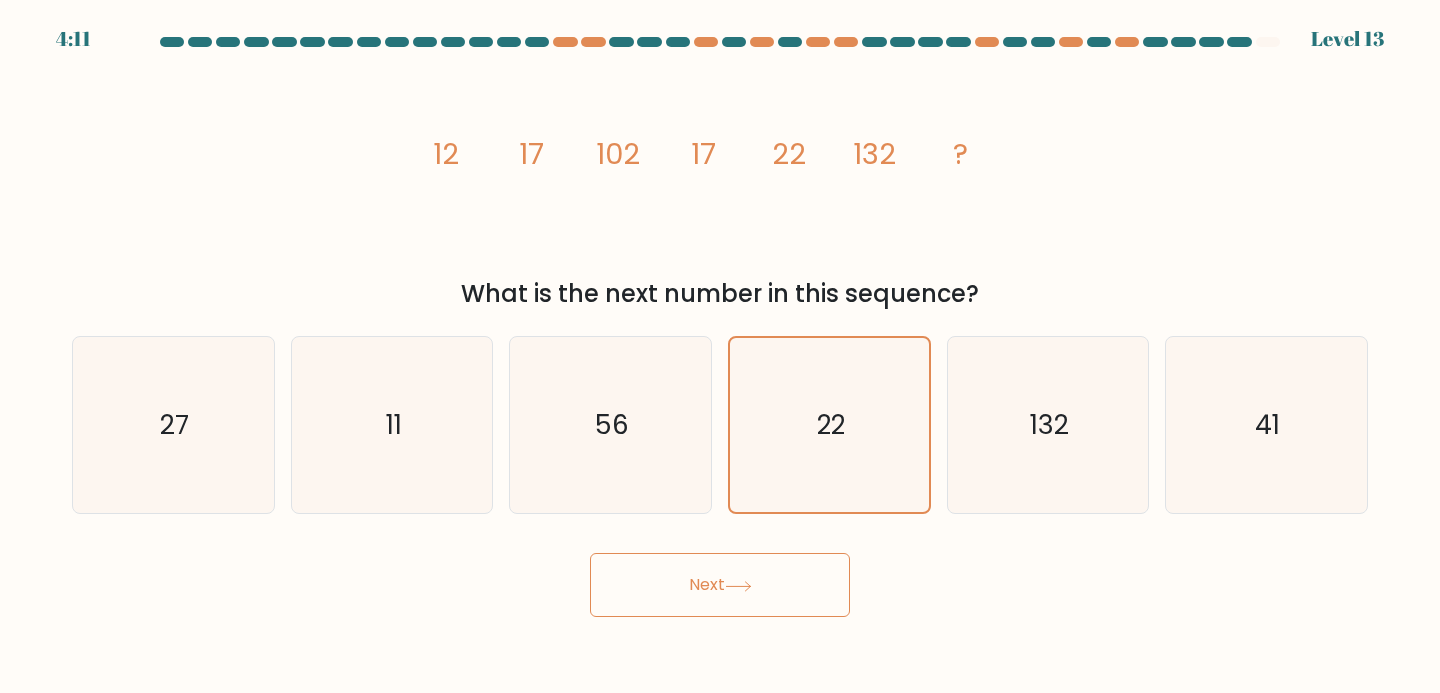 click on "Next" at bounding box center [720, 585] 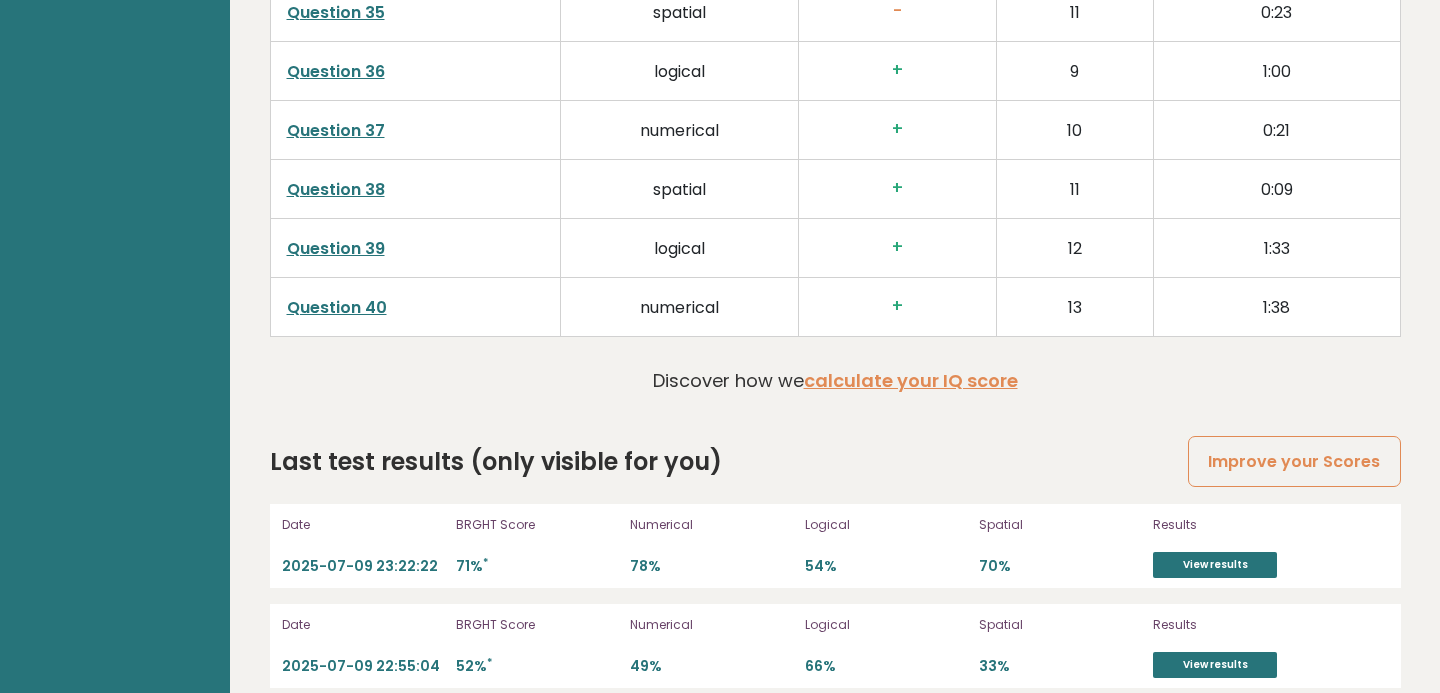 scroll, scrollTop: 5440, scrollLeft: 0, axis: vertical 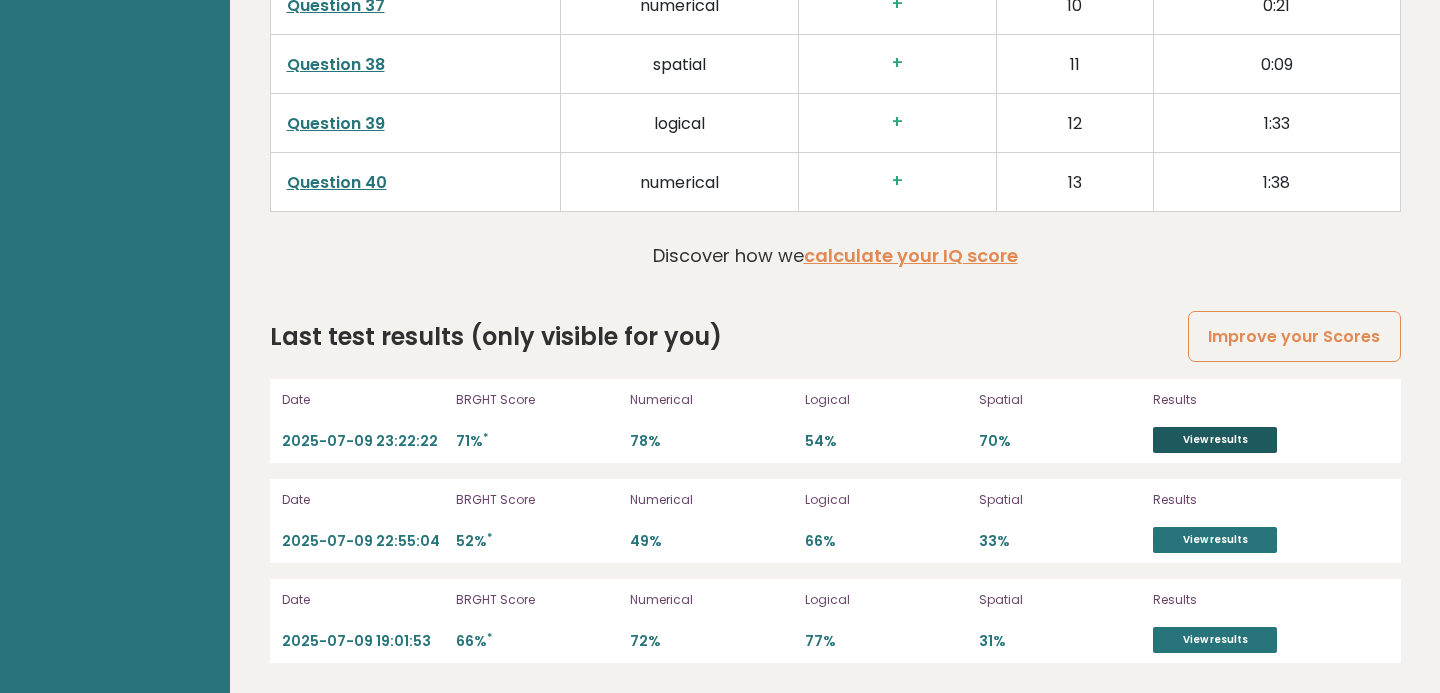click on "View results" at bounding box center (1215, 440) 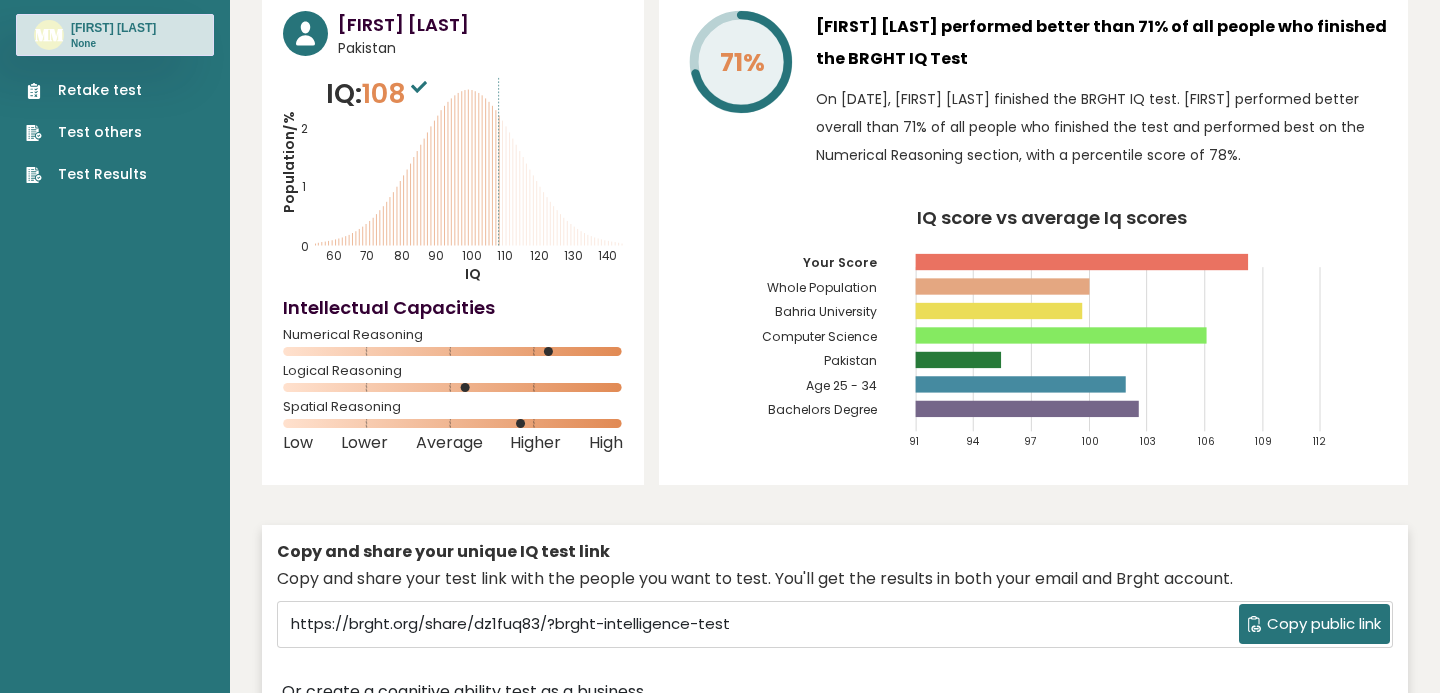 scroll, scrollTop: 0, scrollLeft: 0, axis: both 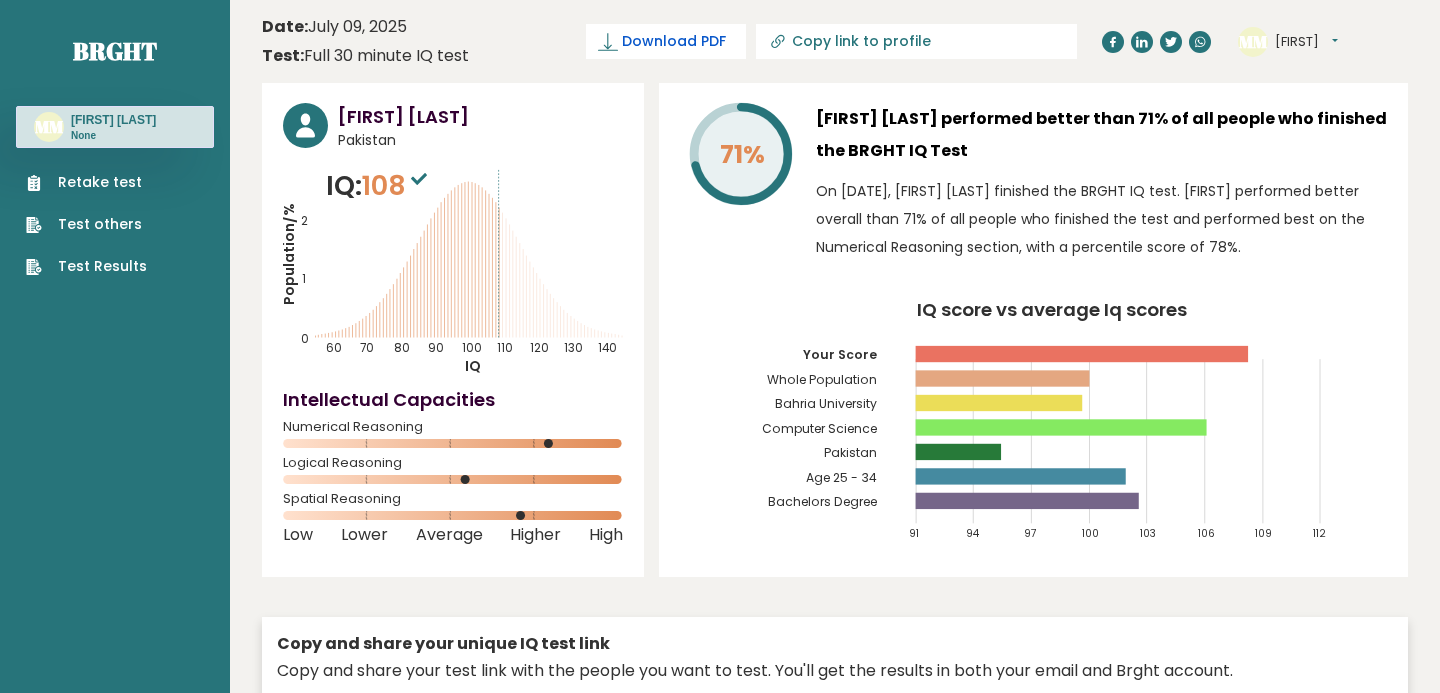 click on "Download PDF" at bounding box center (674, 41) 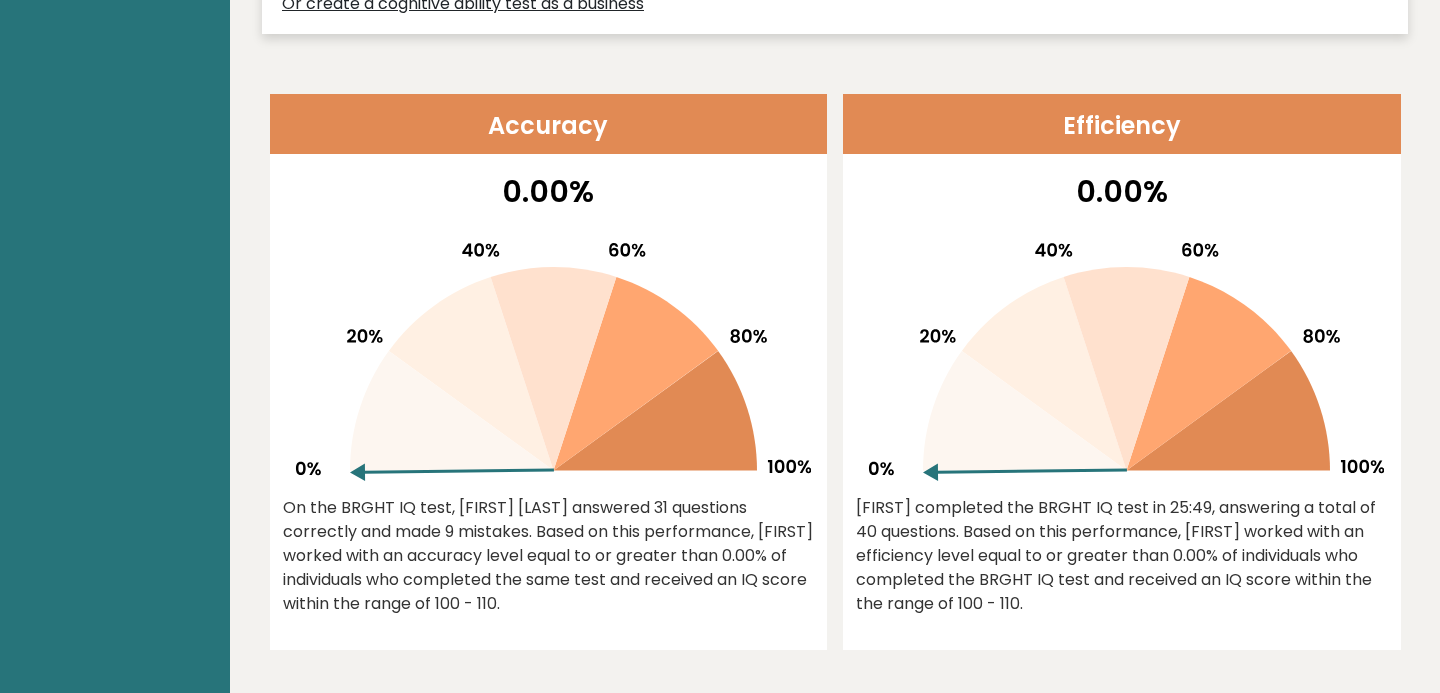 scroll, scrollTop: 0, scrollLeft: 0, axis: both 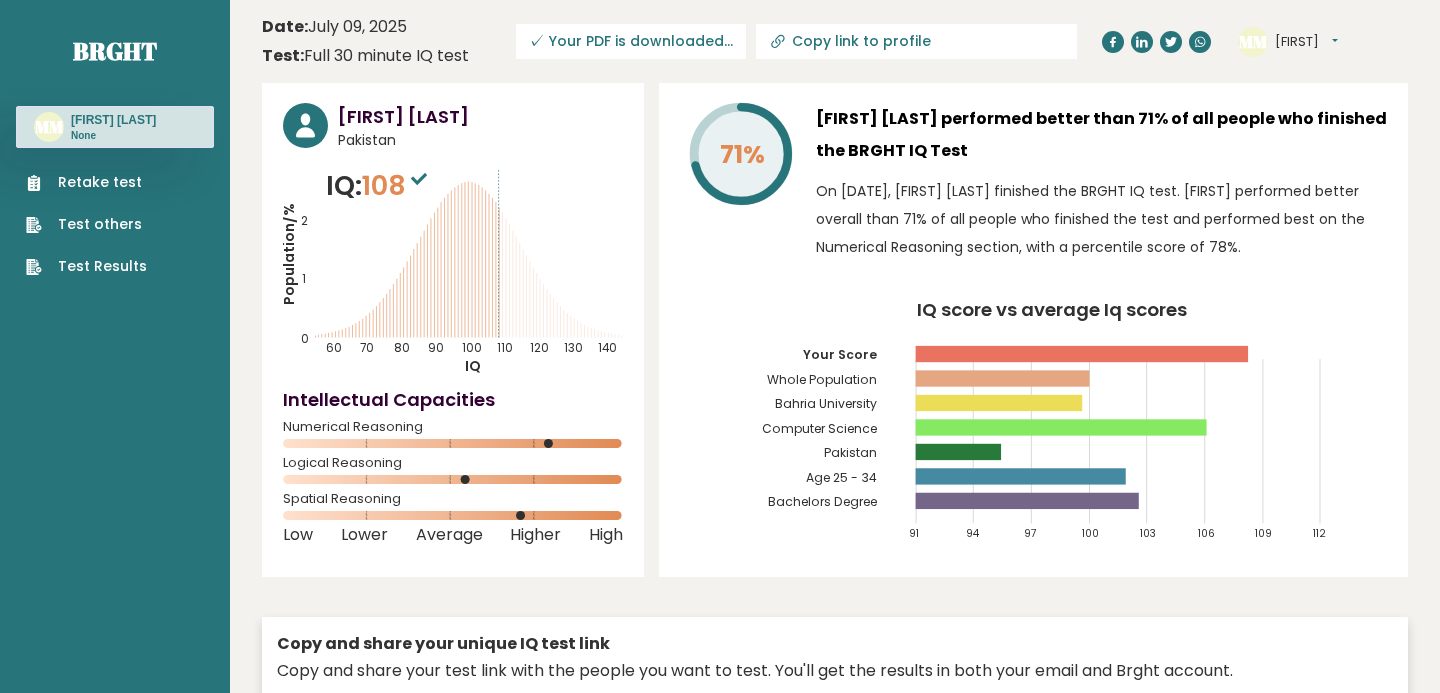 click on "Retake test" at bounding box center [86, 182] 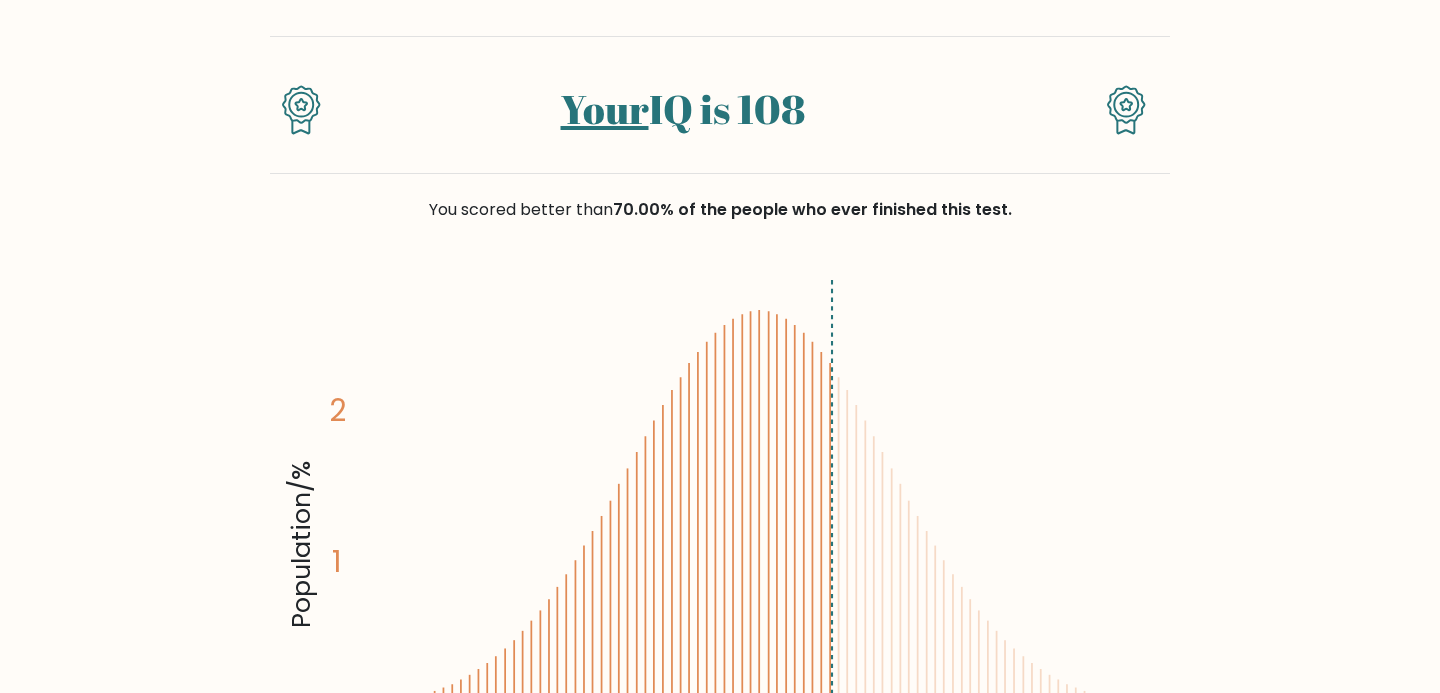 scroll, scrollTop: 0, scrollLeft: 0, axis: both 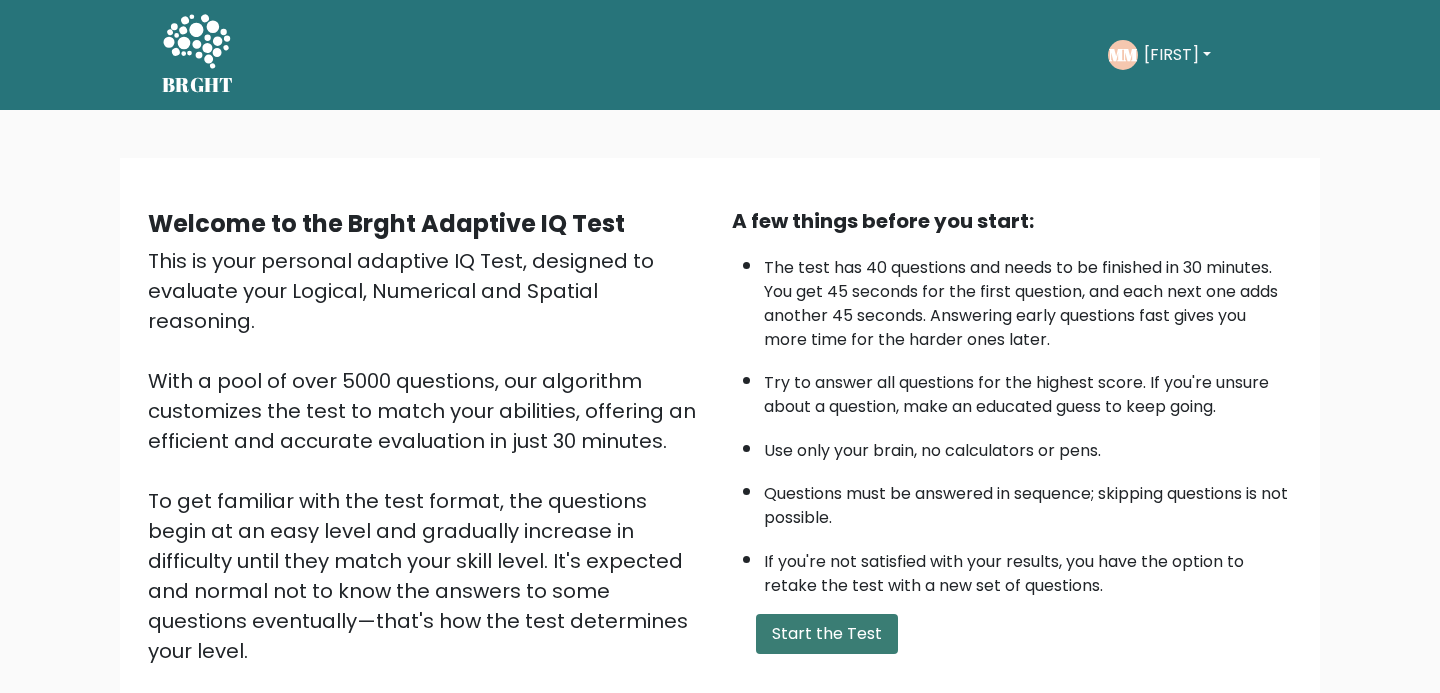 click on "Start the Test" at bounding box center [827, 634] 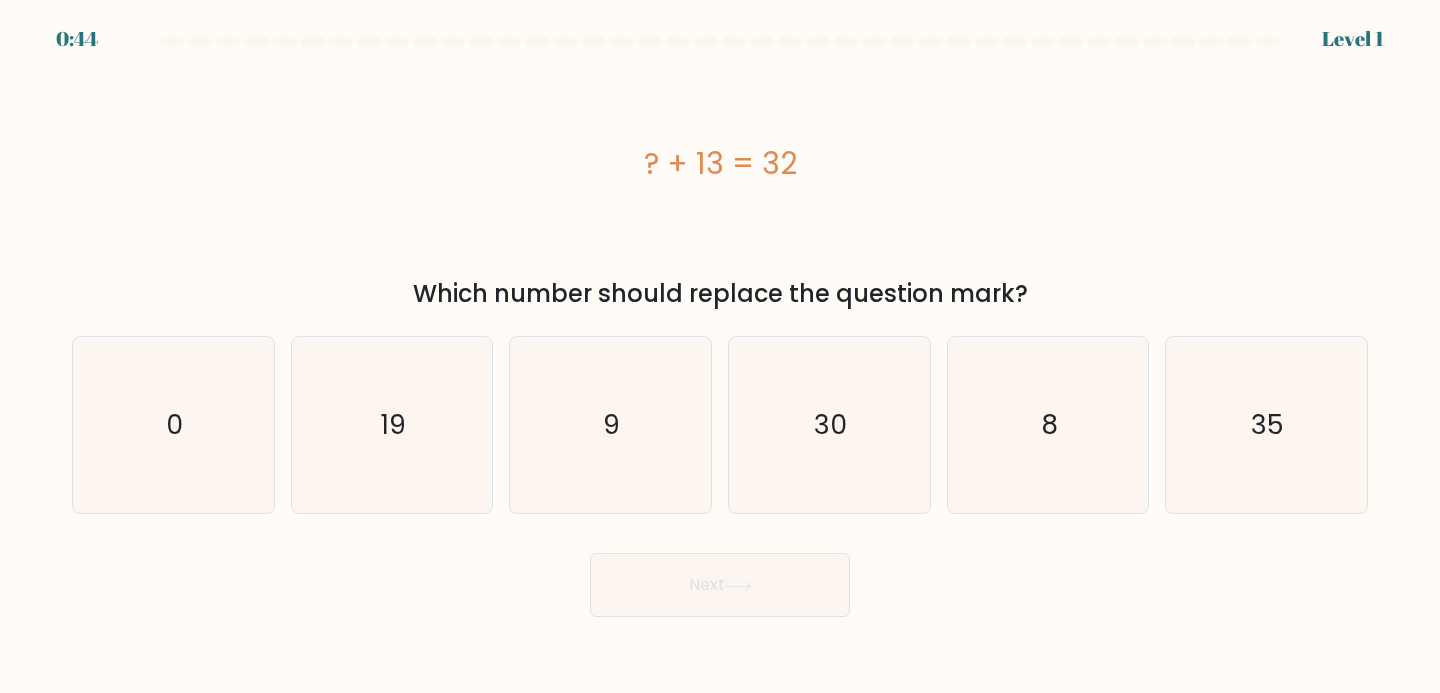 scroll, scrollTop: 0, scrollLeft: 0, axis: both 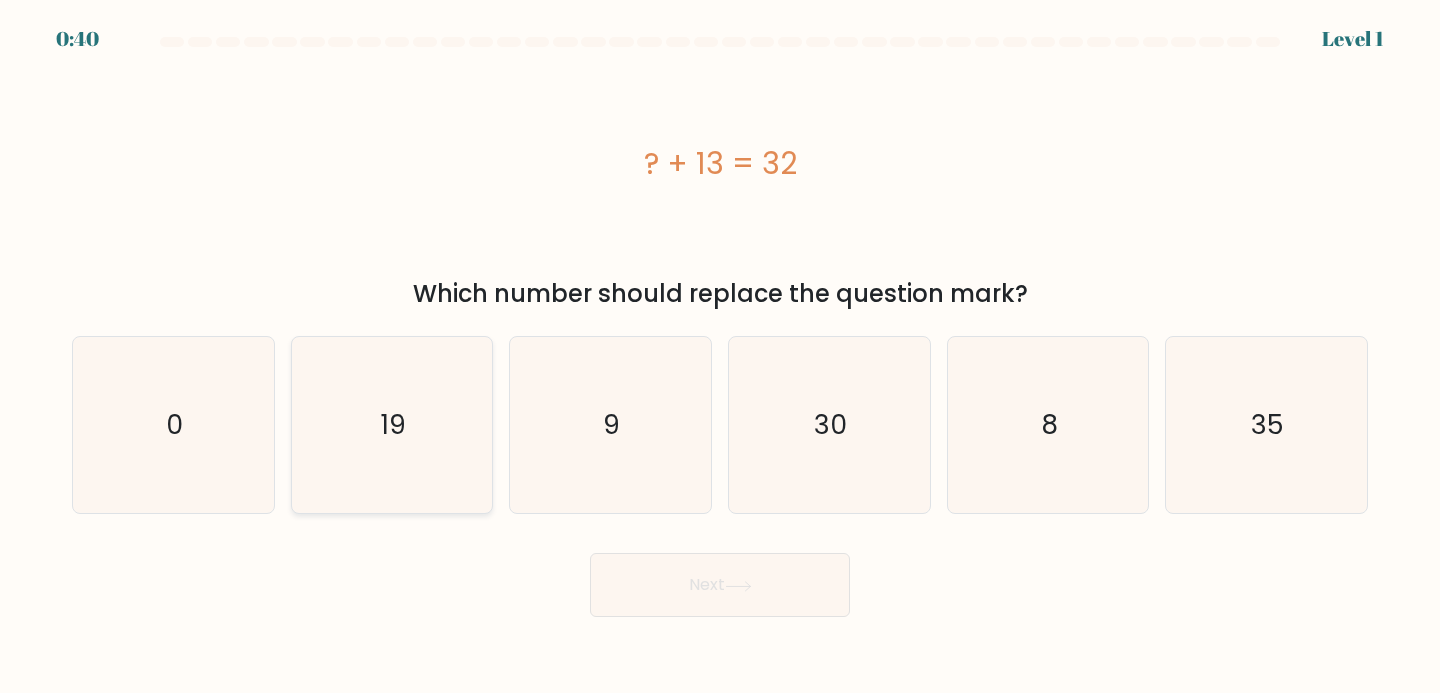 click on "19" at bounding box center (392, 425) 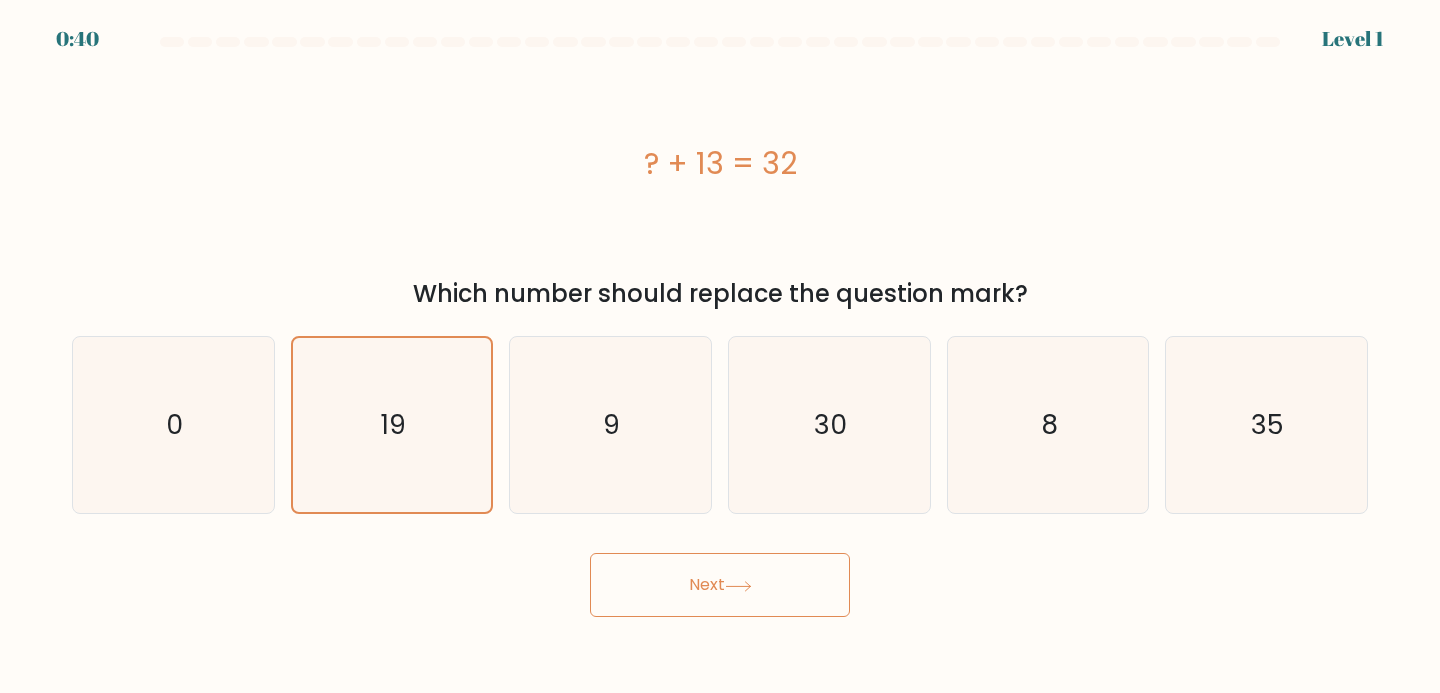 click on "Next" at bounding box center (720, 585) 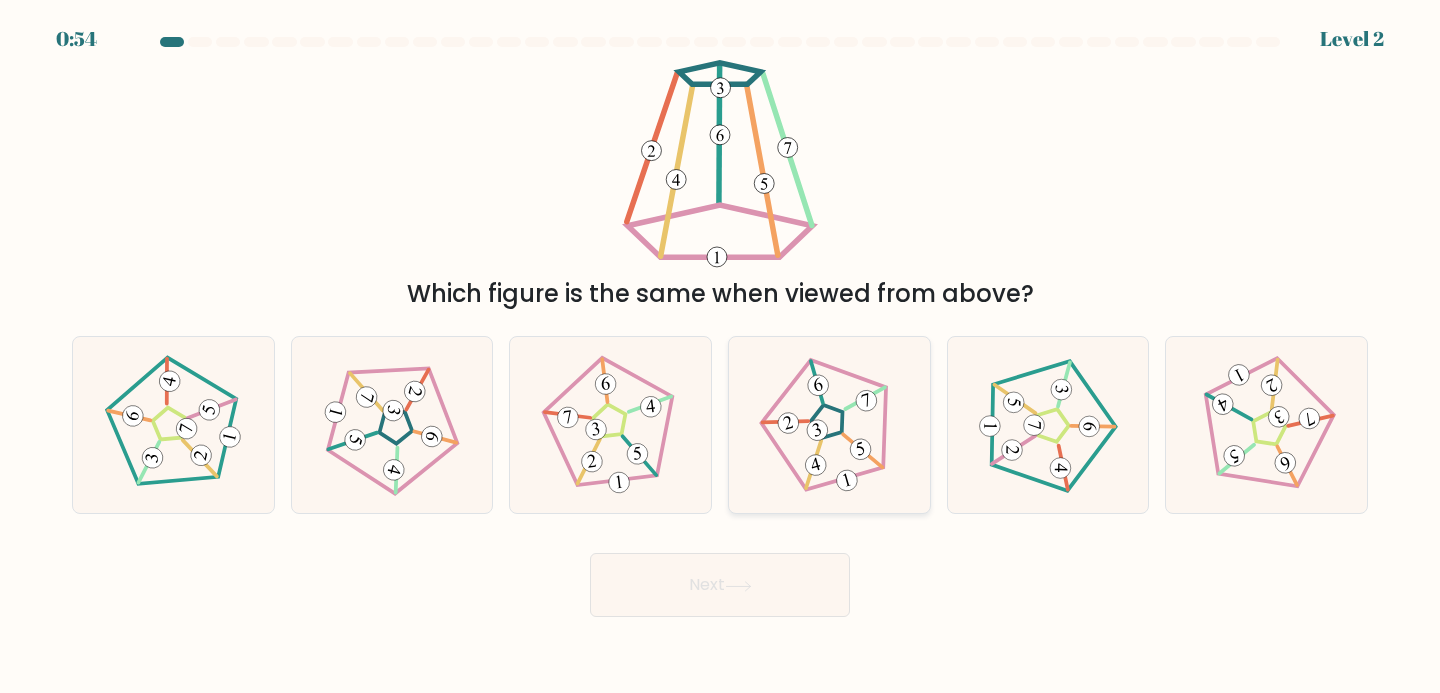 click at bounding box center (829, 425) 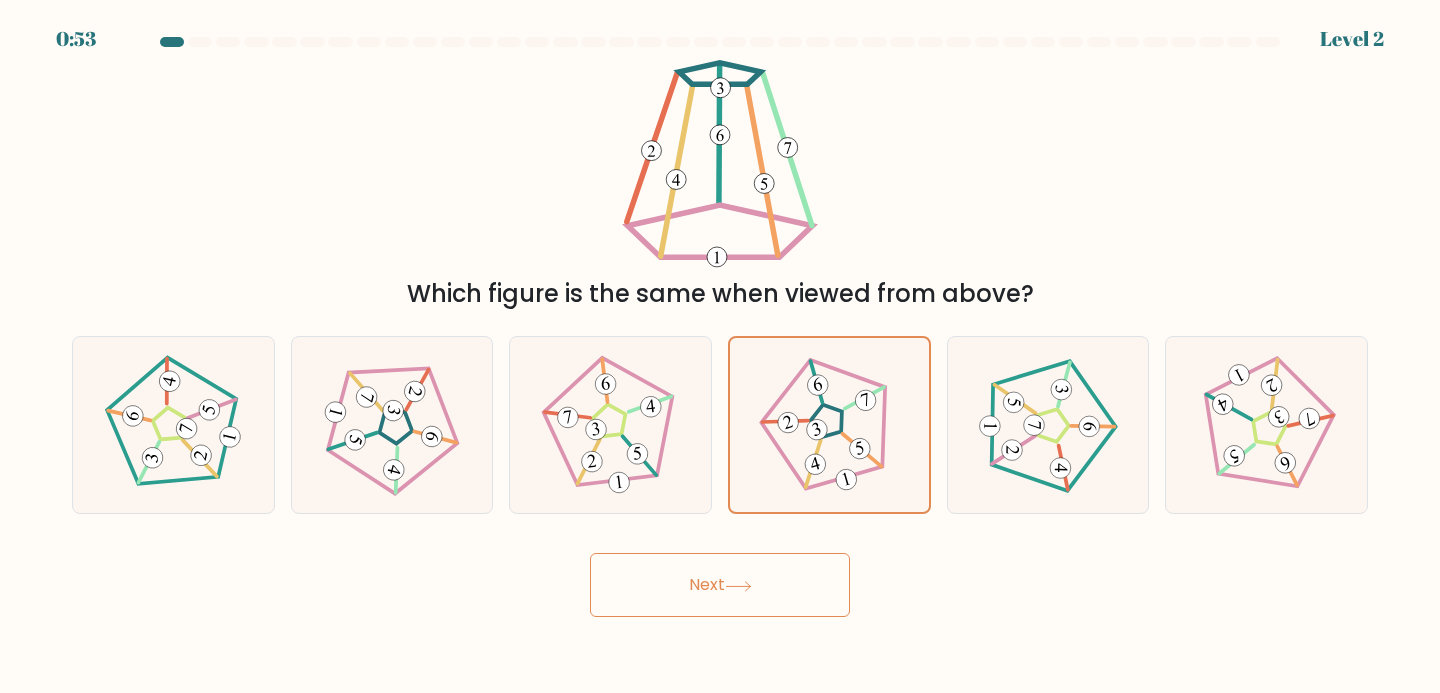 click on "Next" at bounding box center (720, 585) 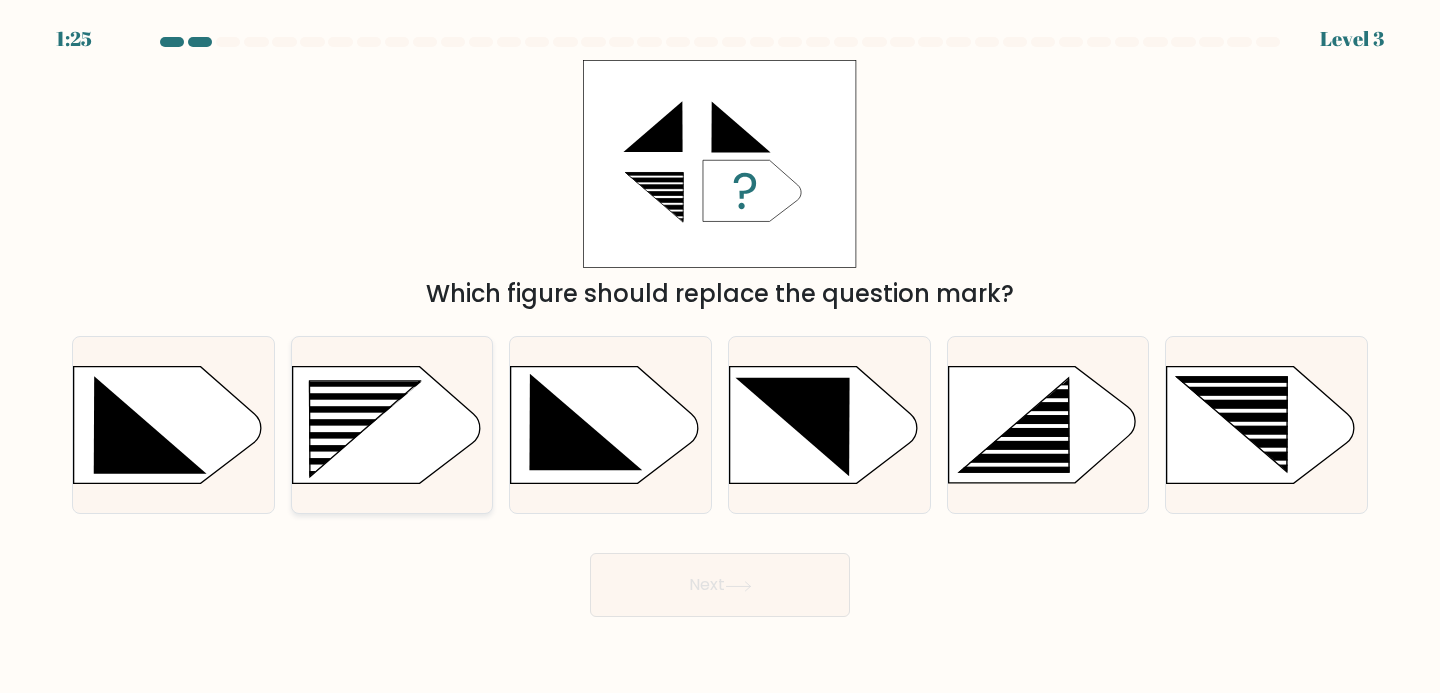 click at bounding box center (350, 442) 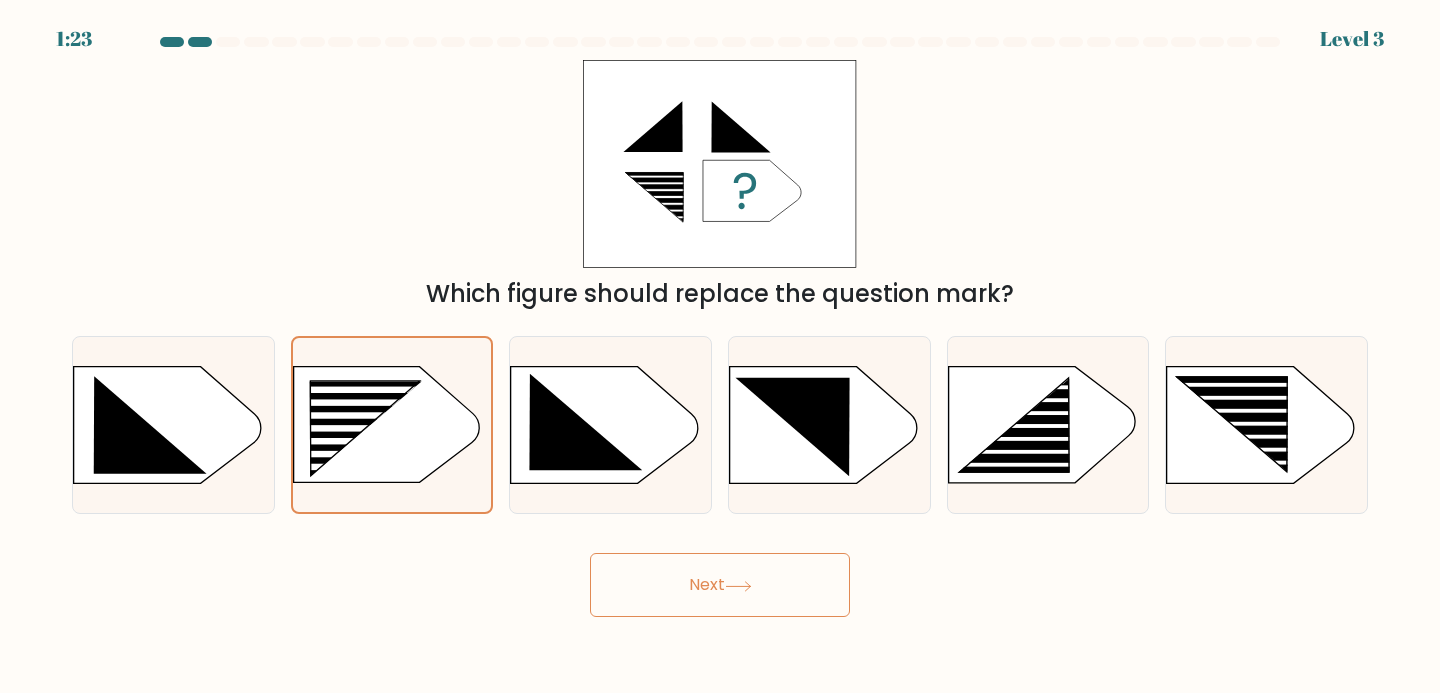 click on "Next" at bounding box center (720, 585) 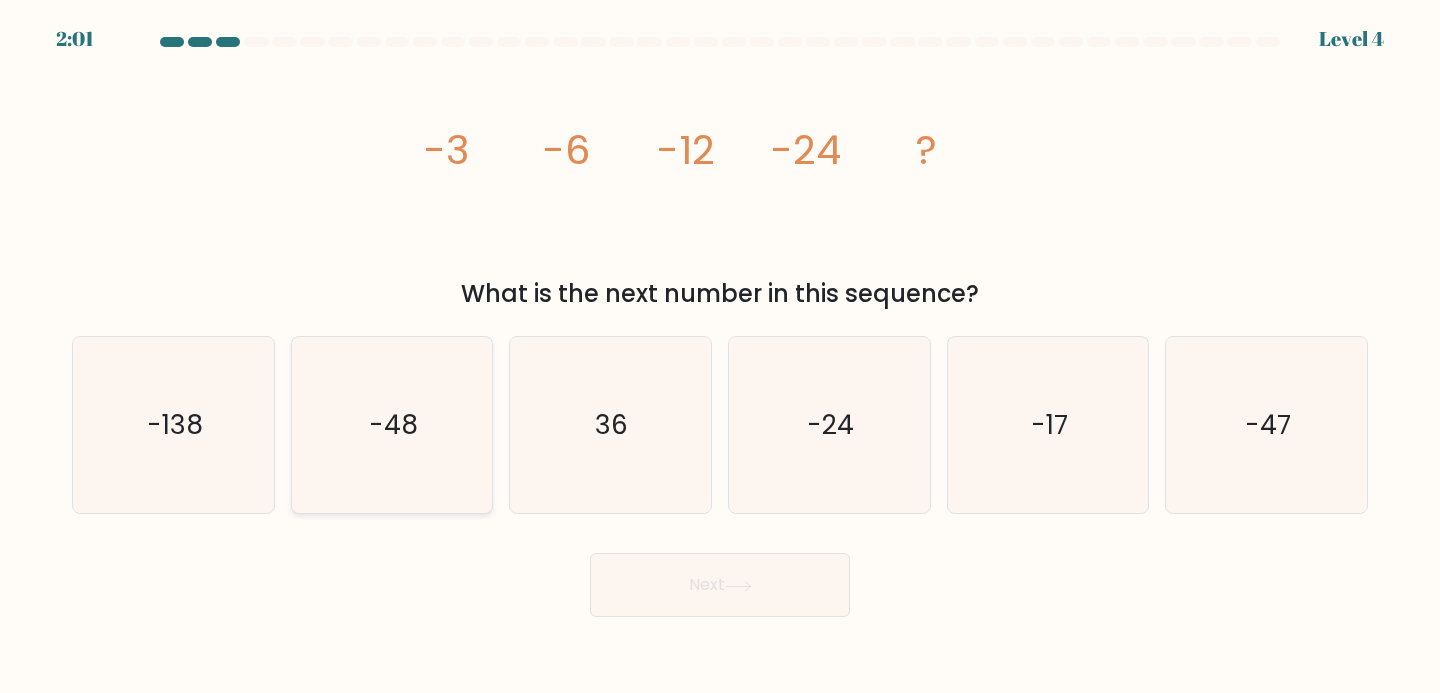 click on "-48" at bounding box center [392, 425] 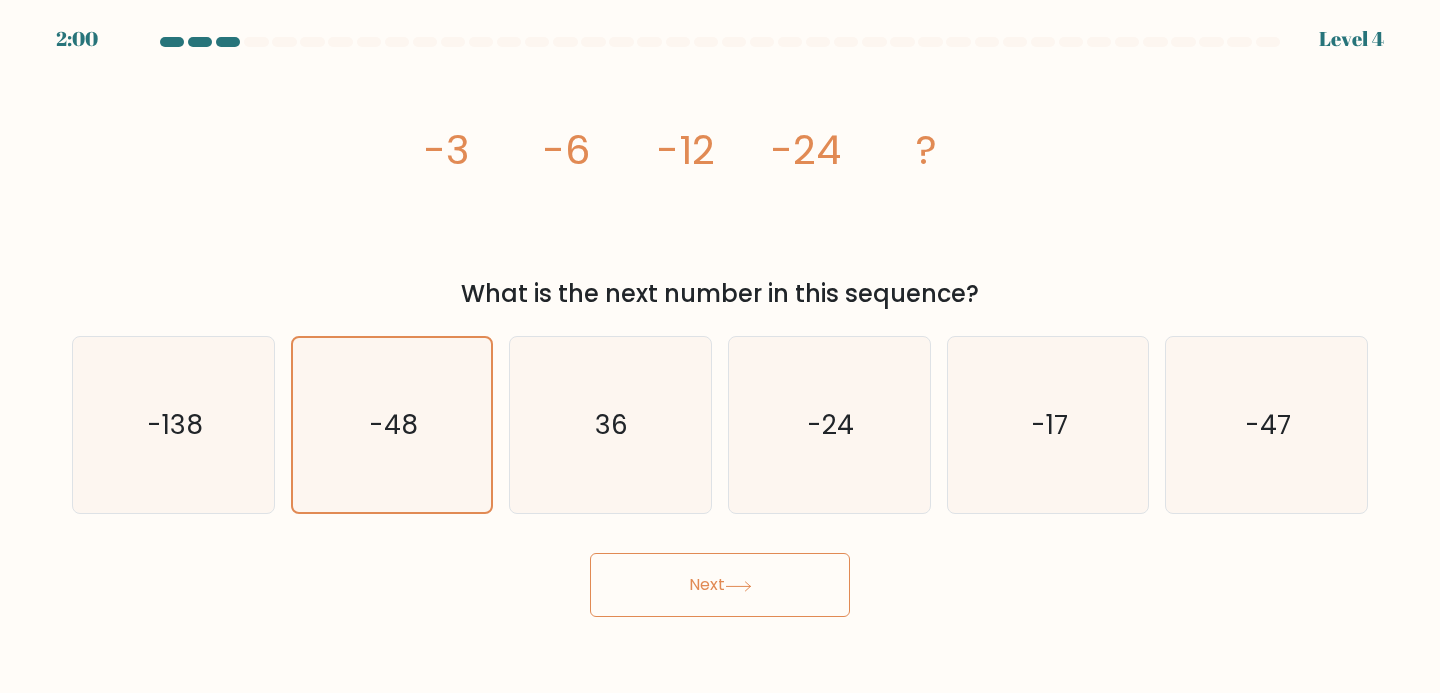 click on "Next" at bounding box center [720, 585] 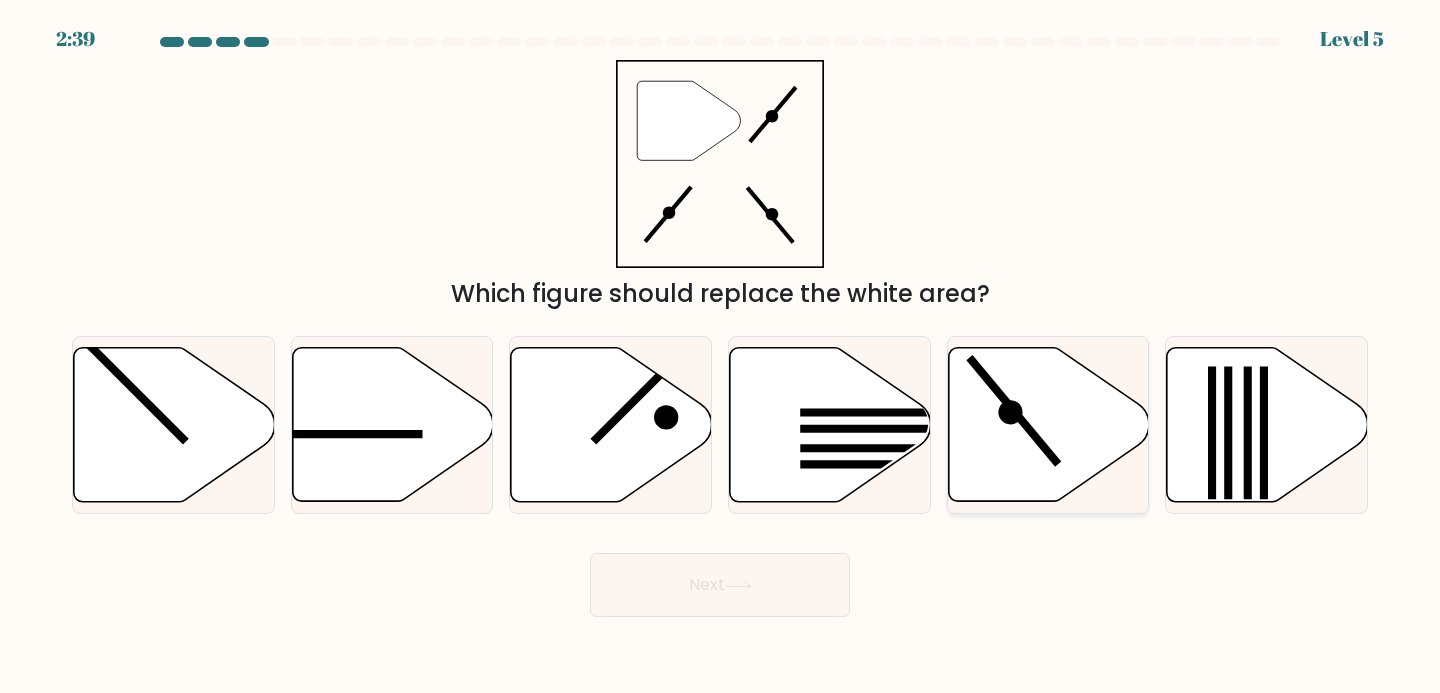 click at bounding box center [1013, 410] 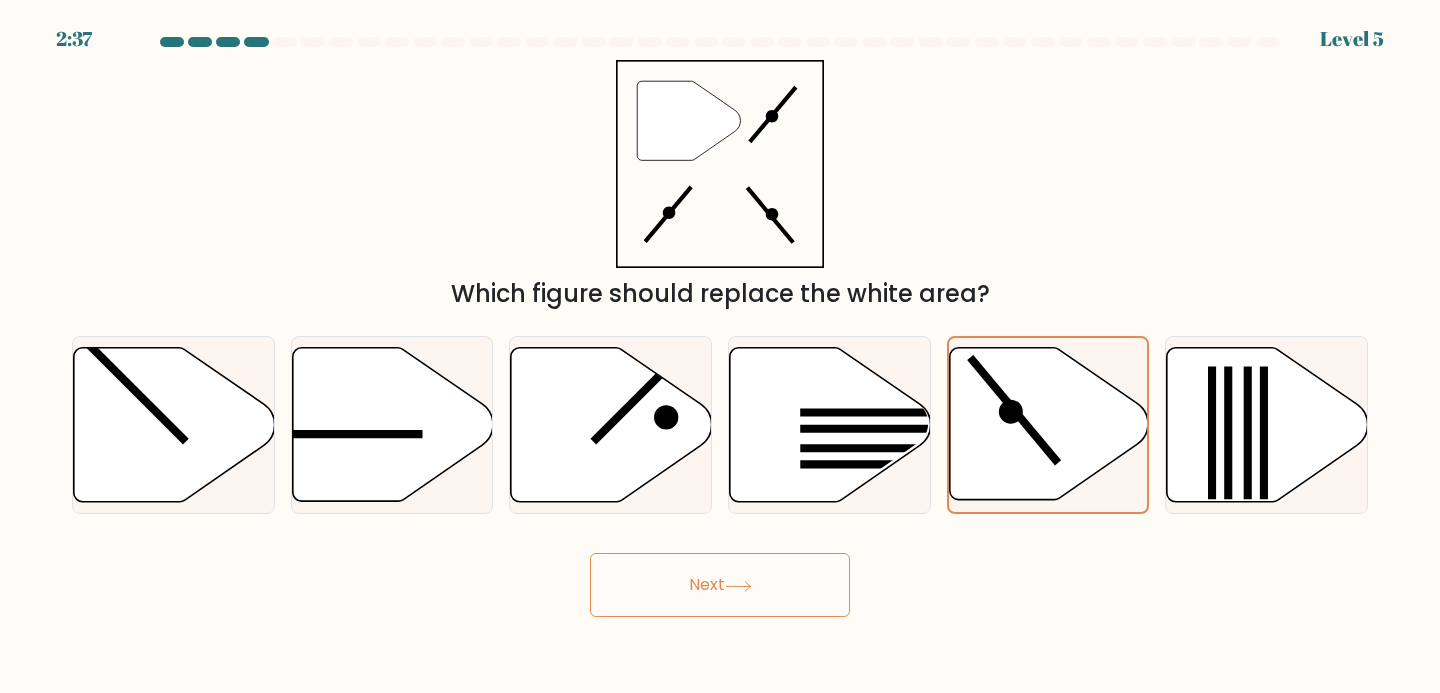 click on "Next" at bounding box center [720, 585] 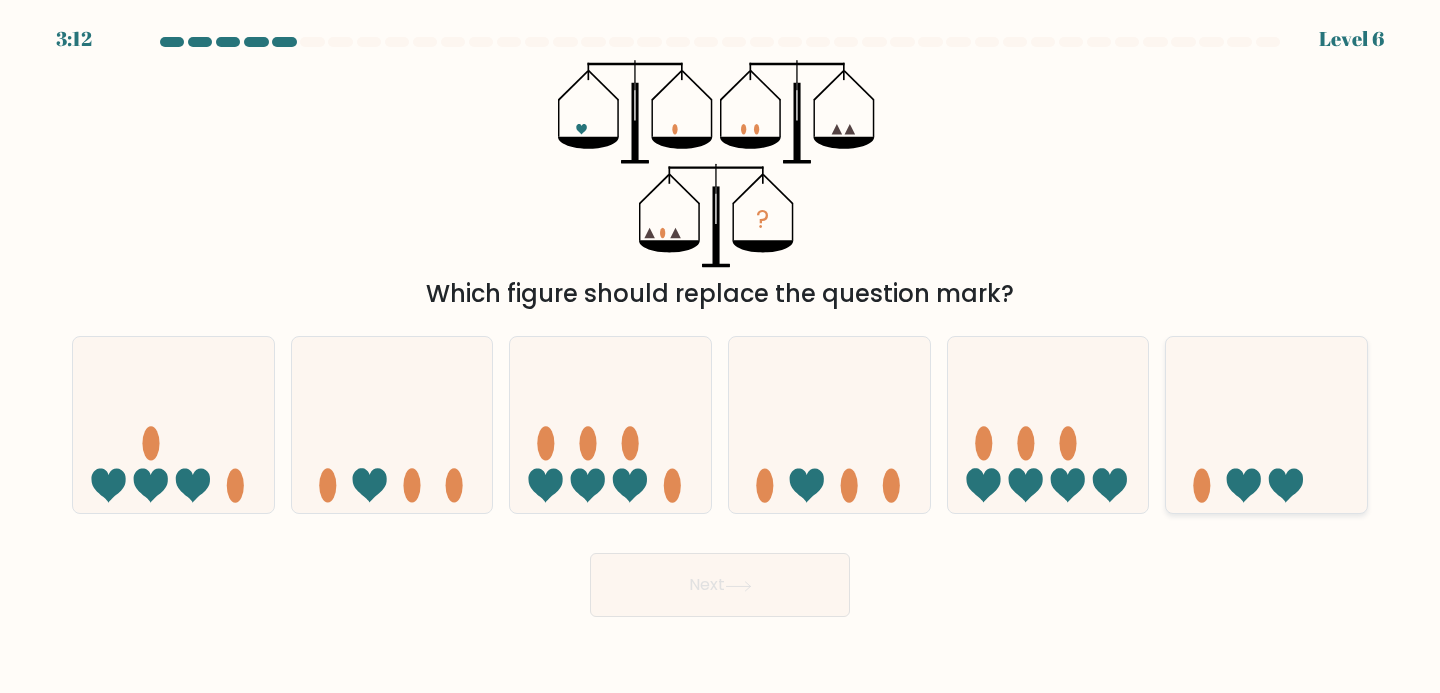 click at bounding box center (1266, 425) 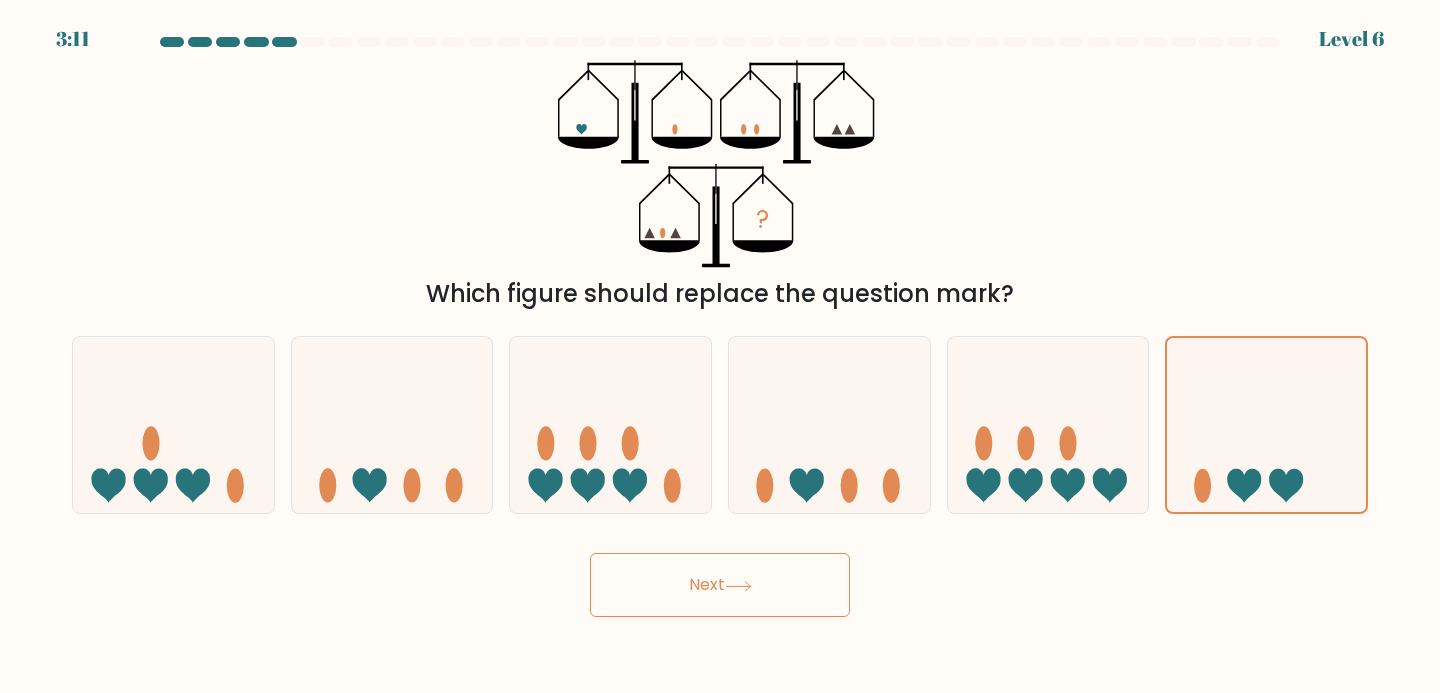 click on "Next" at bounding box center (720, 585) 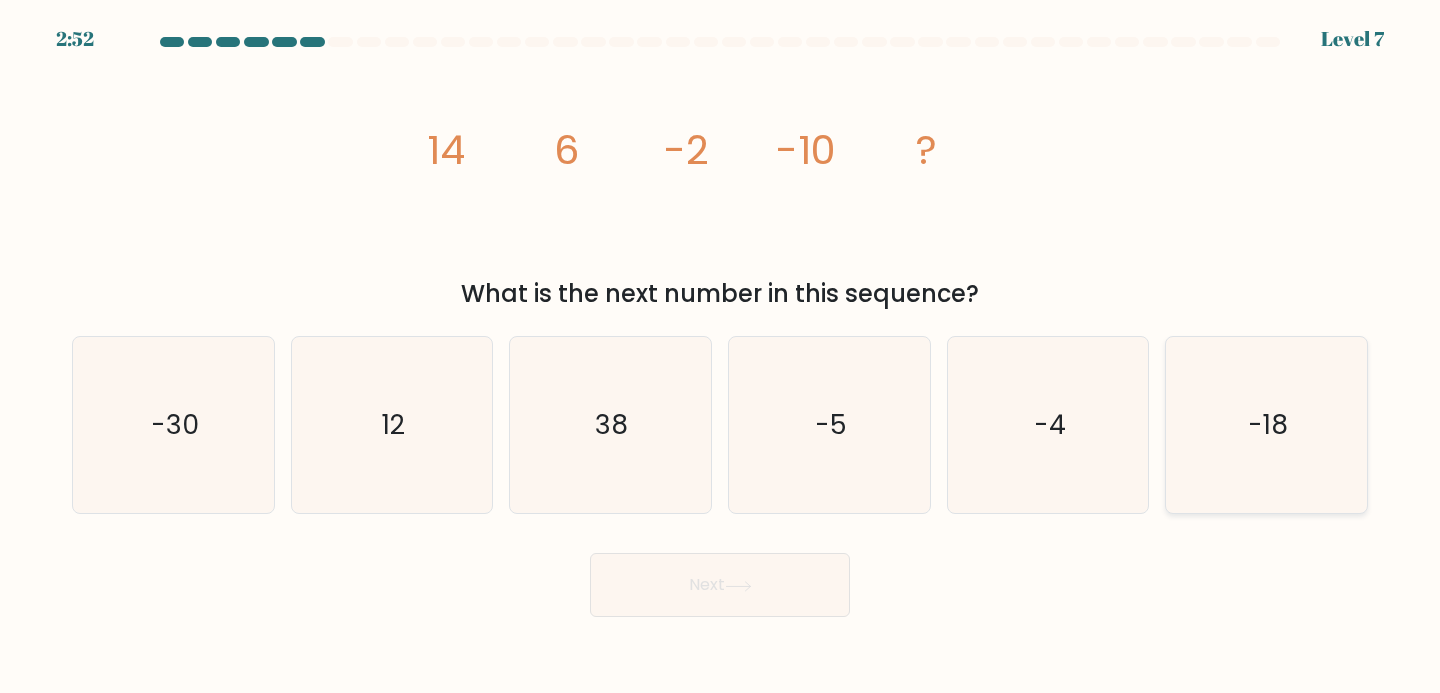click on "-18" at bounding box center [1266, 425] 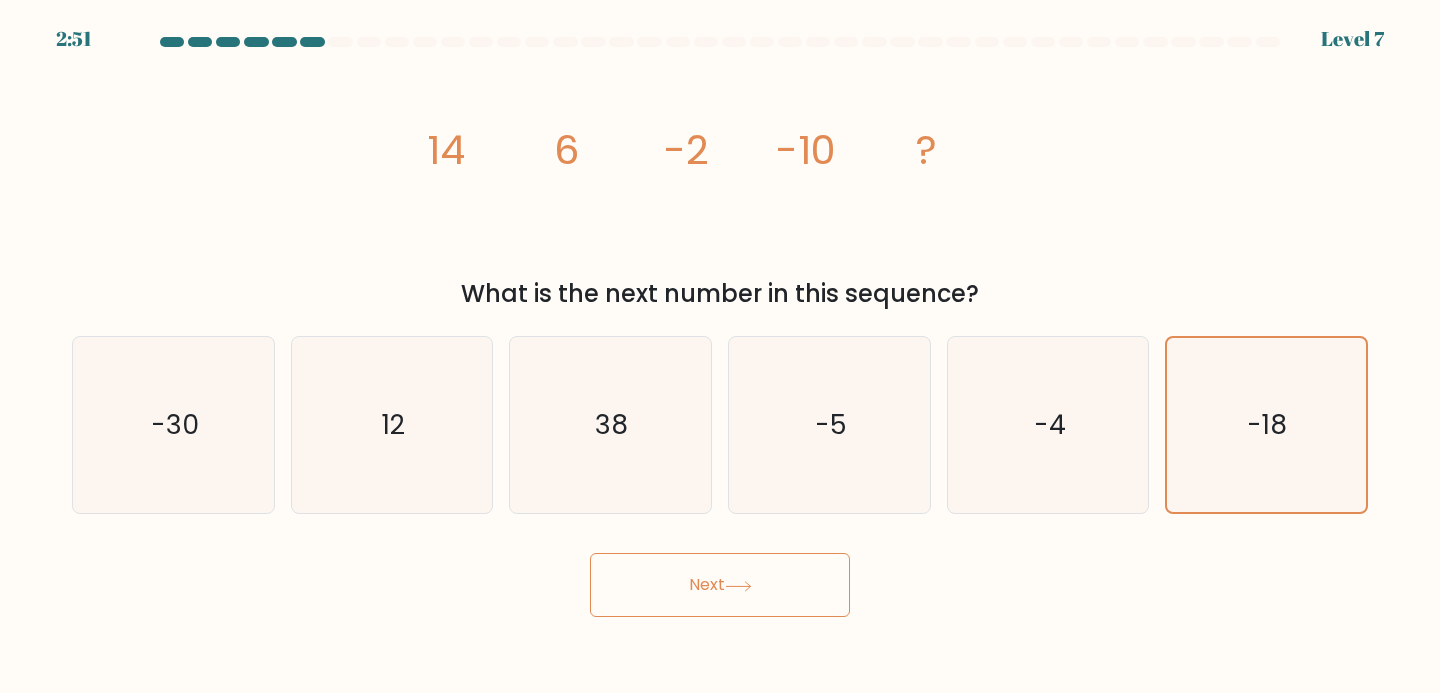 click on "Next" at bounding box center [720, 585] 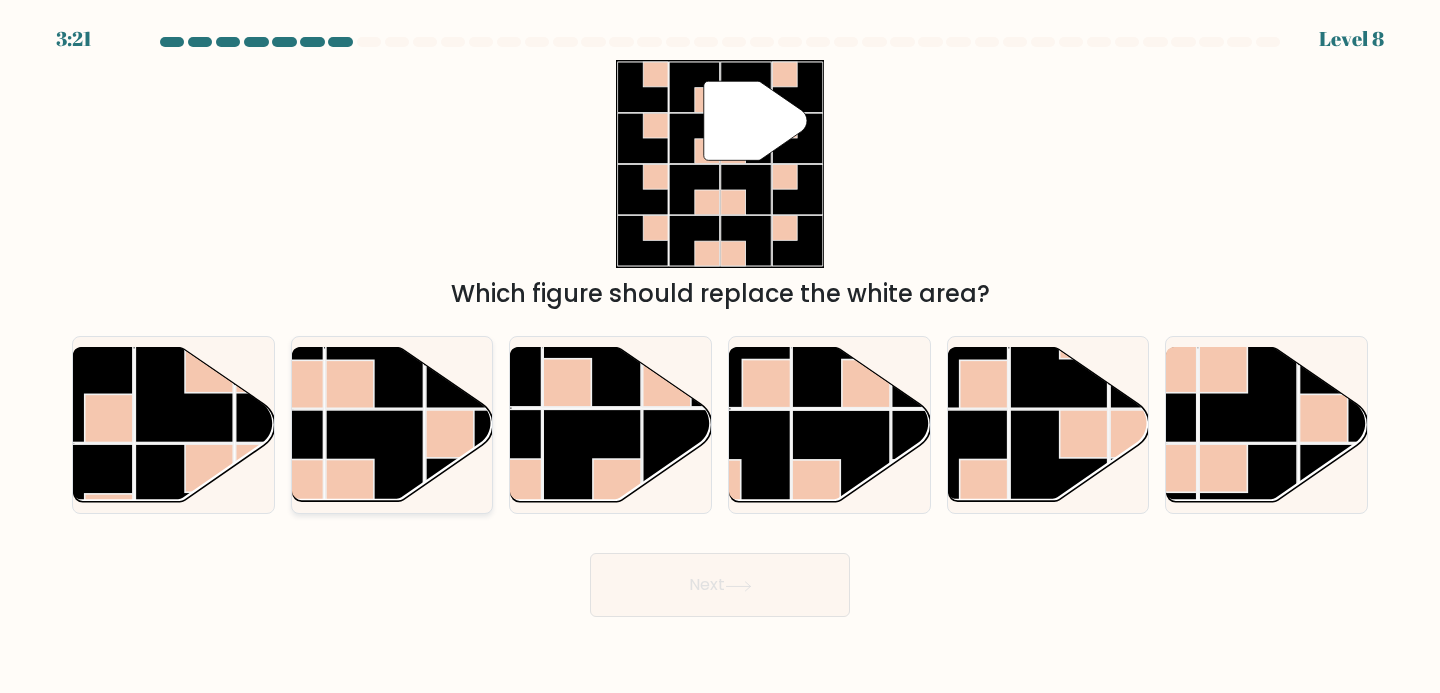 click at bounding box center (375, 459) 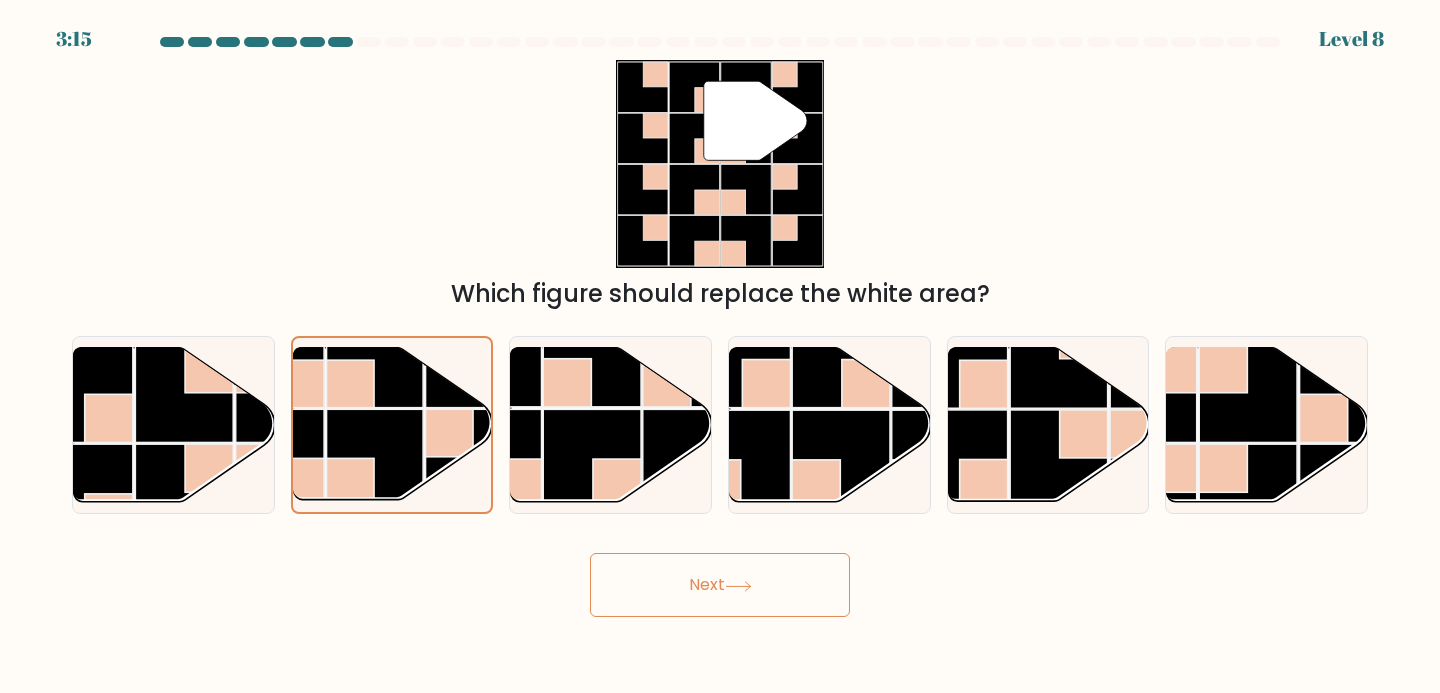 click on "Next" at bounding box center (720, 585) 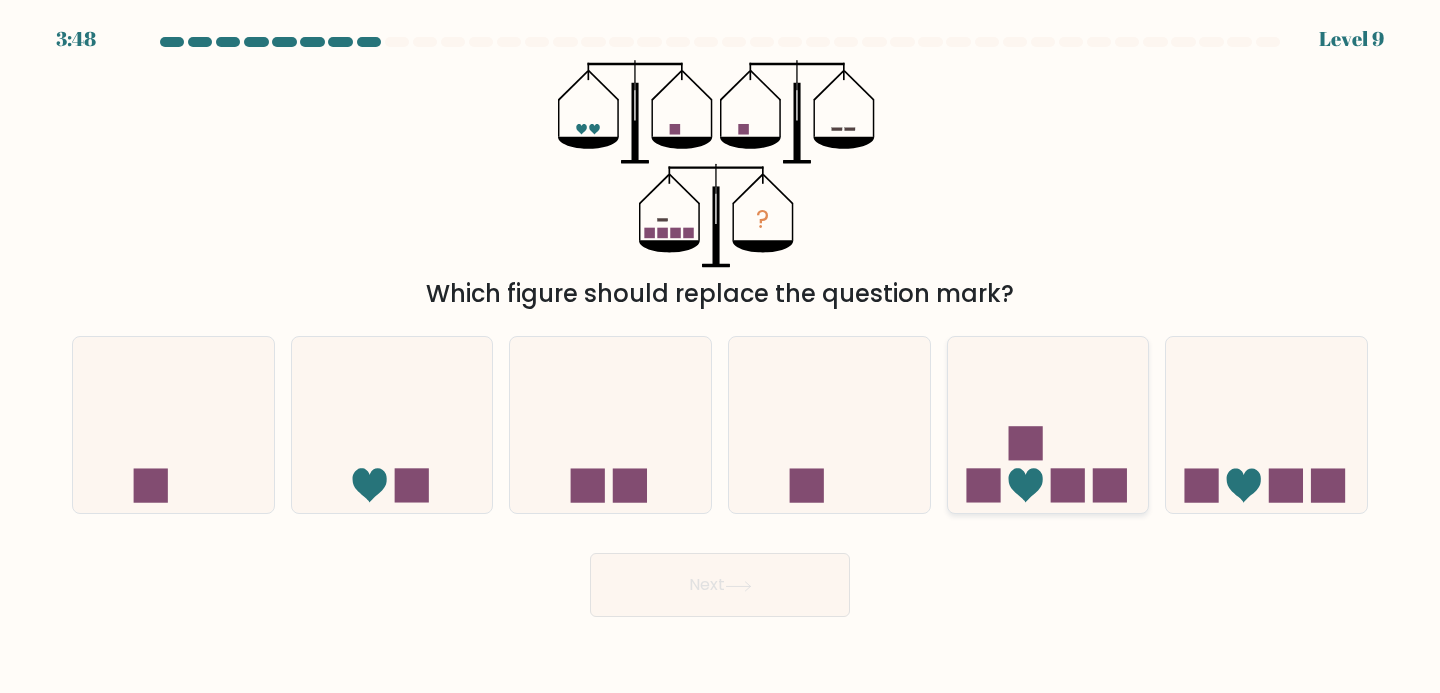click at bounding box center [1048, 425] 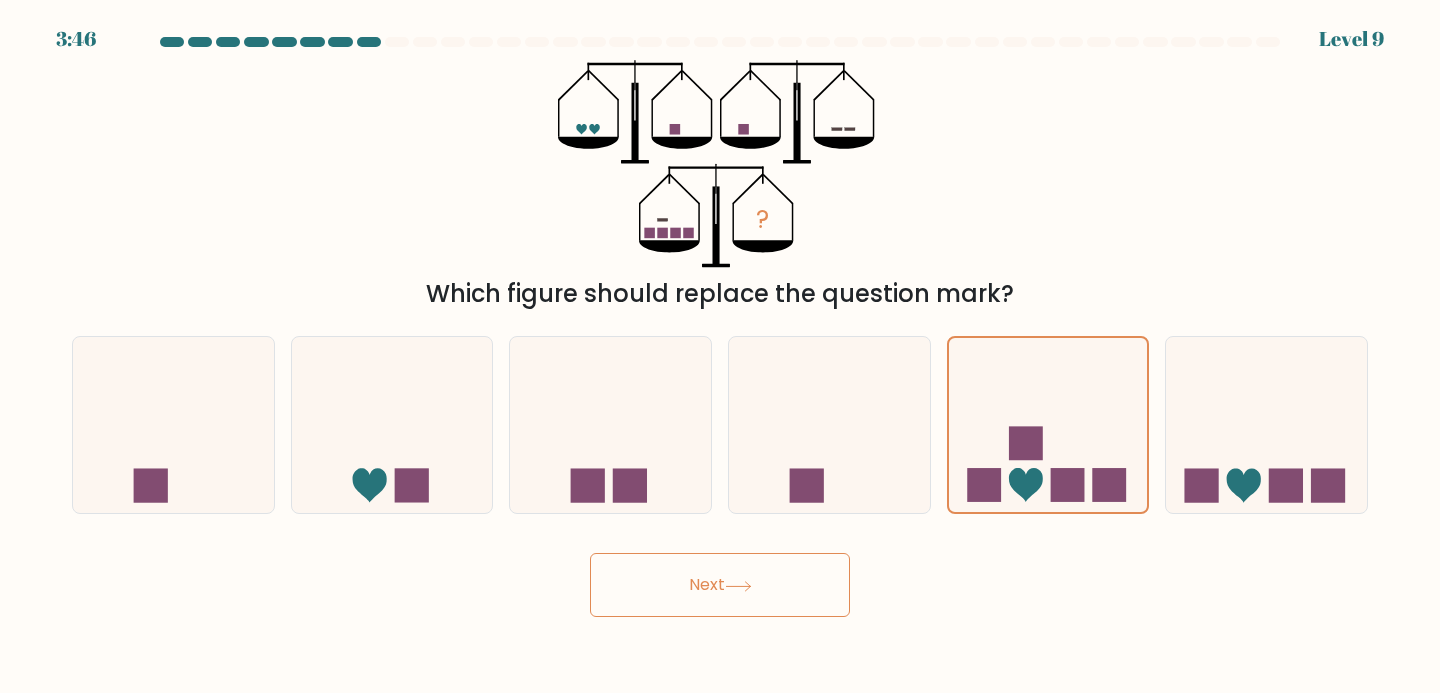 click on "Next" at bounding box center [720, 585] 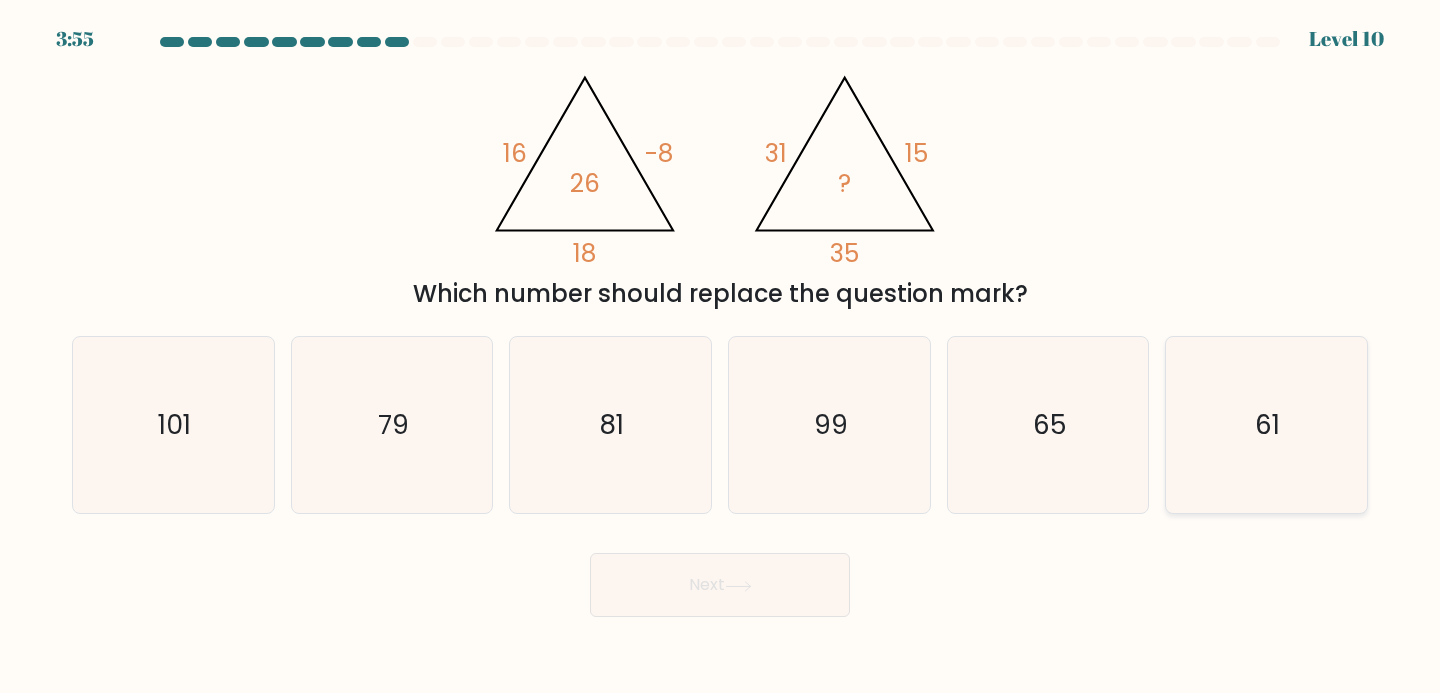 click on "61" at bounding box center [1266, 425] 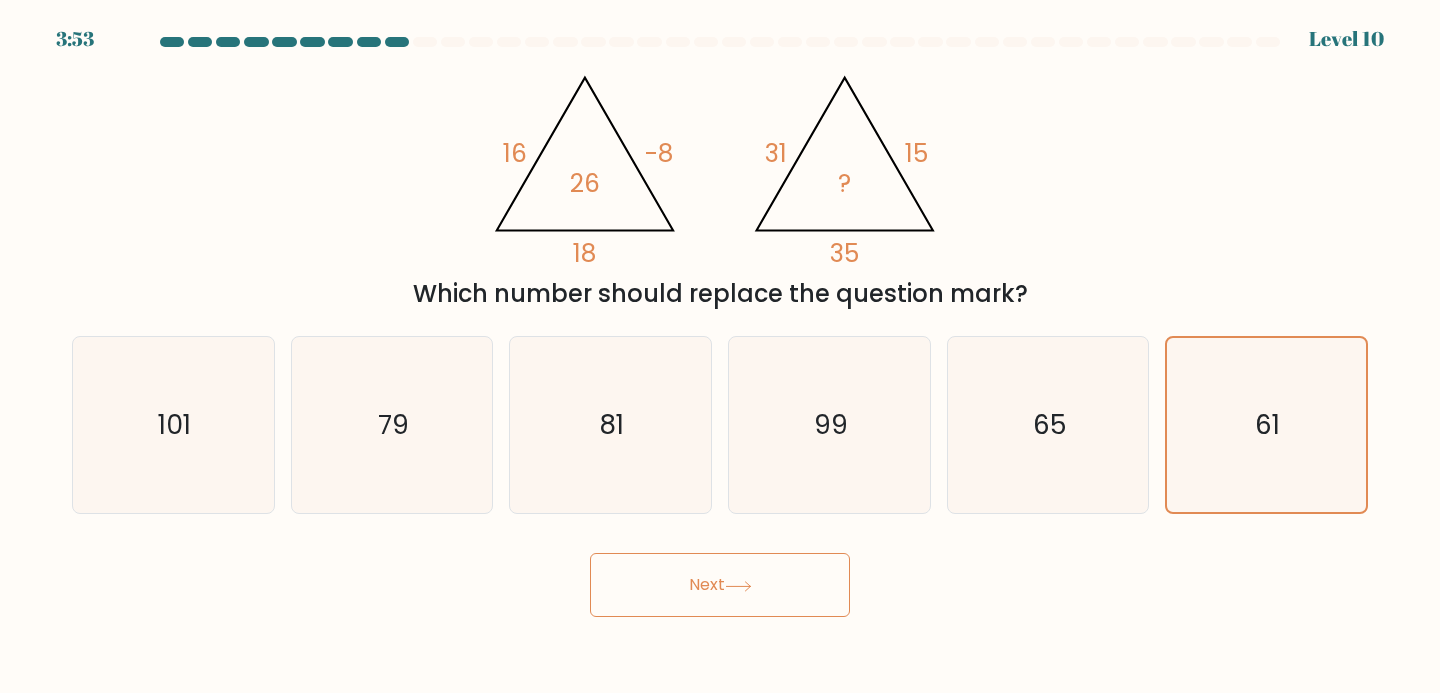 click on "Next" at bounding box center (720, 585) 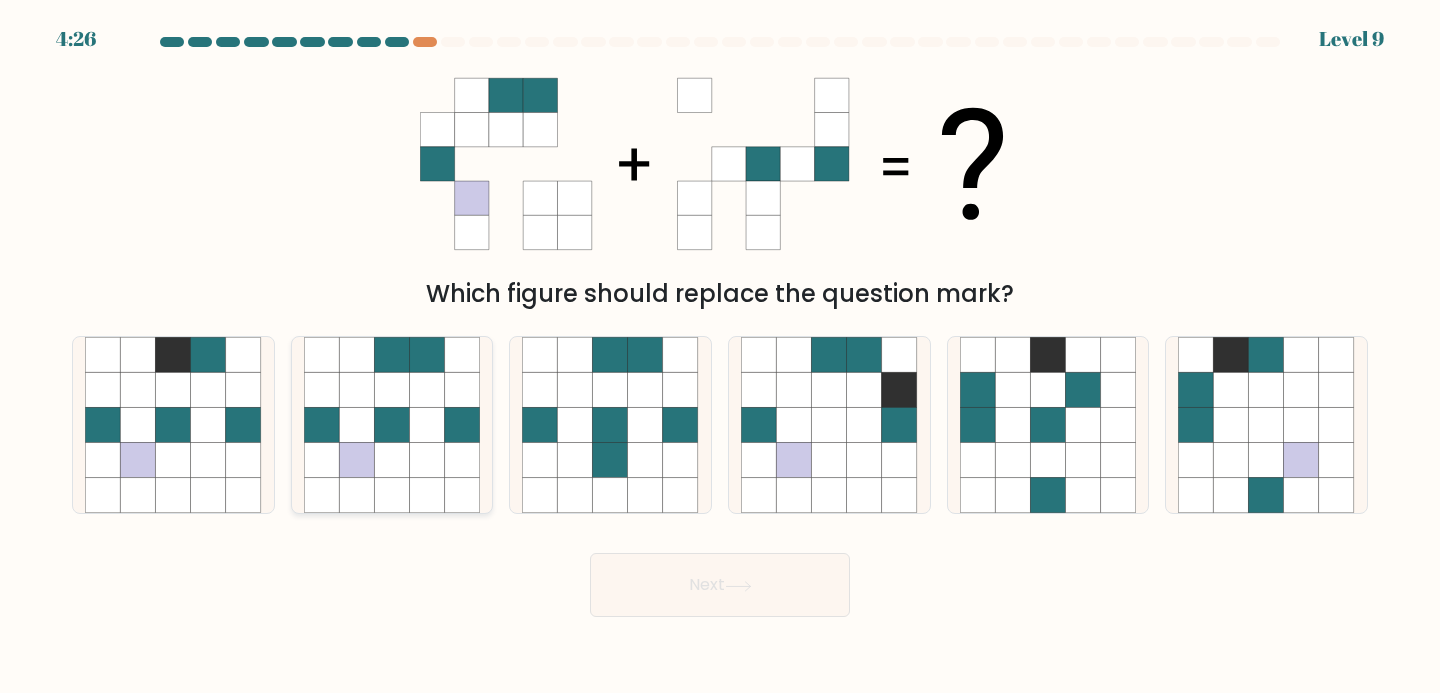 click at bounding box center (391, 460) 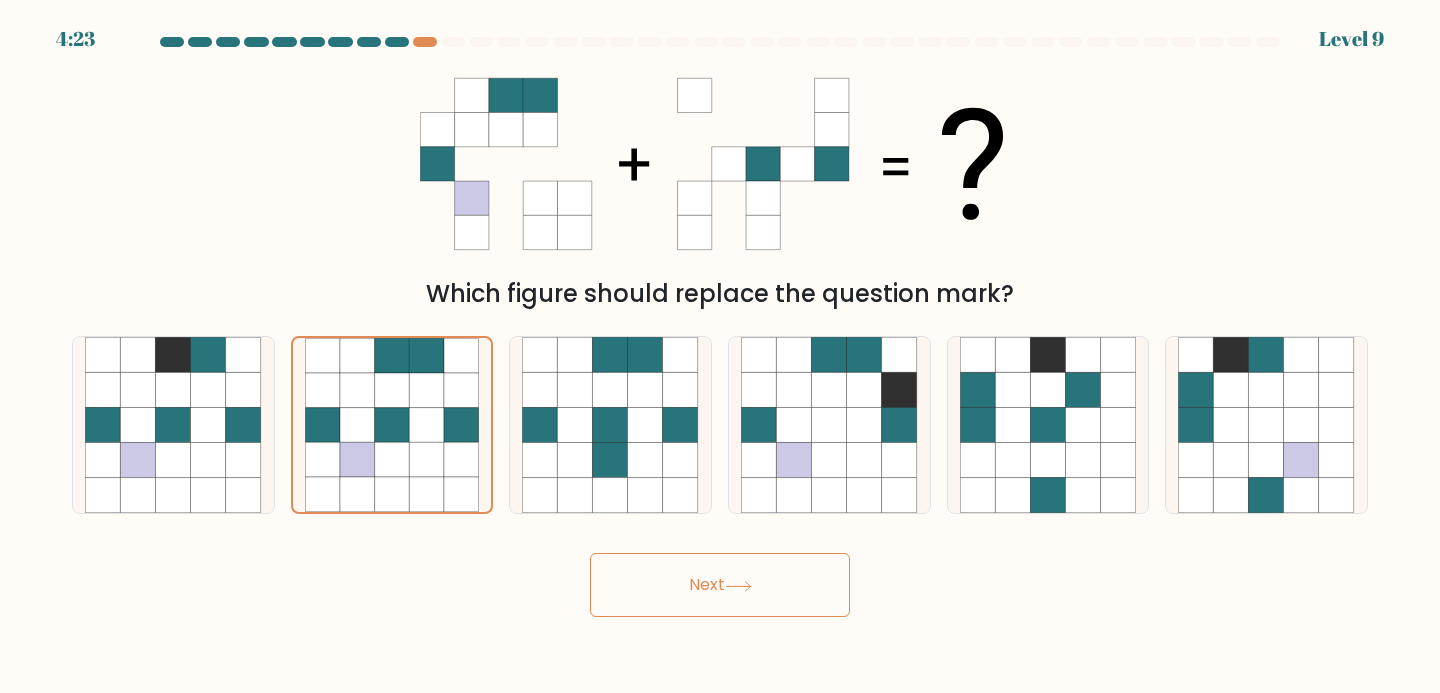 click on "Next" at bounding box center [720, 585] 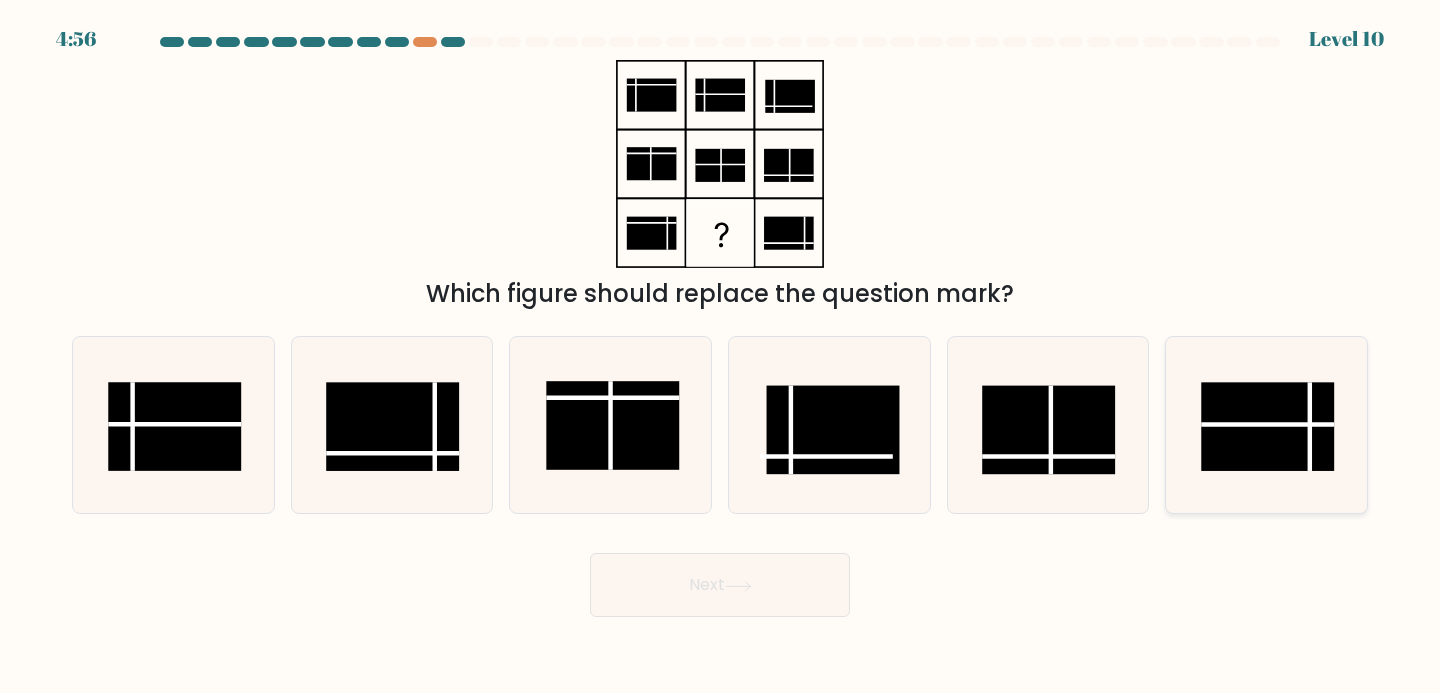 click at bounding box center [1268, 426] 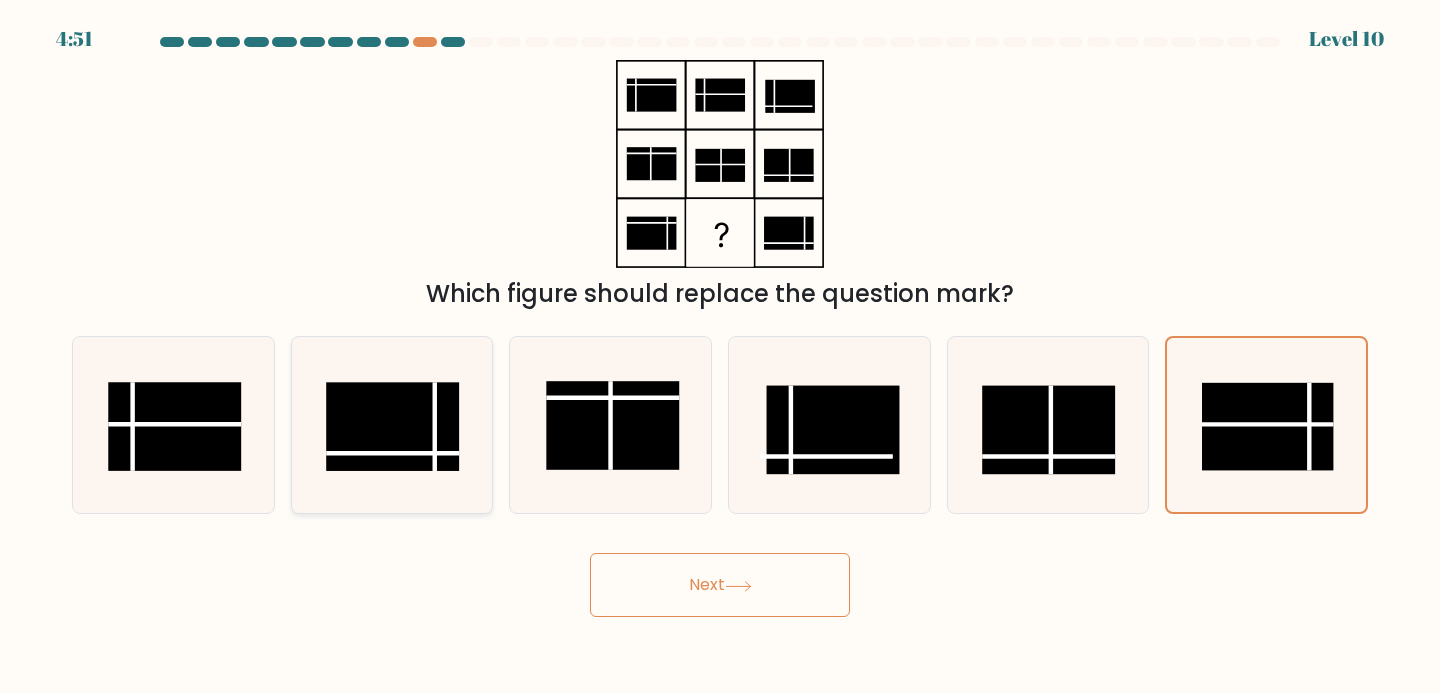 click at bounding box center [392, 426] 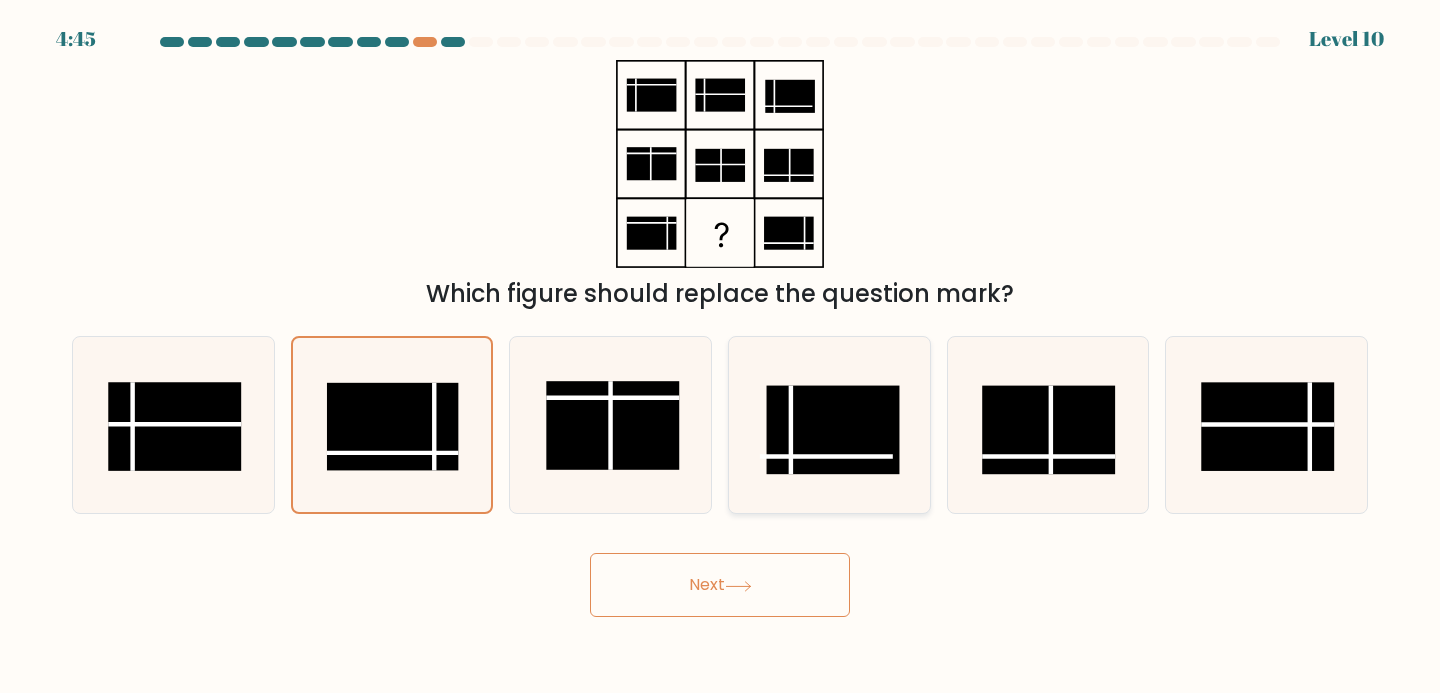 click at bounding box center [833, 430] 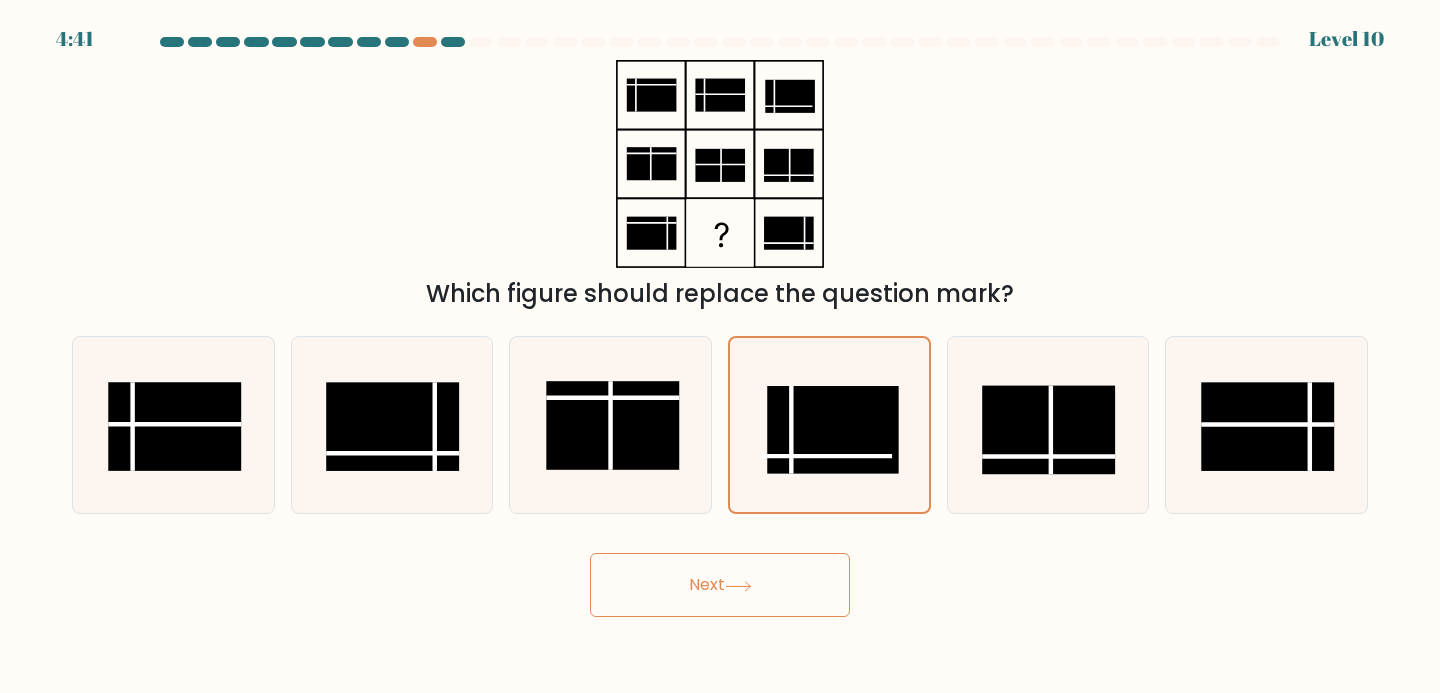 click at bounding box center [738, 586] 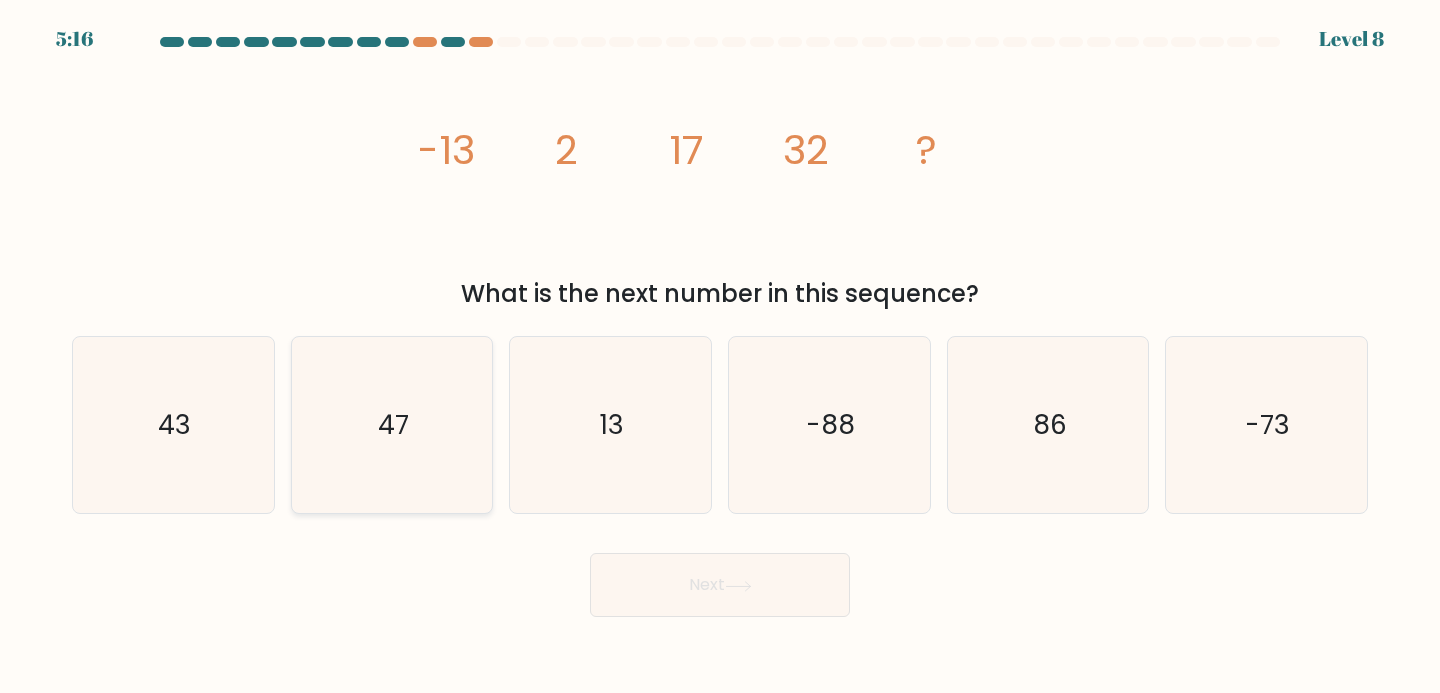 click on "47" at bounding box center [392, 425] 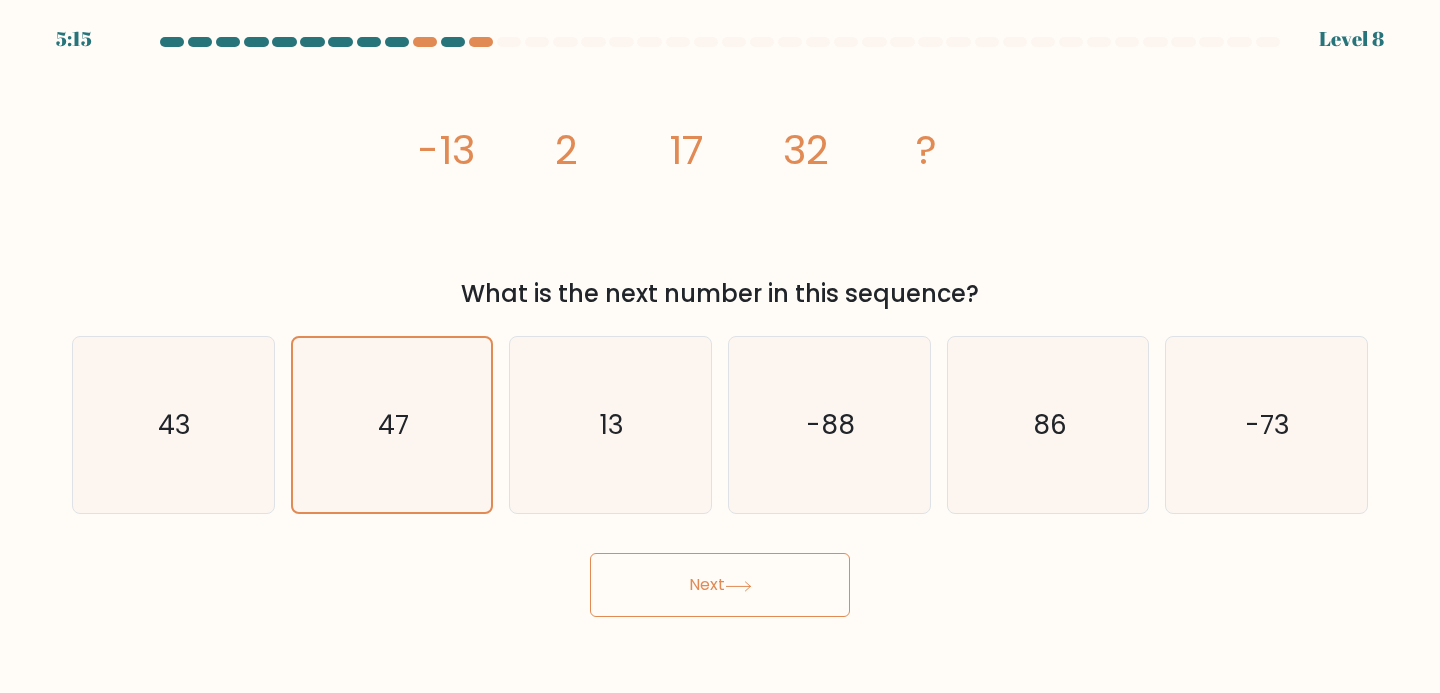 click on "Next" at bounding box center [720, 585] 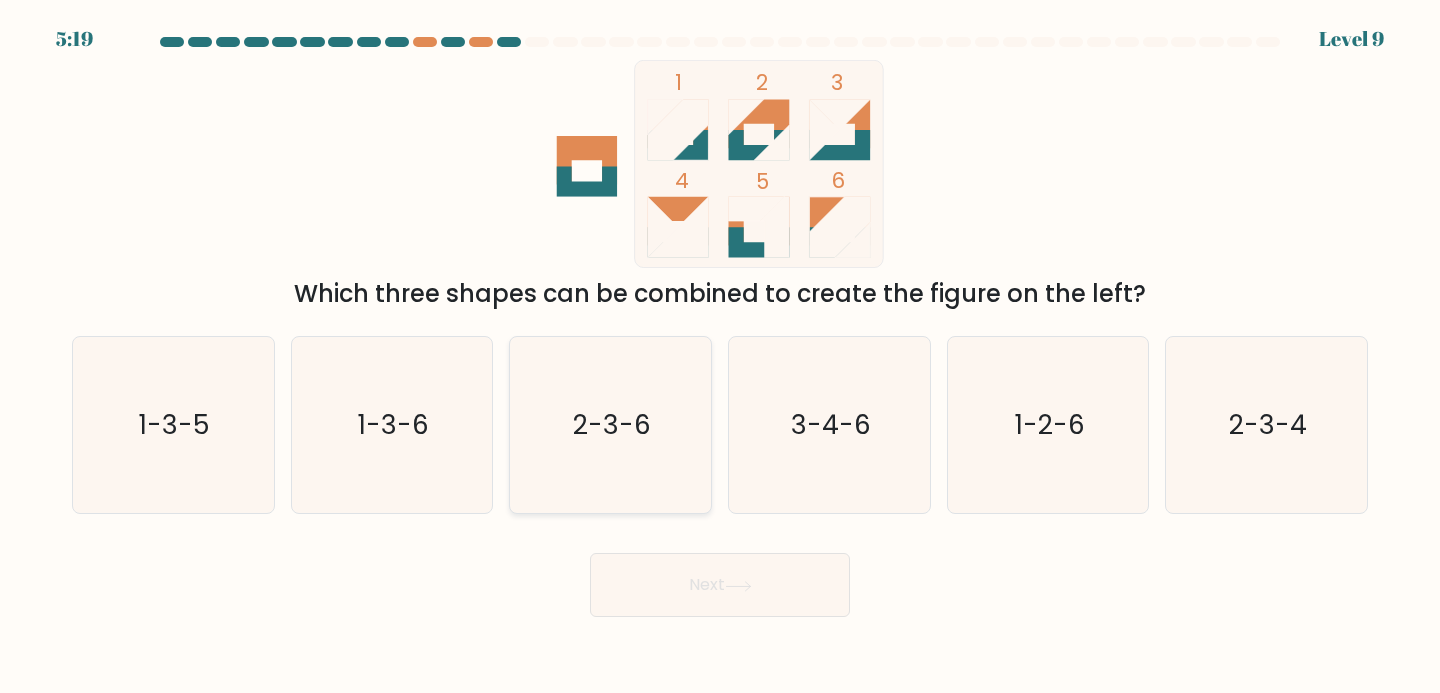click on "2-3-6" at bounding box center (612, 424) 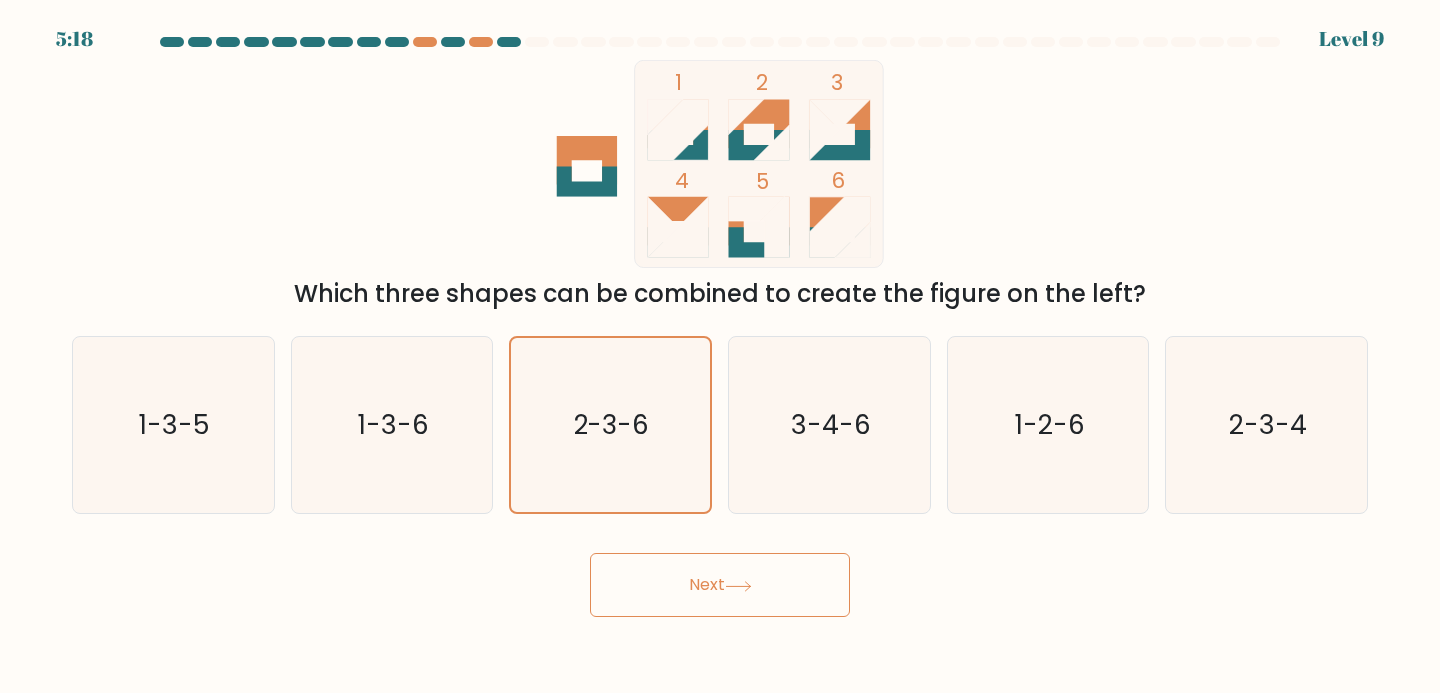 click at bounding box center [738, 586] 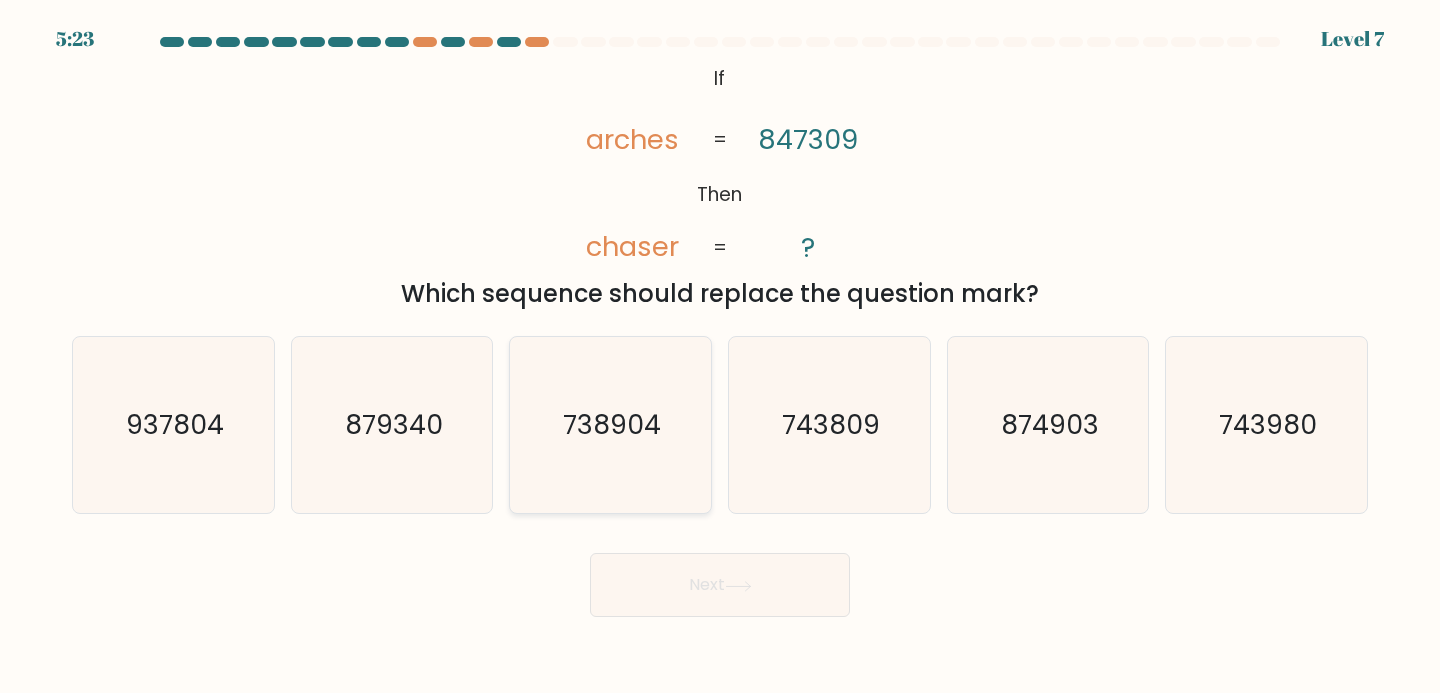 click on "738904" at bounding box center [612, 424] 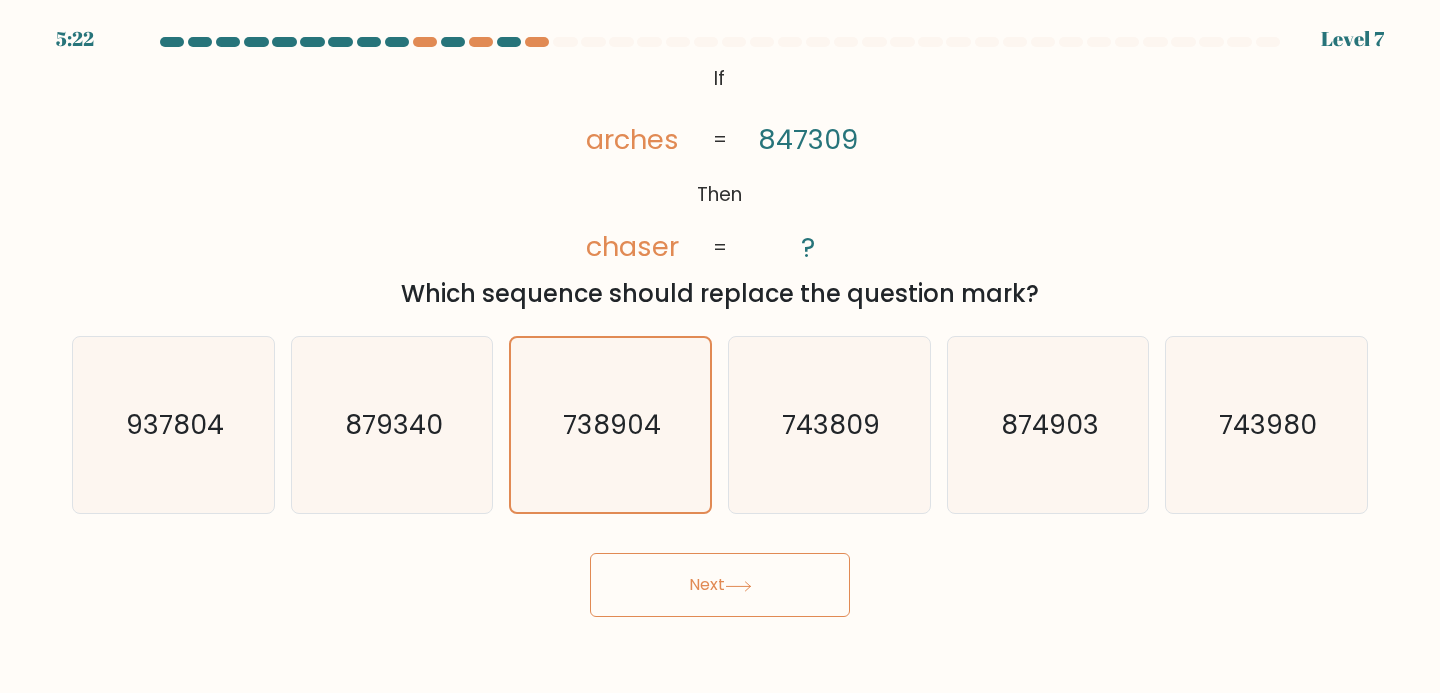 click on "Next" at bounding box center (720, 585) 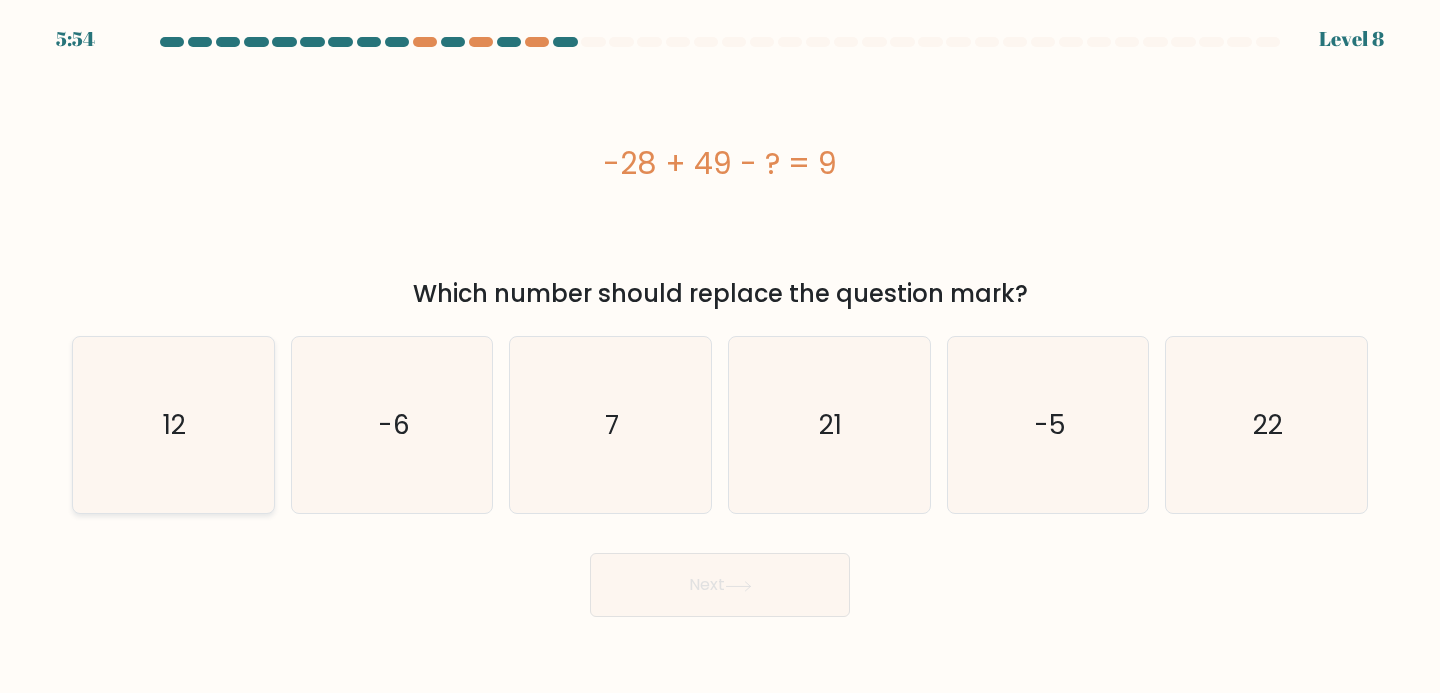 click on "12" at bounding box center [175, 424] 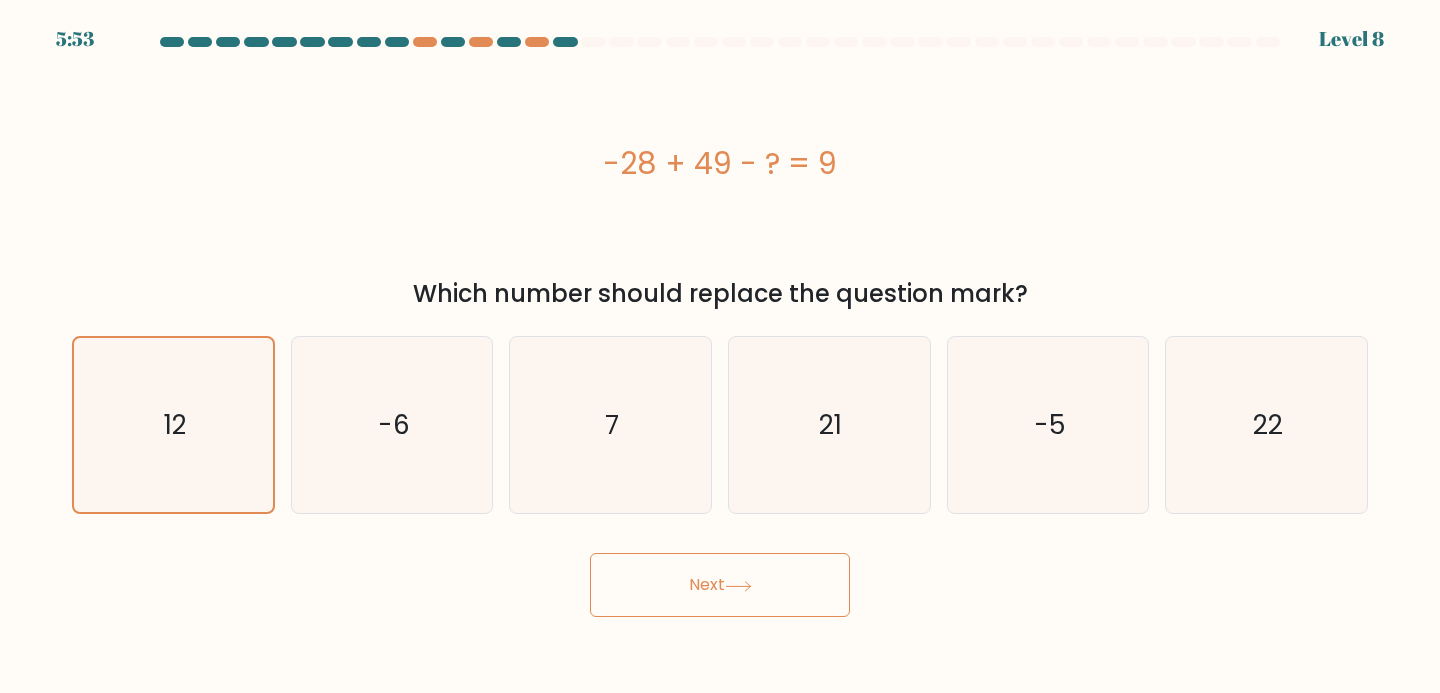 click on "Next" at bounding box center (720, 585) 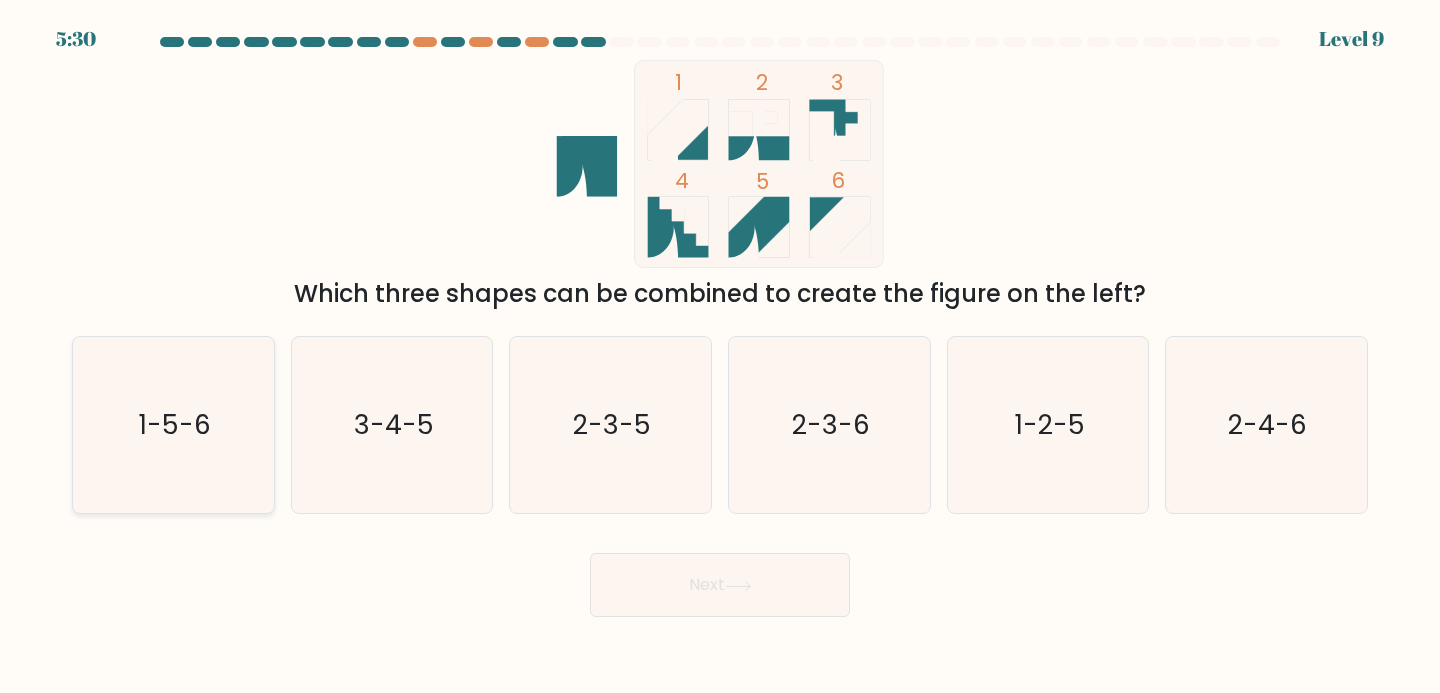click on "1-5-6" at bounding box center [173, 425] 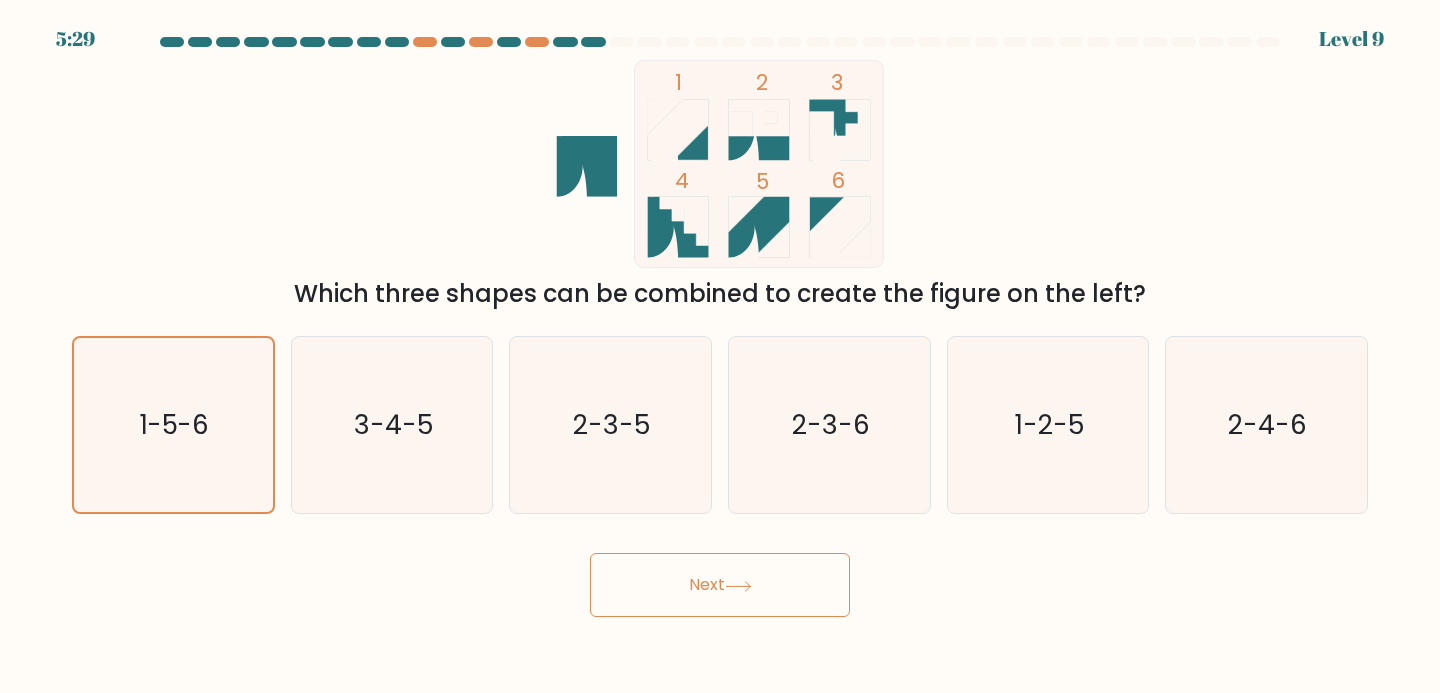 click on "Next" at bounding box center [720, 585] 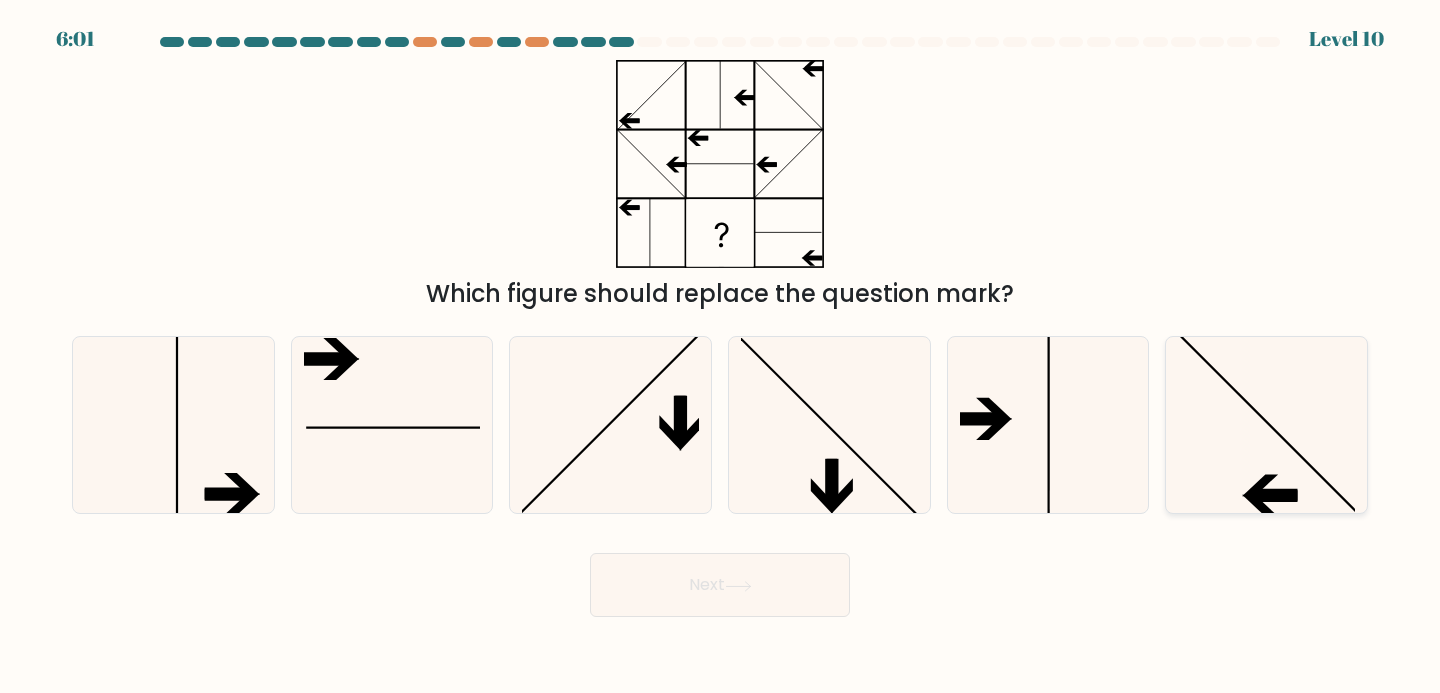click at bounding box center [1266, 425] 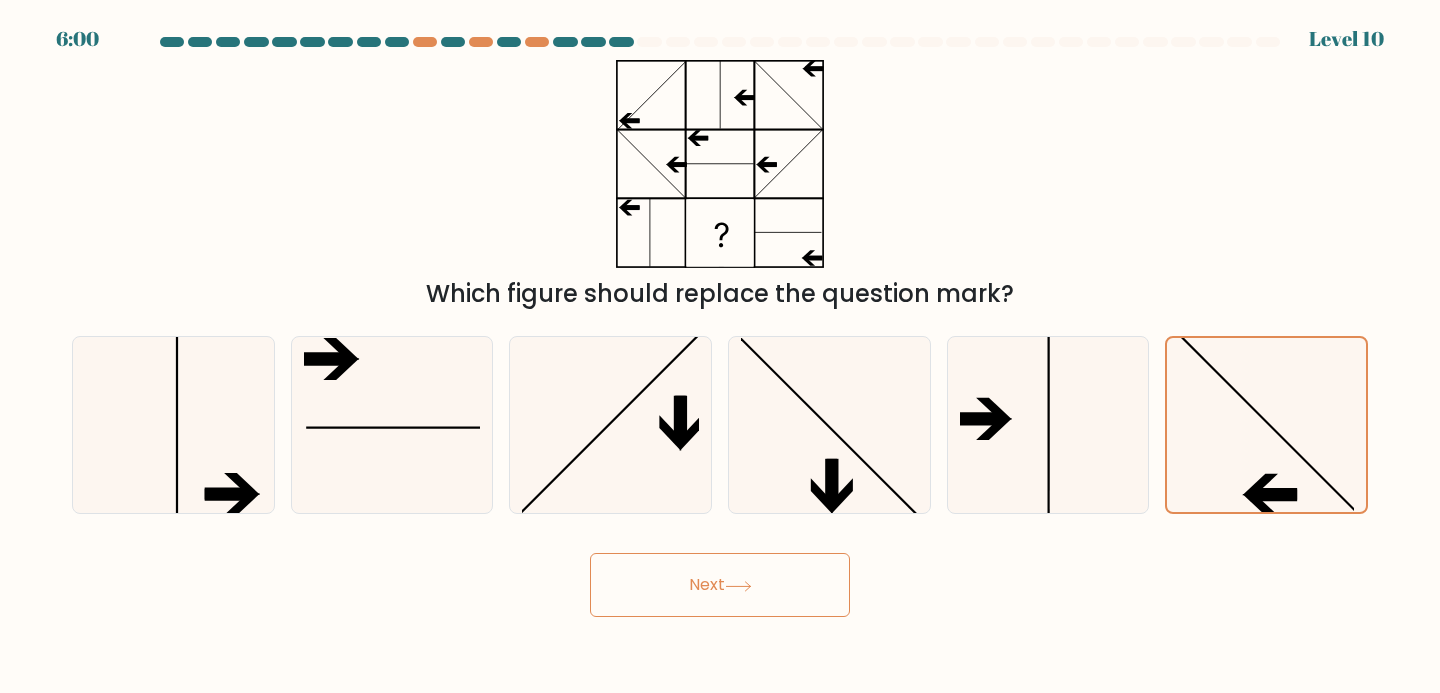click on "Next" at bounding box center [720, 585] 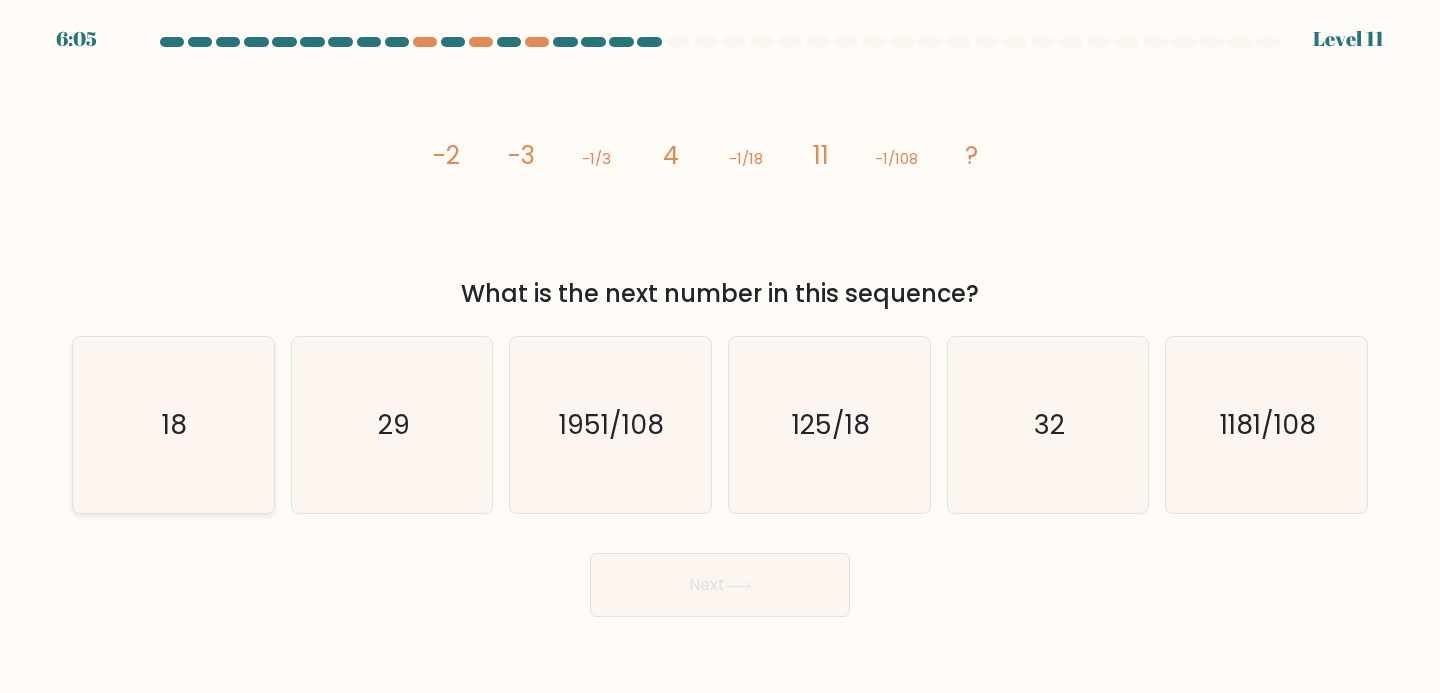 click on "18" at bounding box center [173, 425] 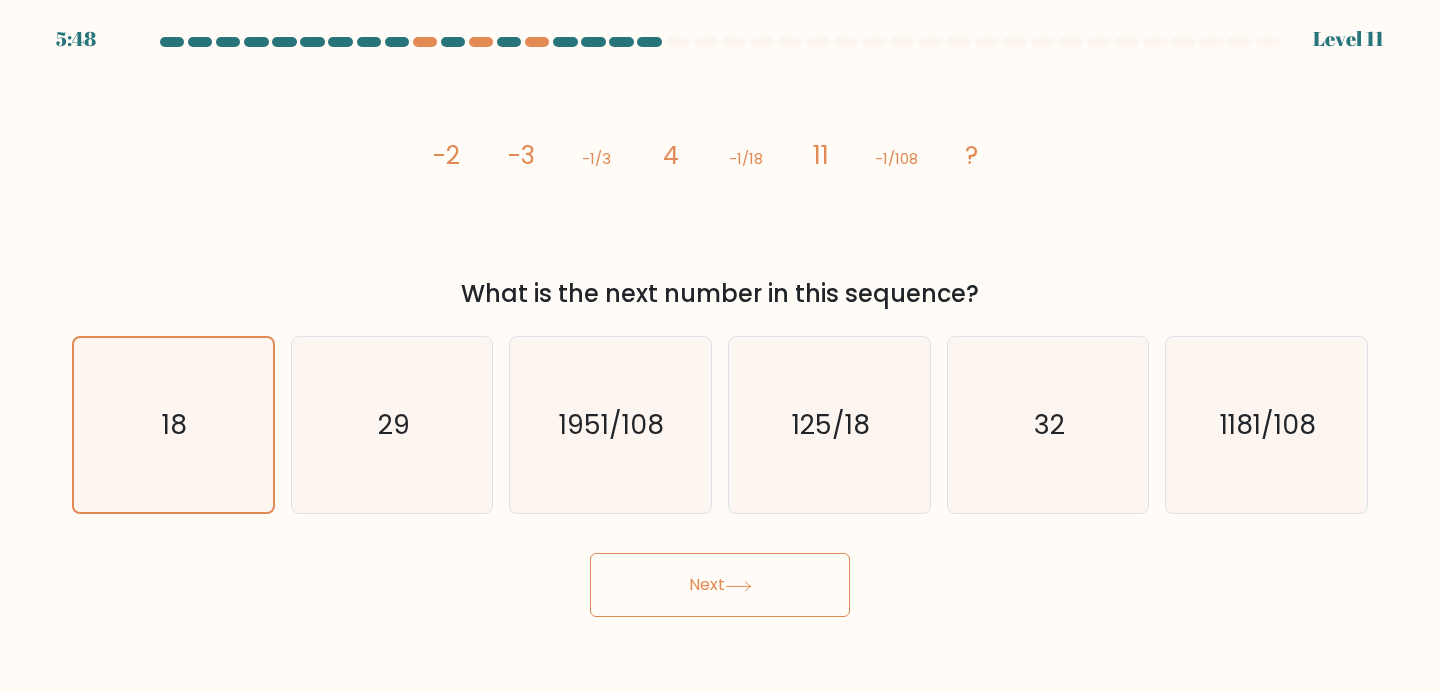click on "Next" at bounding box center (720, 585) 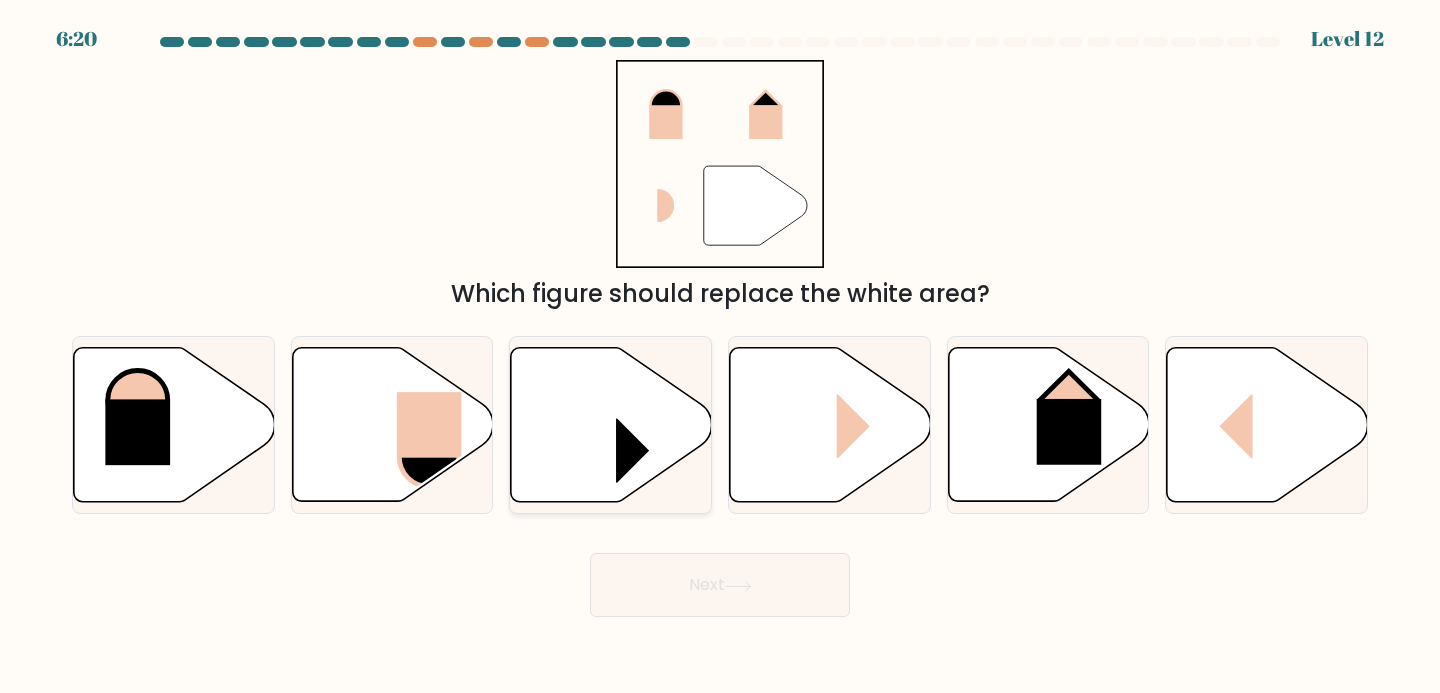 click at bounding box center [470, 452] 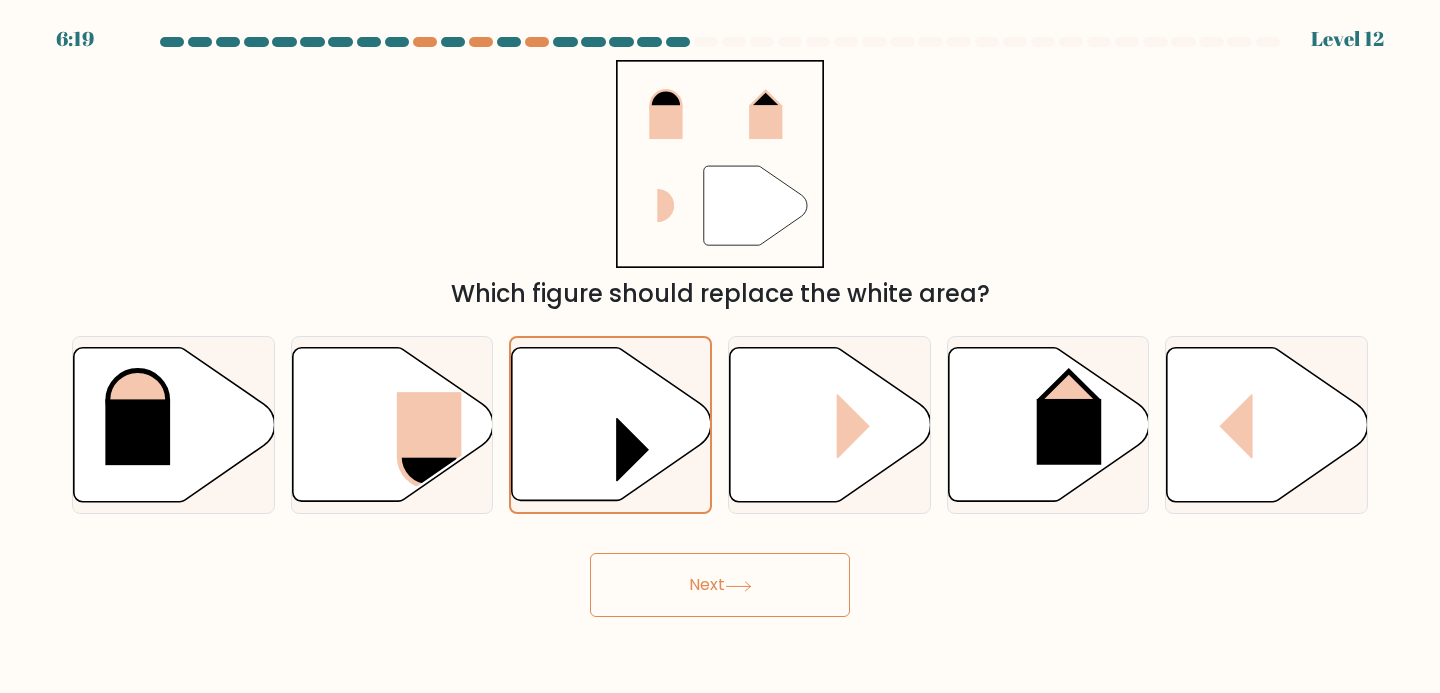 click at bounding box center [738, 586] 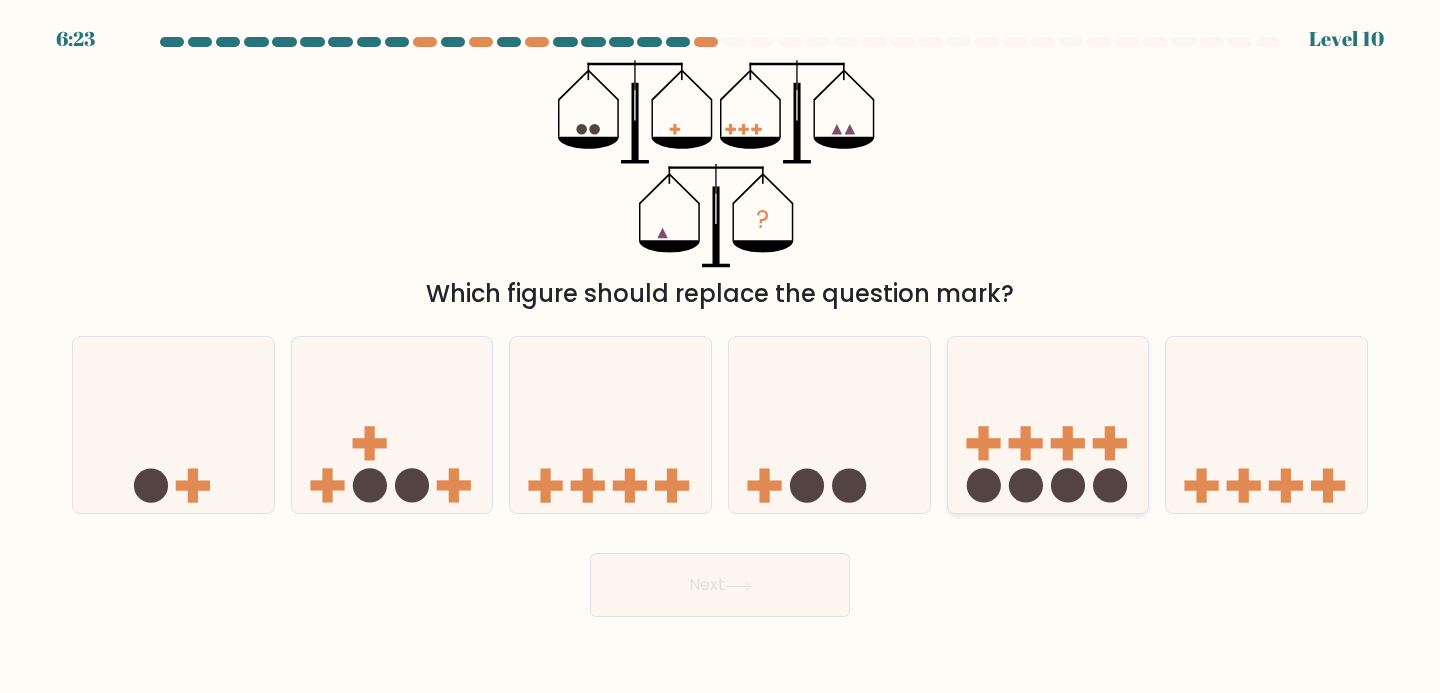 click at bounding box center (1048, 425) 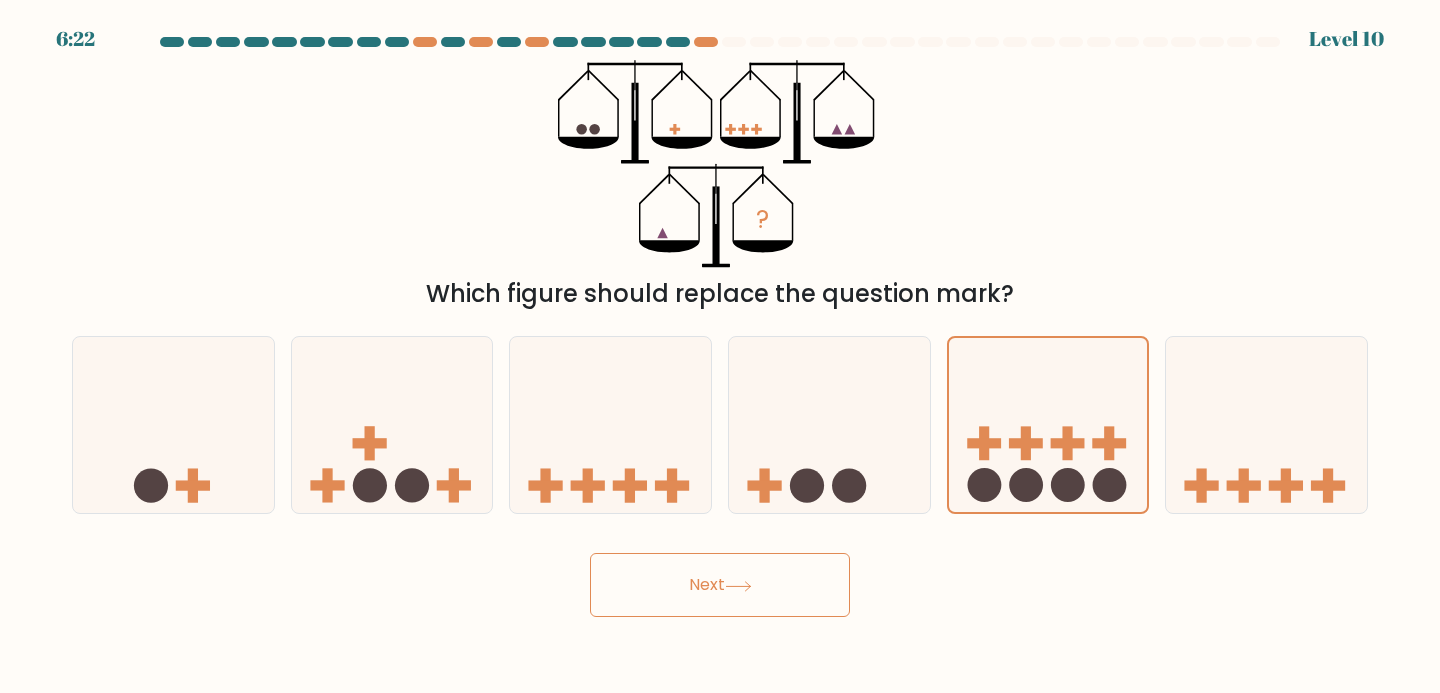 click on "Next" at bounding box center [720, 585] 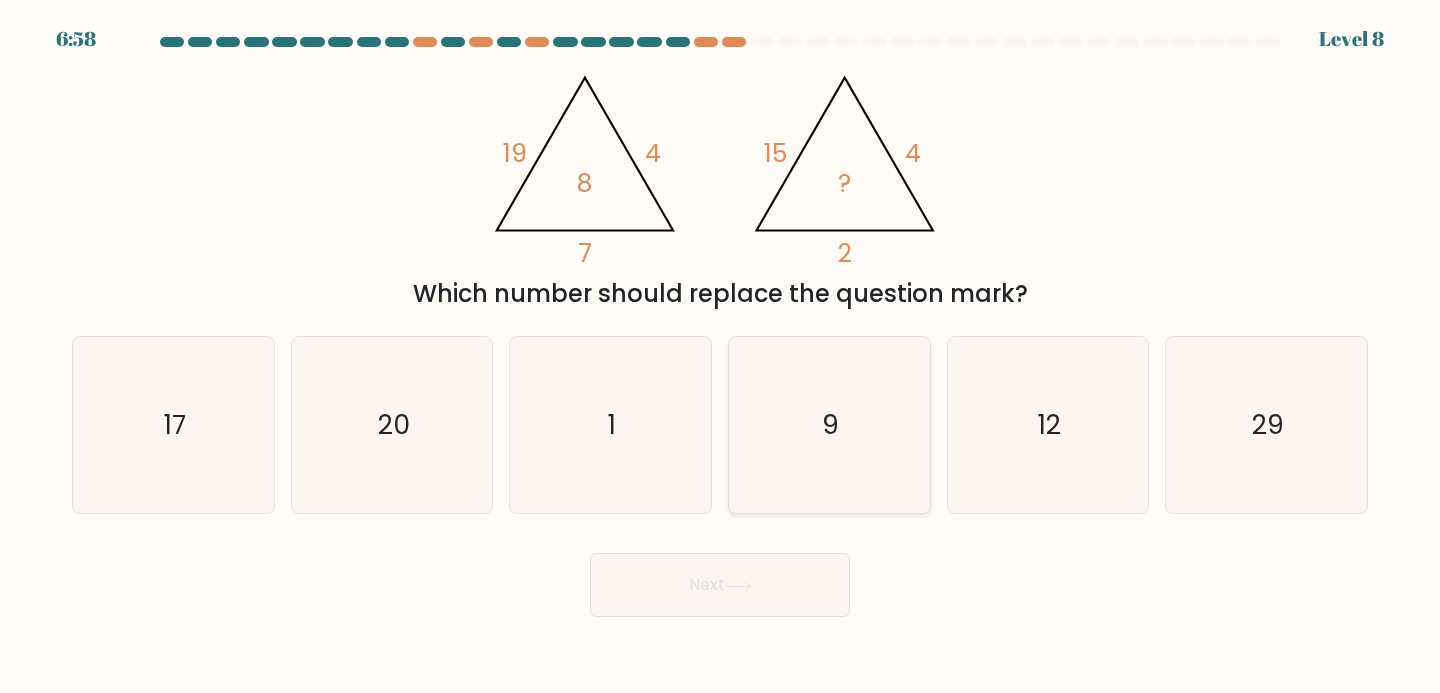 click on "9" at bounding box center (829, 425) 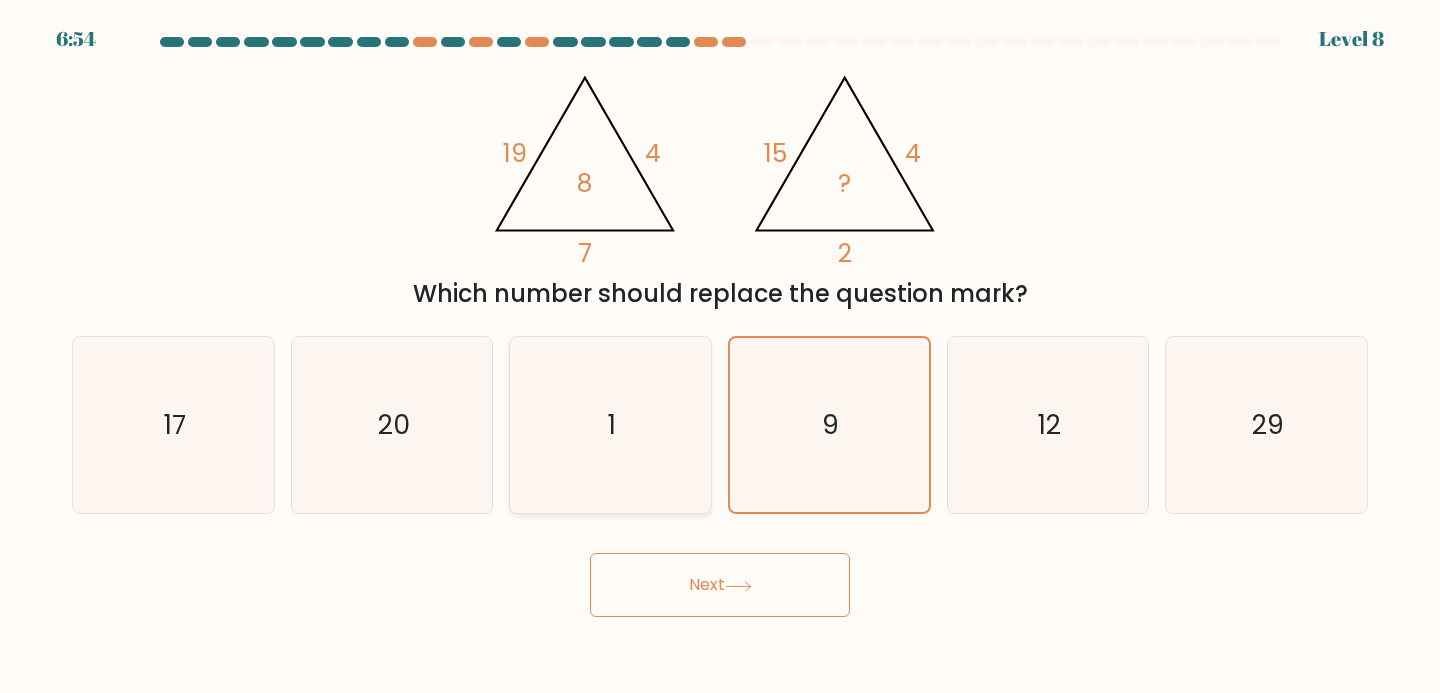 click on "1" at bounding box center [610, 425] 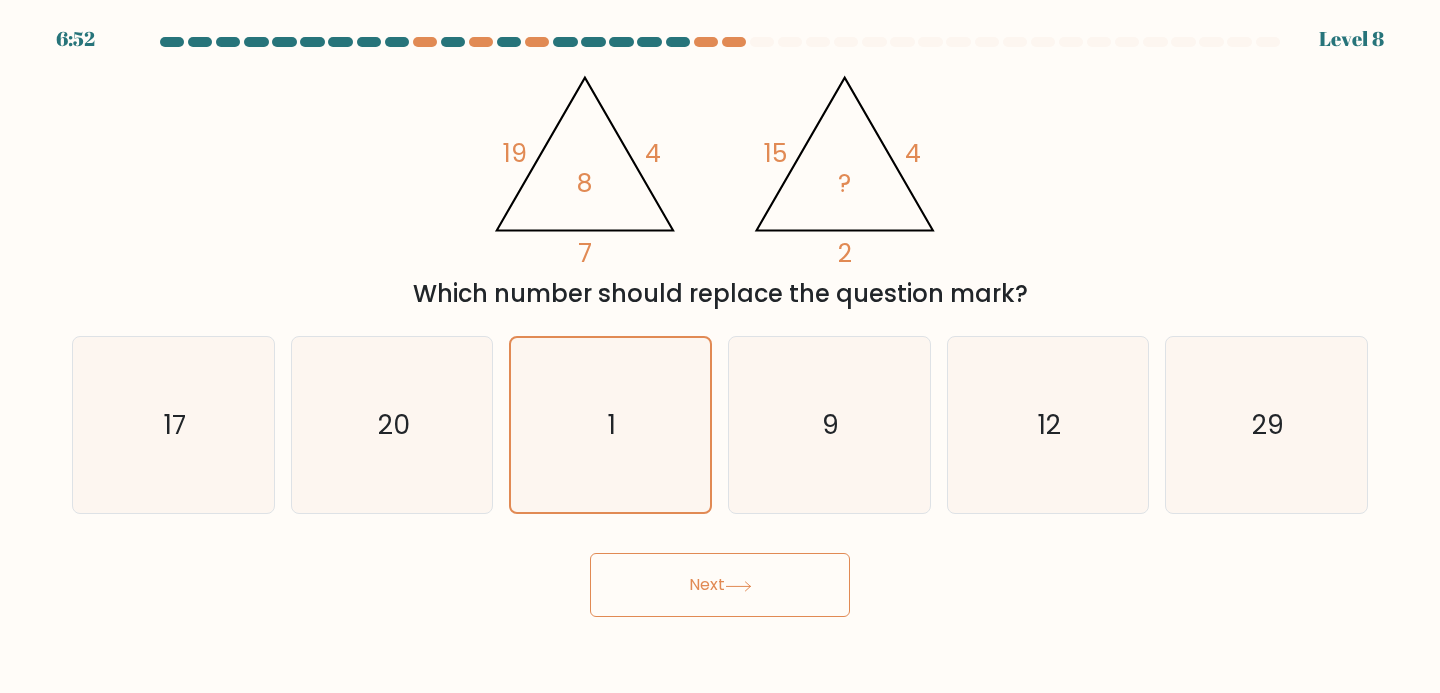 click on "Next" at bounding box center (720, 585) 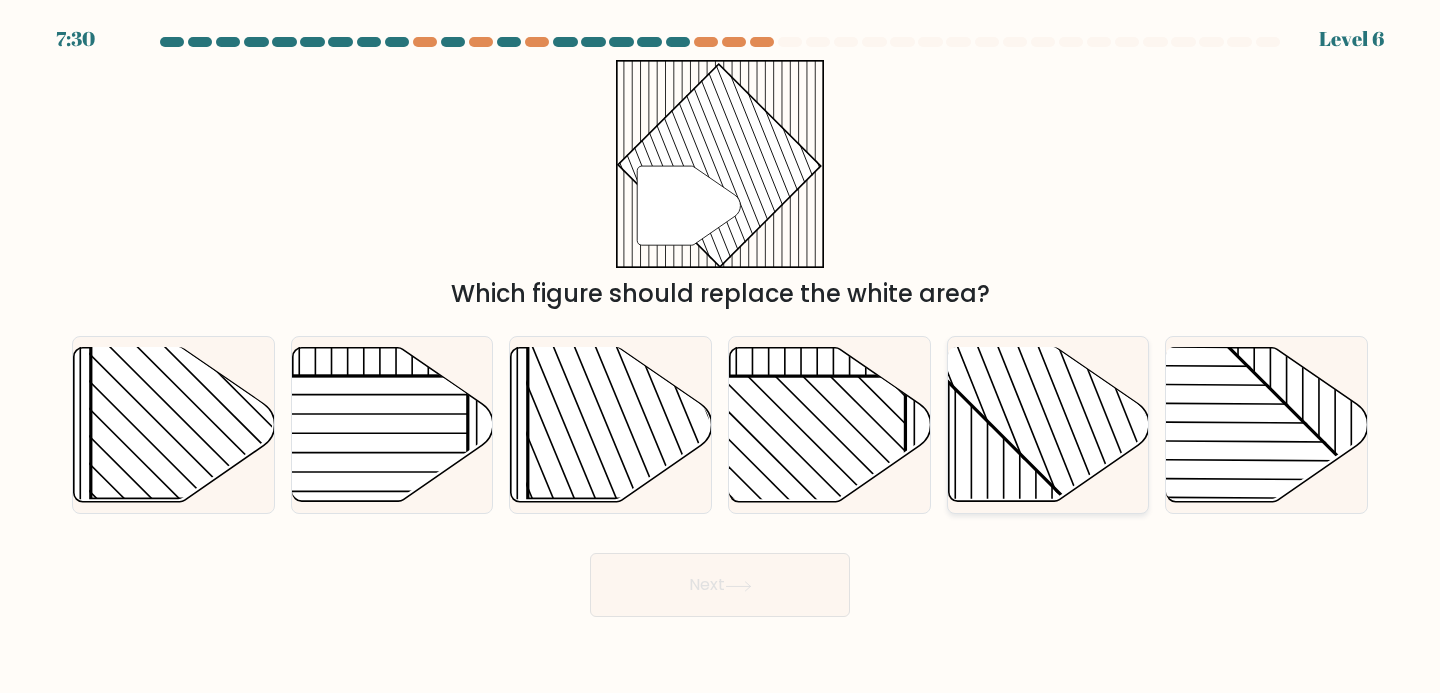 click at bounding box center [1108, 346] 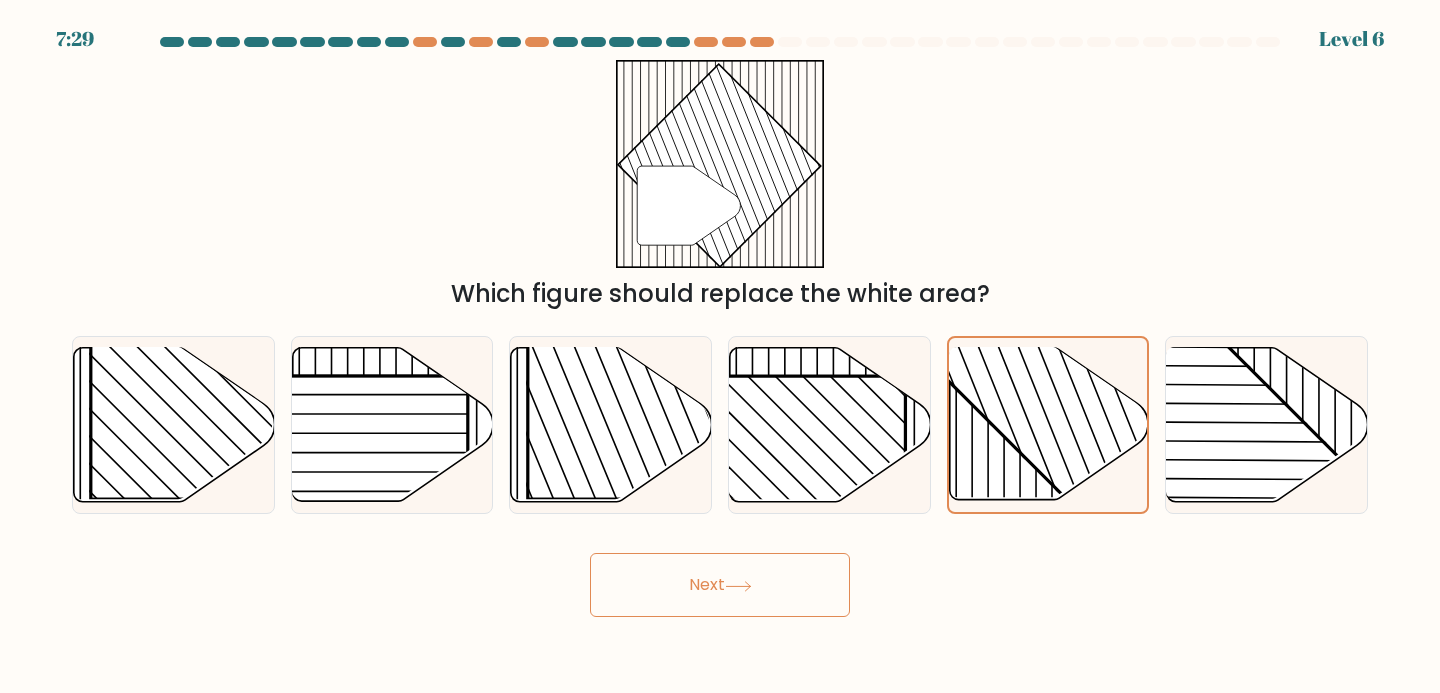 click on "Next" at bounding box center [720, 585] 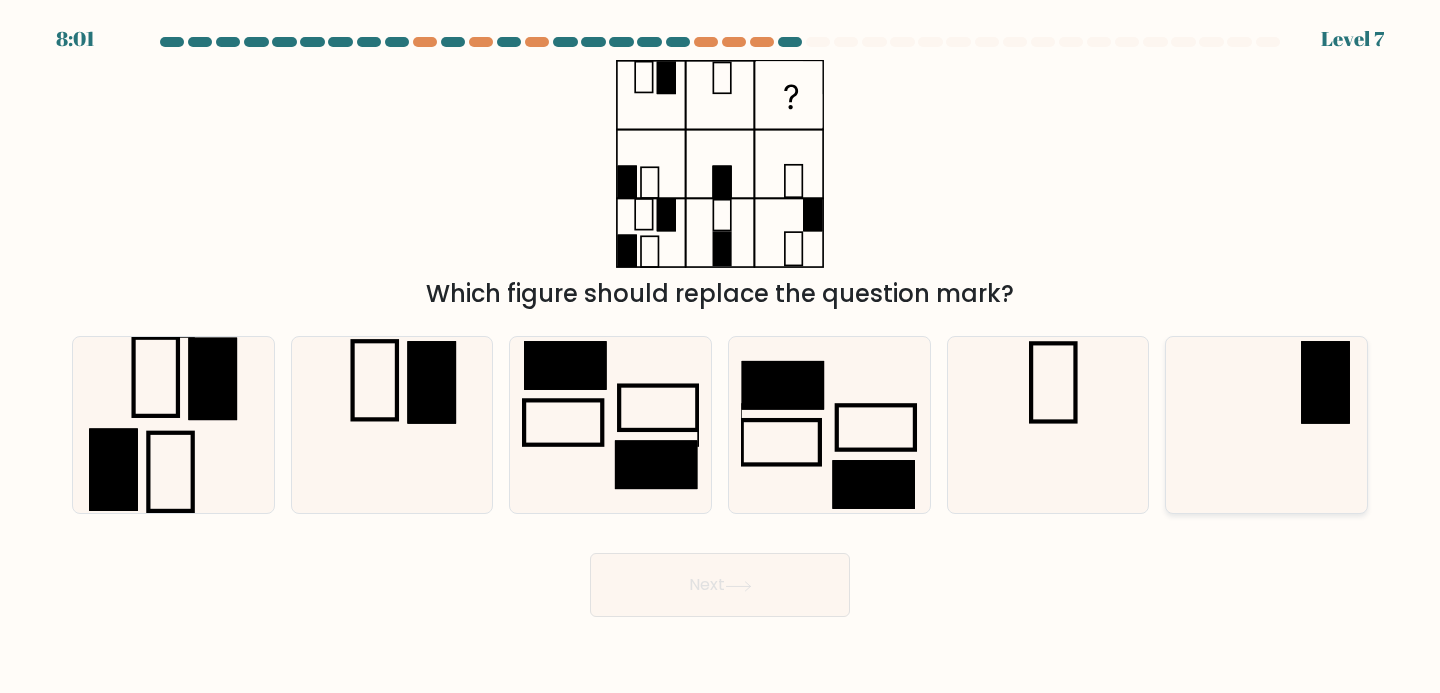 click at bounding box center (1266, 425) 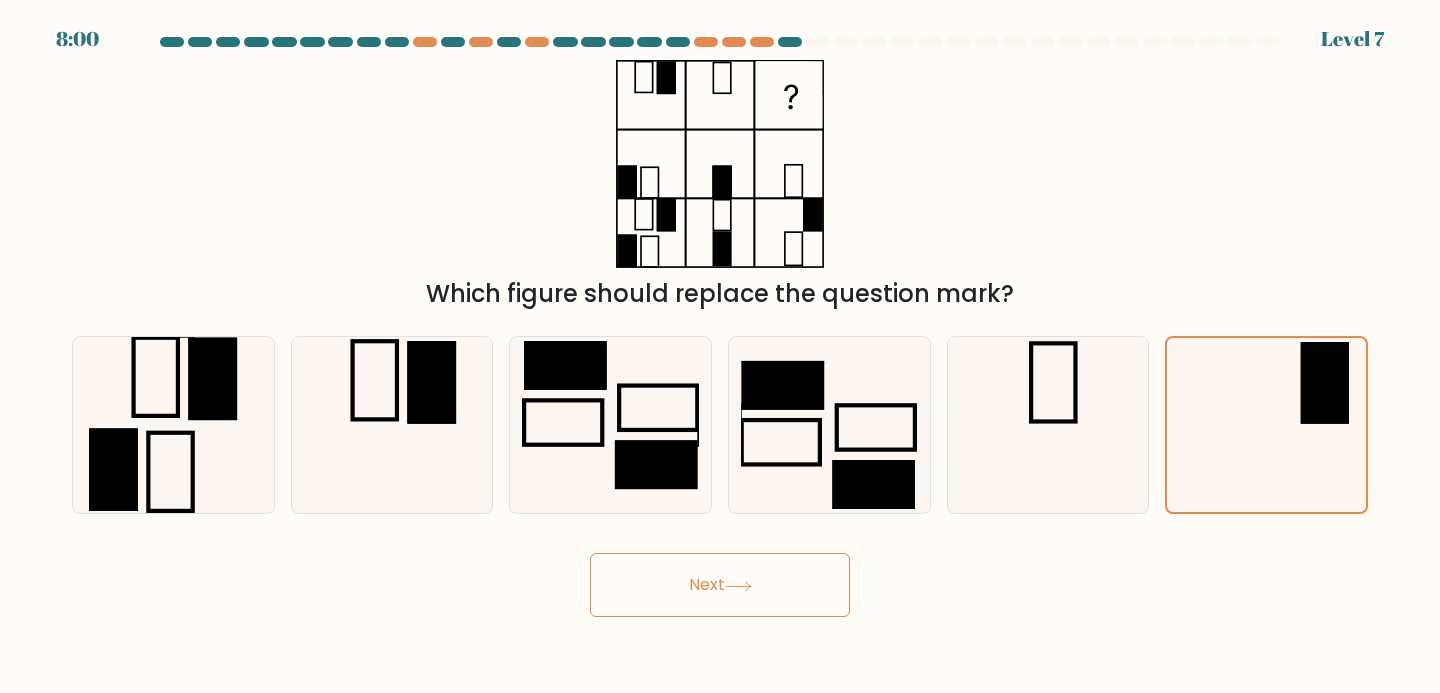 click on "Next" at bounding box center (720, 585) 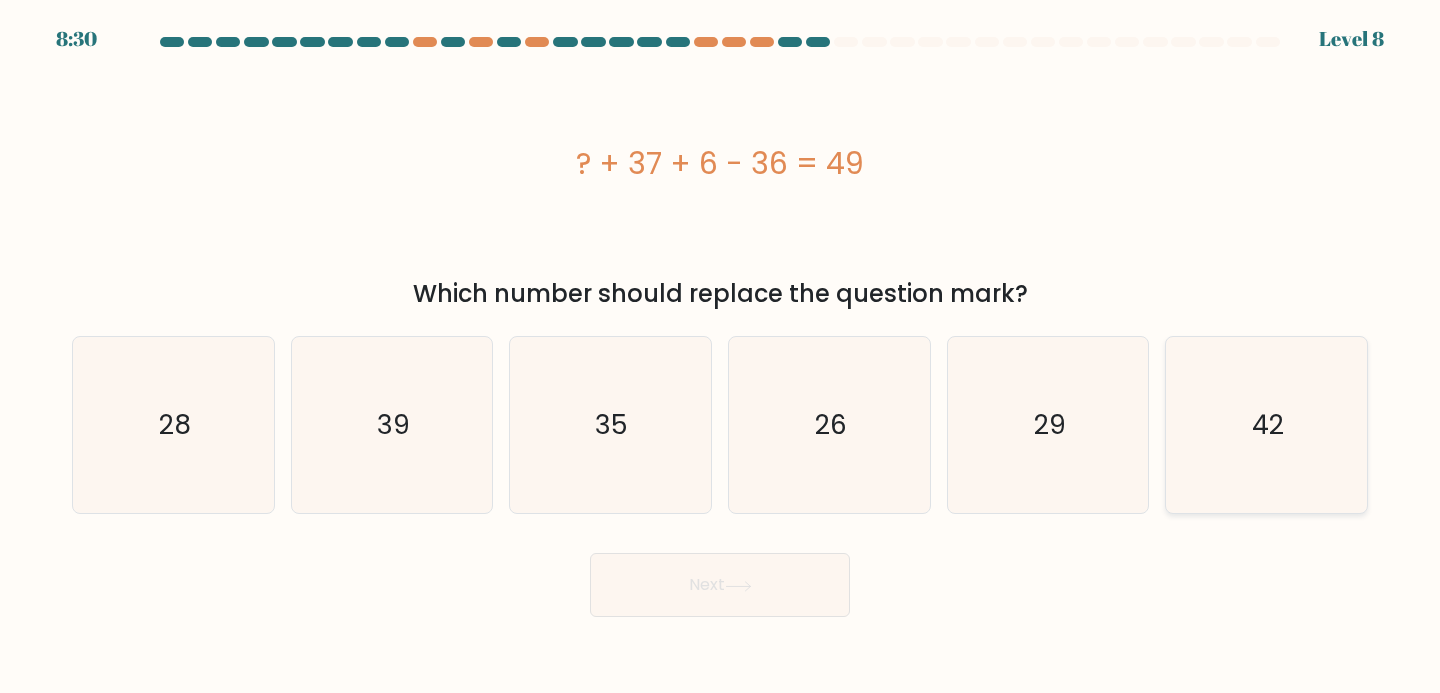 click on "42" at bounding box center [1266, 425] 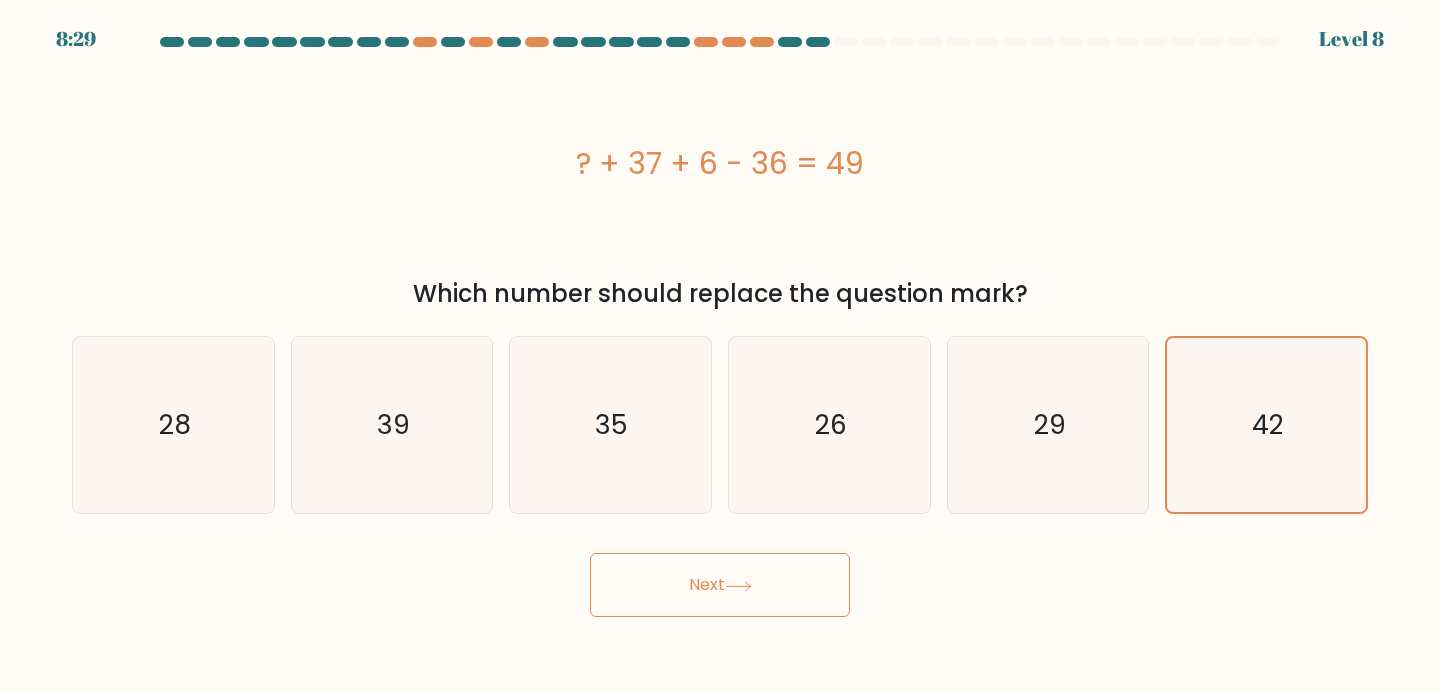 click on "Next" at bounding box center [720, 585] 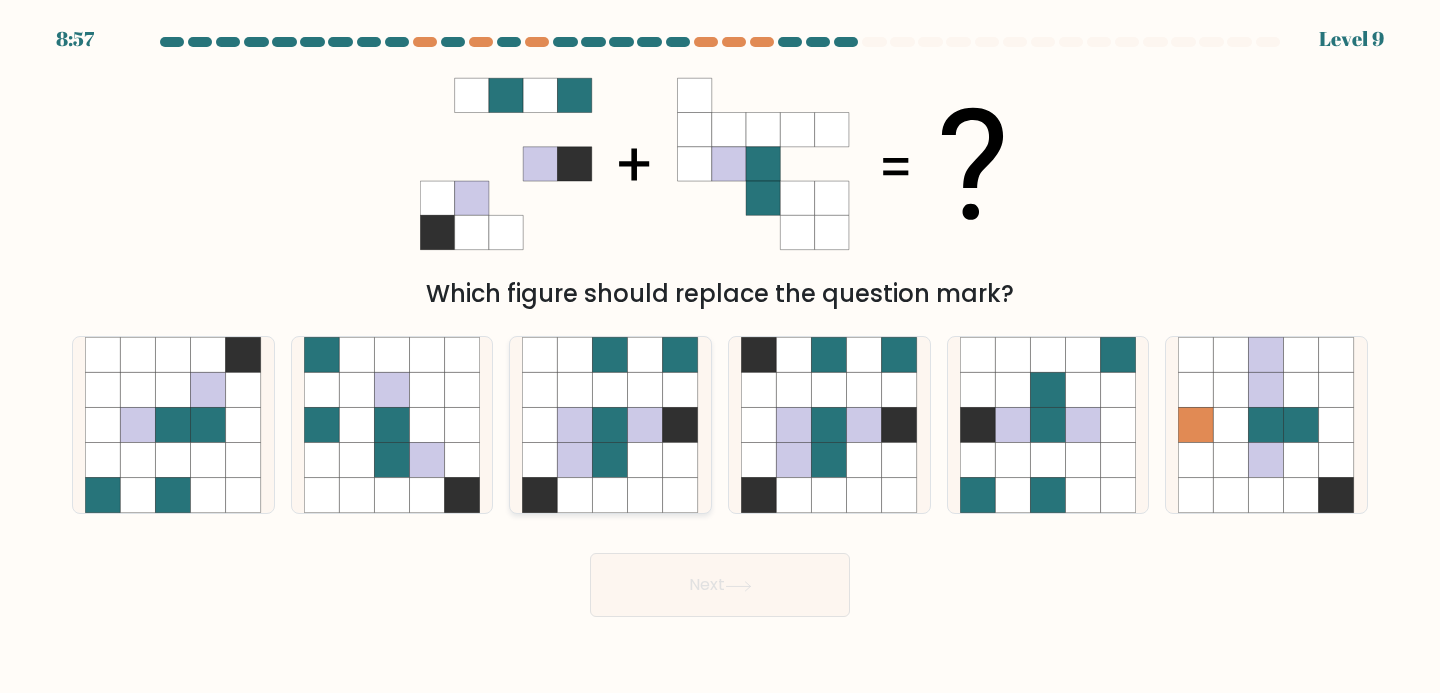 click at bounding box center [645, 460] 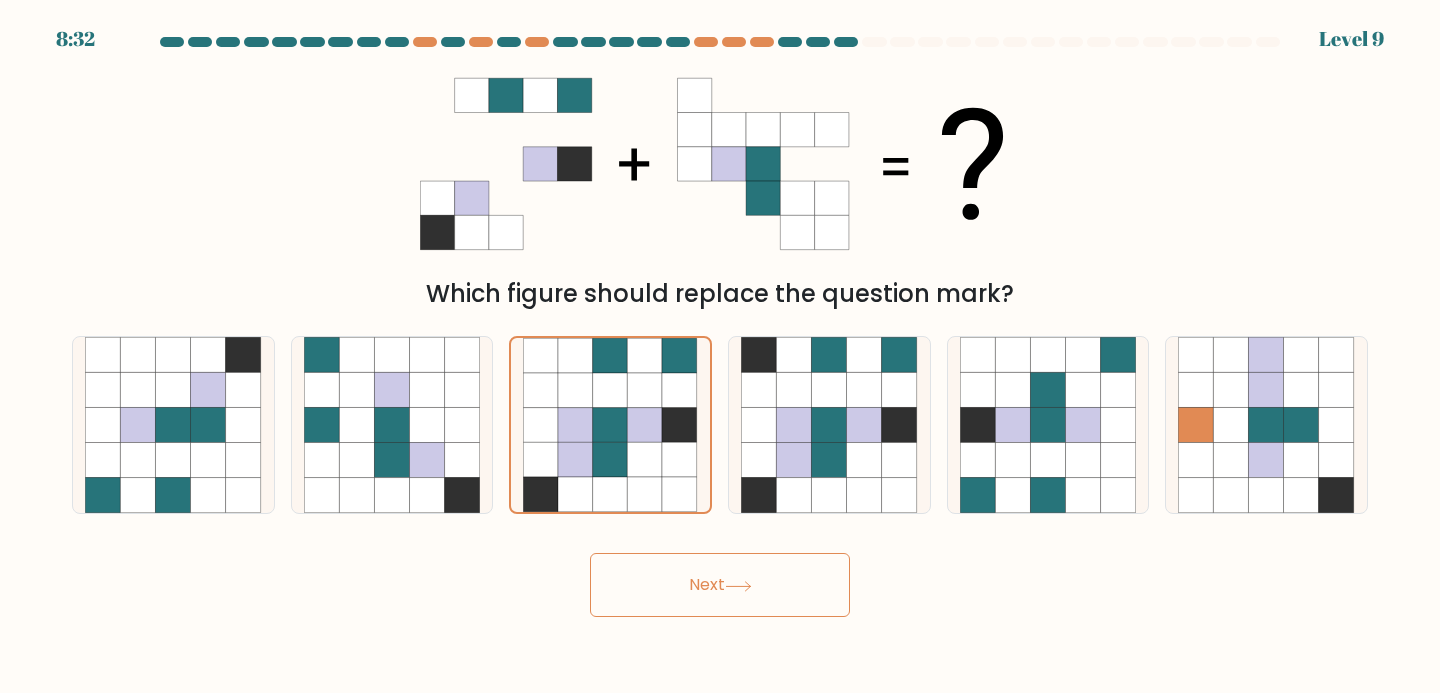 click on "Next" at bounding box center [720, 585] 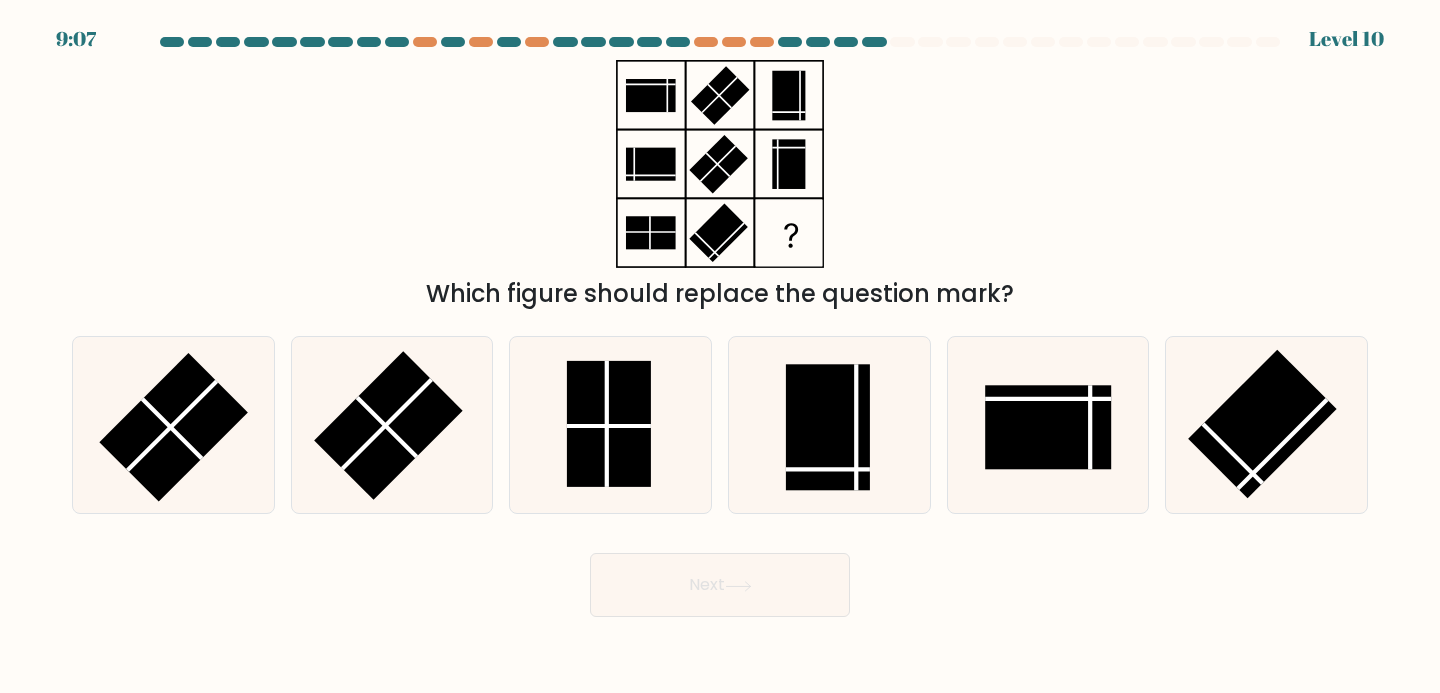 click at bounding box center (720, 327) 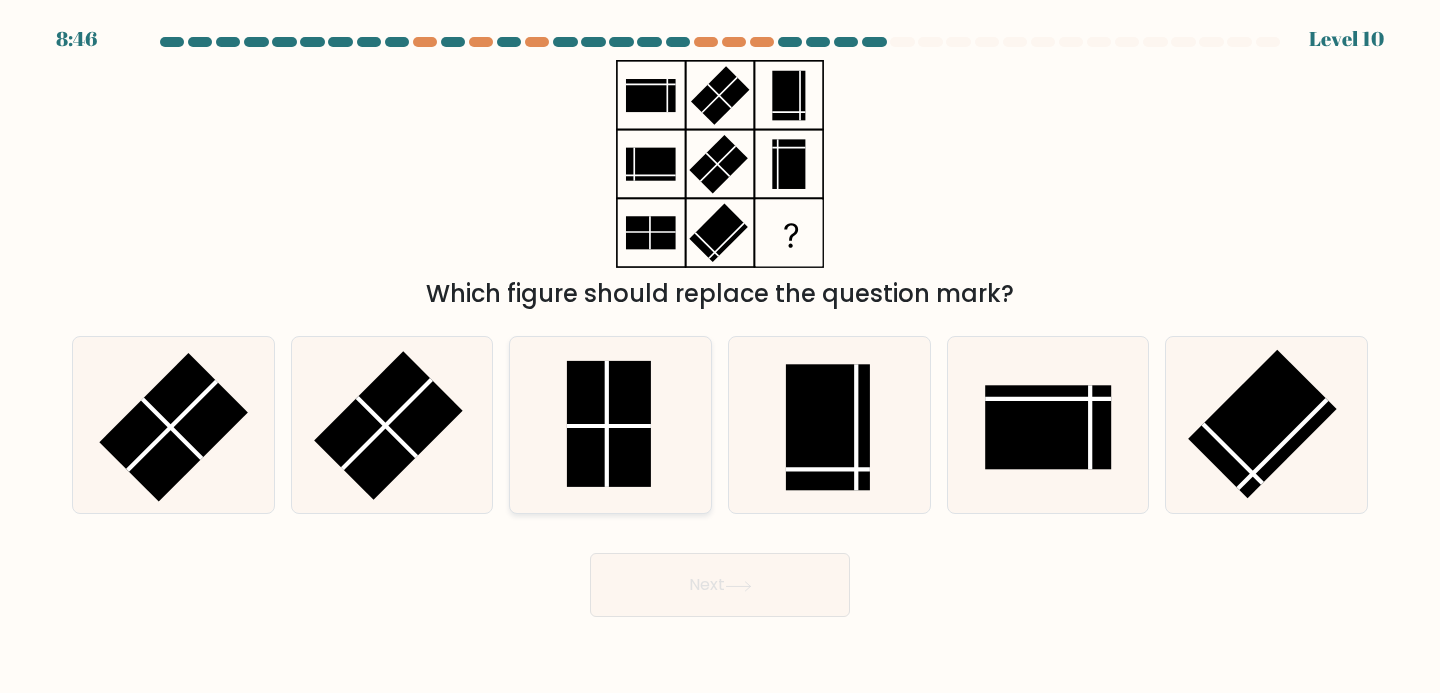 click at bounding box center (609, 424) 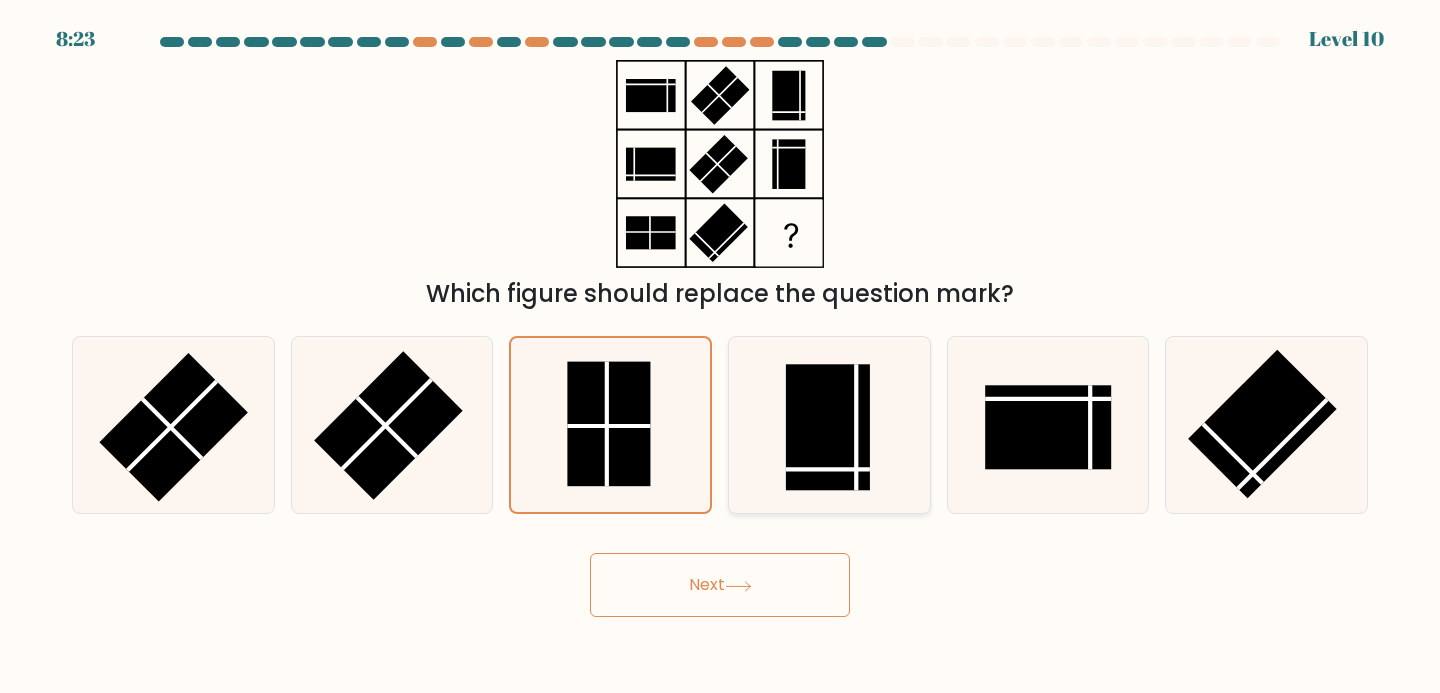 click at bounding box center (828, 427) 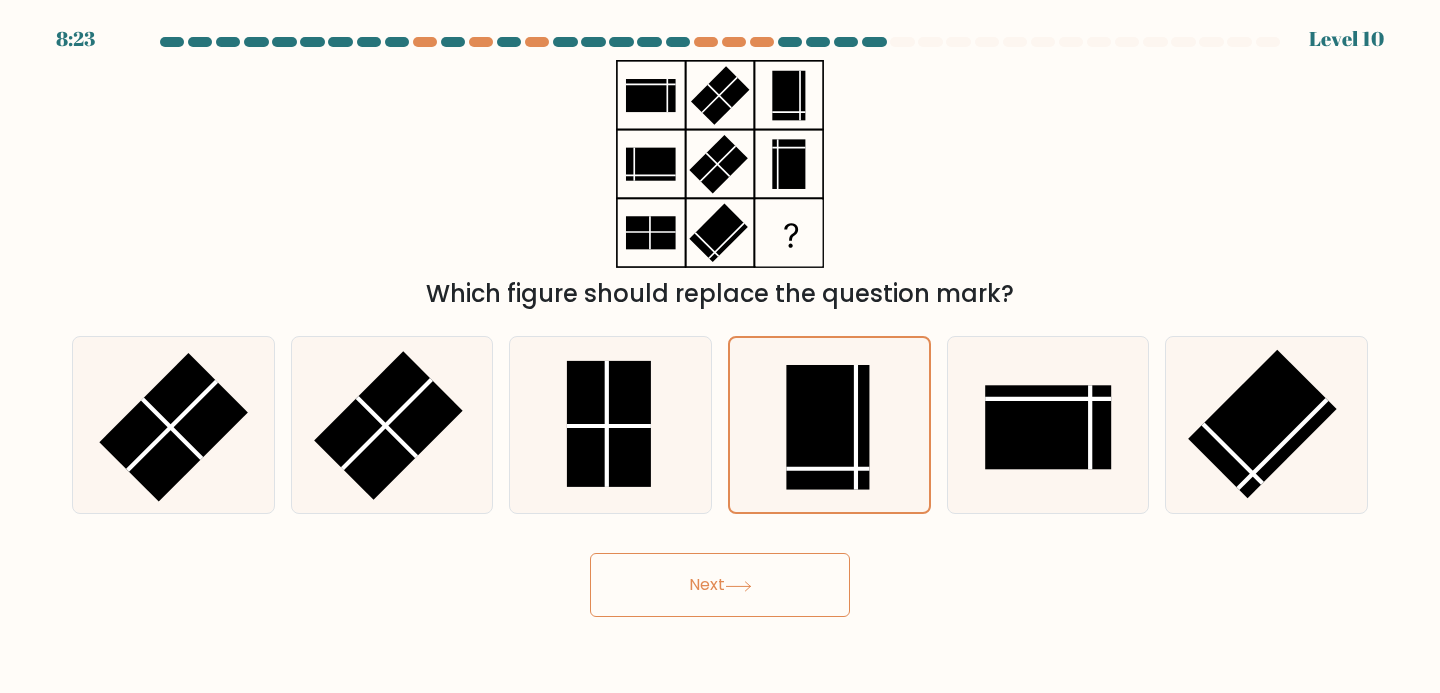 click on "Next" at bounding box center [720, 585] 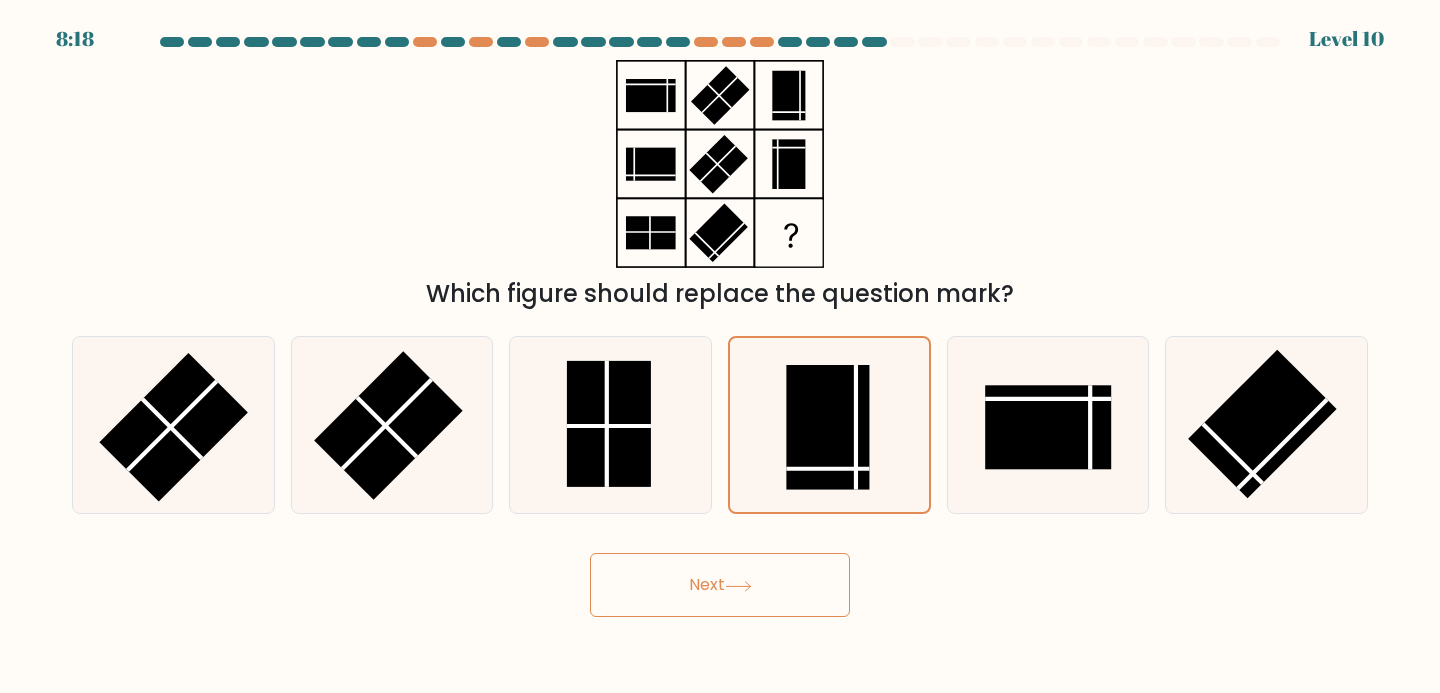click on "Next" at bounding box center (720, 585) 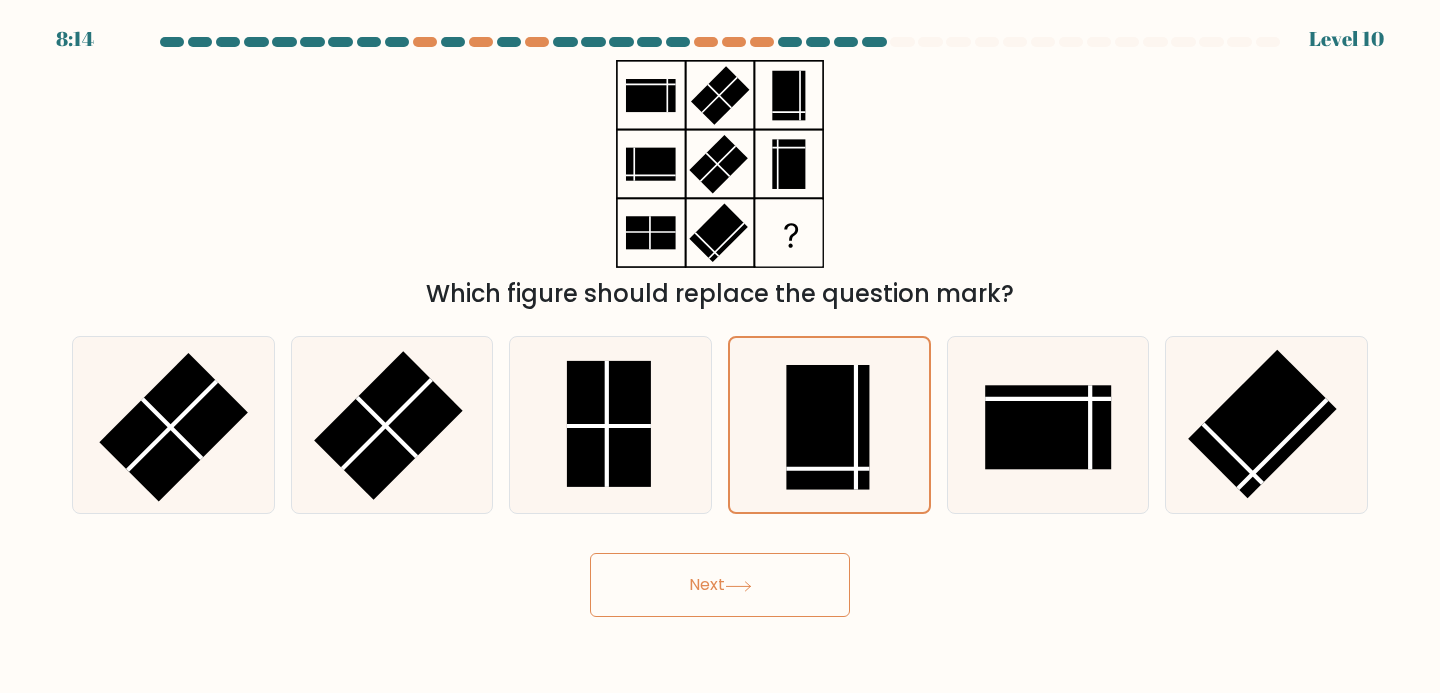 click at bounding box center (738, 586) 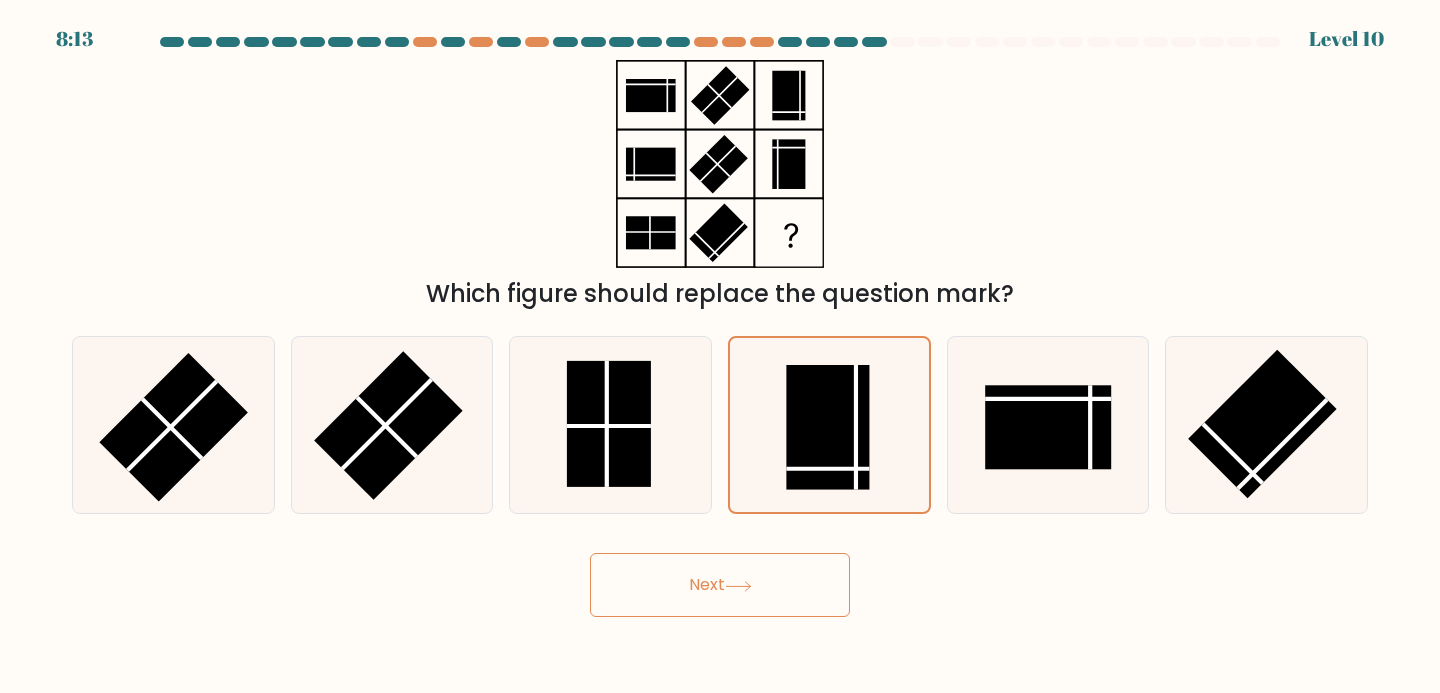 click at bounding box center [738, 586] 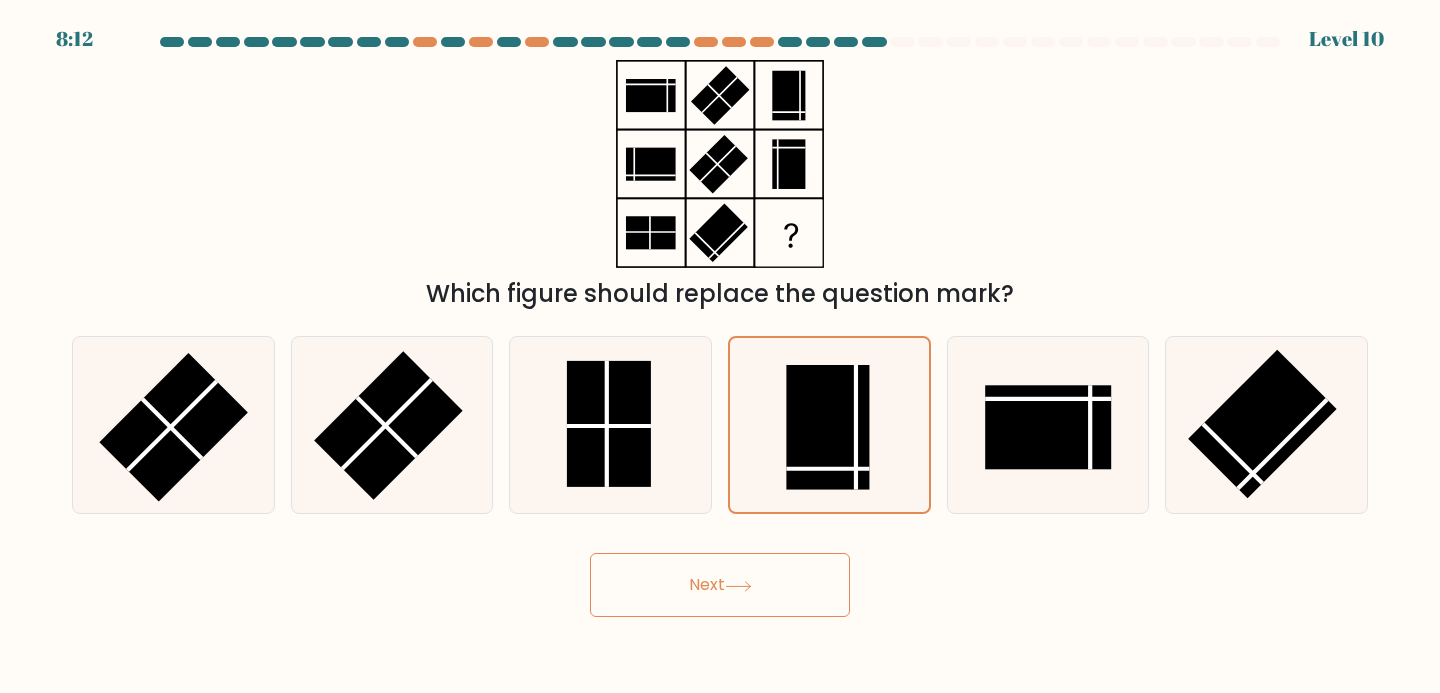 click on "Next" at bounding box center [720, 577] 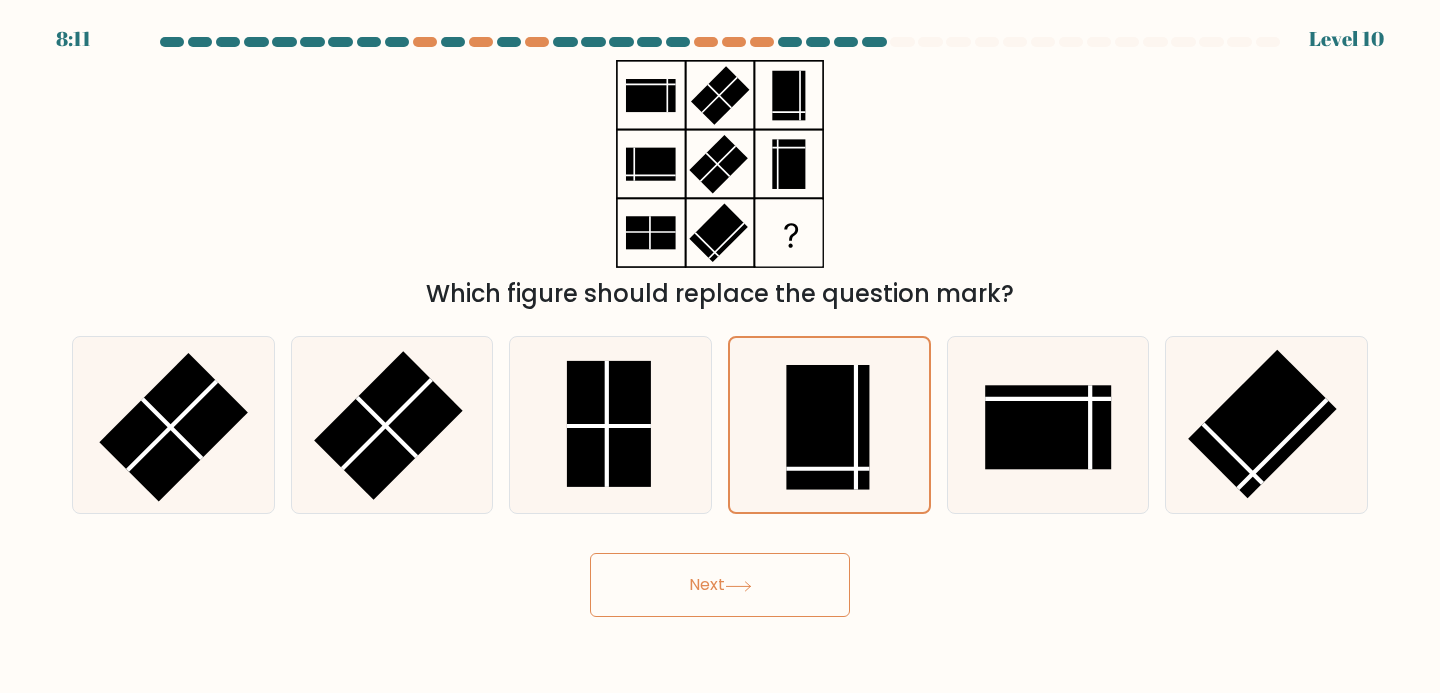 click on "Next" at bounding box center [720, 585] 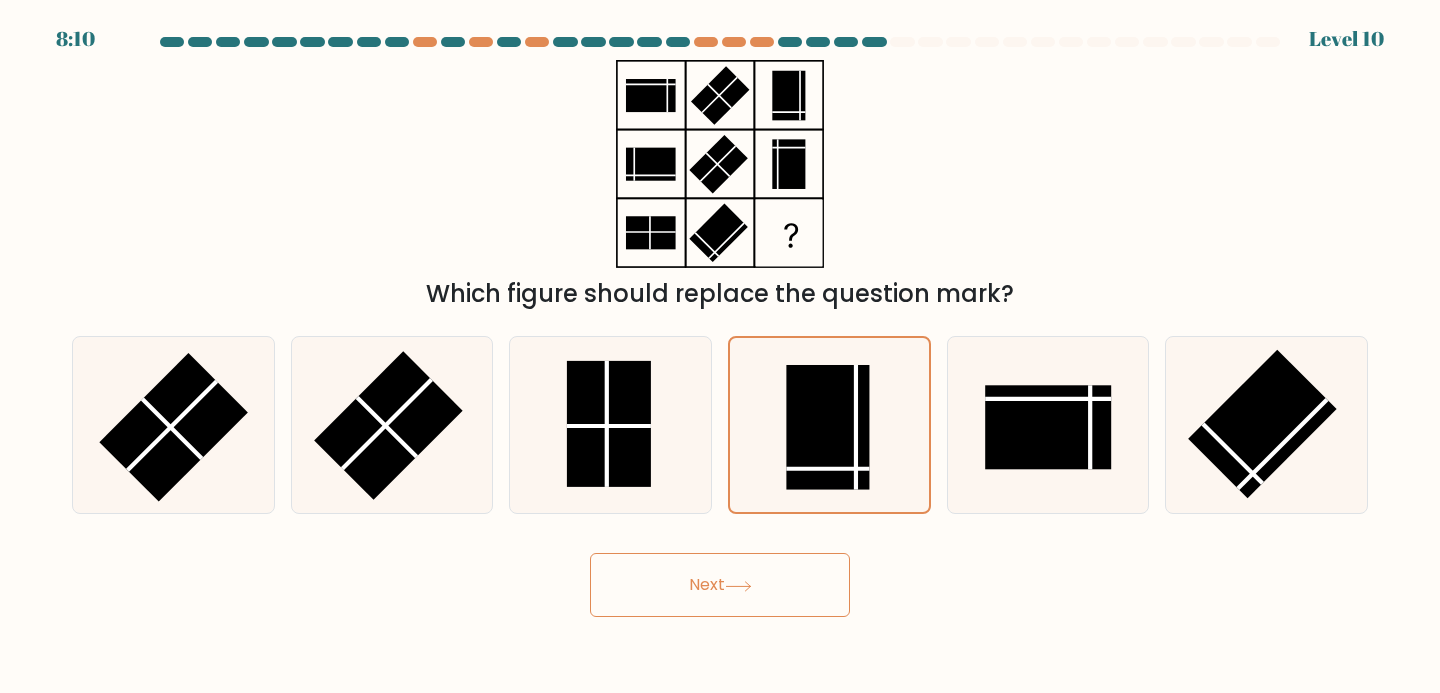 click on "Next" at bounding box center (720, 585) 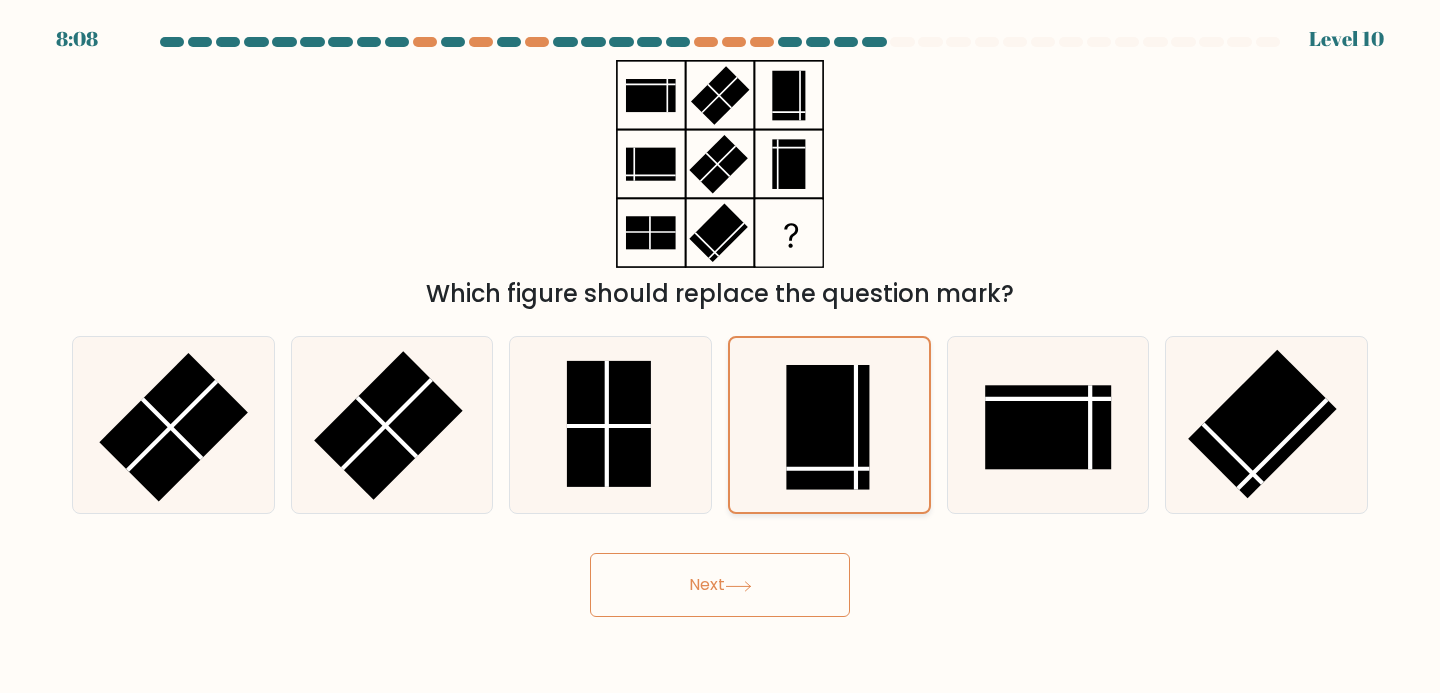 click at bounding box center [828, 427] 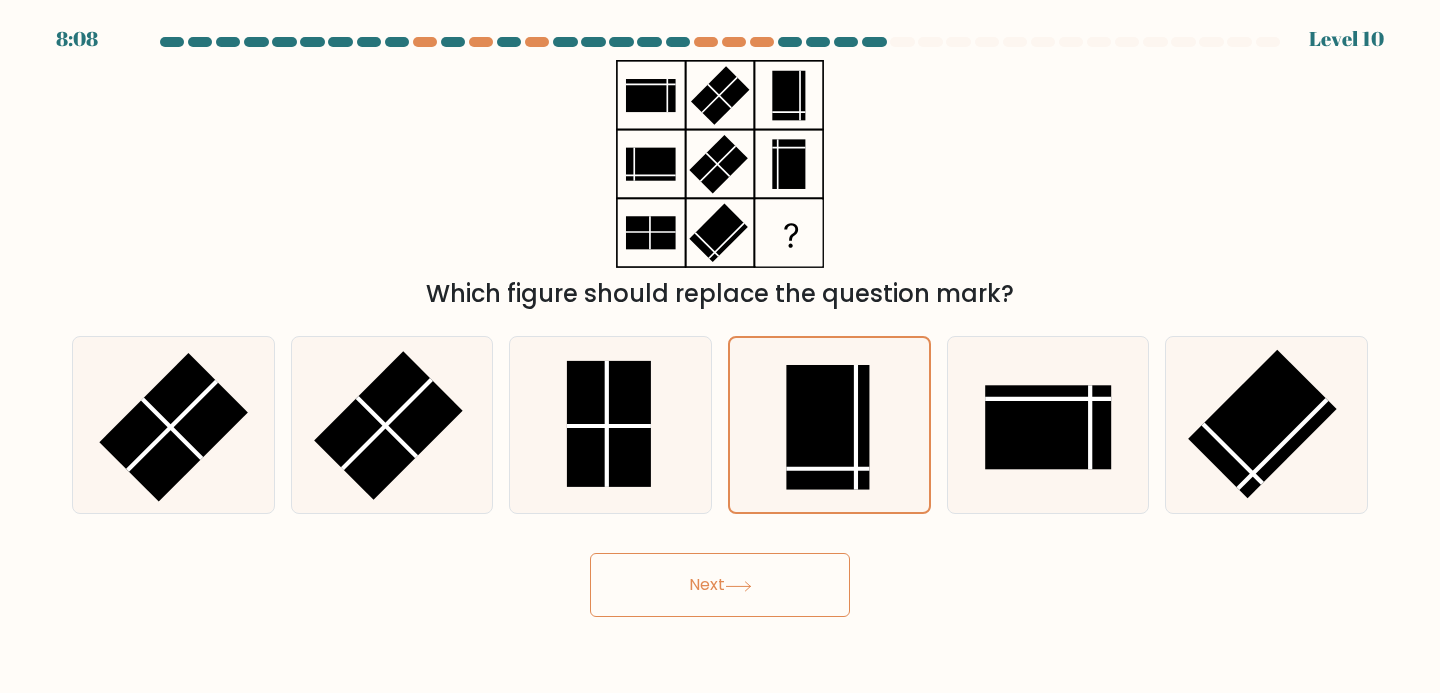 click on "Next" at bounding box center [720, 585] 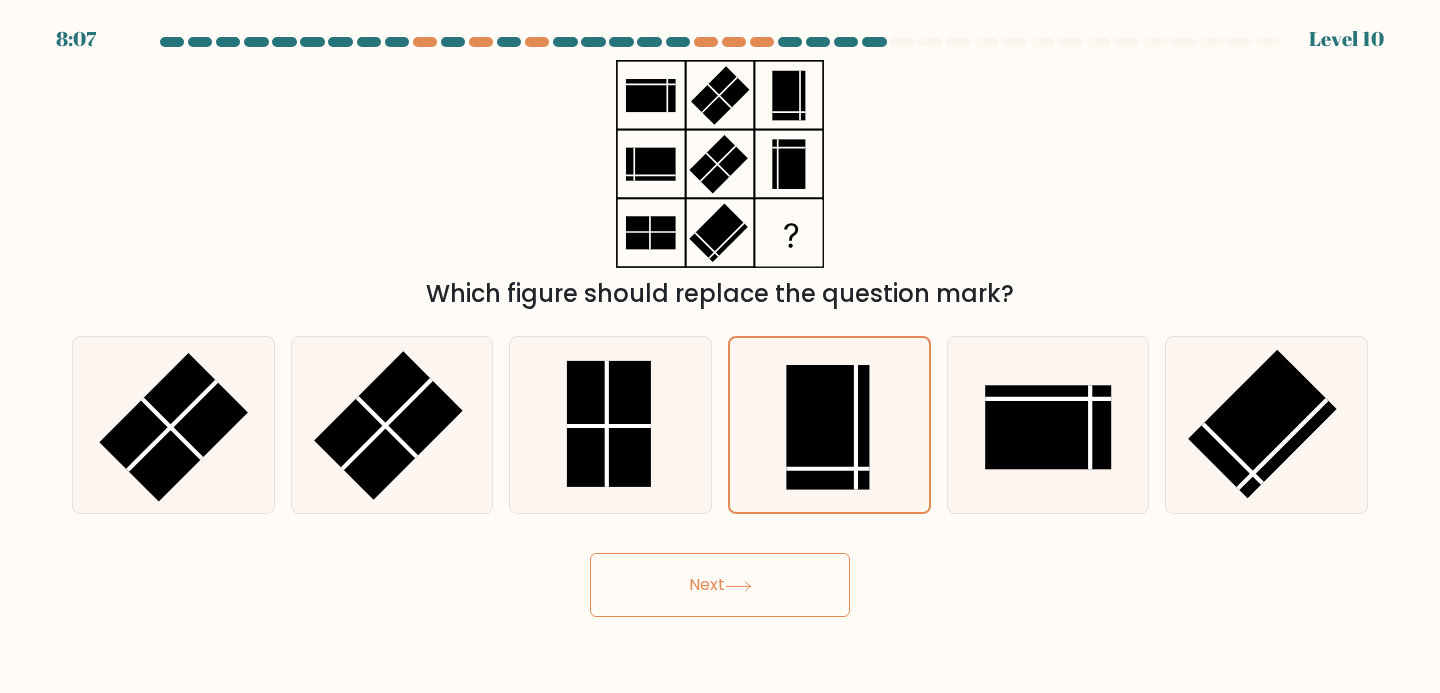 click on "Next" at bounding box center (720, 585) 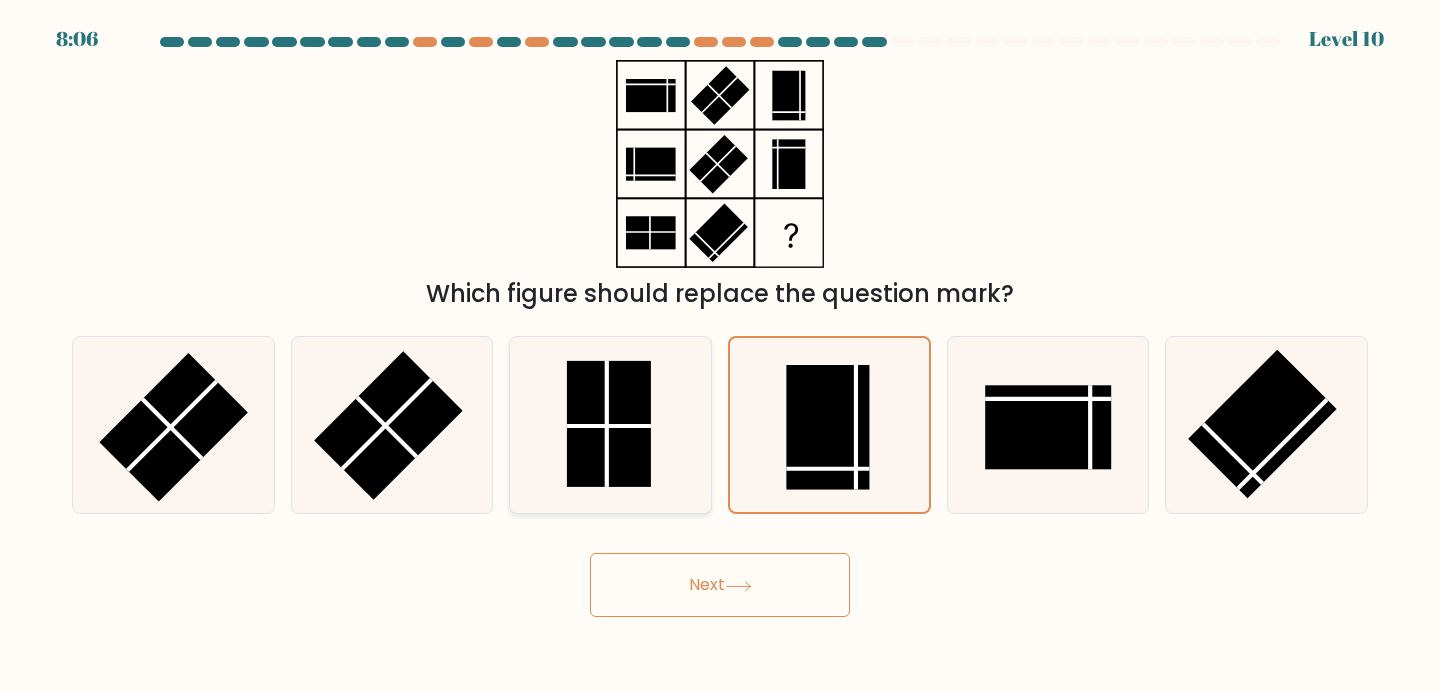click at bounding box center (609, 424) 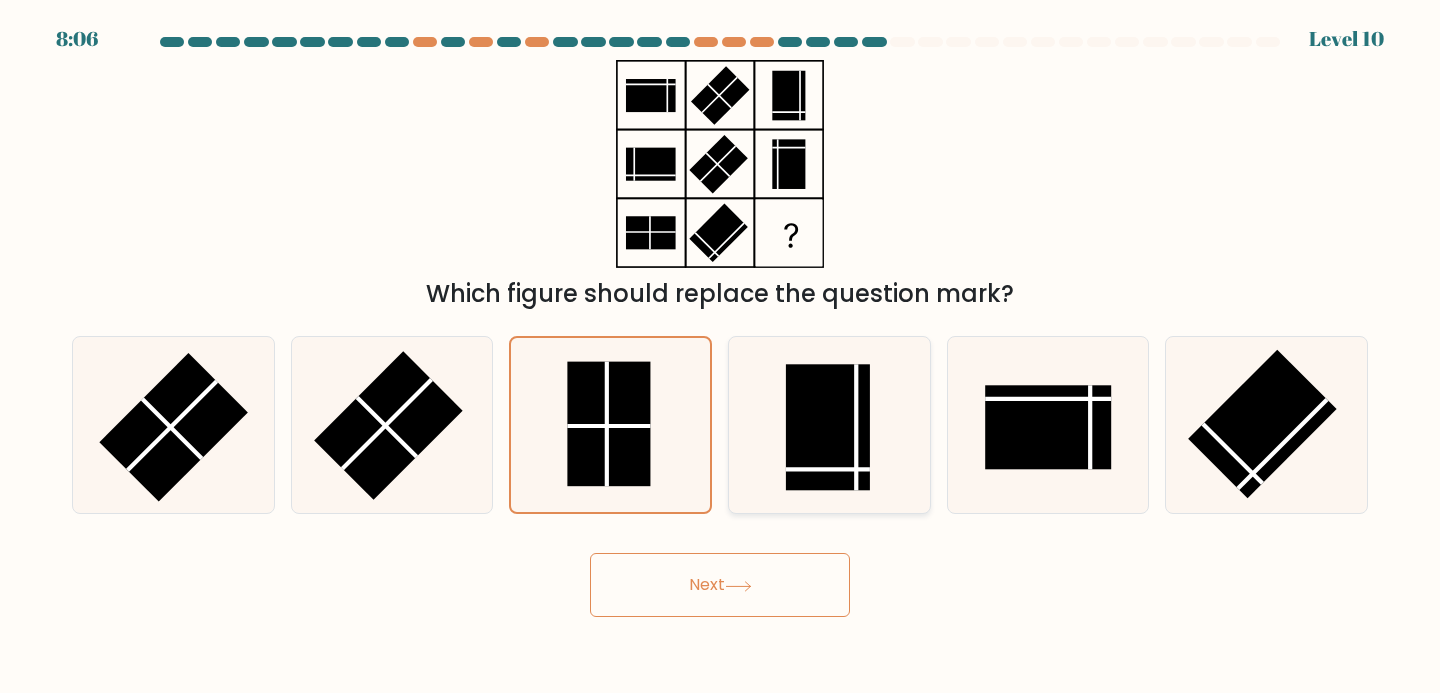 click at bounding box center [829, 425] 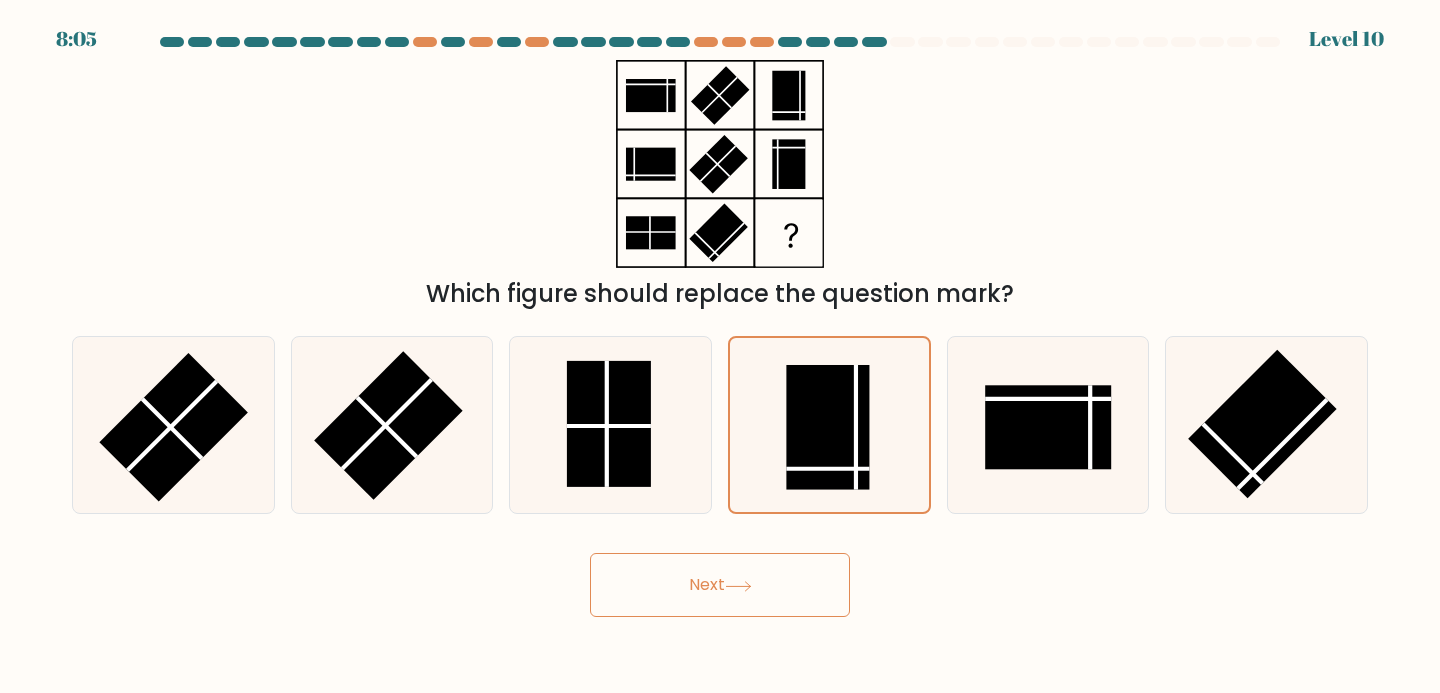 click at bounding box center (738, 586) 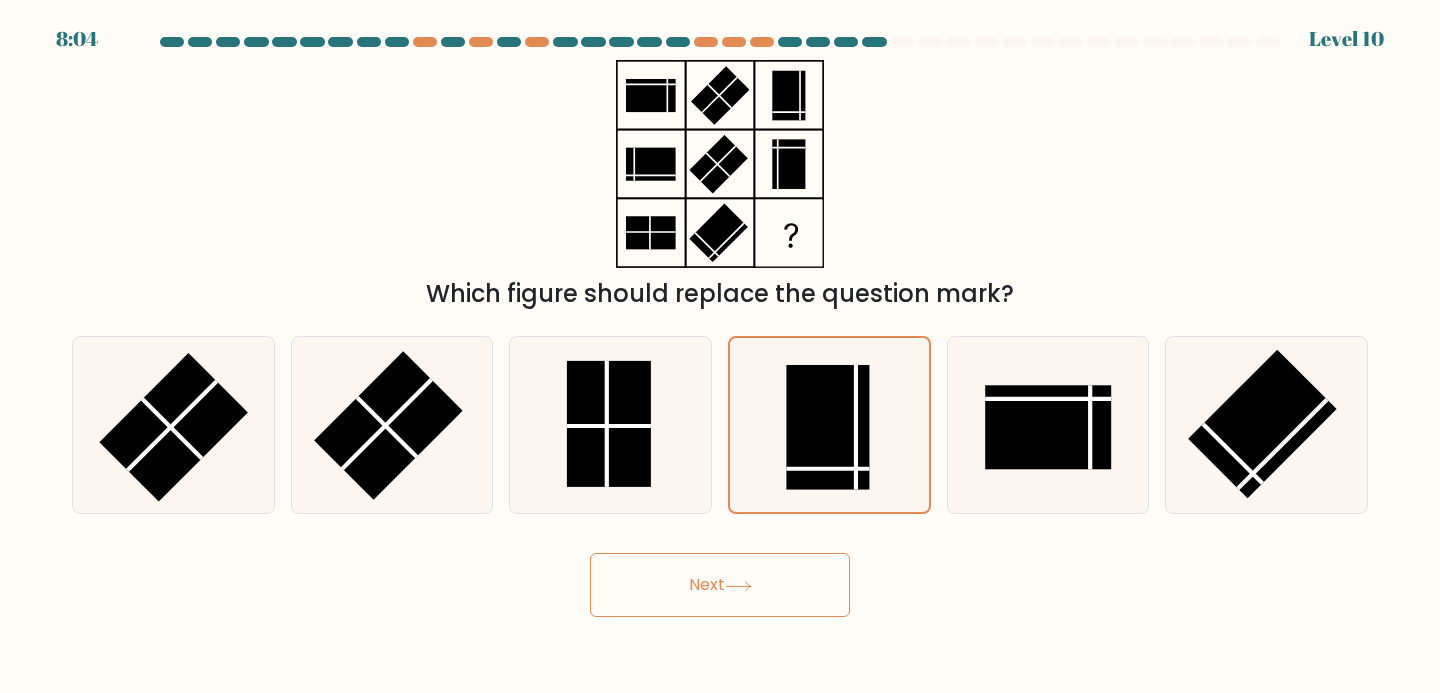 click at bounding box center [738, 586] 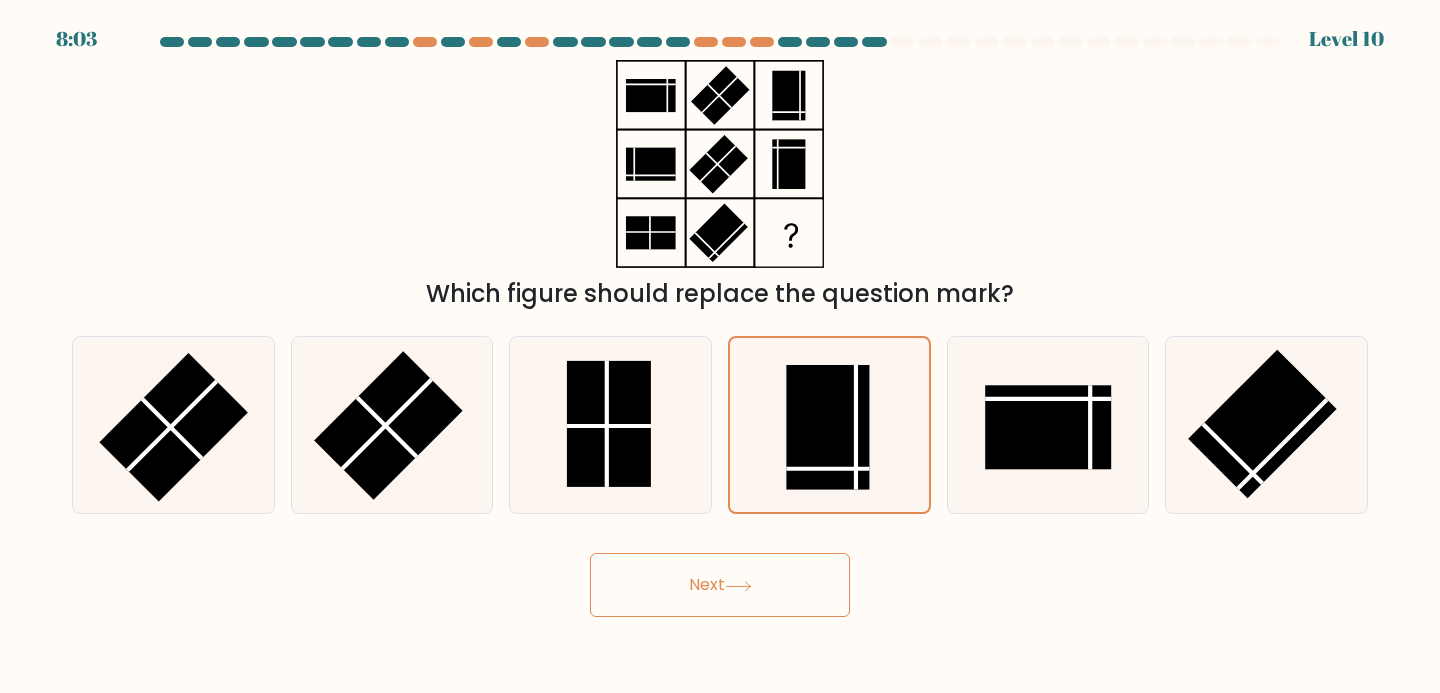 click at bounding box center (738, 586) 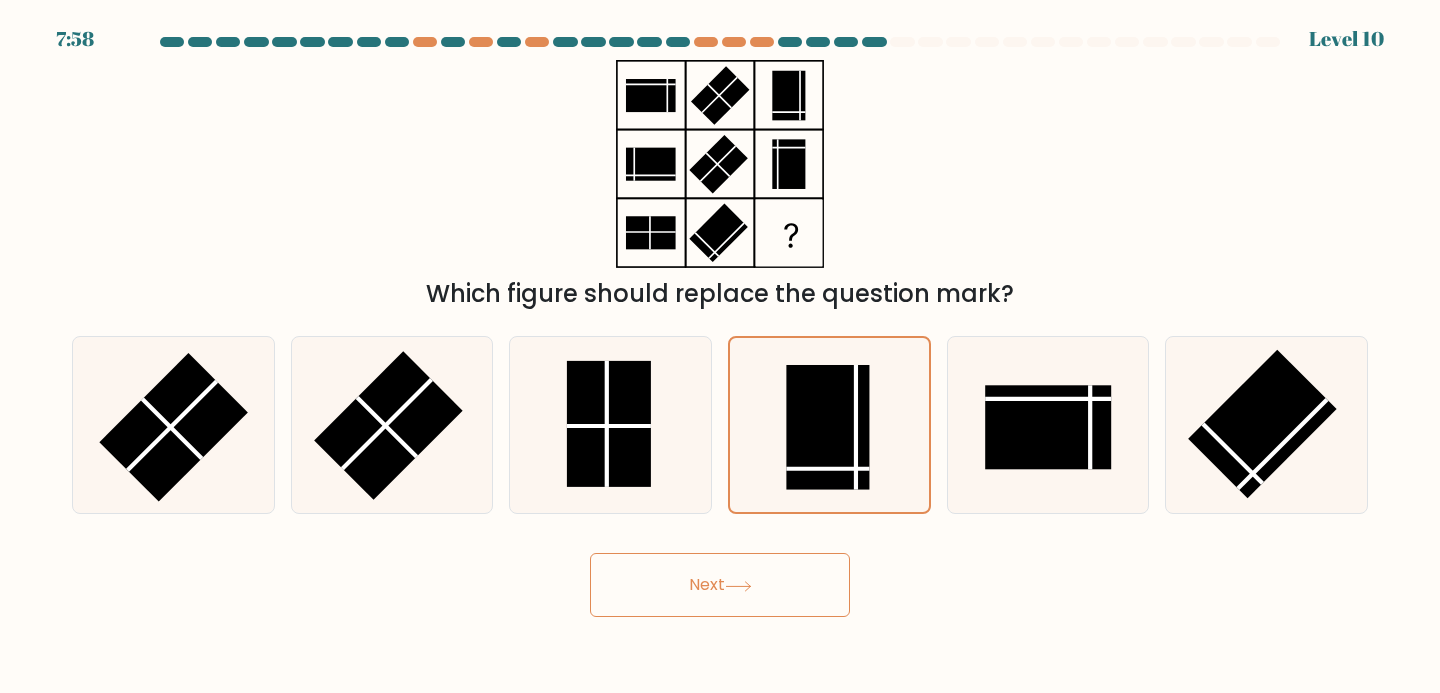 click at bounding box center (738, 586) 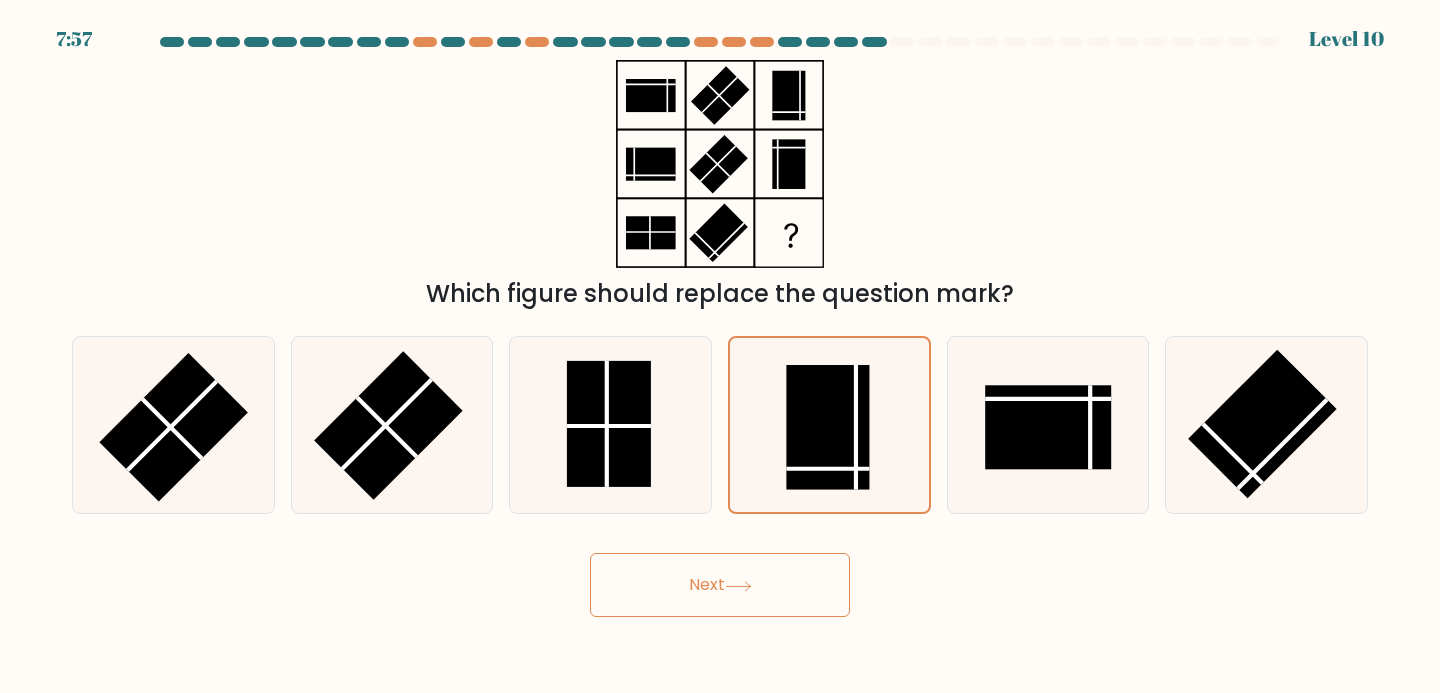 click at bounding box center (738, 586) 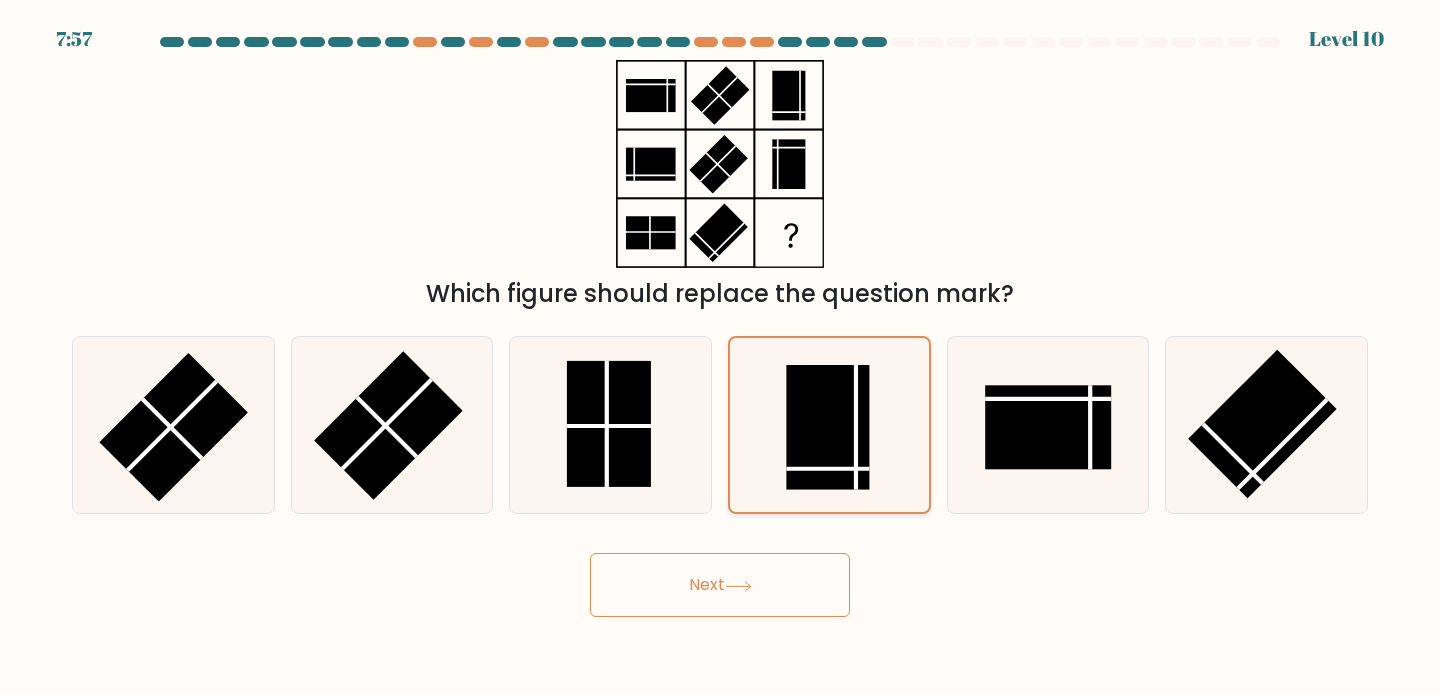 click at bounding box center [828, 427] 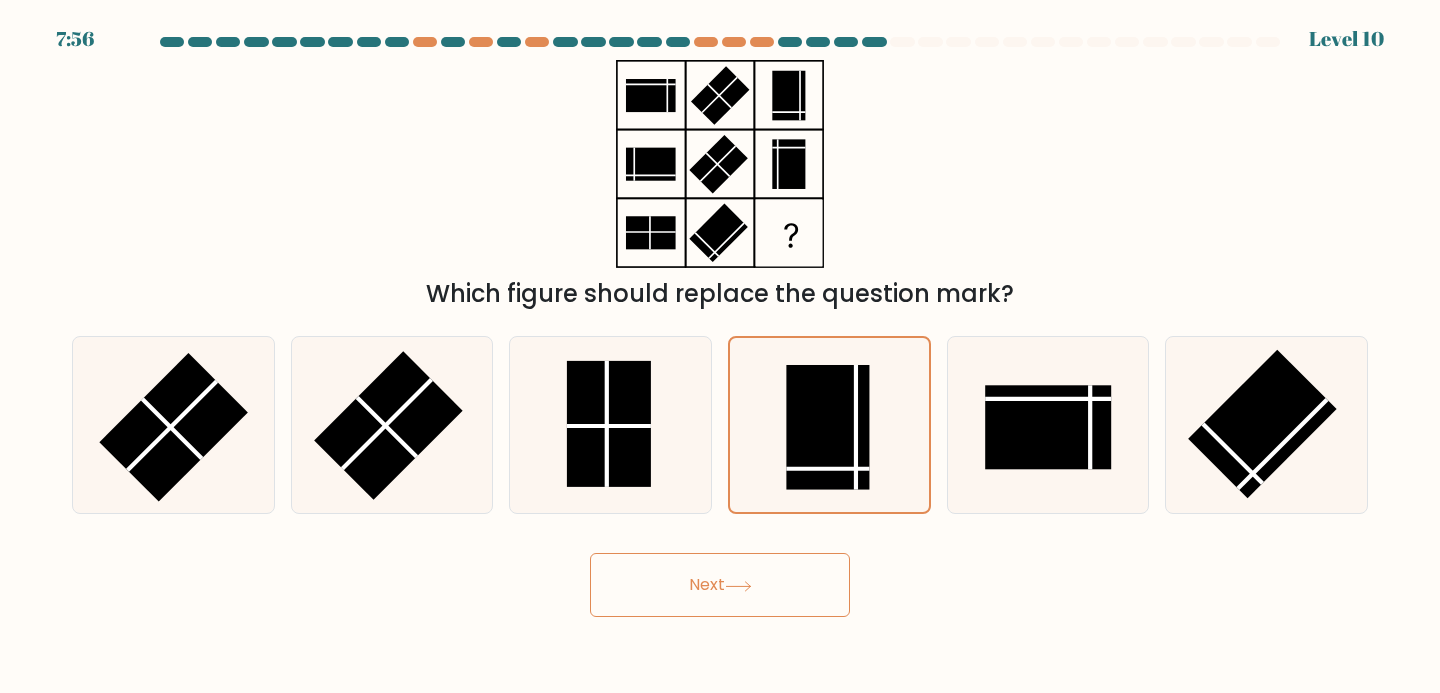 click on "Next" at bounding box center (720, 577) 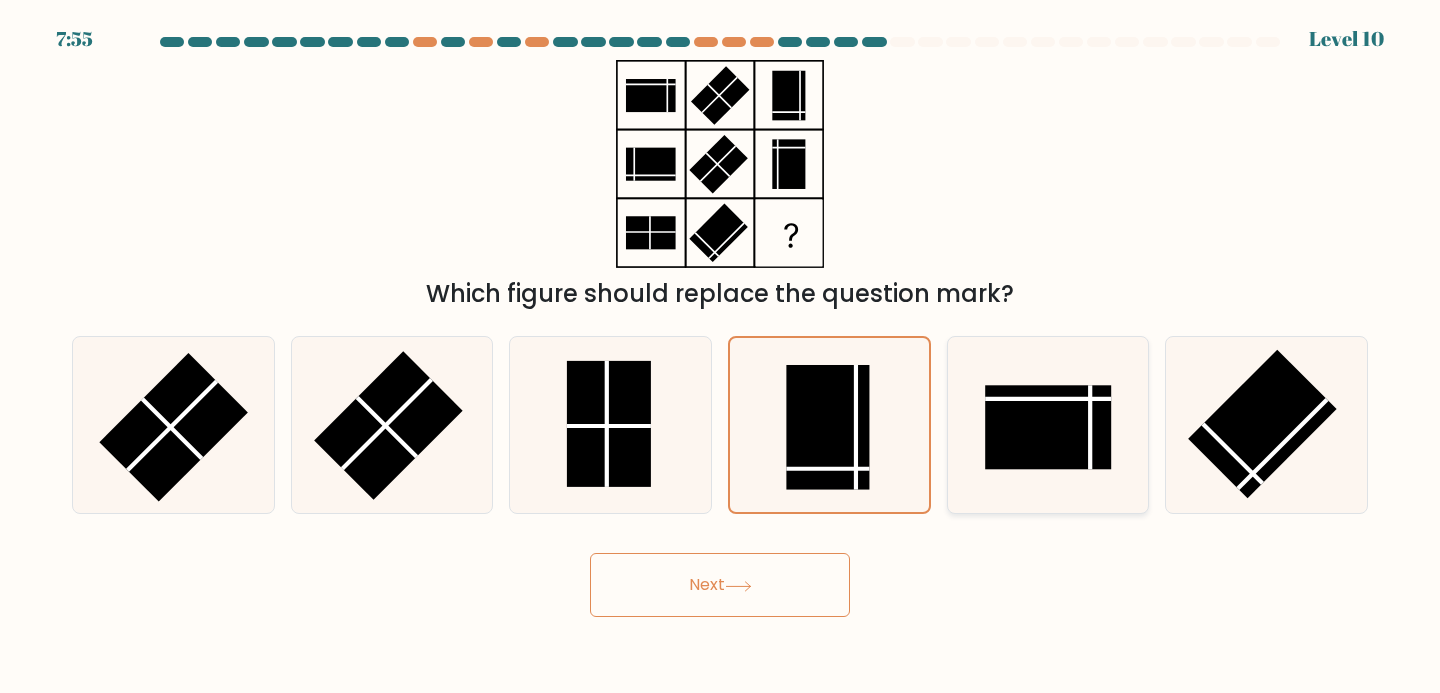 click at bounding box center (1048, 399) 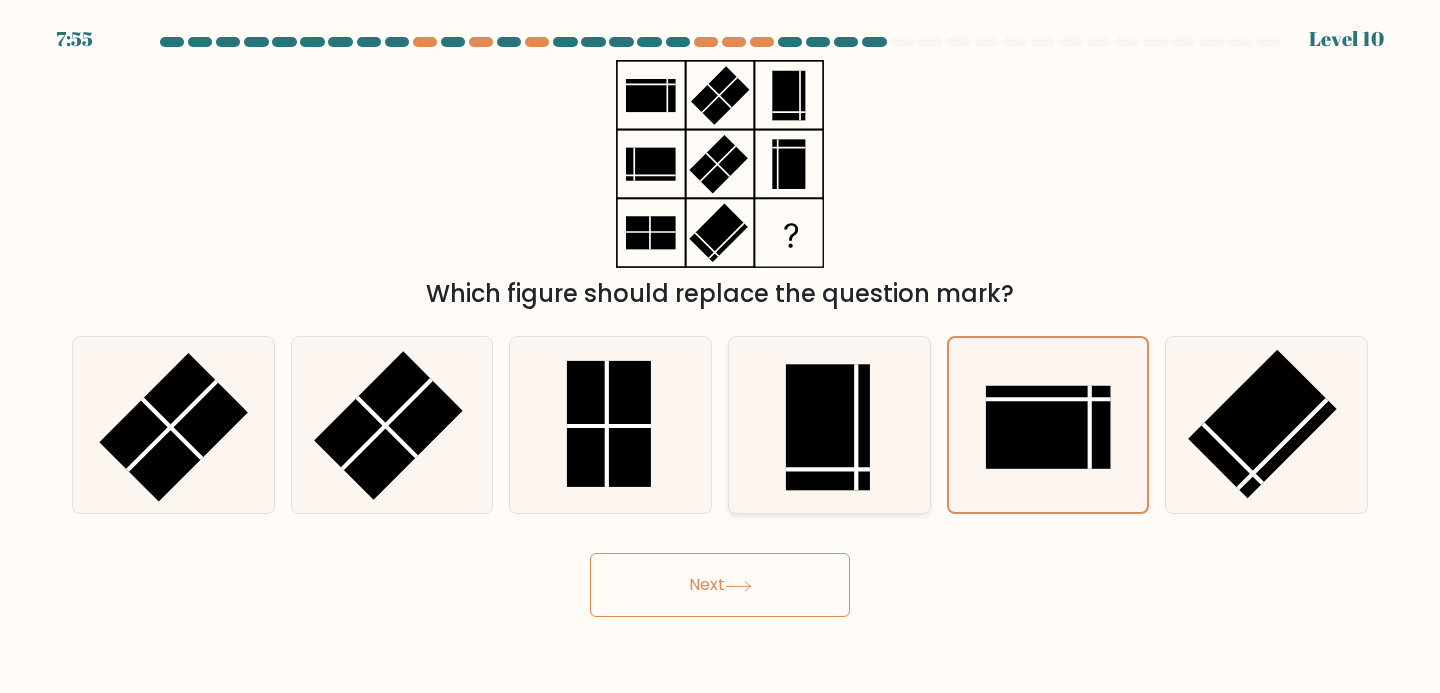 click at bounding box center (828, 427) 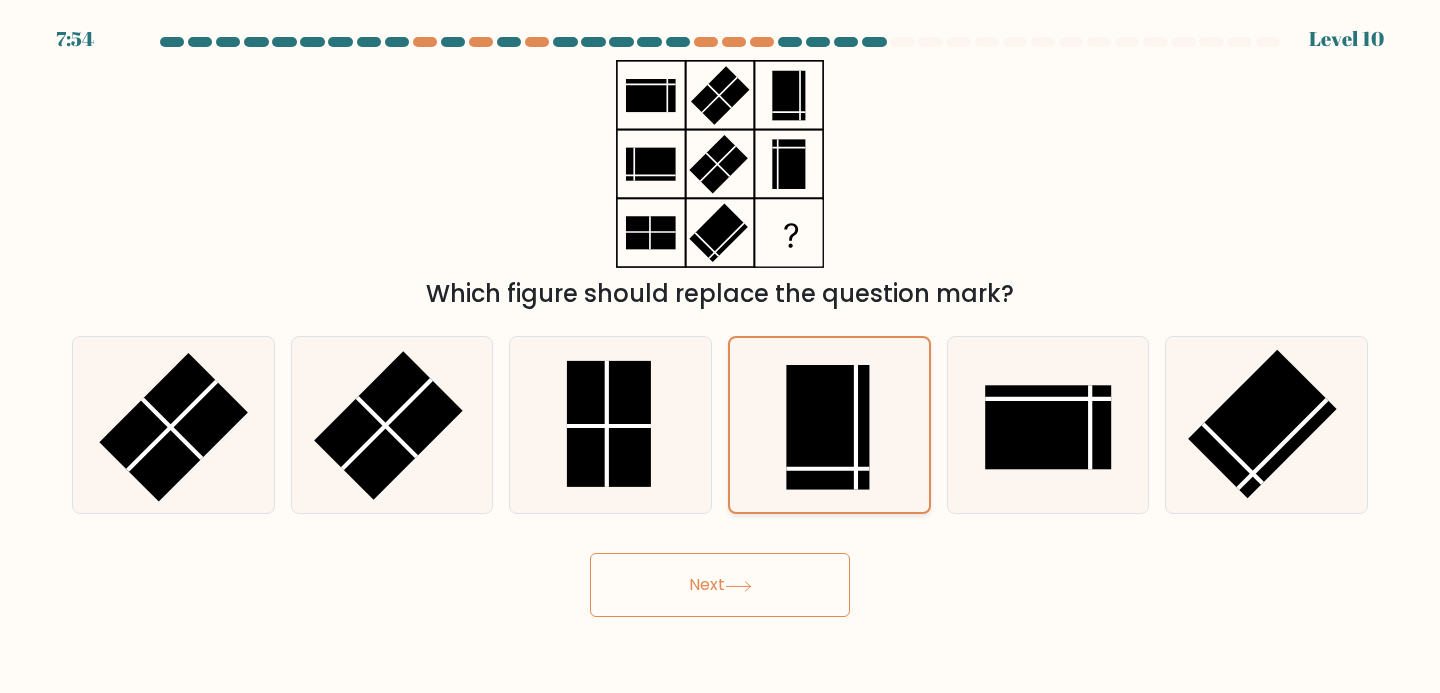 click at bounding box center (828, 427) 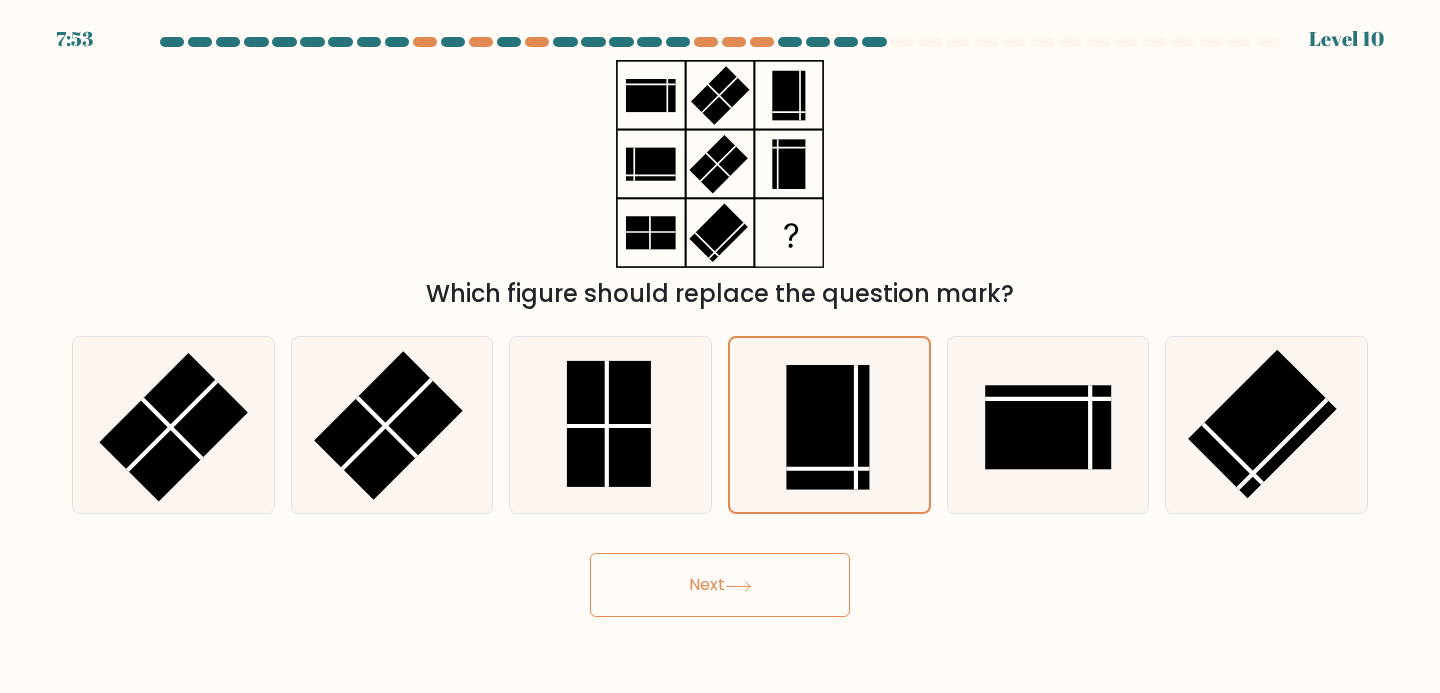 click on "Next" at bounding box center (720, 585) 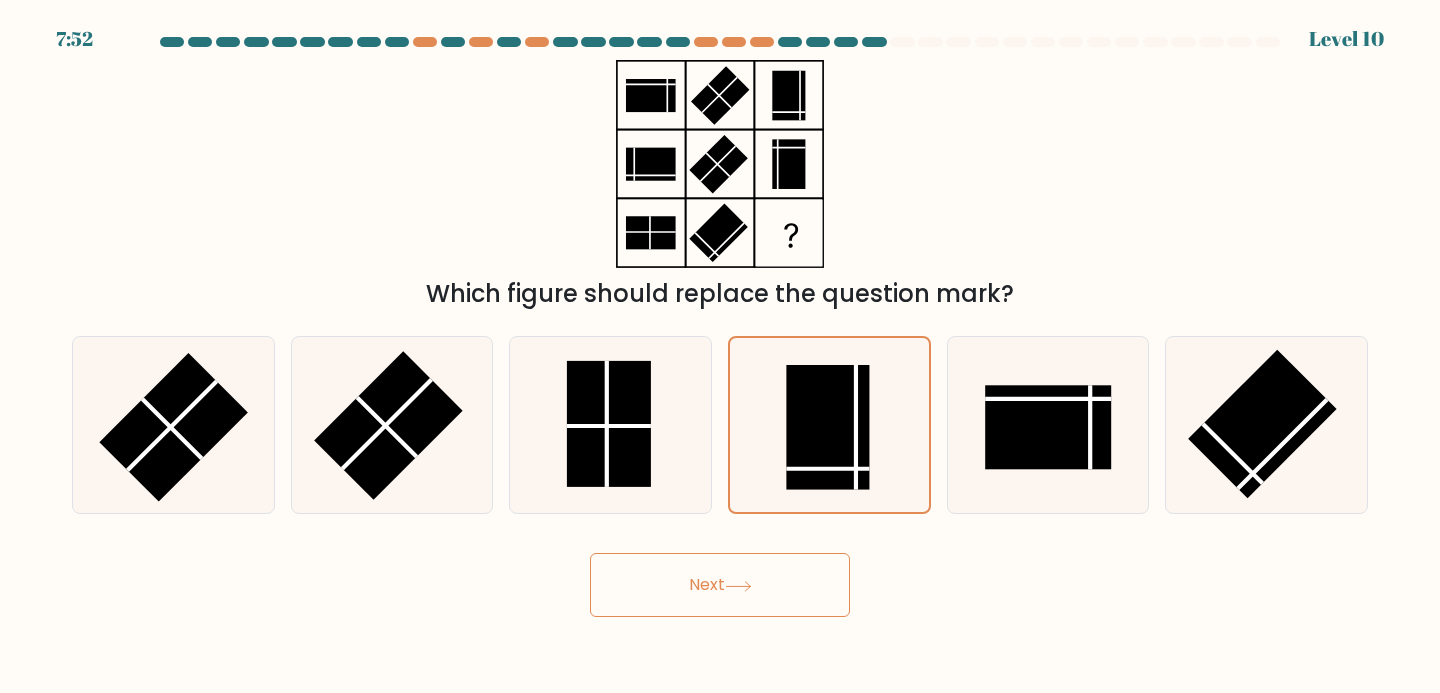 click on "Next" at bounding box center [720, 585] 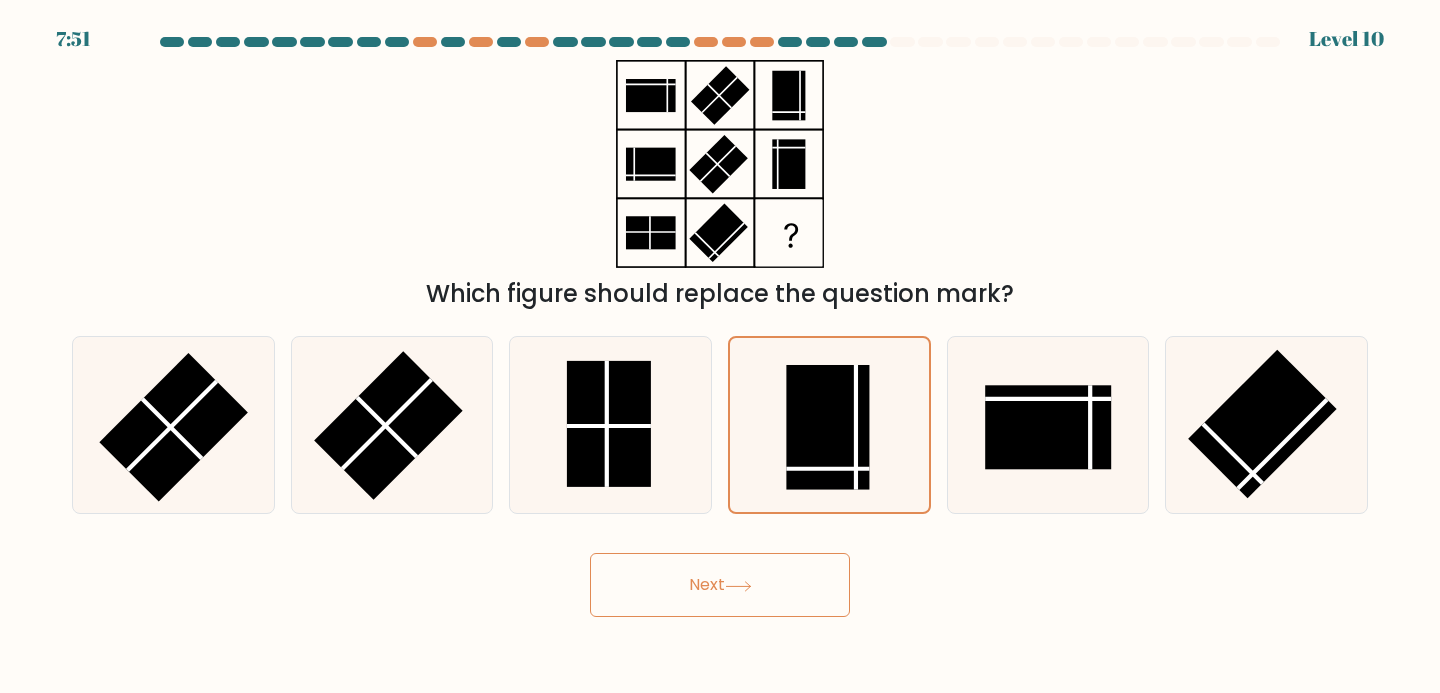 click on "Next" at bounding box center (720, 585) 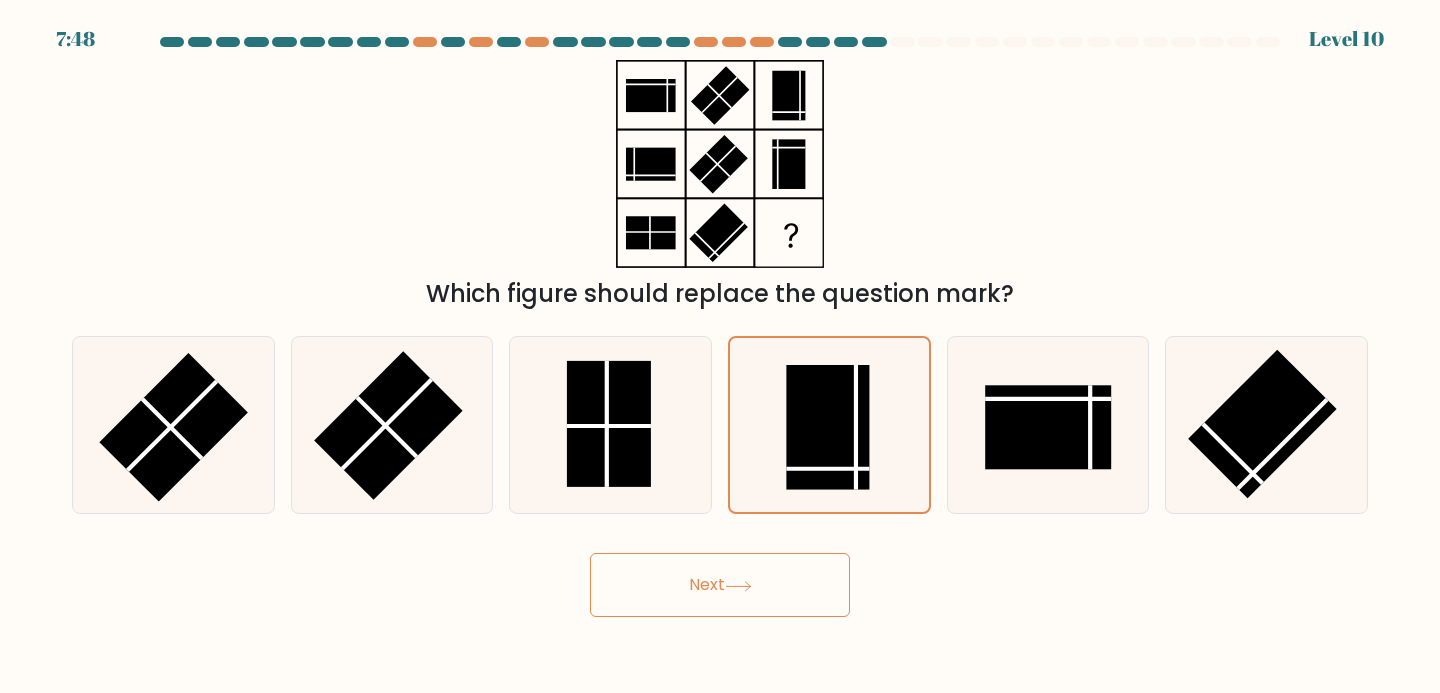 click on "Next" at bounding box center (720, 585) 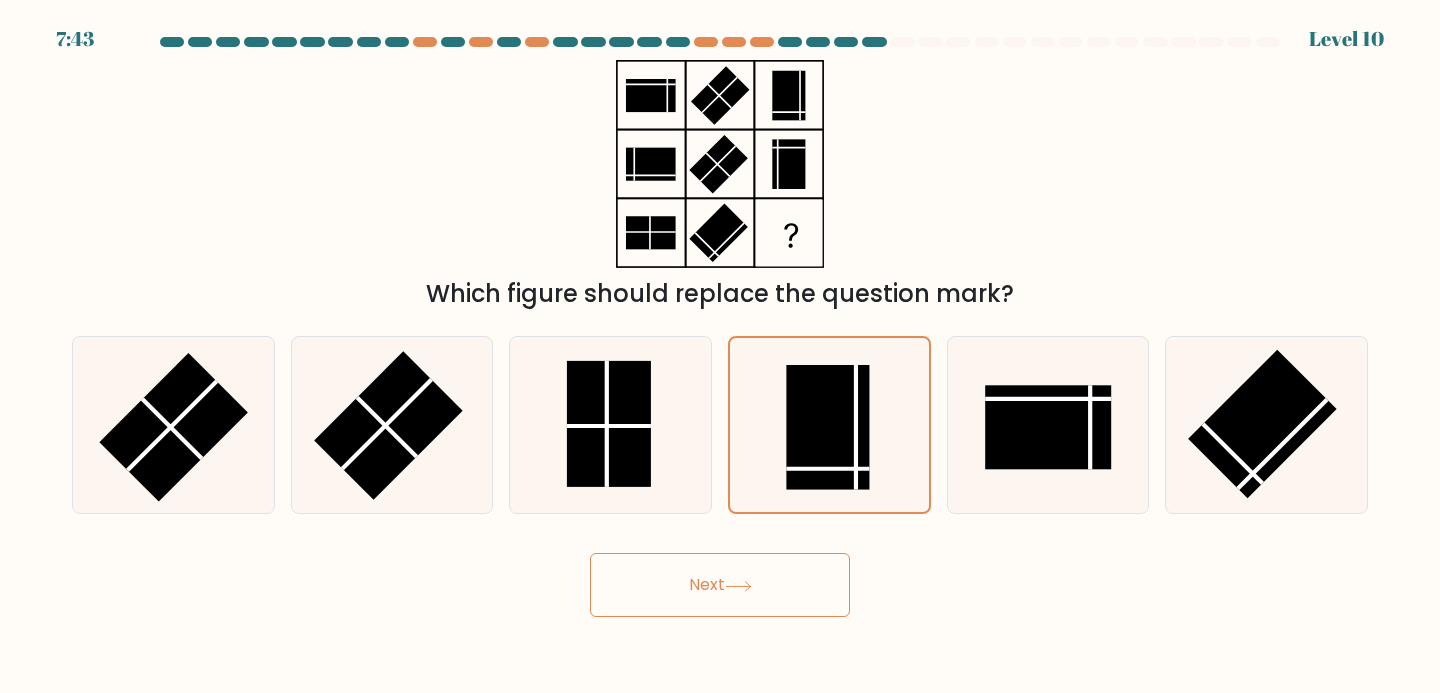 click on "Next" at bounding box center (720, 585) 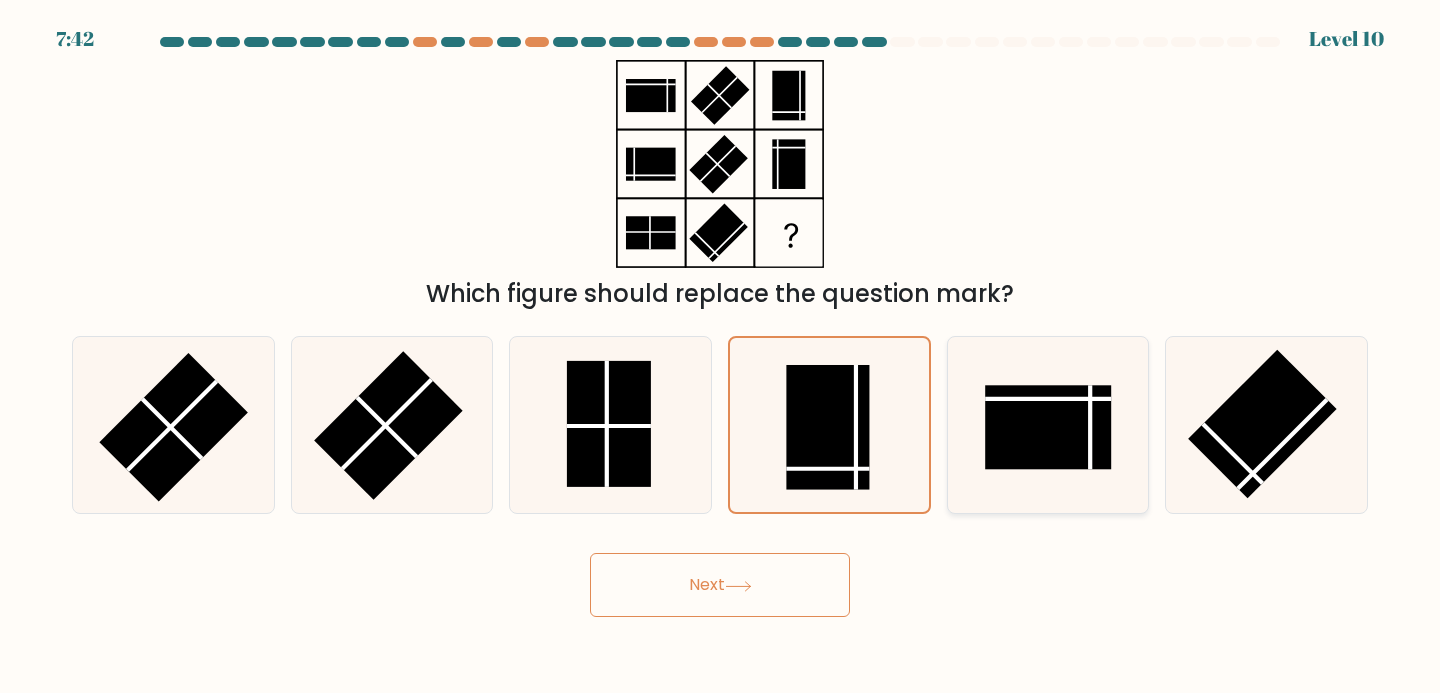 click at bounding box center [1048, 427] 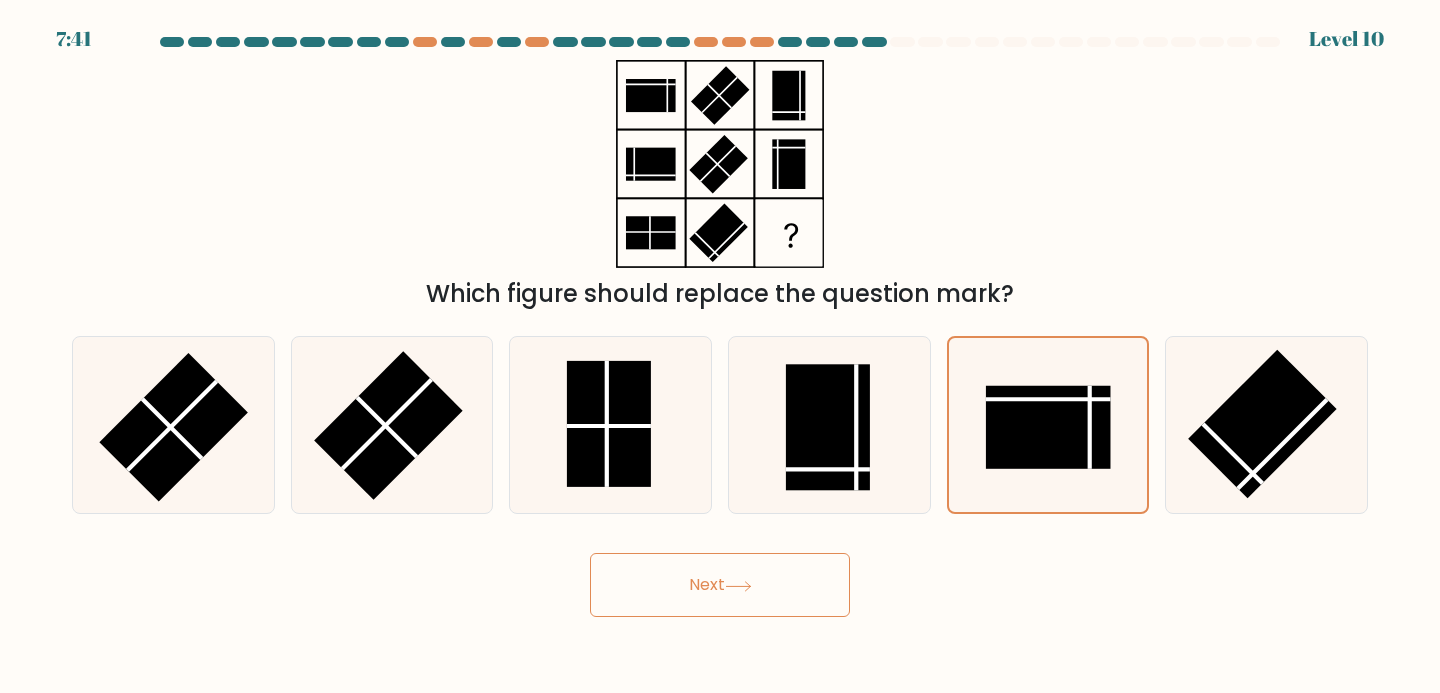 click on "Next" at bounding box center [720, 585] 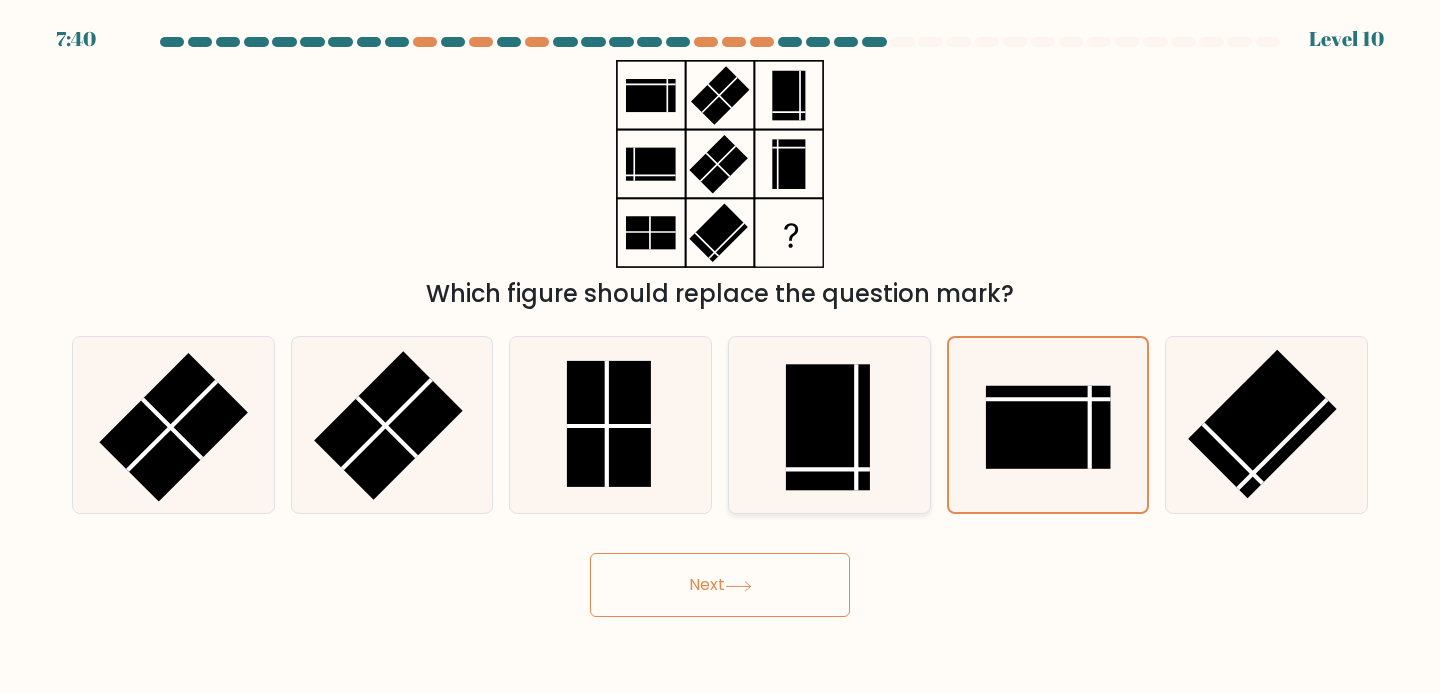click at bounding box center [828, 427] 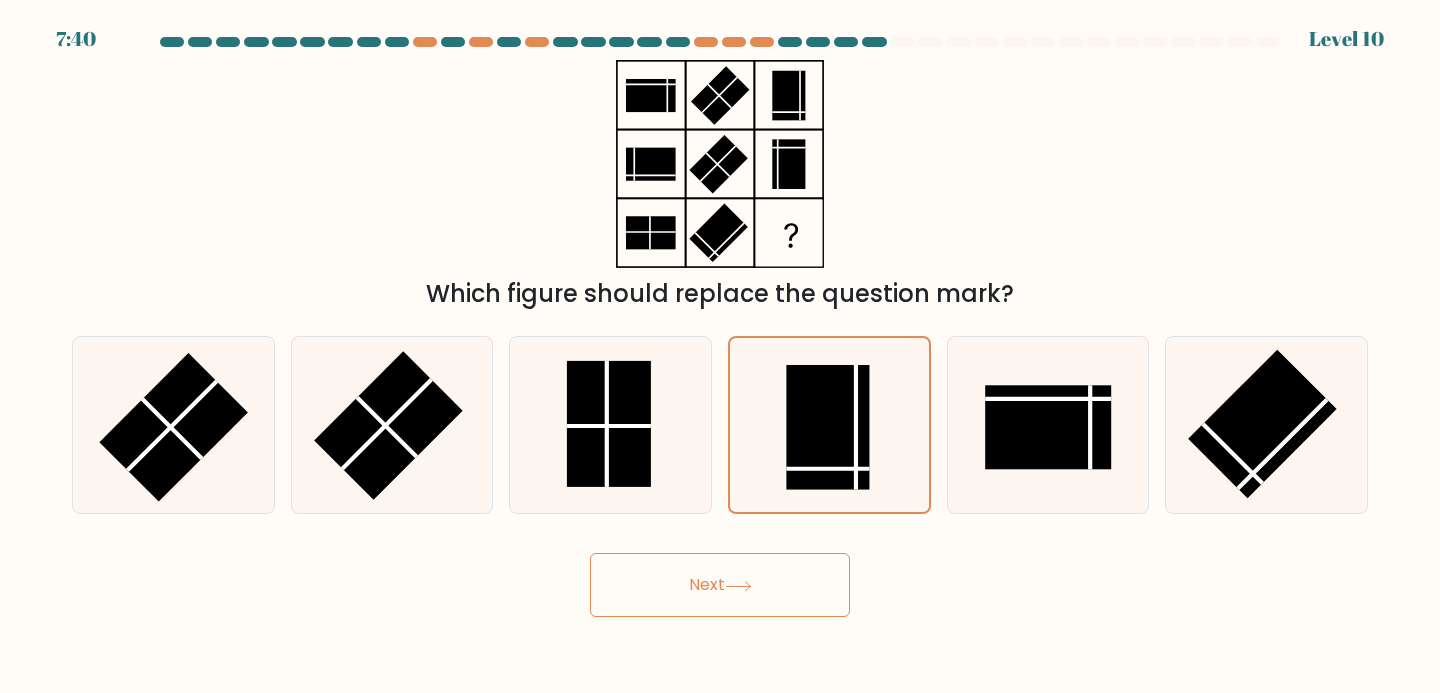 click on "Next" at bounding box center [720, 585] 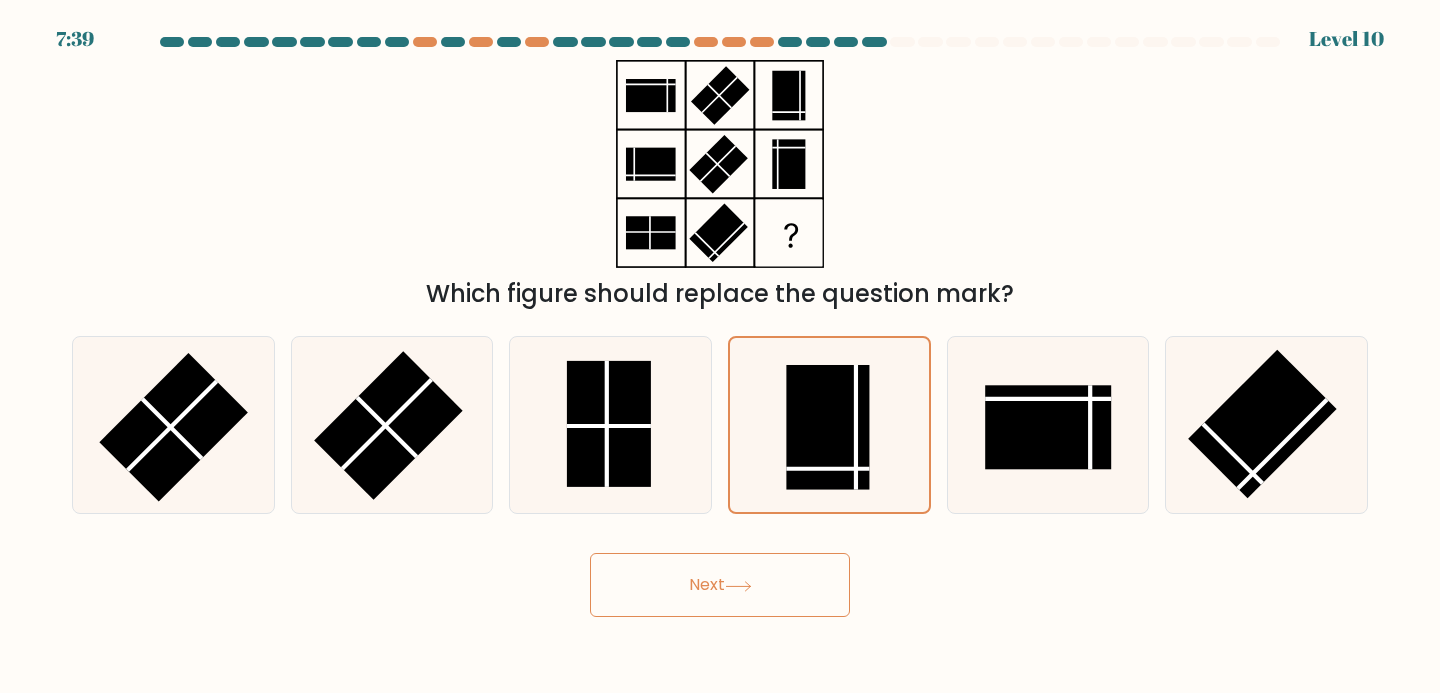 click on "Next" at bounding box center (720, 585) 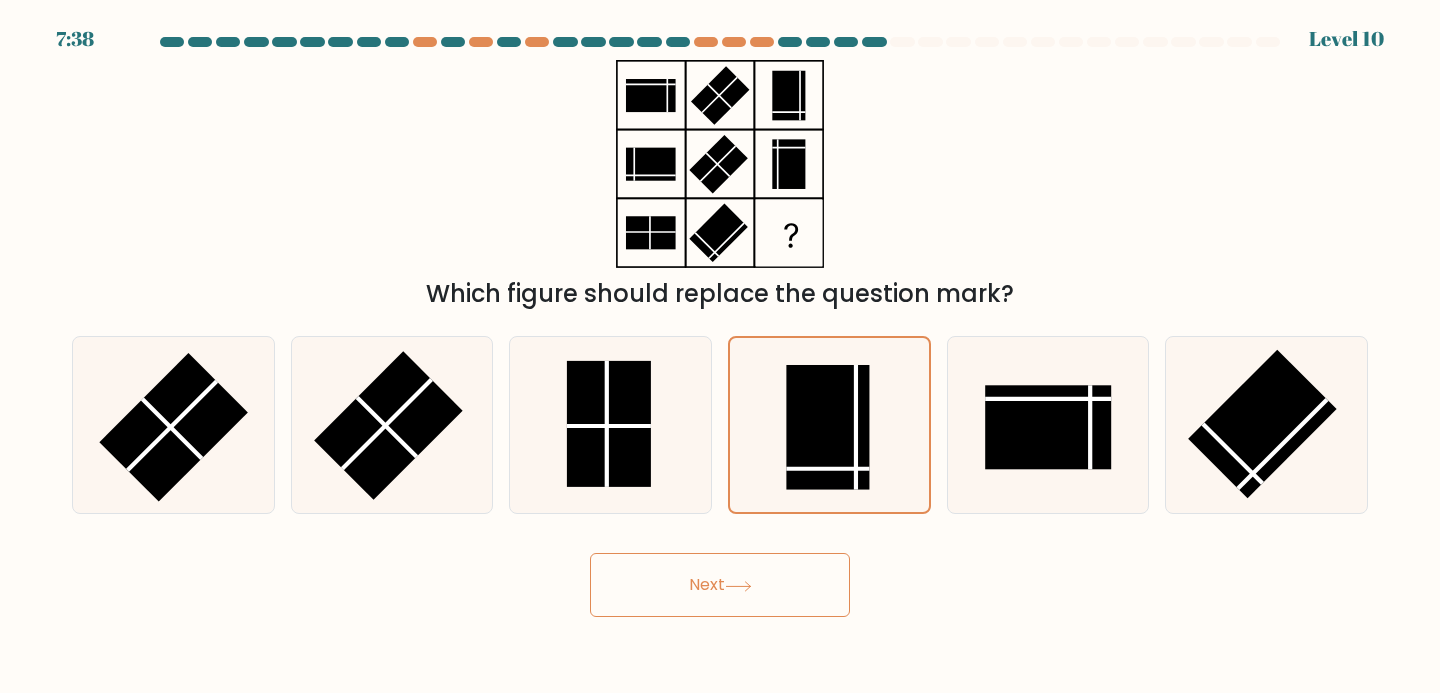 click on "Next" at bounding box center (720, 585) 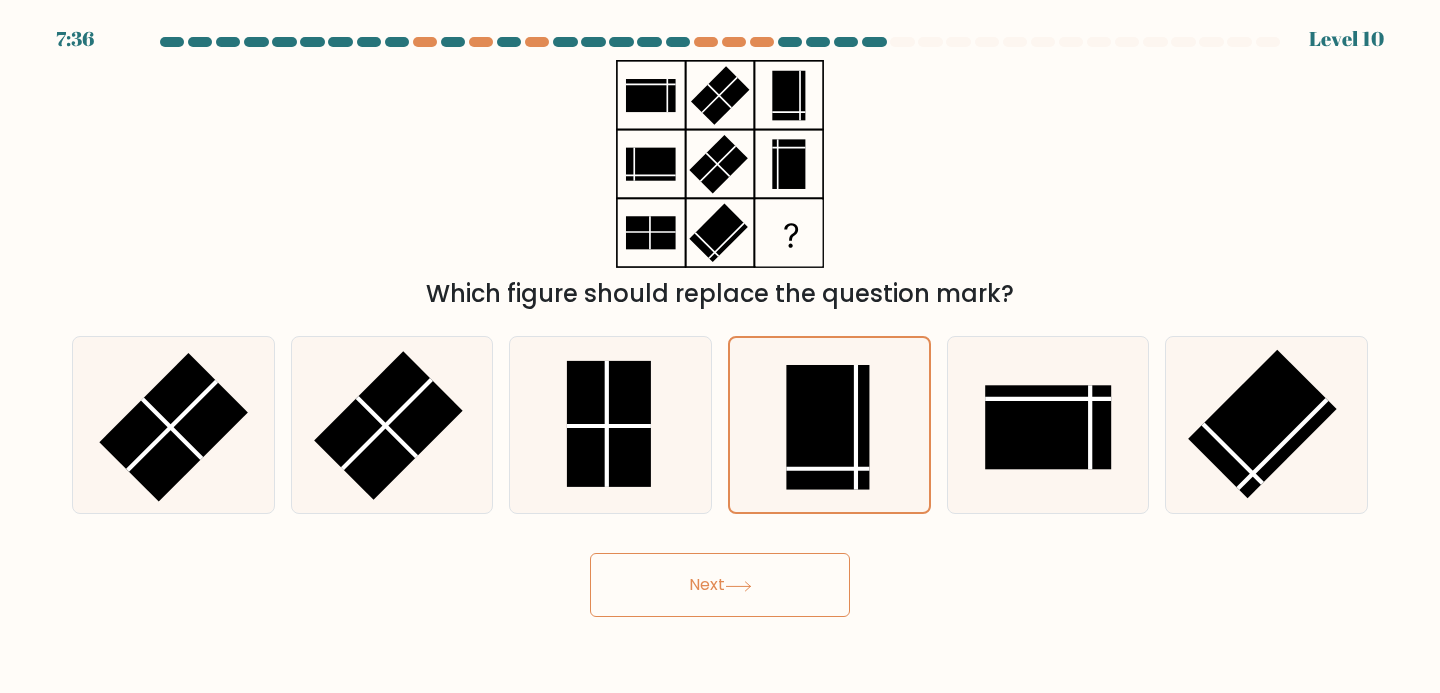click on "Next" at bounding box center [720, 585] 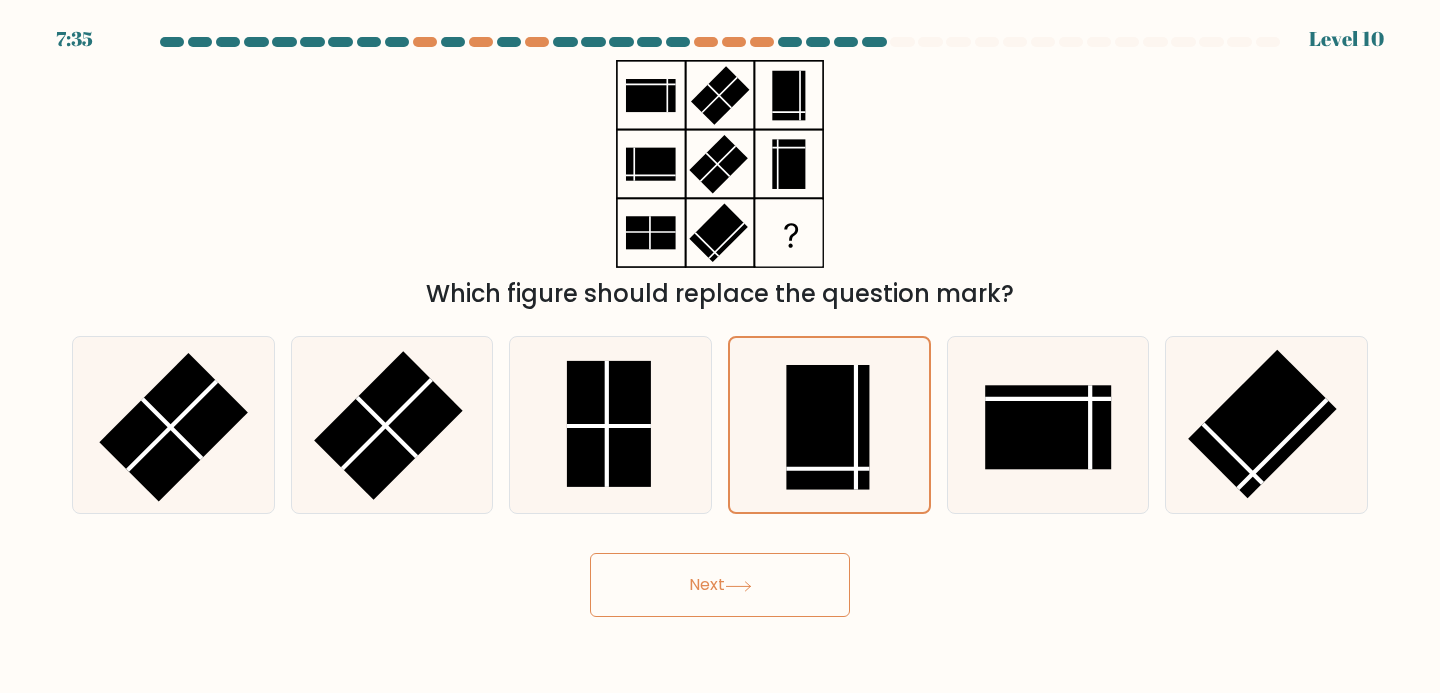 click on "Next" at bounding box center (720, 585) 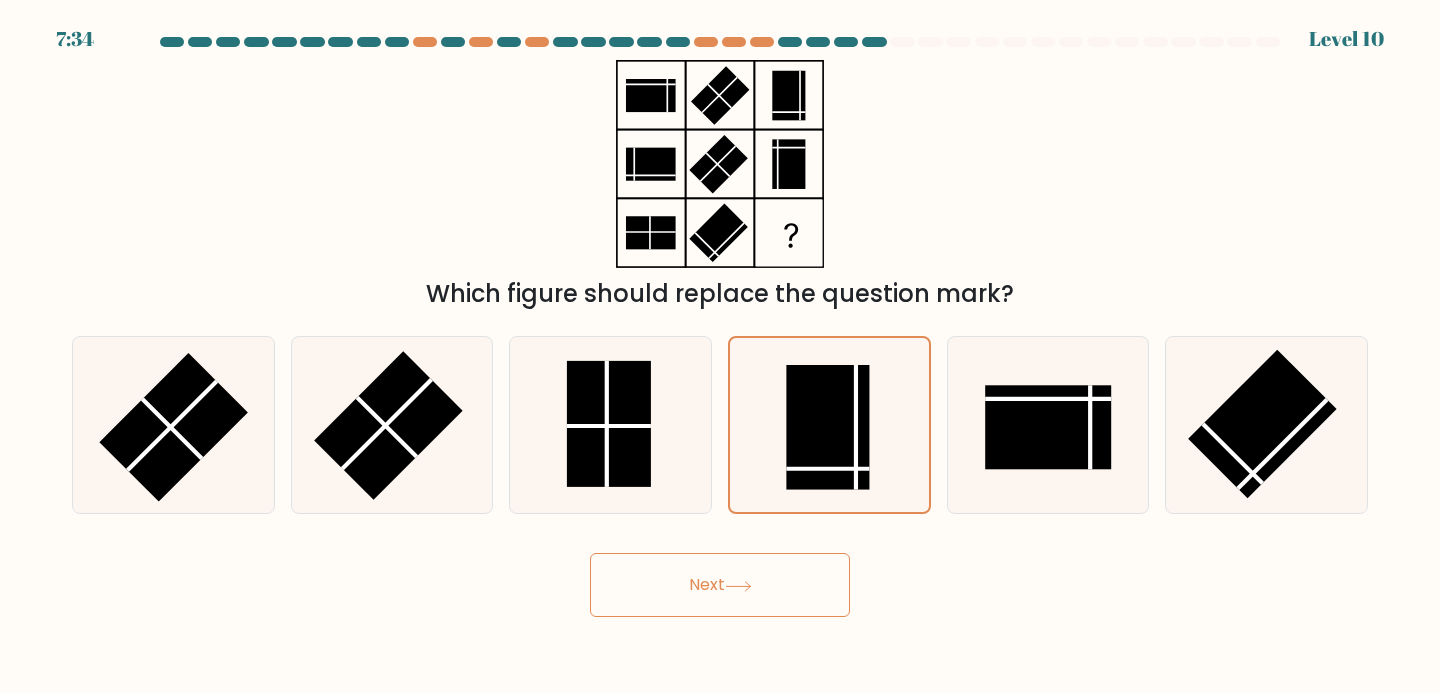 click on "Next" at bounding box center [720, 585] 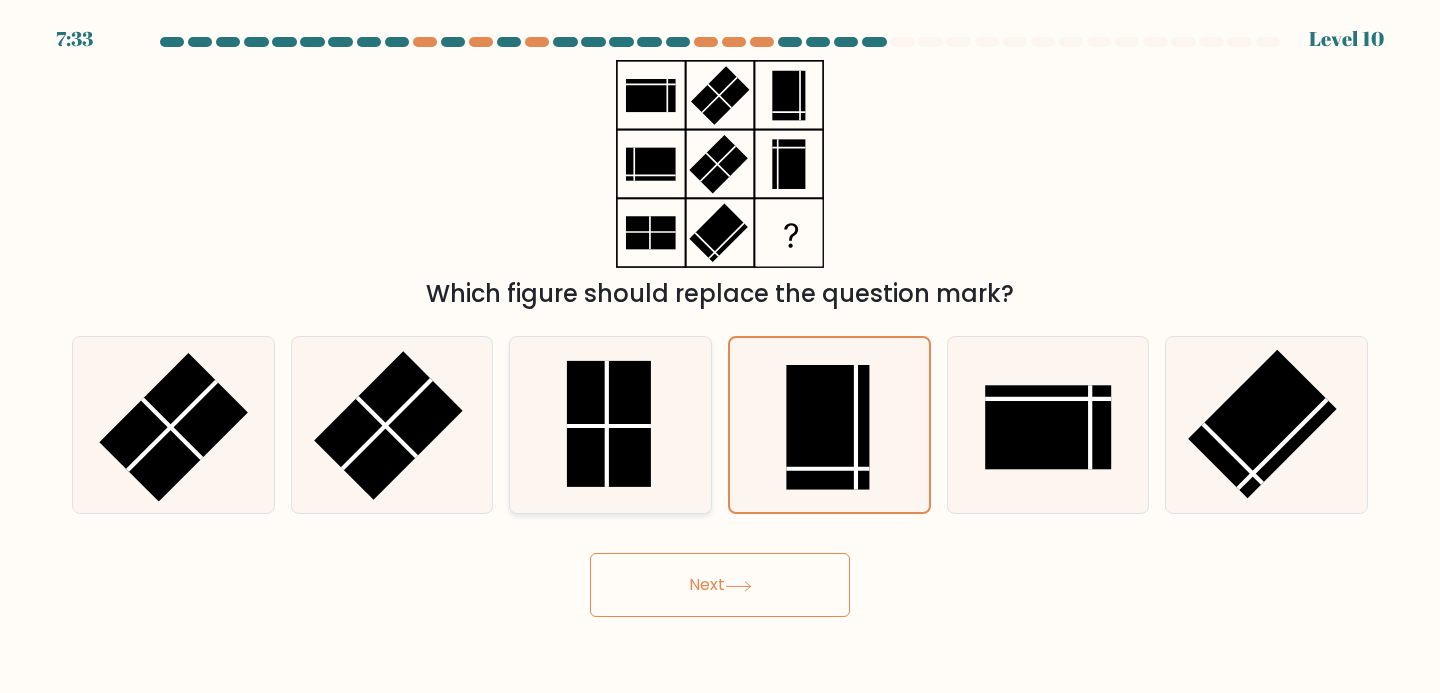 click at bounding box center (609, 424) 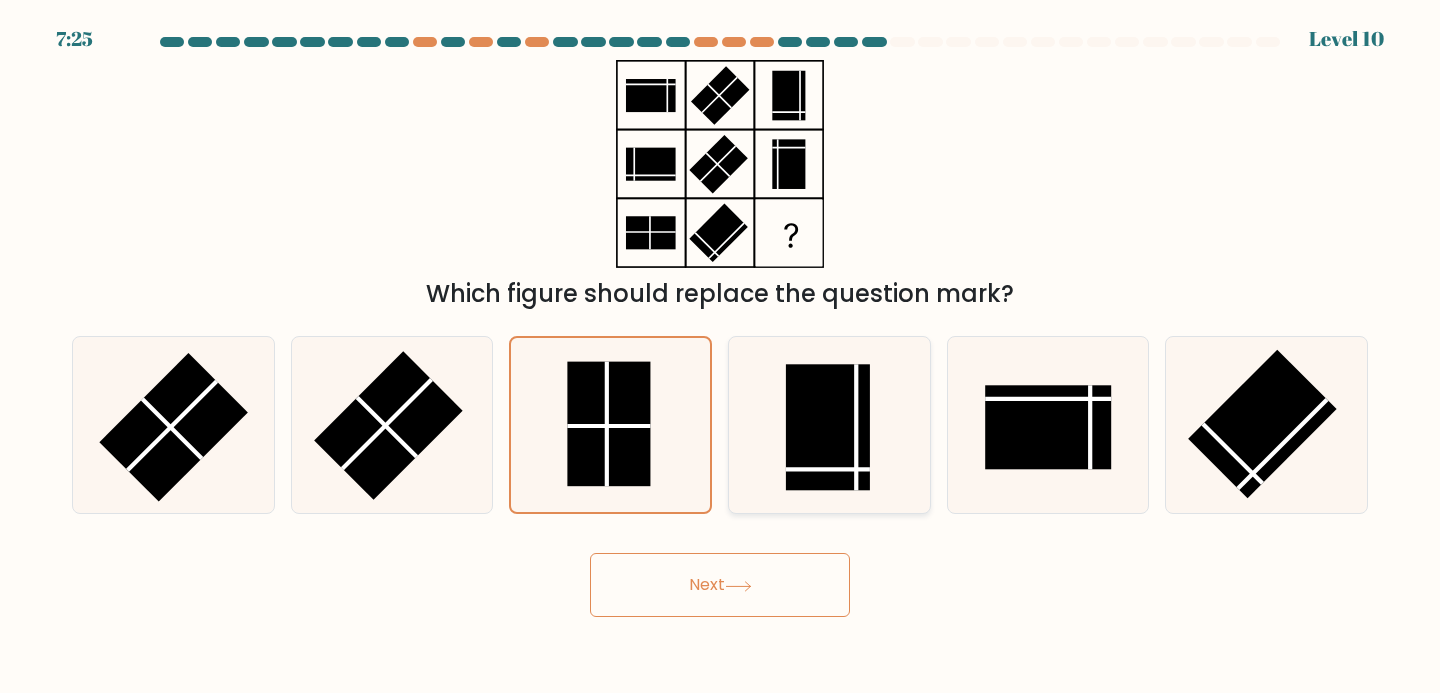 click at bounding box center (828, 427) 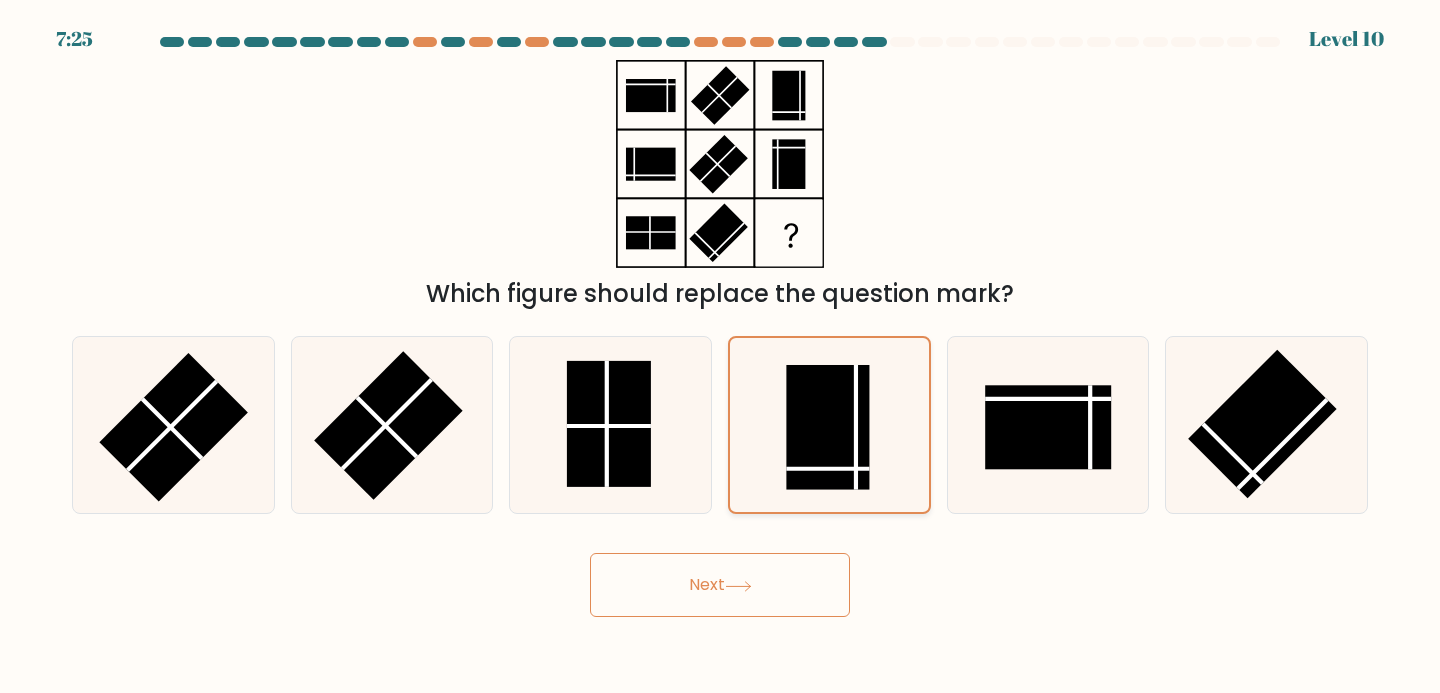 click at bounding box center (828, 427) 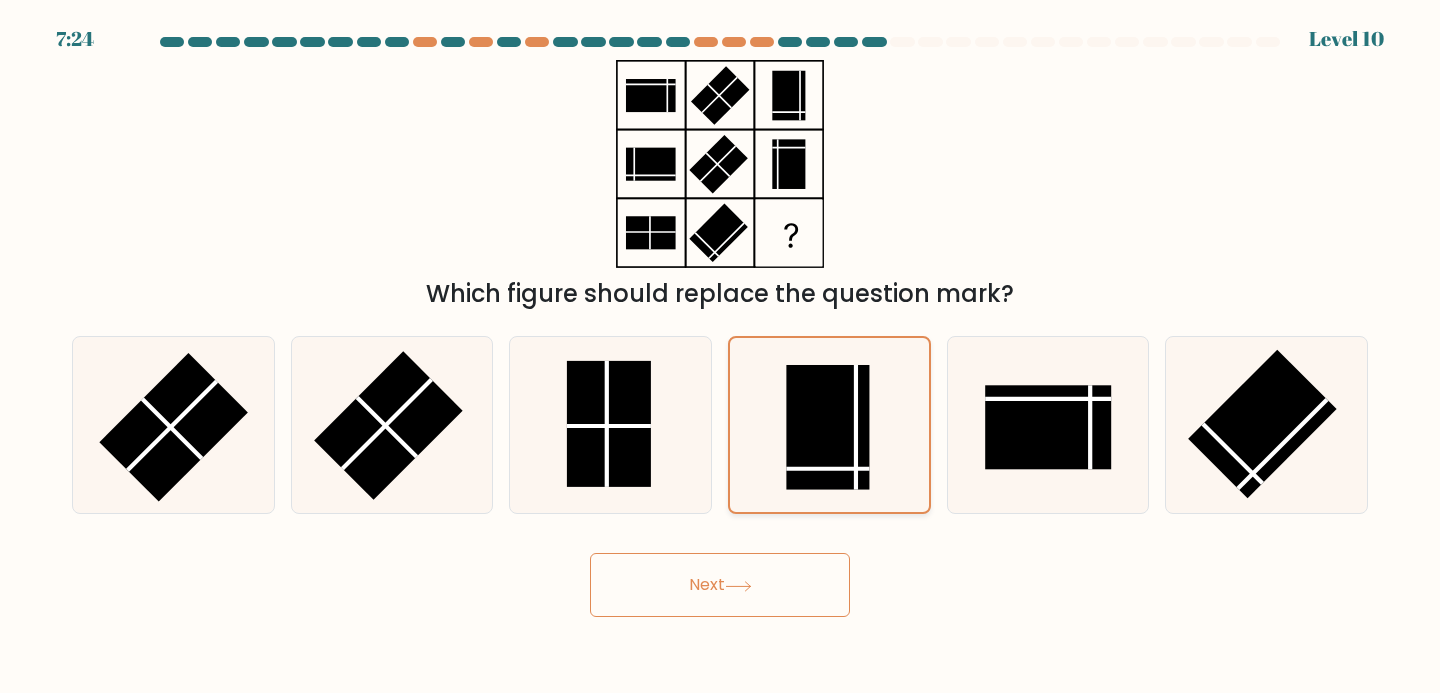 click at bounding box center (828, 427) 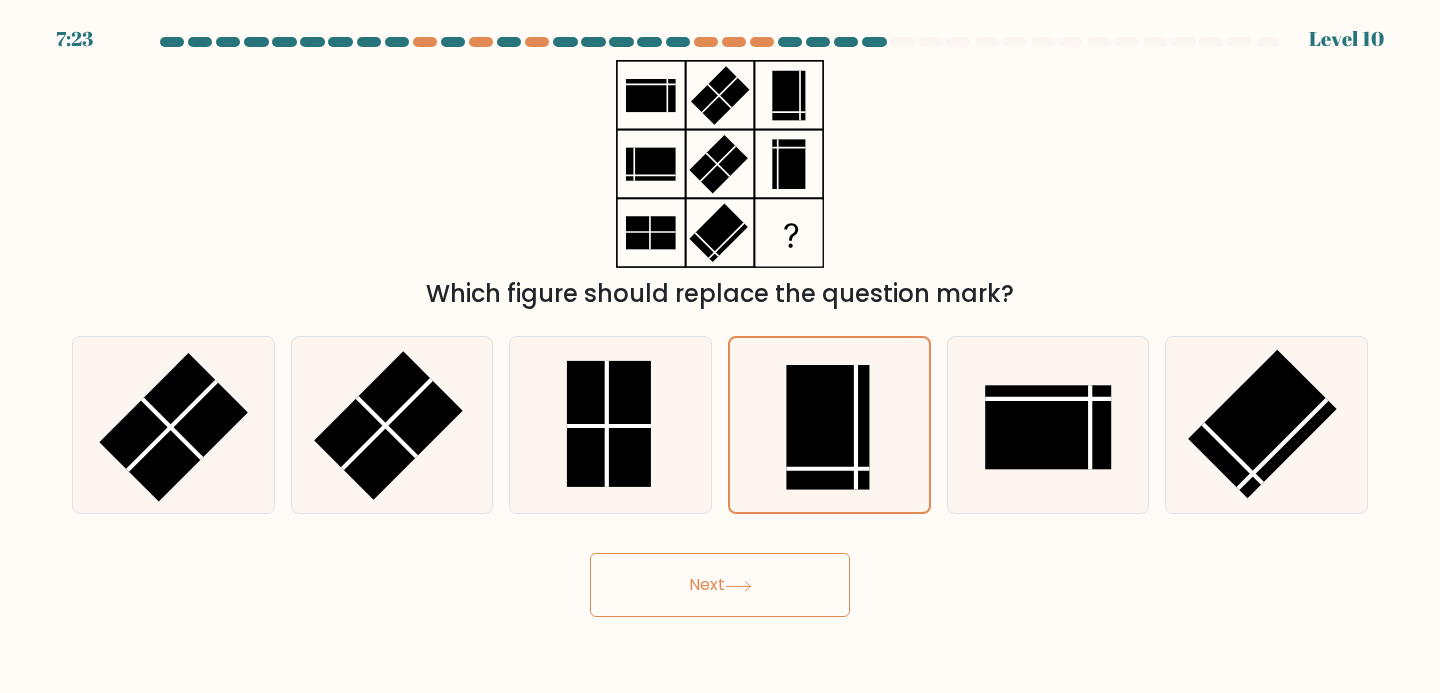 click at bounding box center (738, 586) 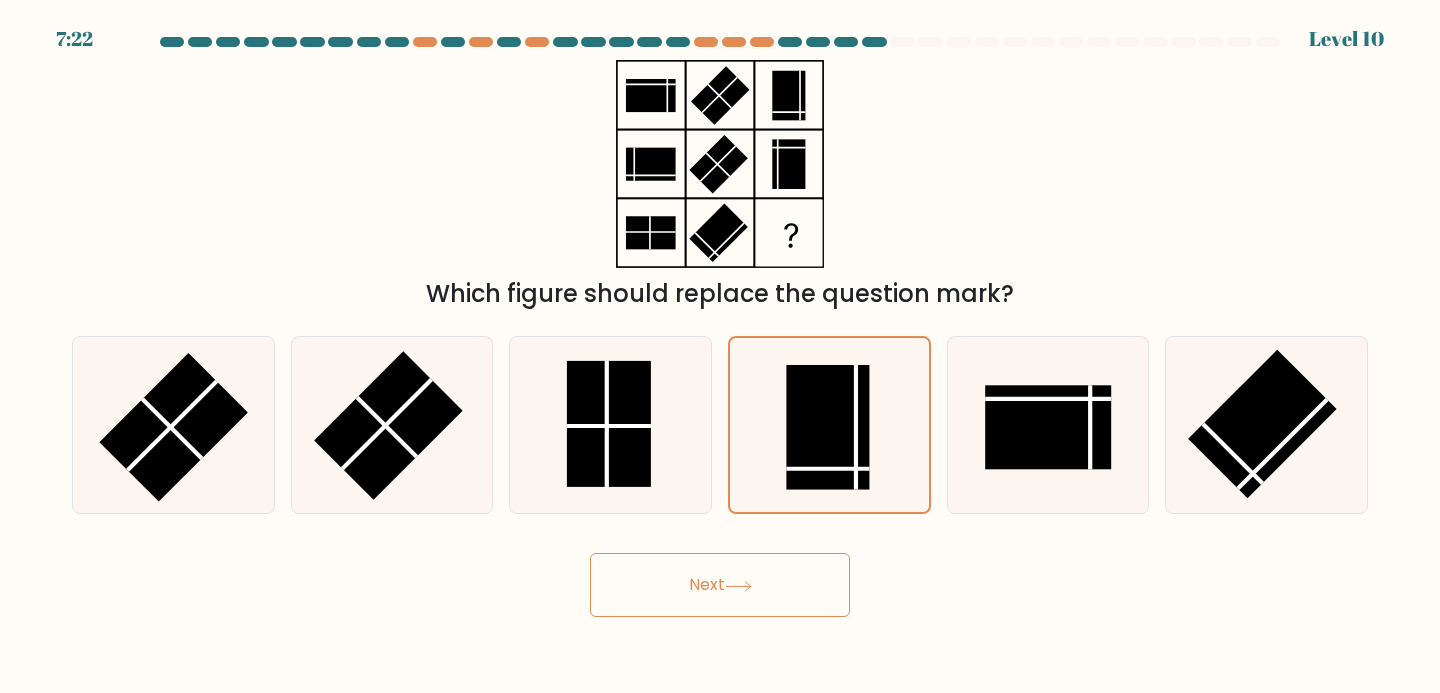 click at bounding box center (738, 586) 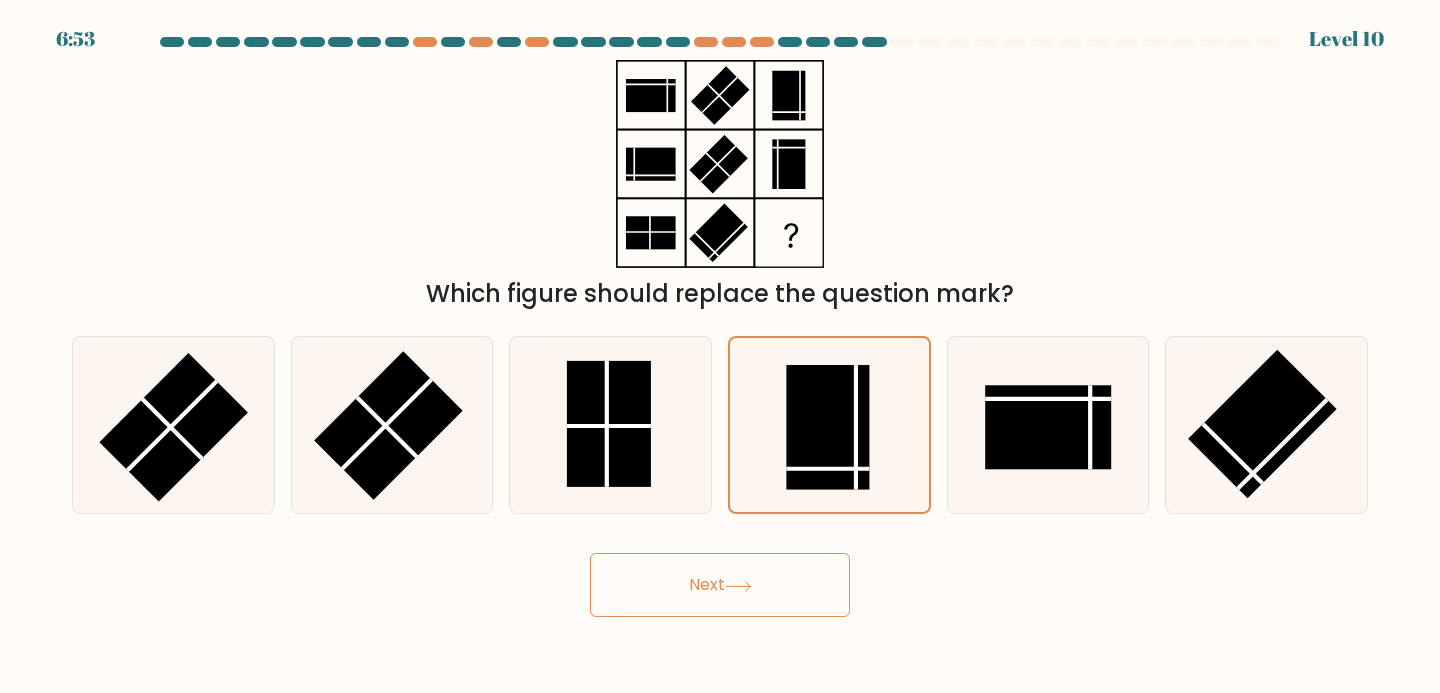click on "Next" at bounding box center [720, 585] 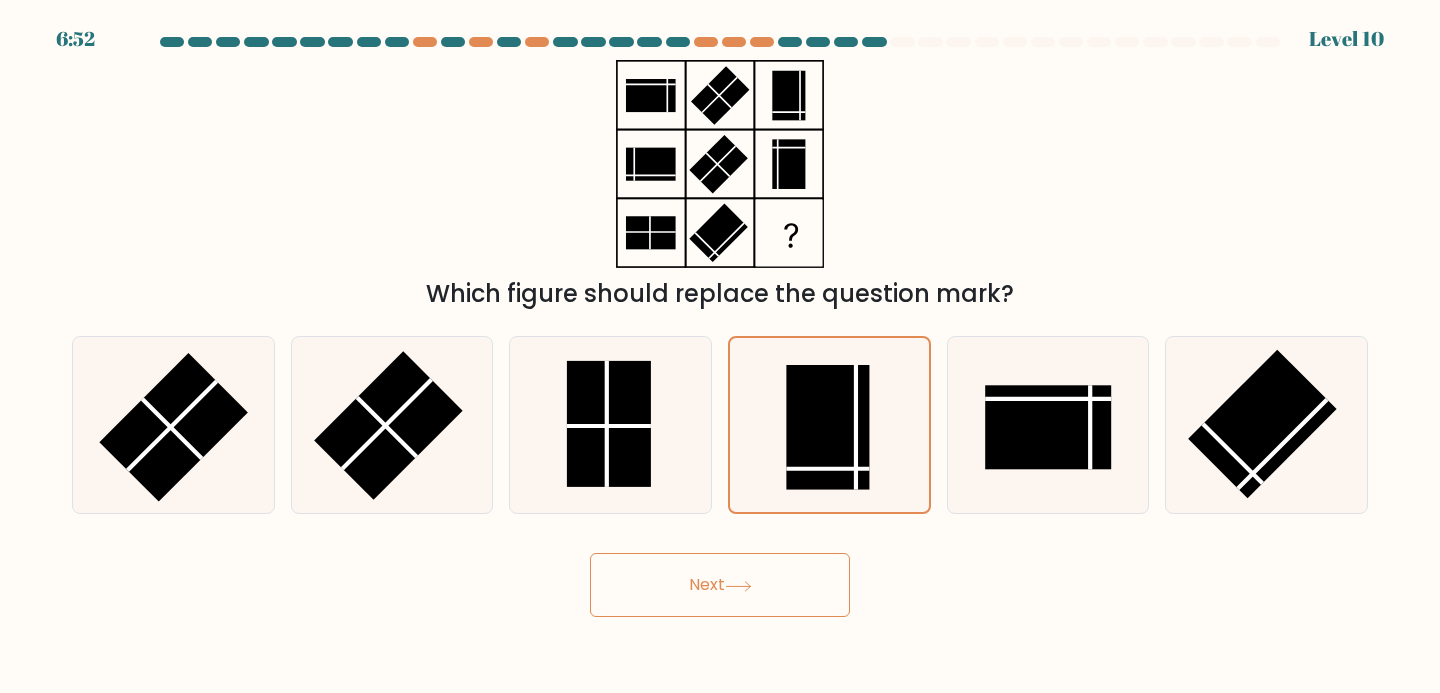 click on "Next" at bounding box center (720, 585) 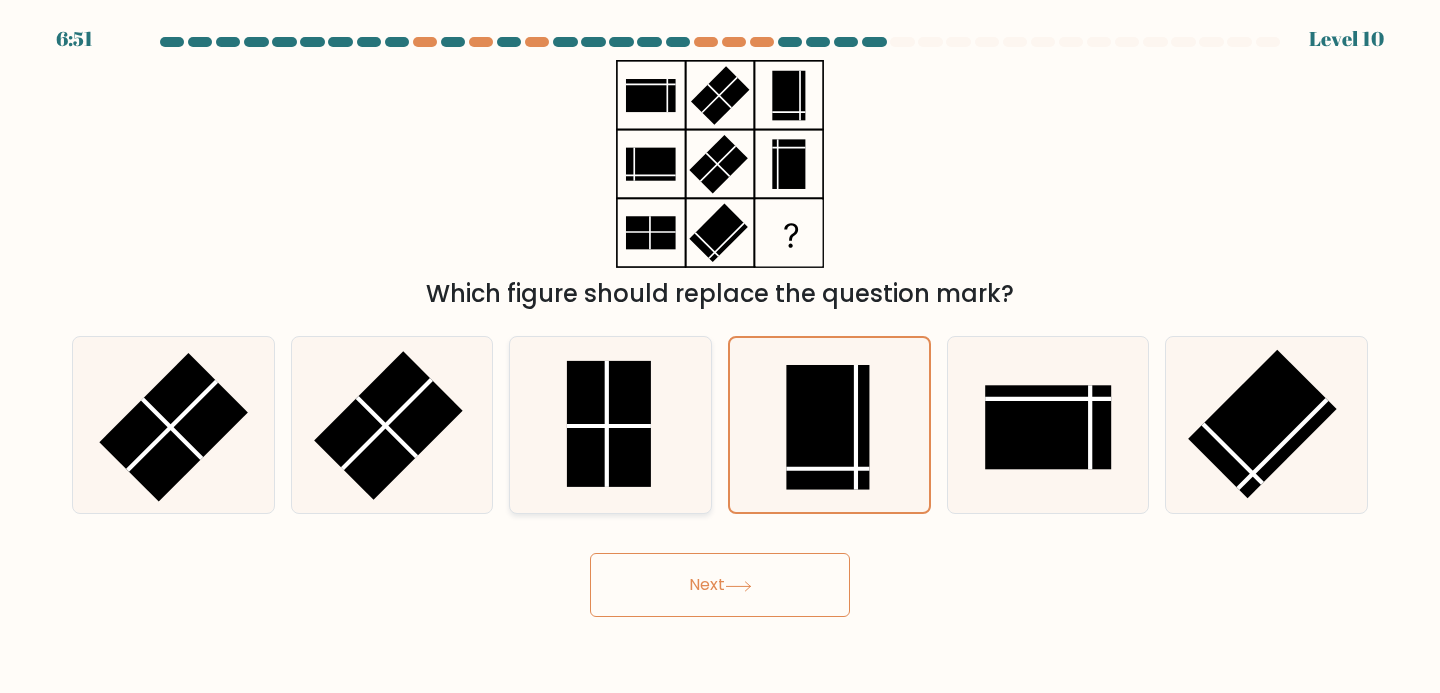 click at bounding box center (609, 424) 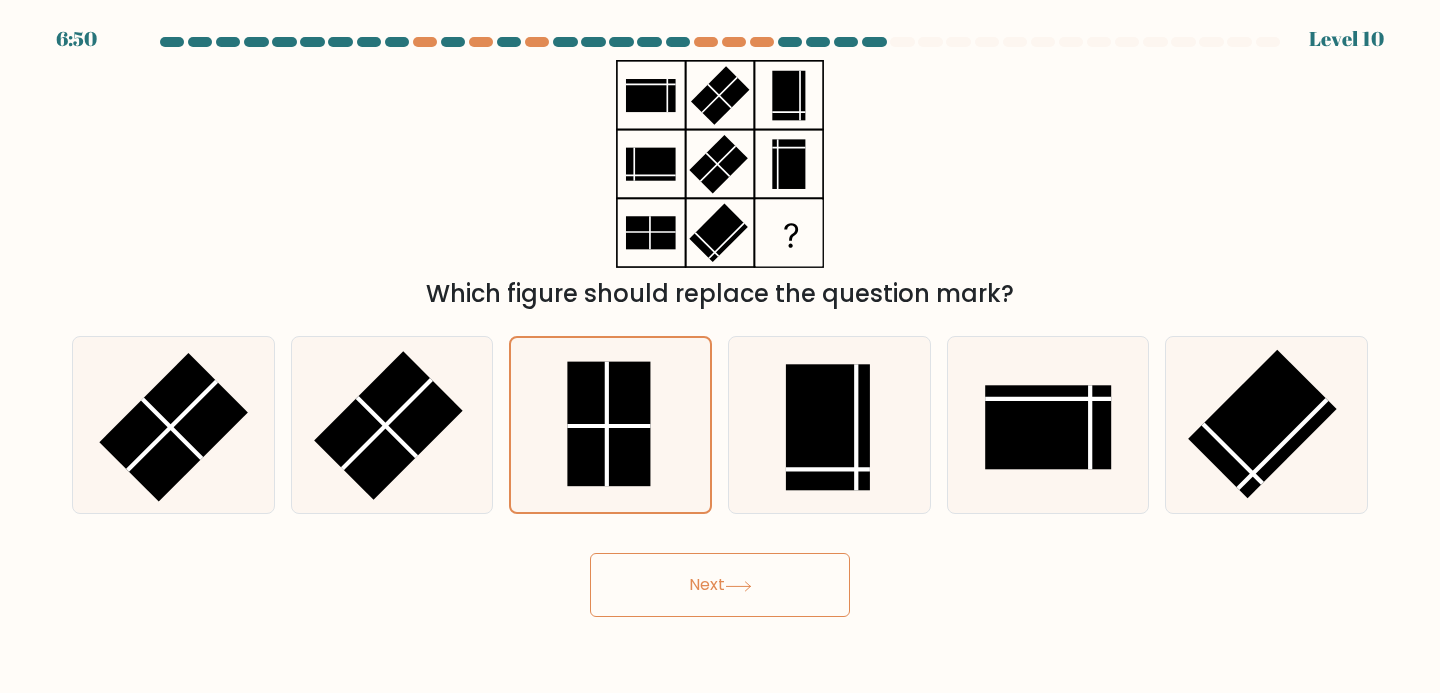 click on "Next" at bounding box center (720, 585) 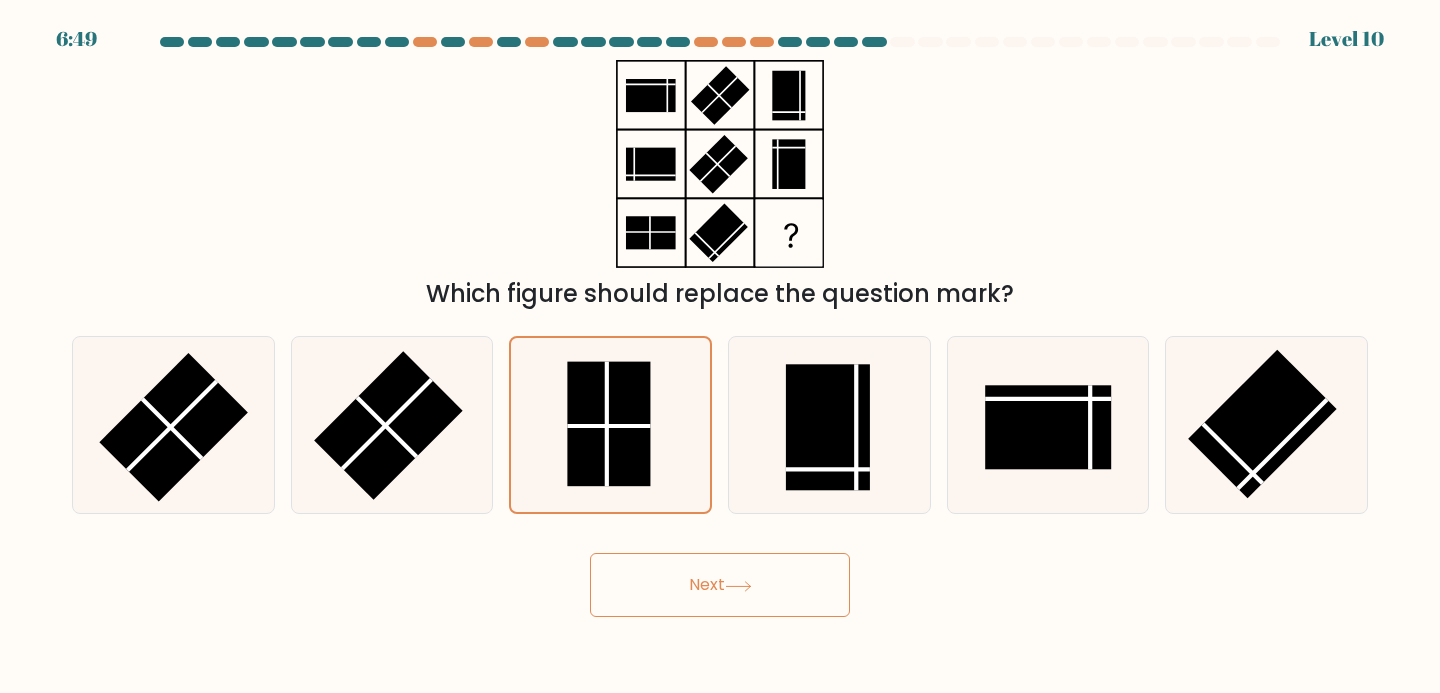 click on "Next" at bounding box center (720, 585) 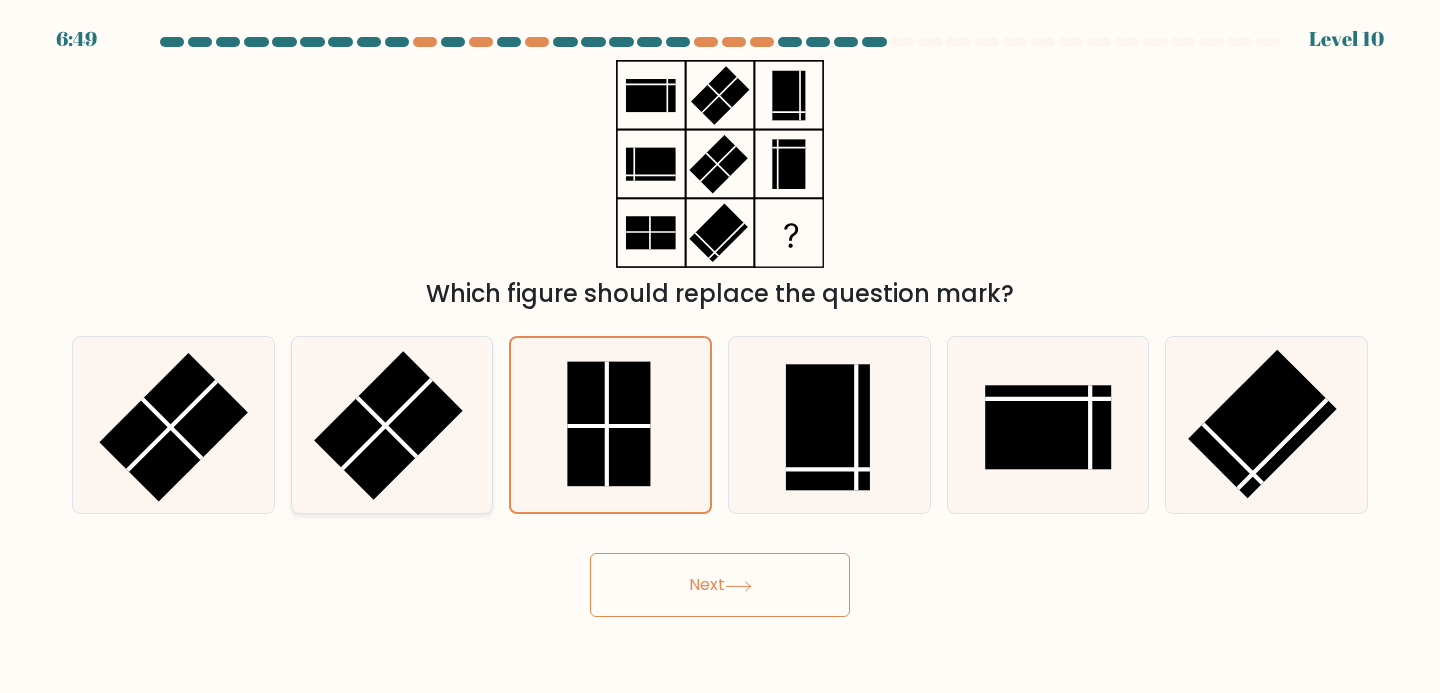 click at bounding box center [392, 425] 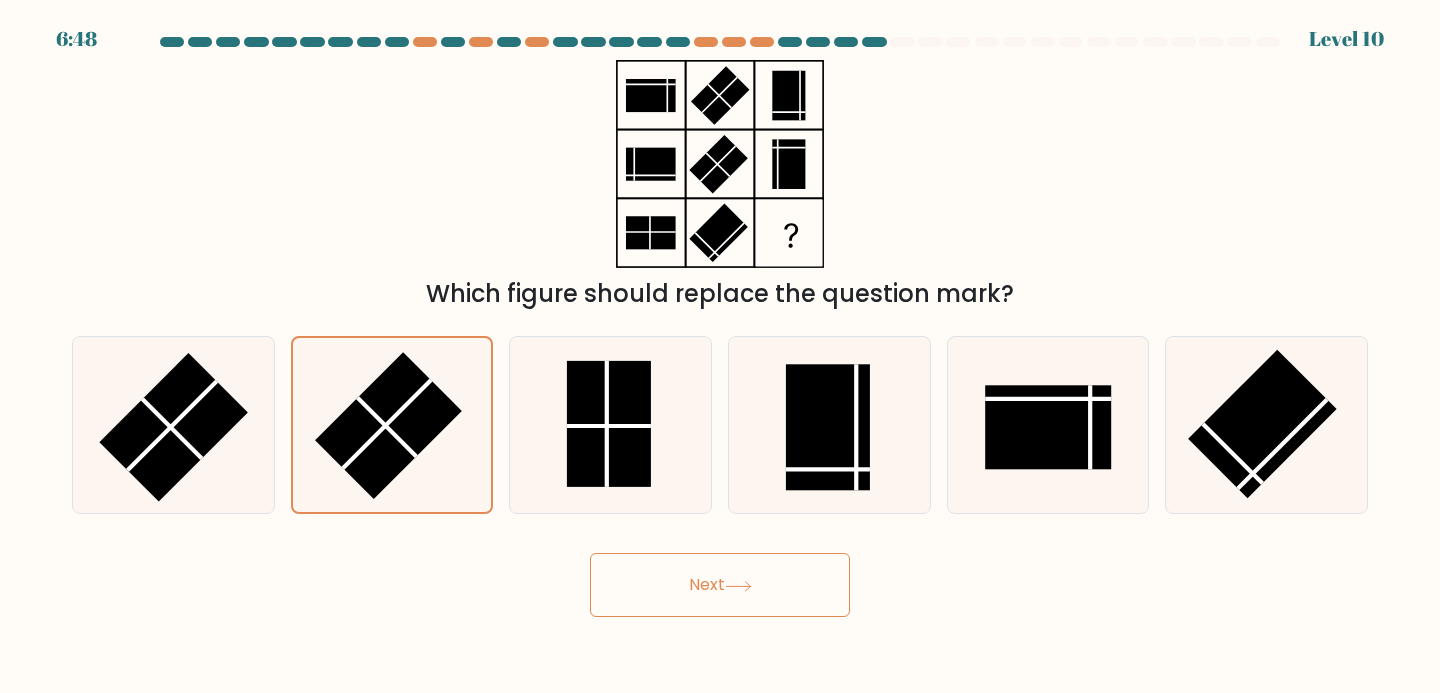 click at bounding box center (720, 164) 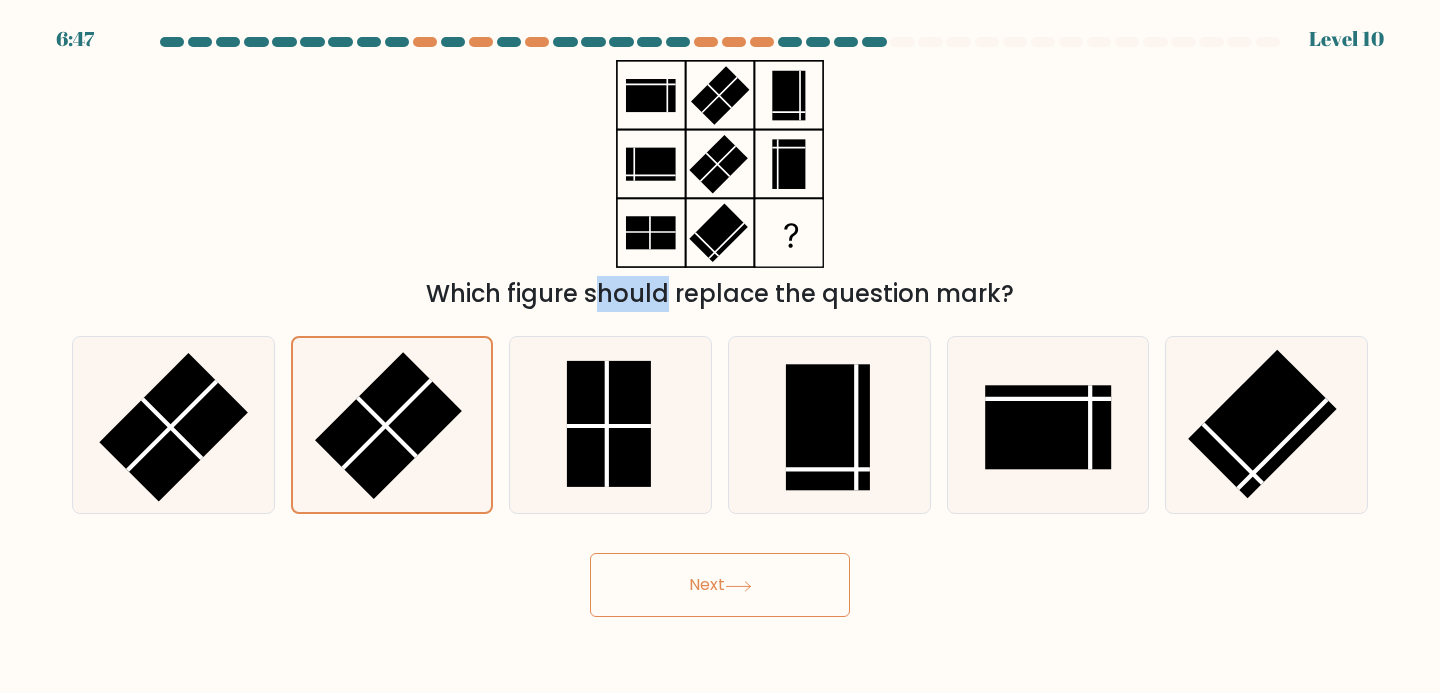 click at bounding box center (720, 46) 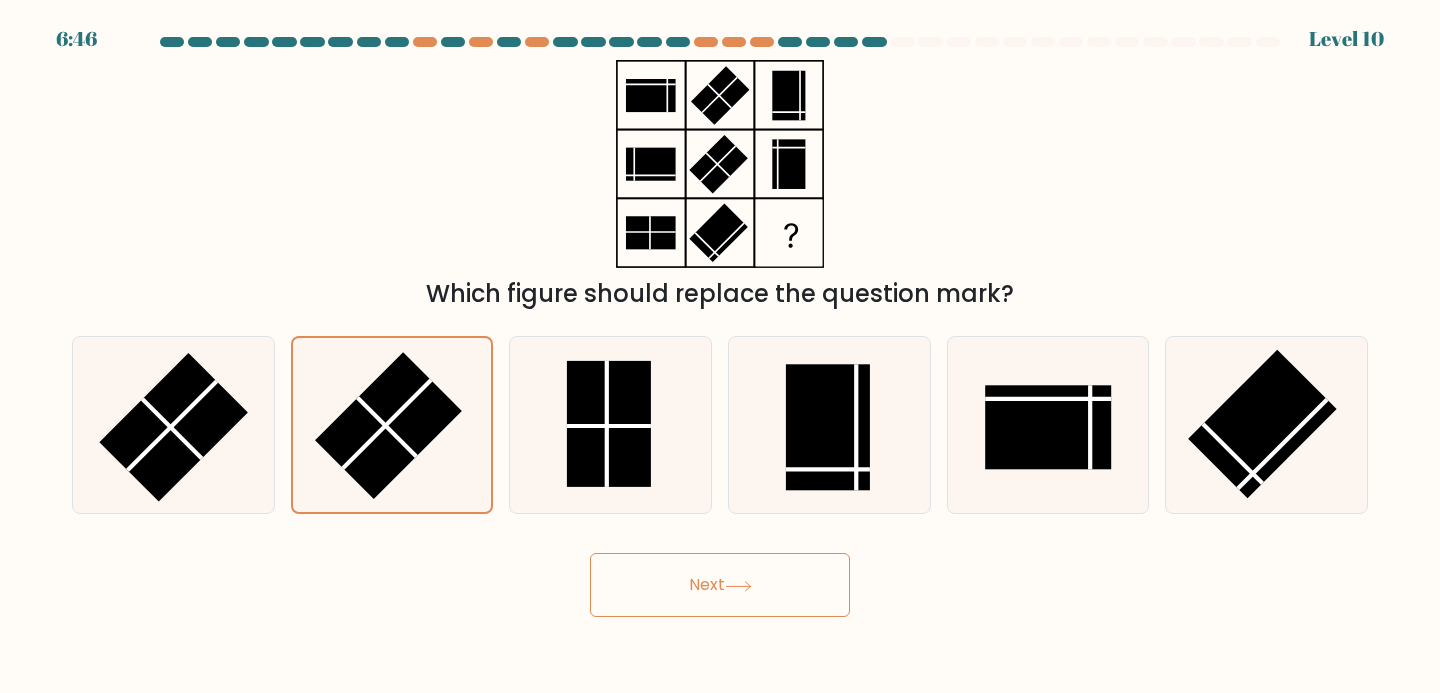 click at bounding box center [902, 42] 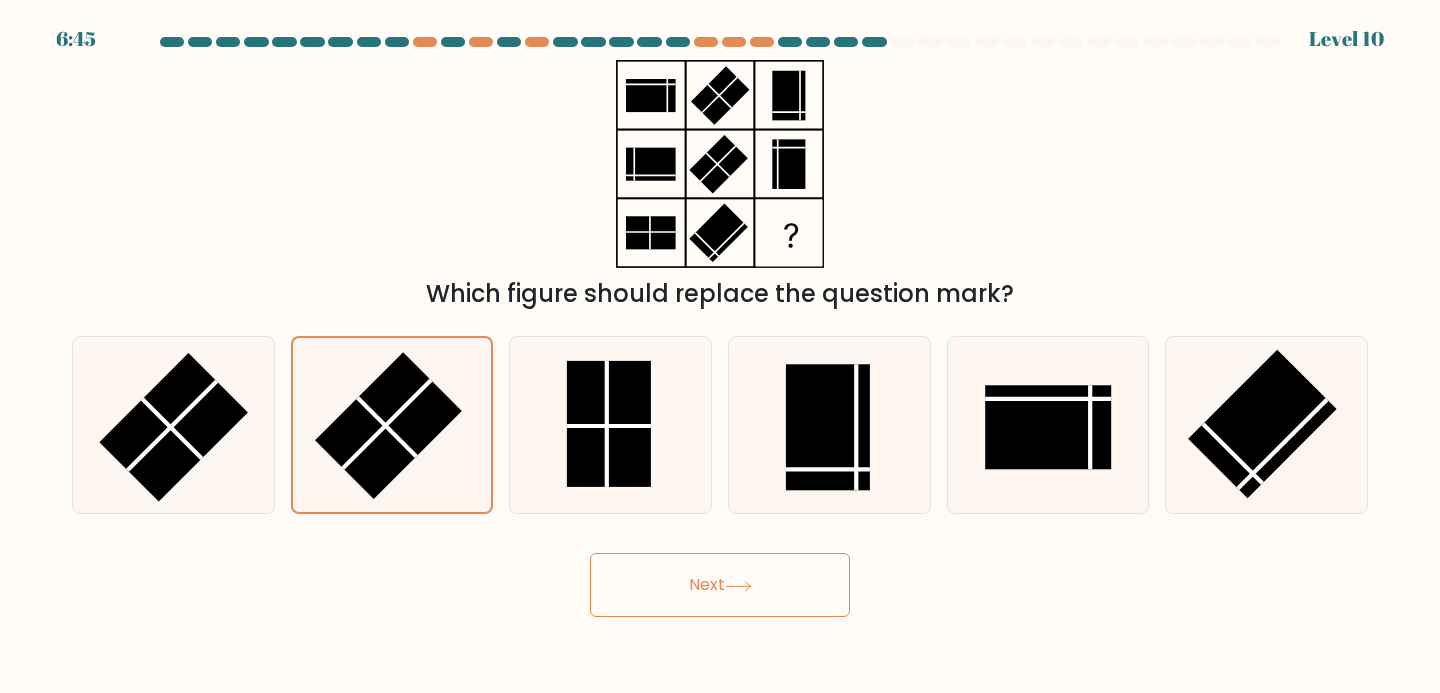 click on "Next" at bounding box center (720, 585) 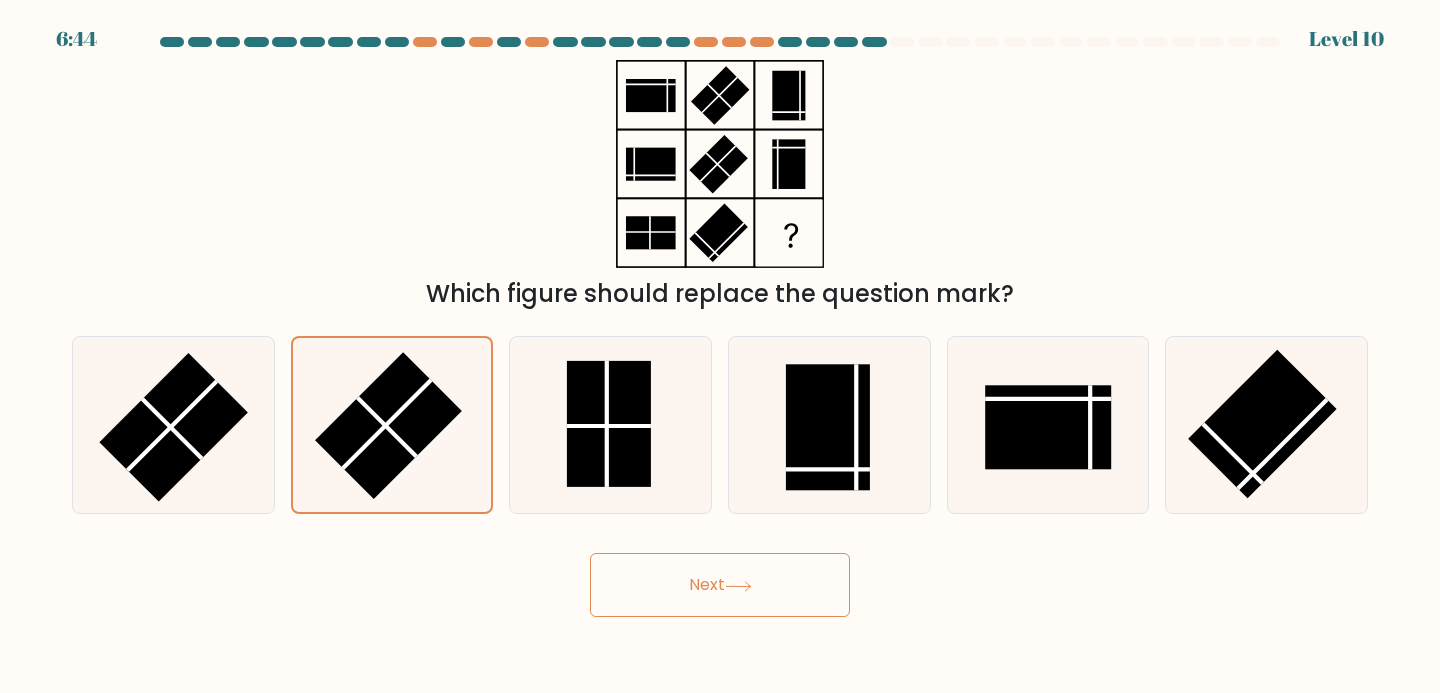 click on "Next" at bounding box center (720, 585) 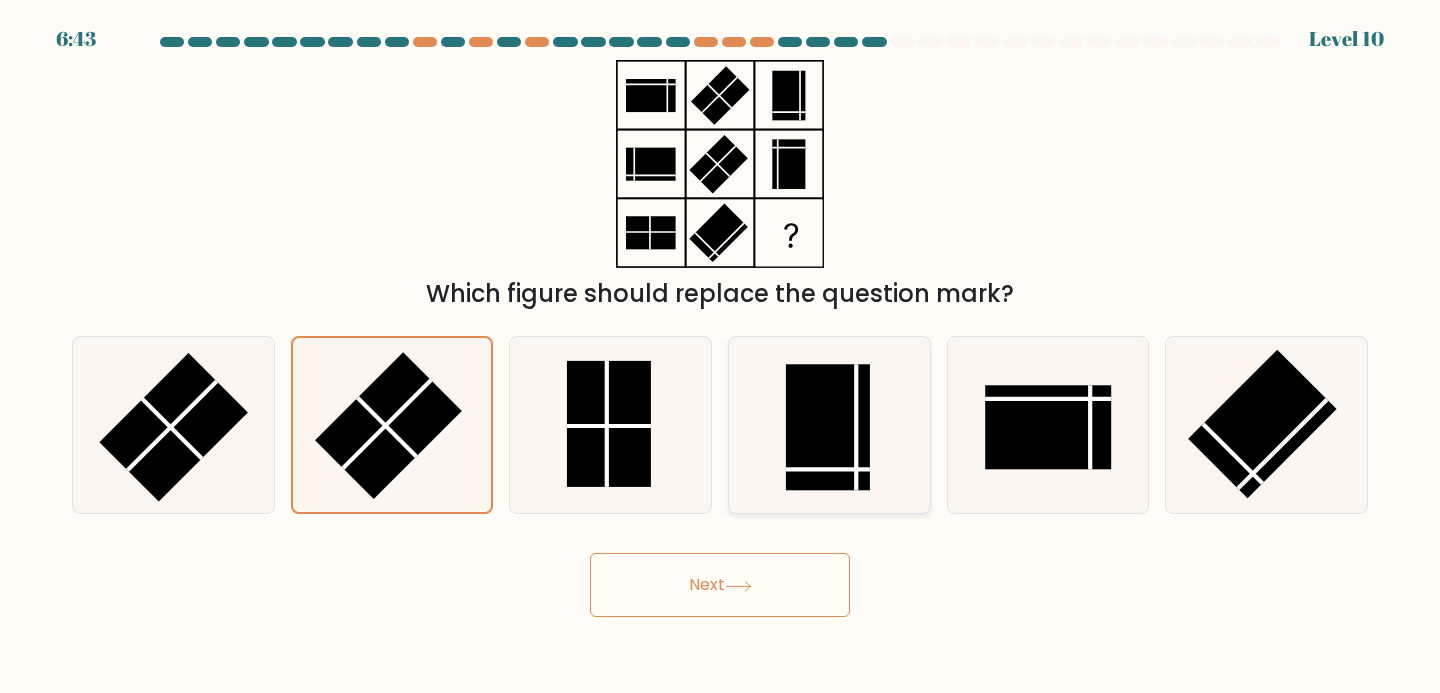click at bounding box center [828, 427] 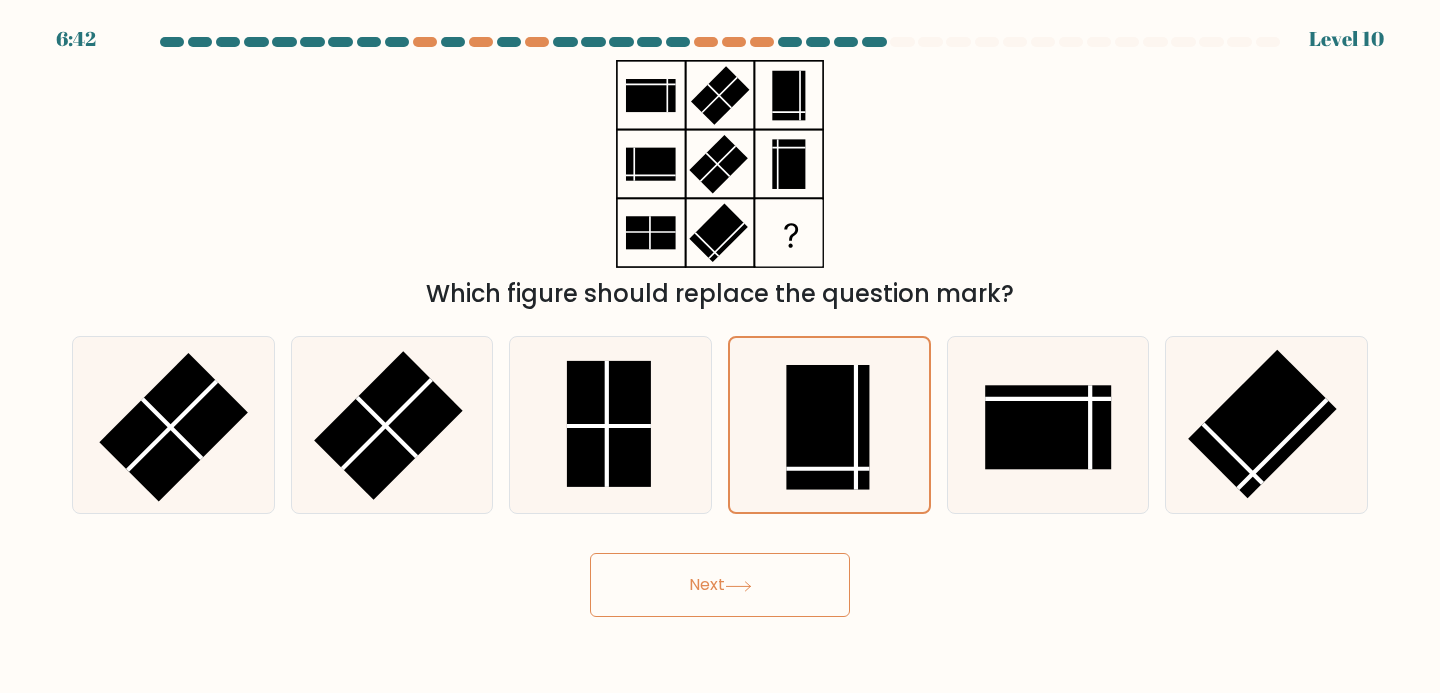 click on "Next" at bounding box center [720, 585] 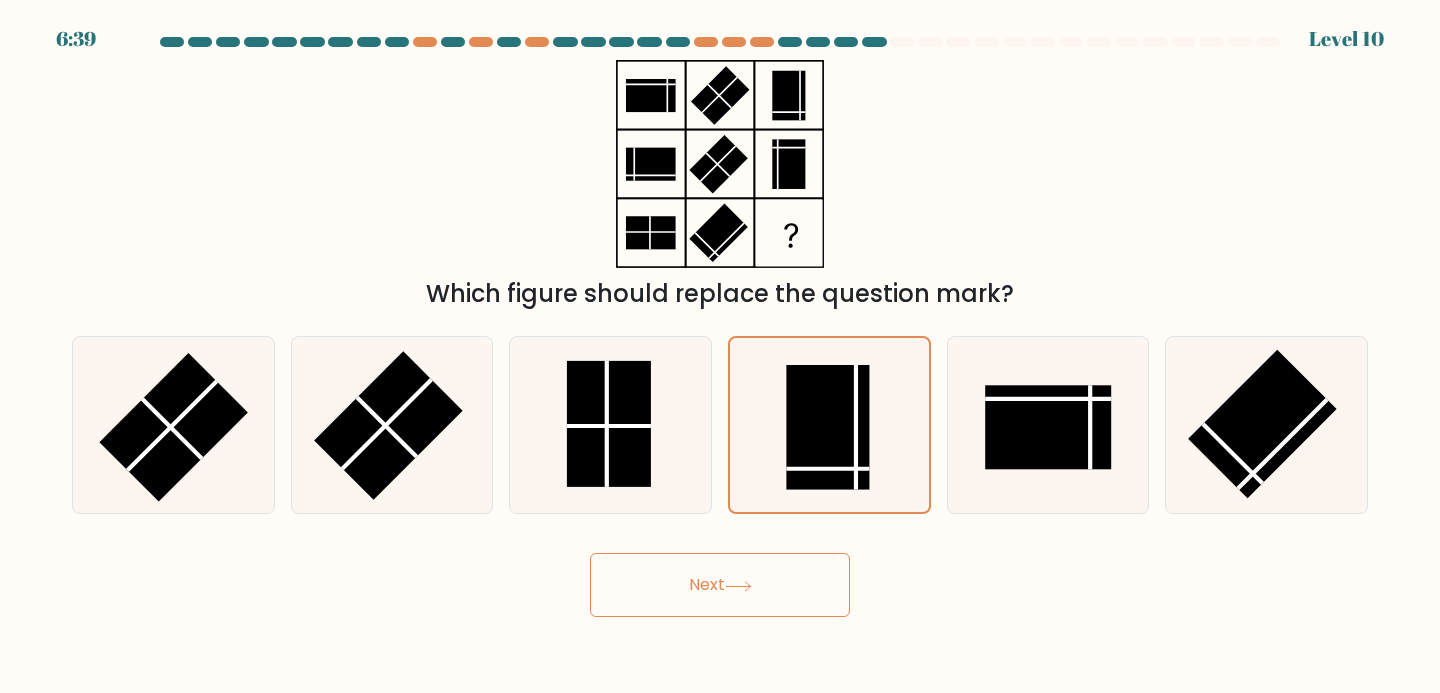 click on "Next" at bounding box center (720, 585) 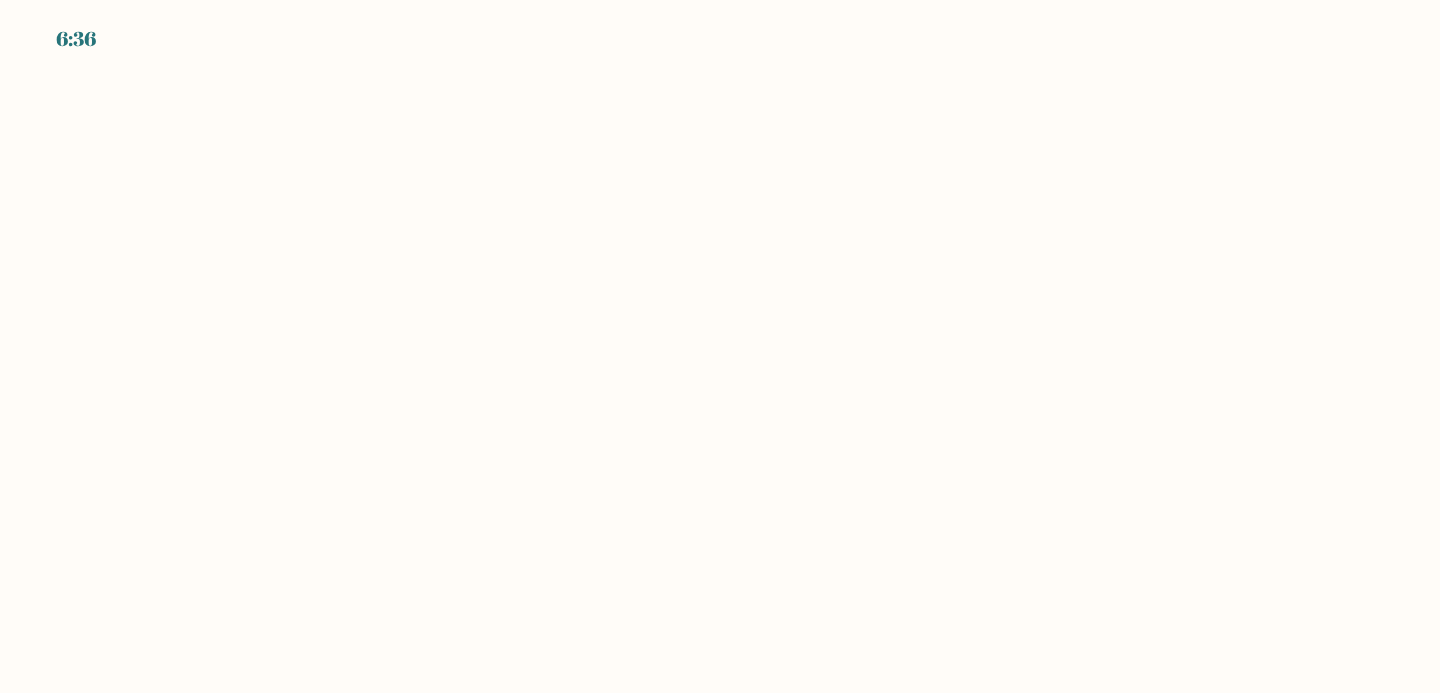 scroll, scrollTop: 0, scrollLeft: 0, axis: both 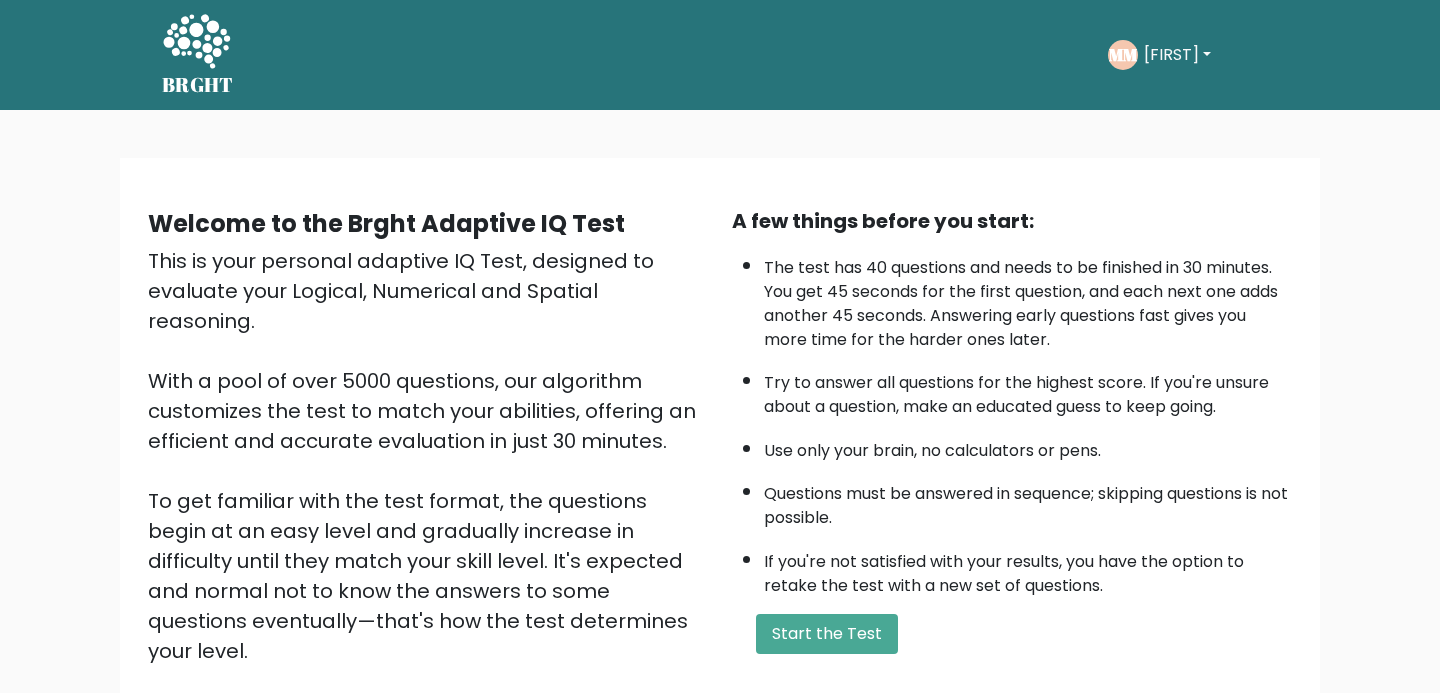 click on "[FIRST]" at bounding box center [1177, 55] 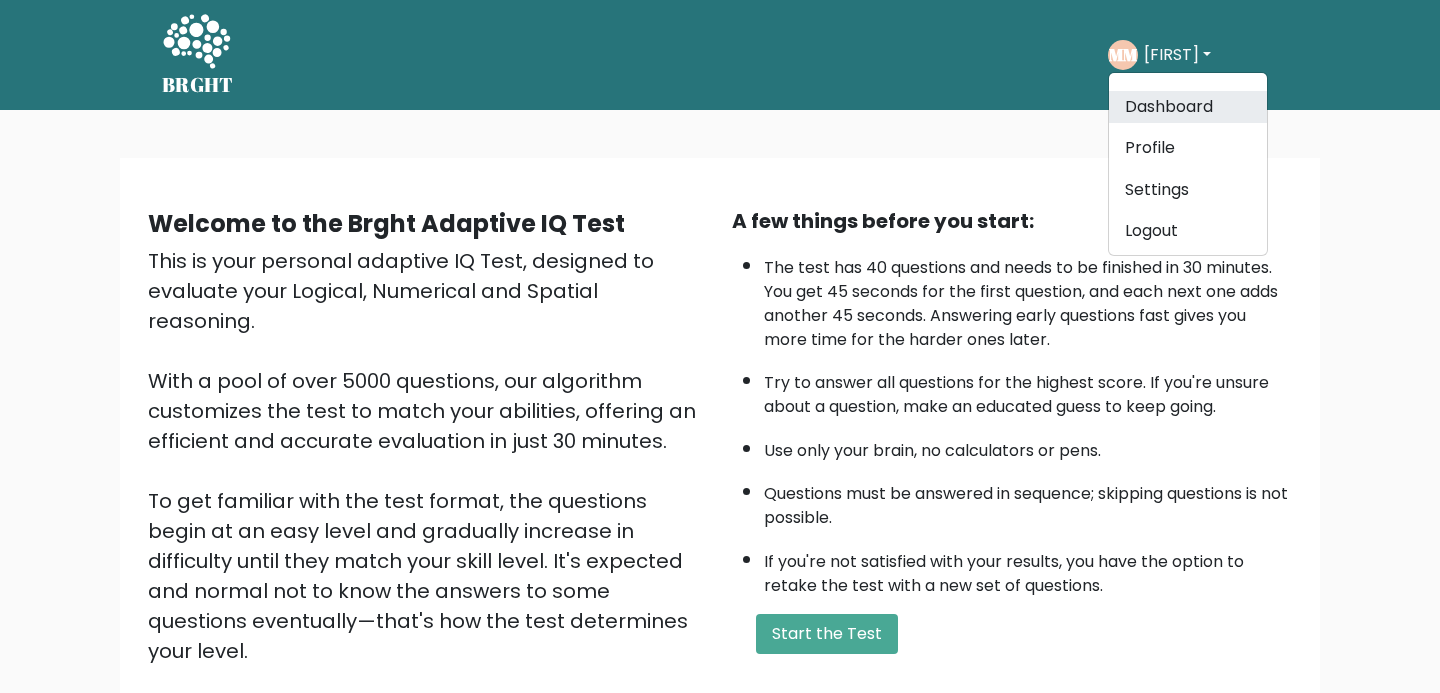 click on "Dashboard" at bounding box center [1188, 107] 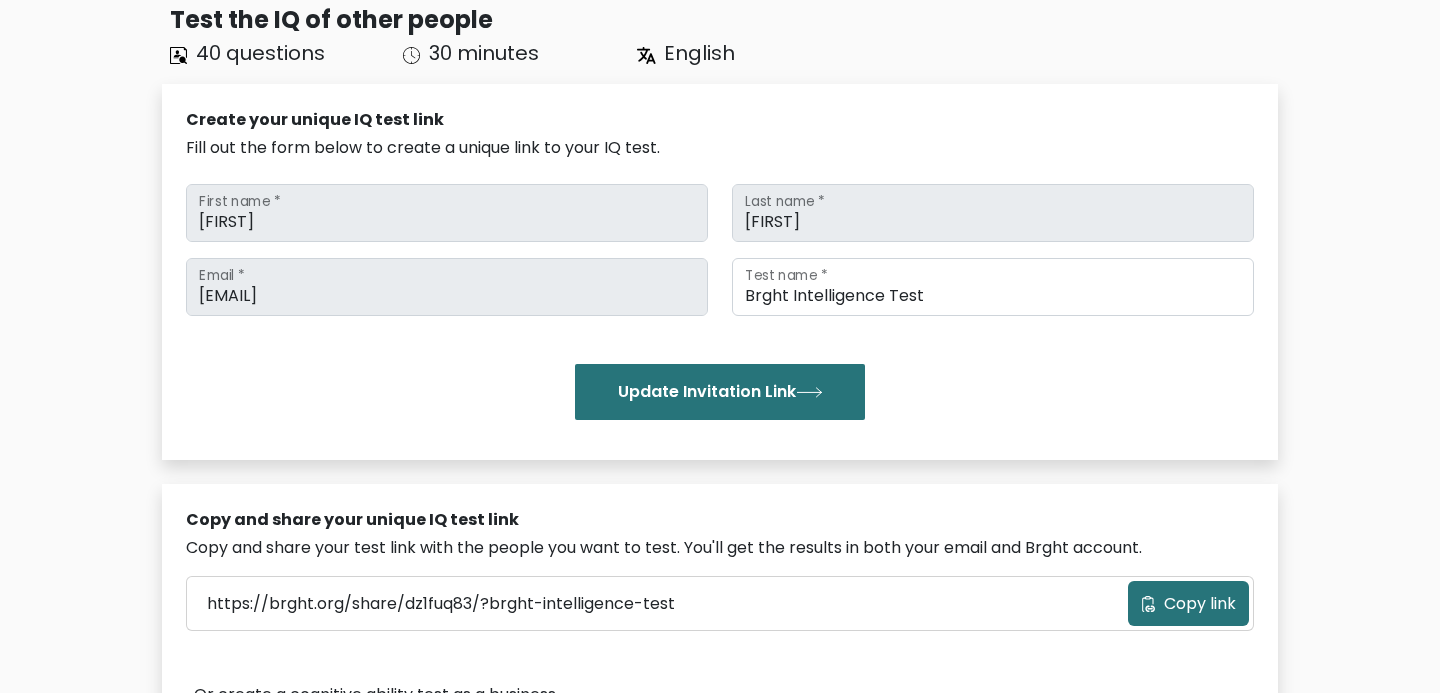 scroll, scrollTop: 0, scrollLeft: 0, axis: both 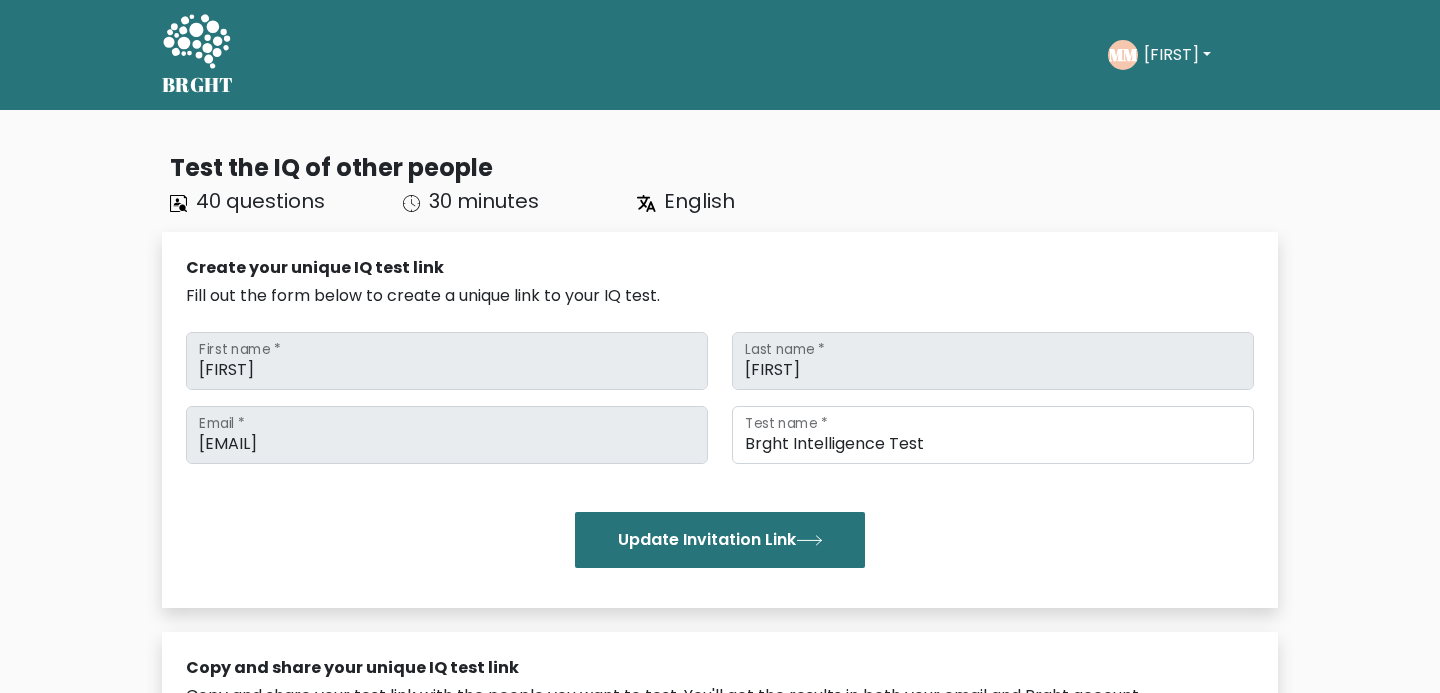 click on "MM
[FIRST]
Dashboard
Profile
Settings
Logout" at bounding box center [1193, 55] 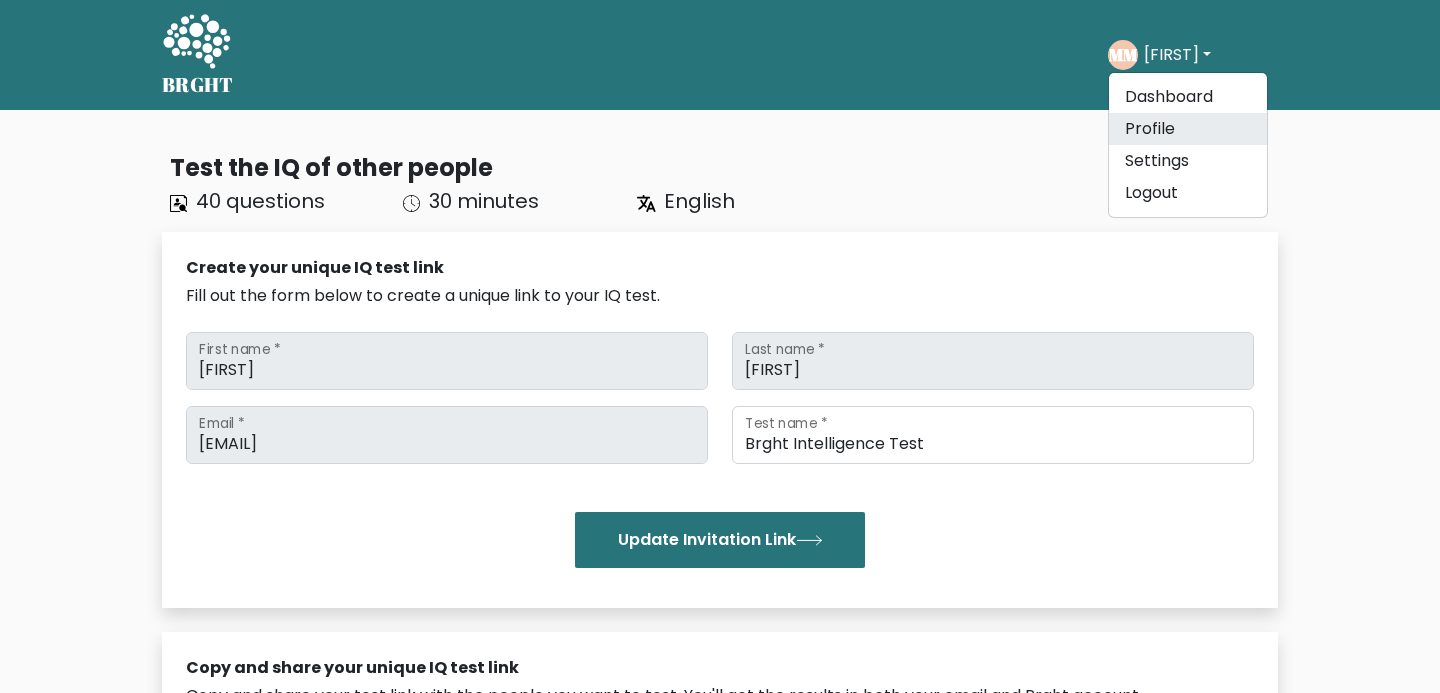 click on "Profile" at bounding box center (1188, 129) 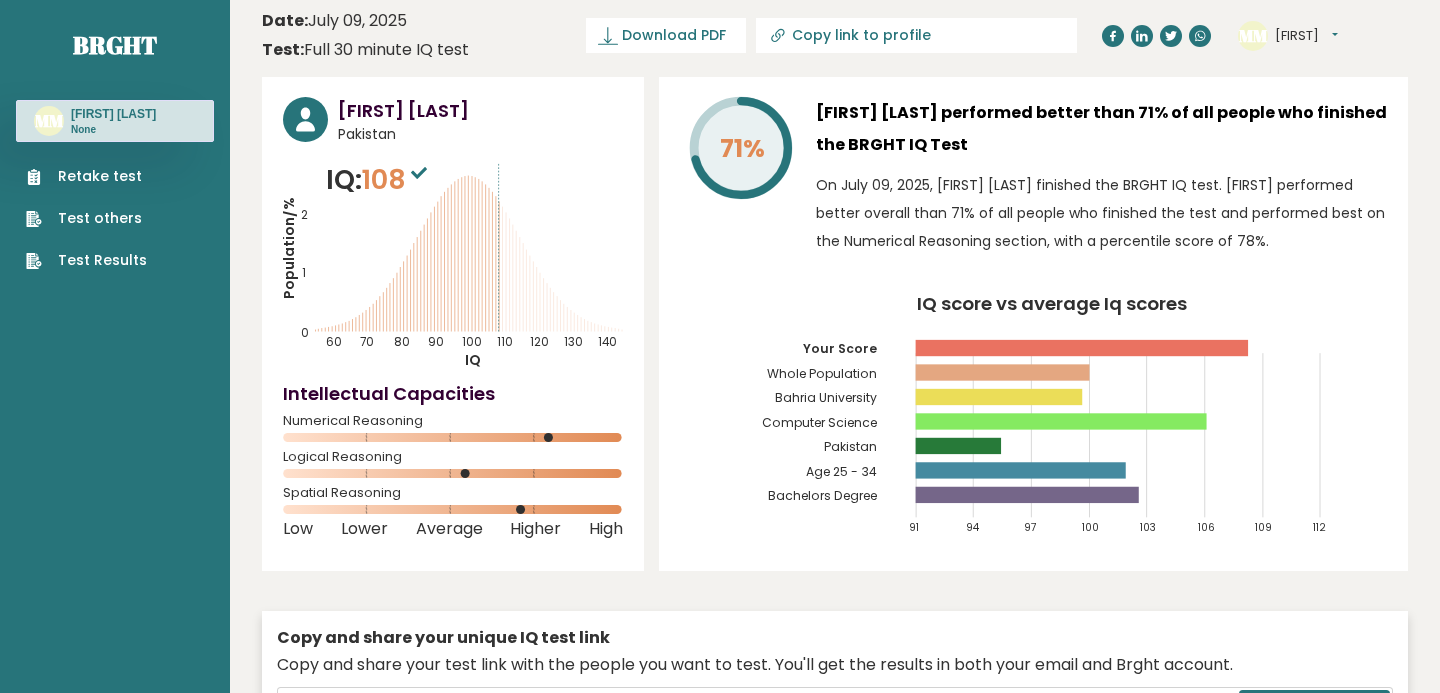 scroll, scrollTop: 0, scrollLeft: 0, axis: both 